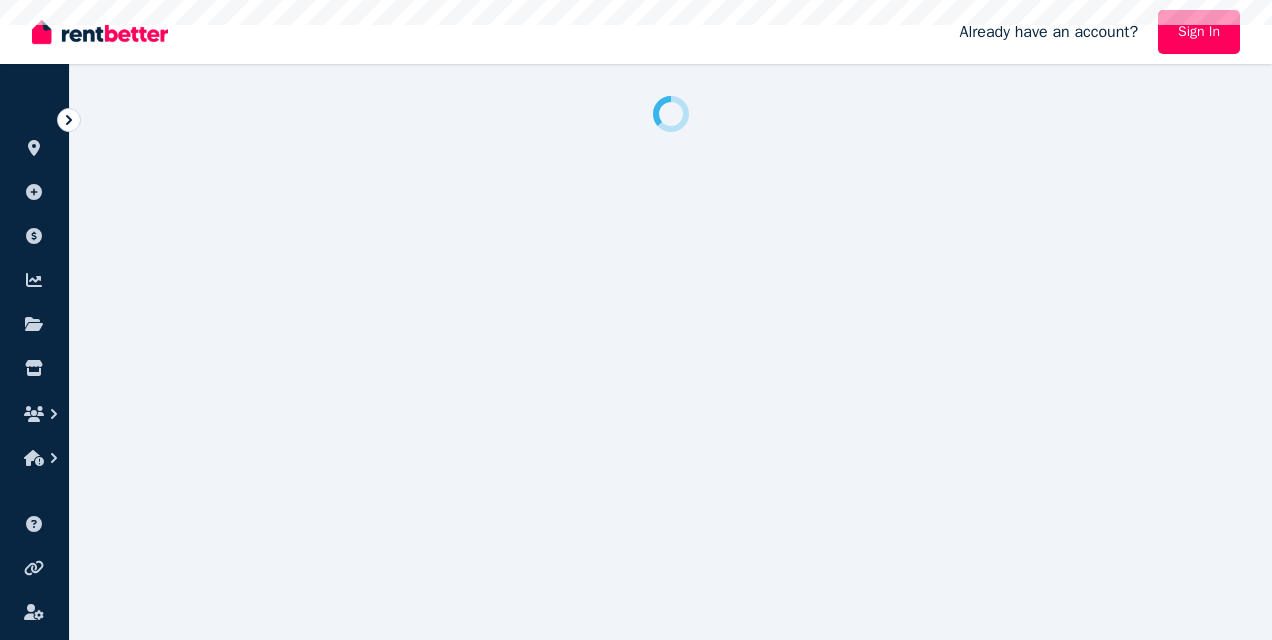 scroll, scrollTop: 0, scrollLeft: 0, axis: both 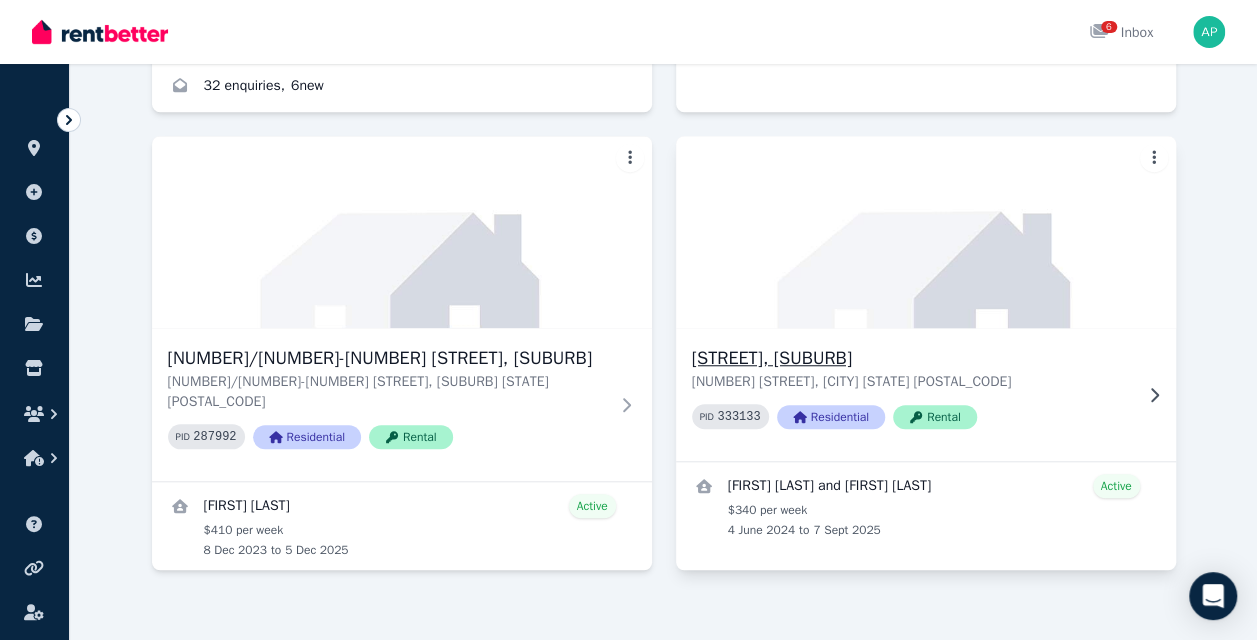 click at bounding box center [925, 232] 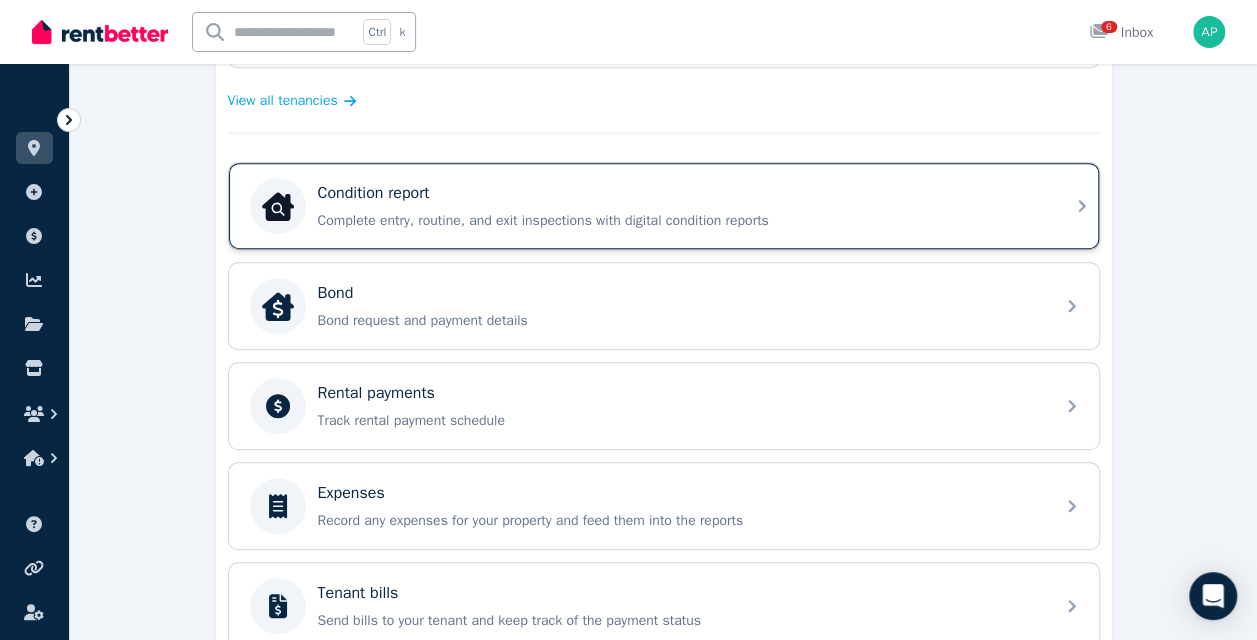 scroll, scrollTop: 586, scrollLeft: 0, axis: vertical 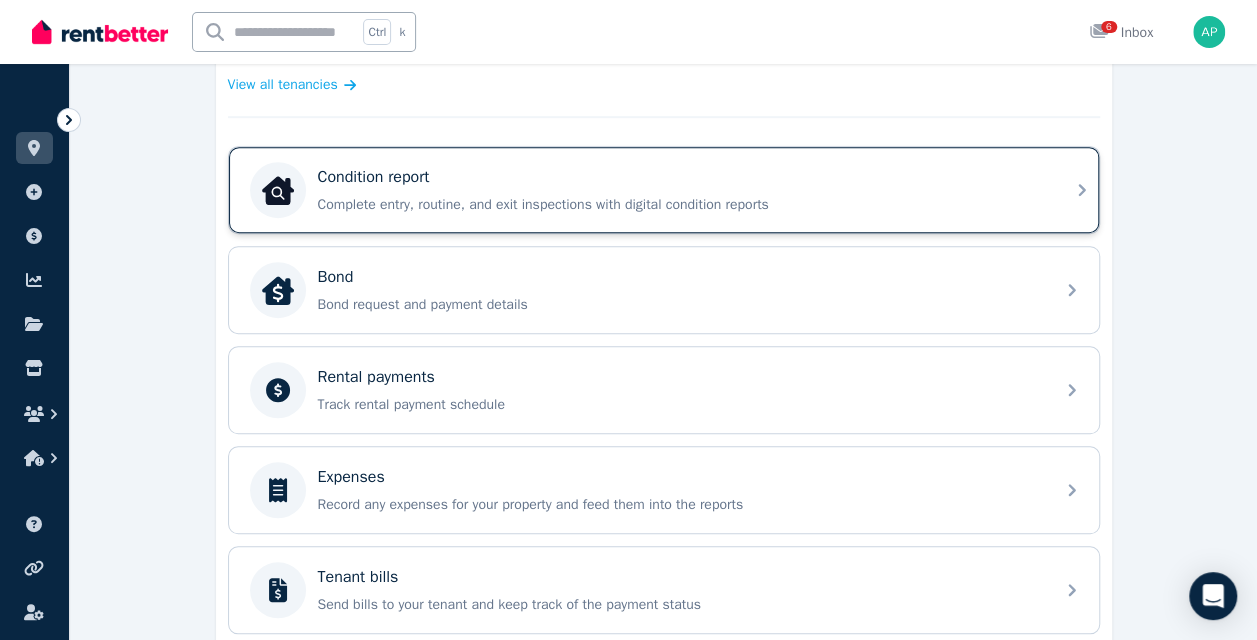 click on "Record any expenses for your property and feed them into the reports" at bounding box center [680, 505] 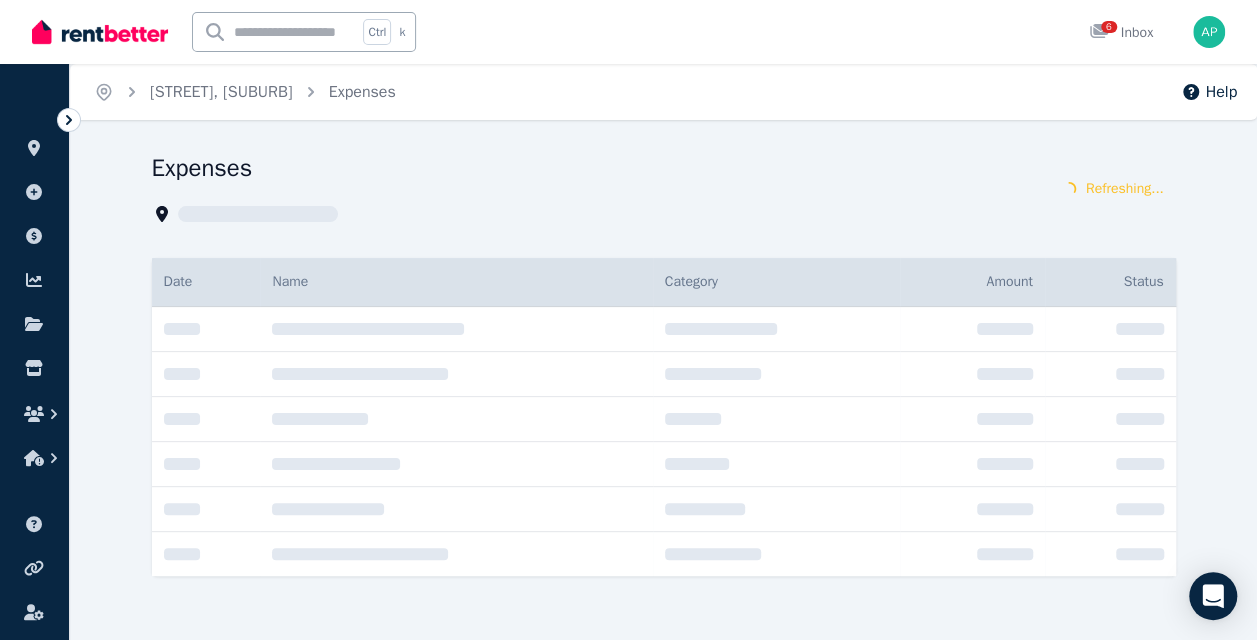 scroll, scrollTop: 0, scrollLeft: 0, axis: both 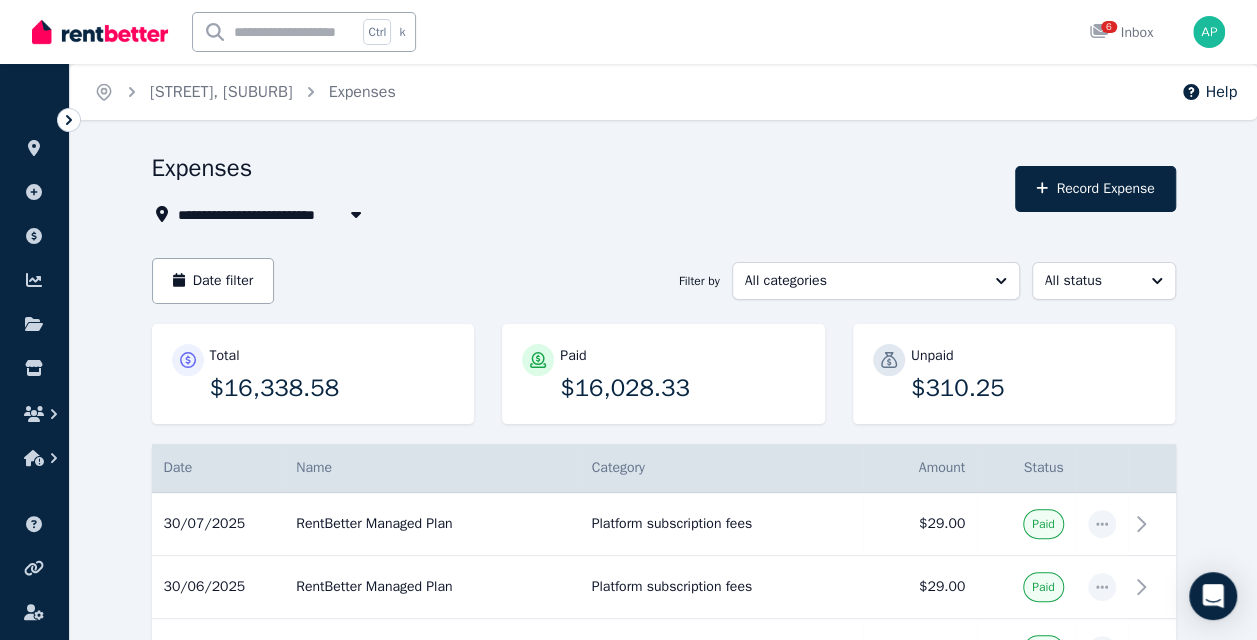 click at bounding box center [356, 214] 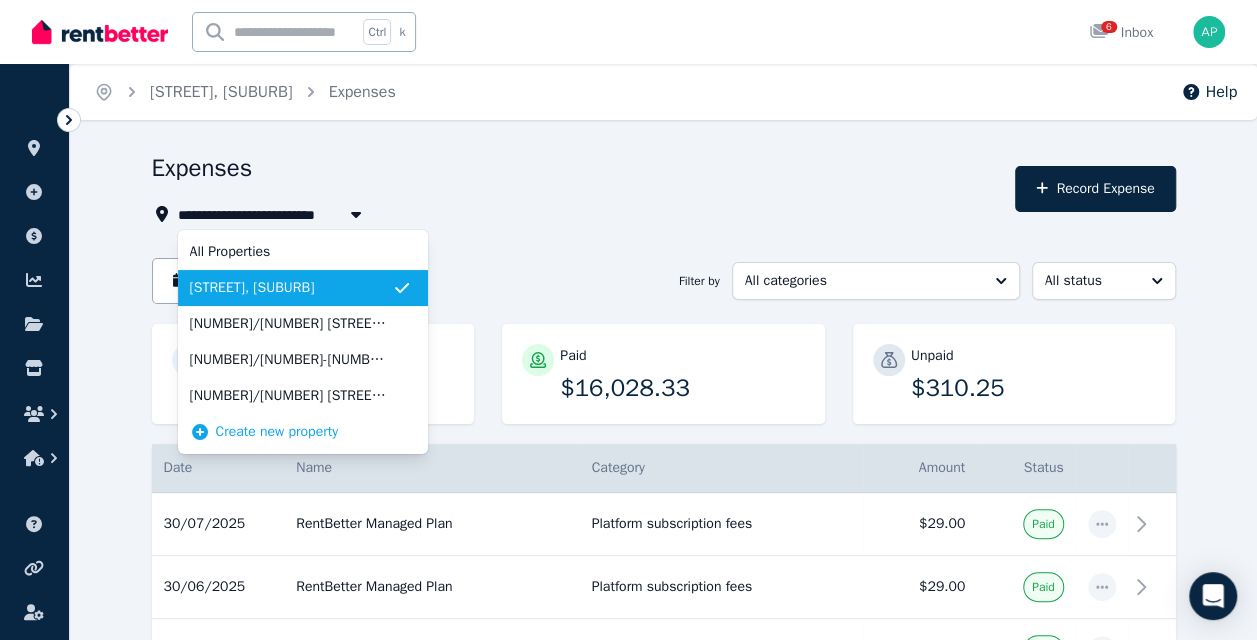 click at bounding box center [356, 214] 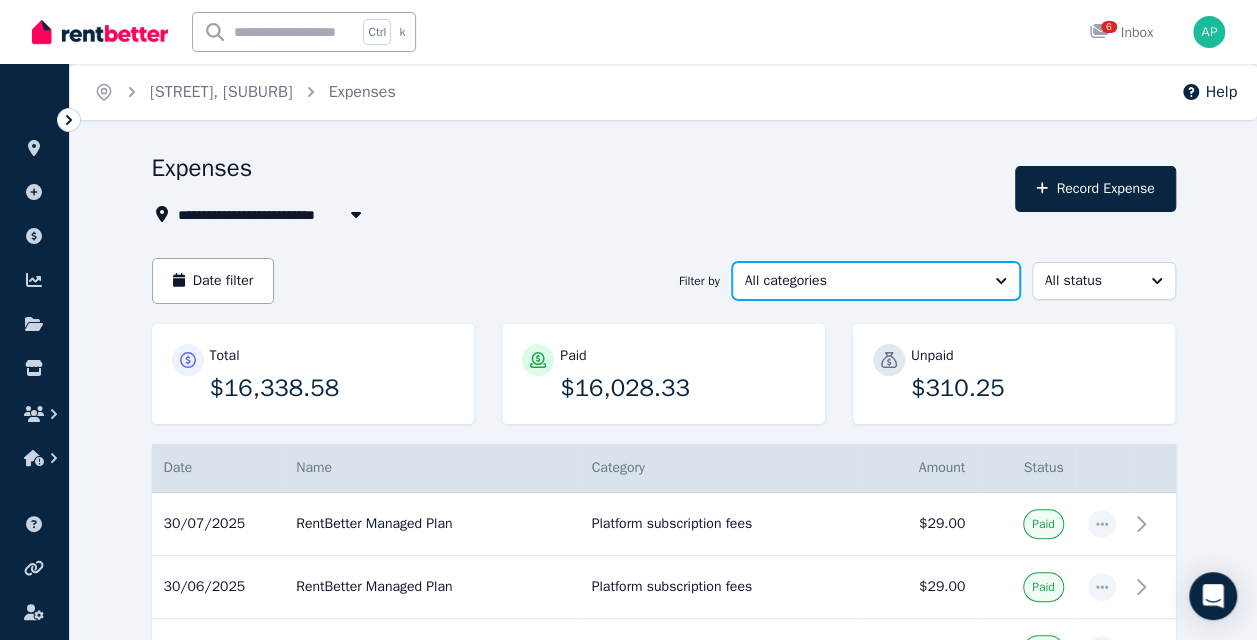 click on "All categories" at bounding box center (862, 281) 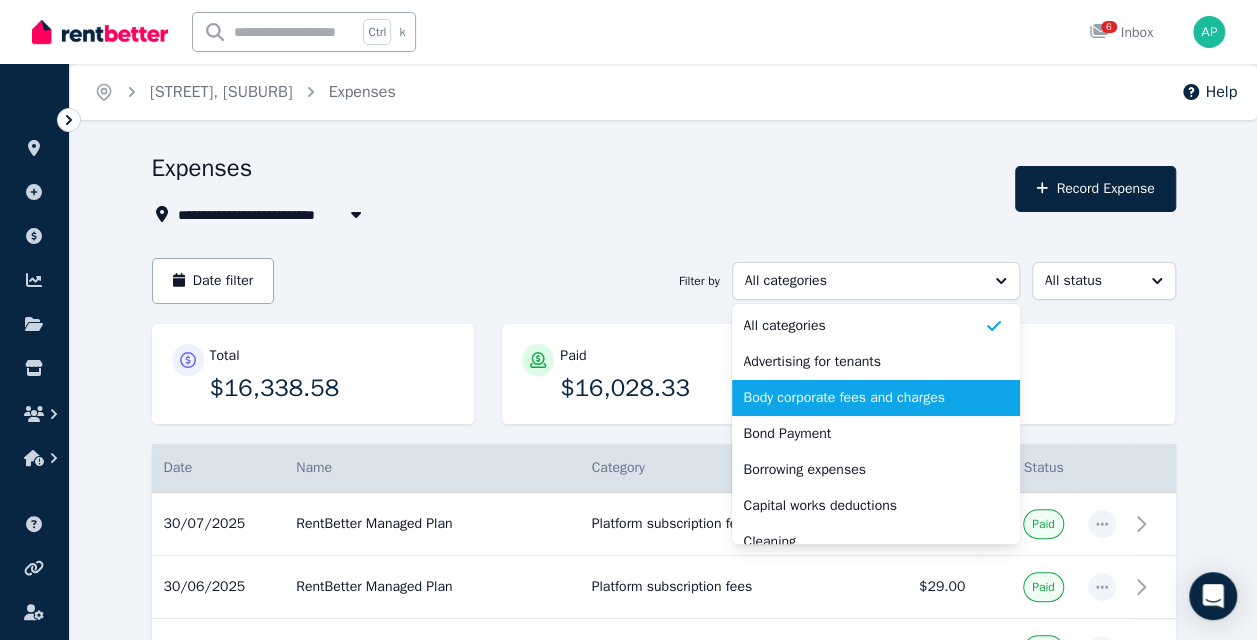 click on "Body corporate fees and charges" at bounding box center [864, 398] 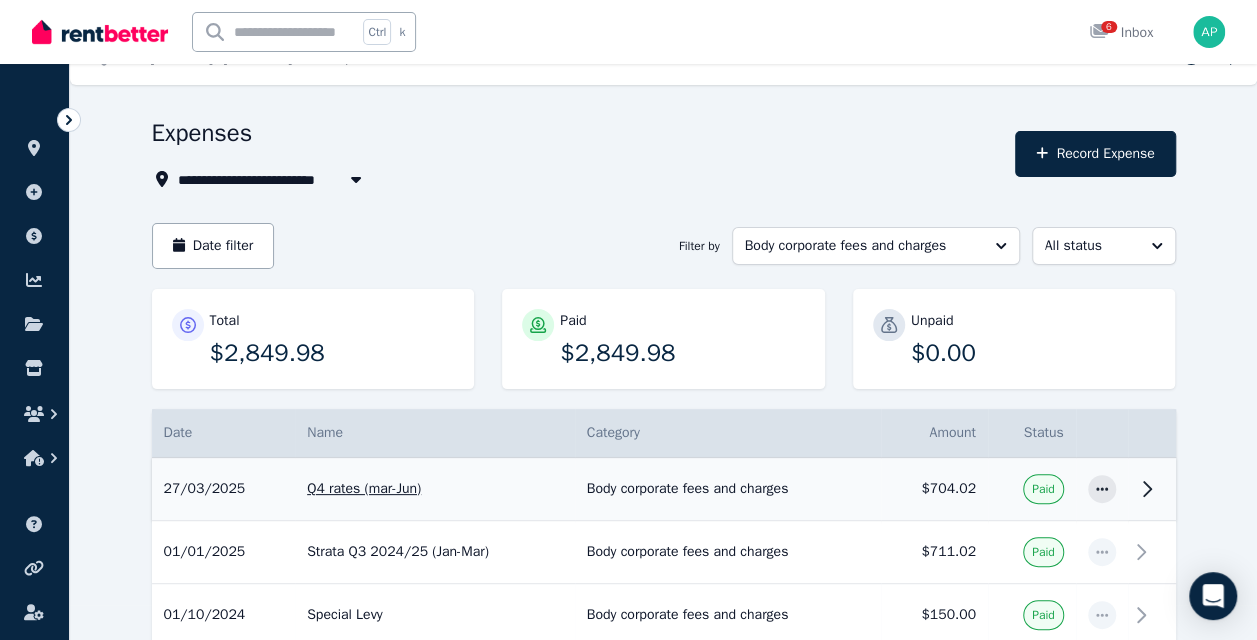 scroll, scrollTop: 27, scrollLeft: 0, axis: vertical 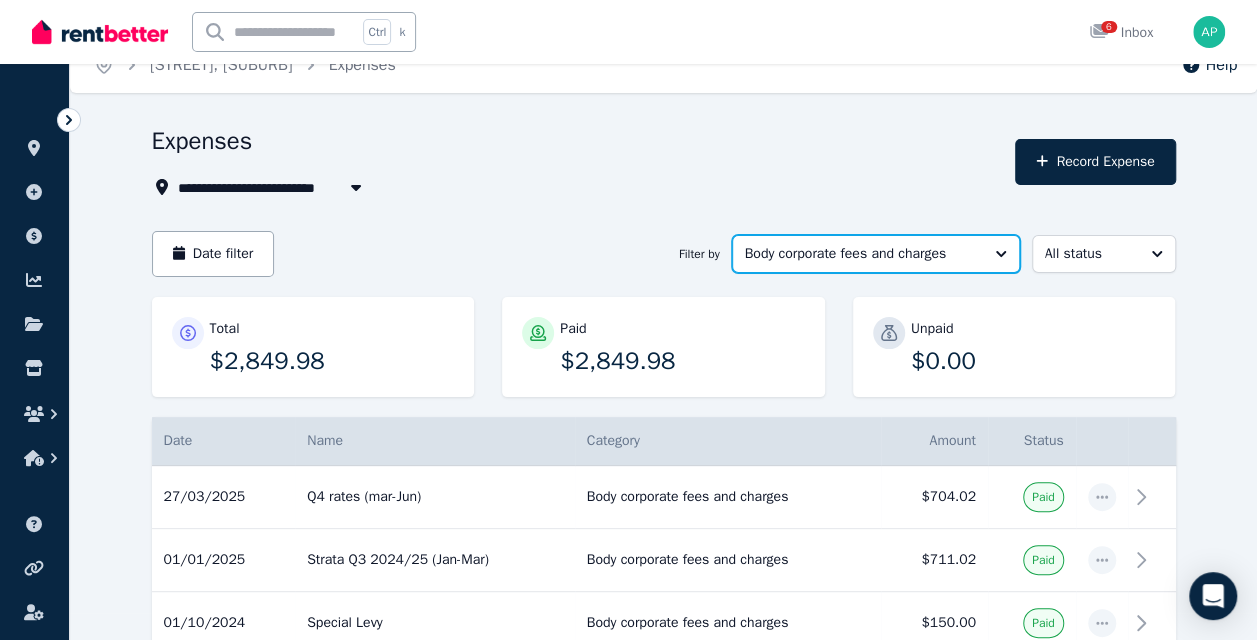 click on "Body corporate fees and charges" at bounding box center [876, 254] 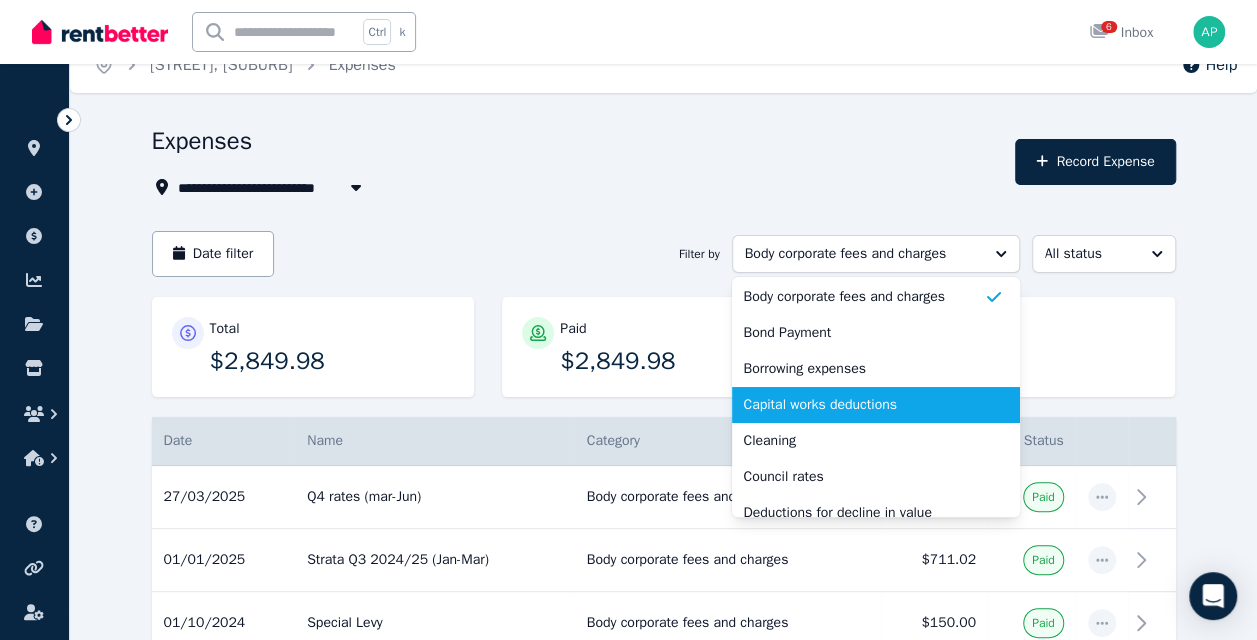 scroll, scrollTop: 80, scrollLeft: 0, axis: vertical 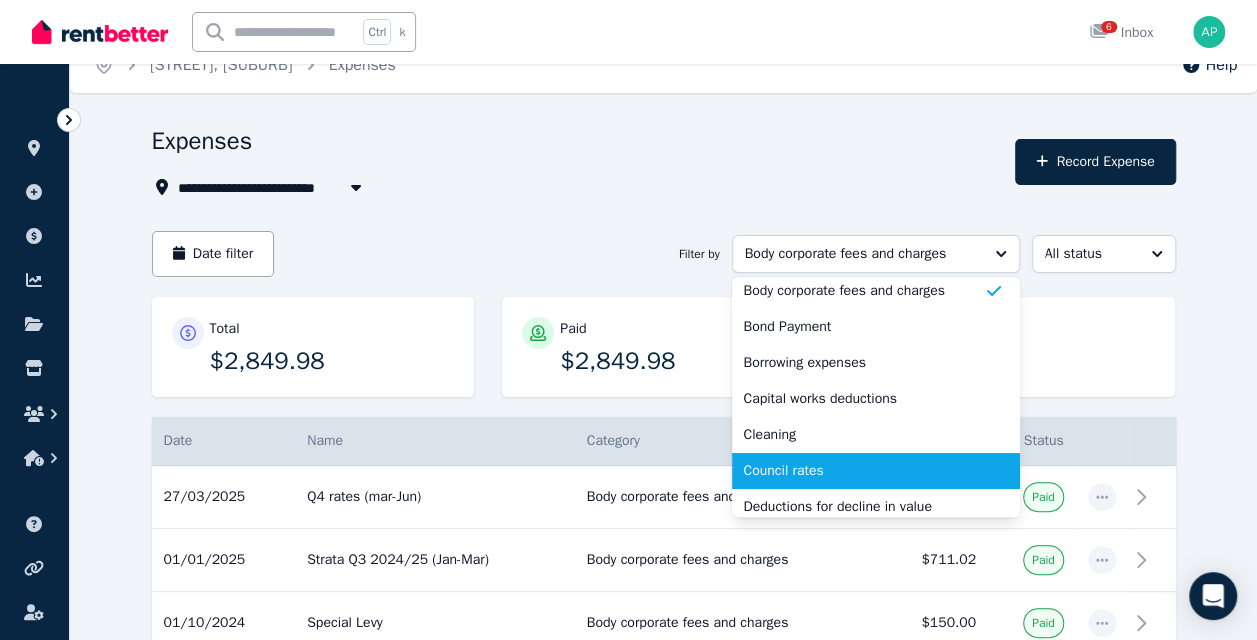 click on "Council rates" at bounding box center [864, 471] 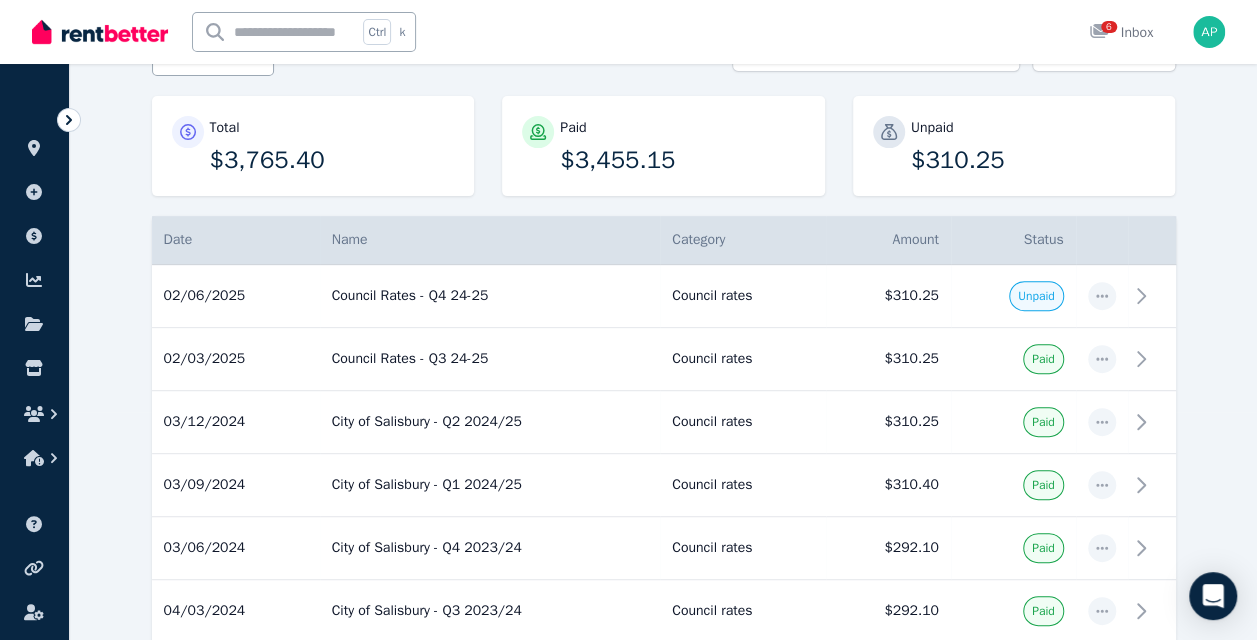 scroll, scrollTop: 226, scrollLeft: 0, axis: vertical 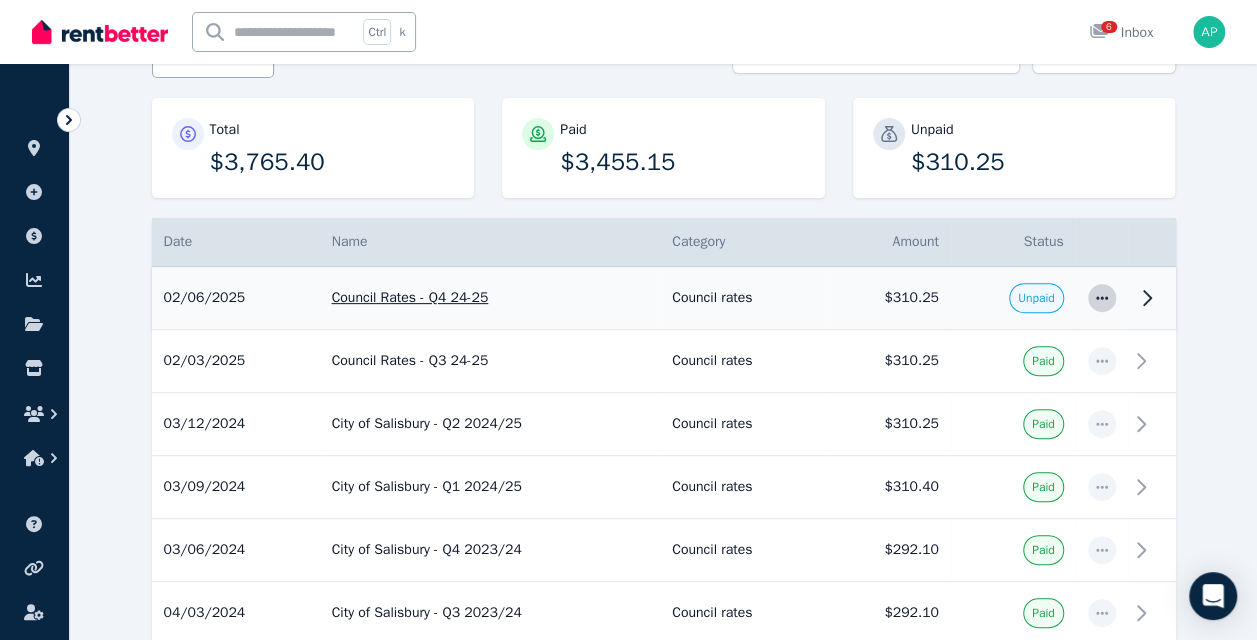 click 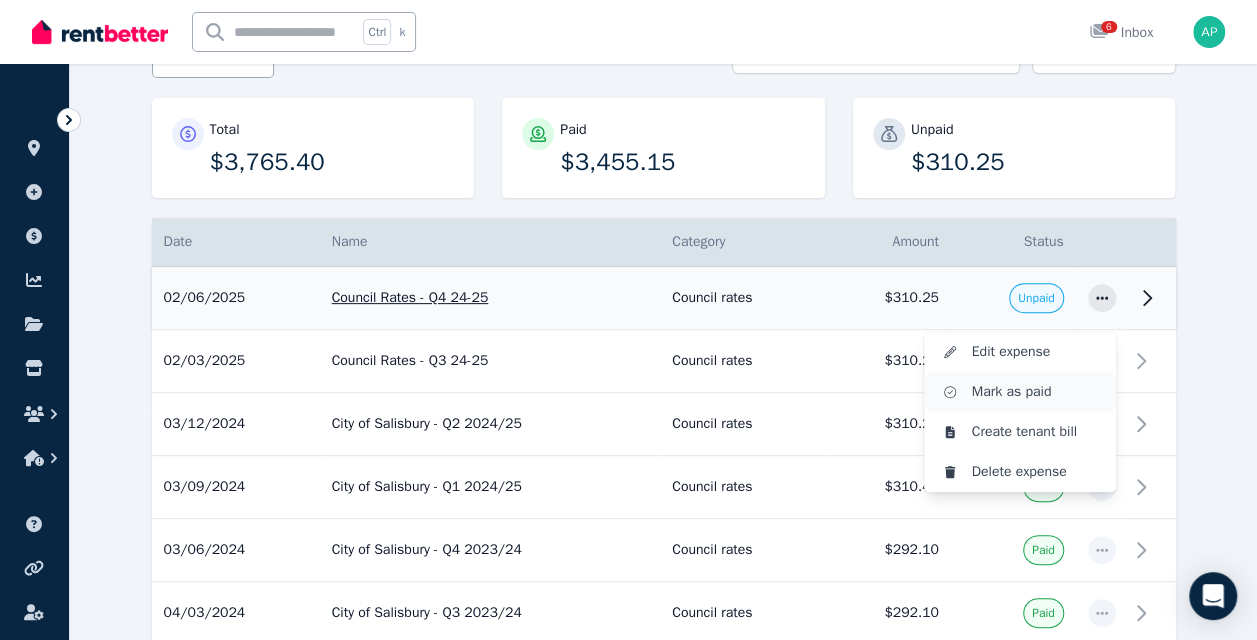click on "Mark as paid" at bounding box center (1036, 392) 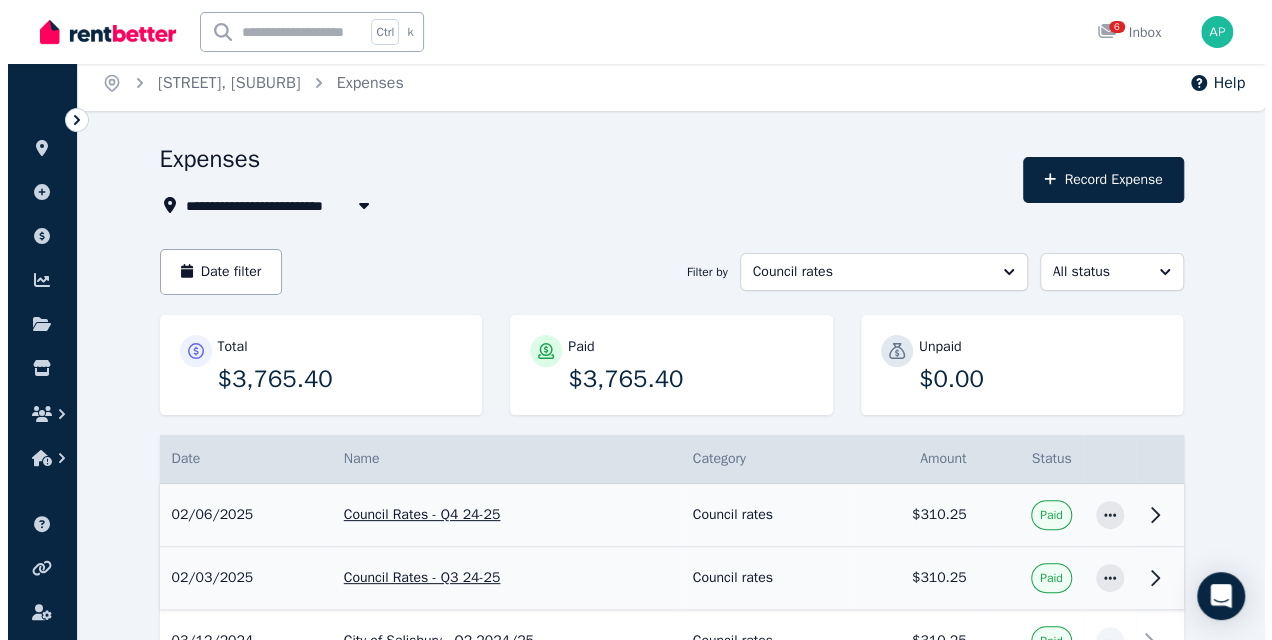 scroll, scrollTop: 8, scrollLeft: 0, axis: vertical 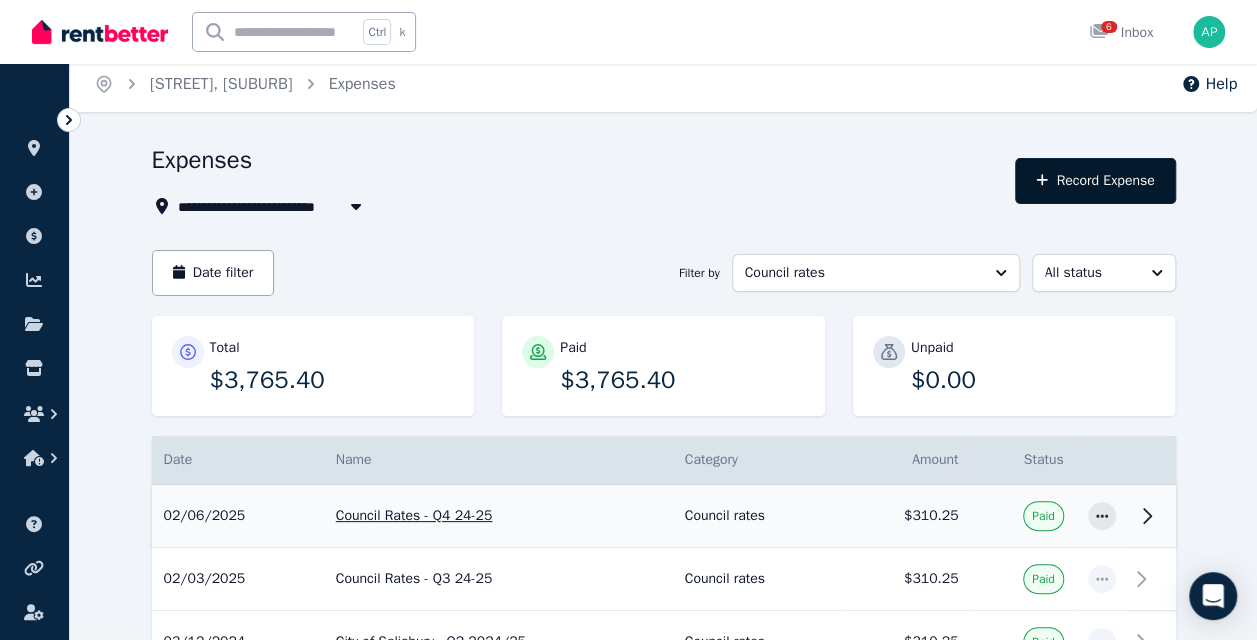 click on "Record Expense" at bounding box center (1095, 181) 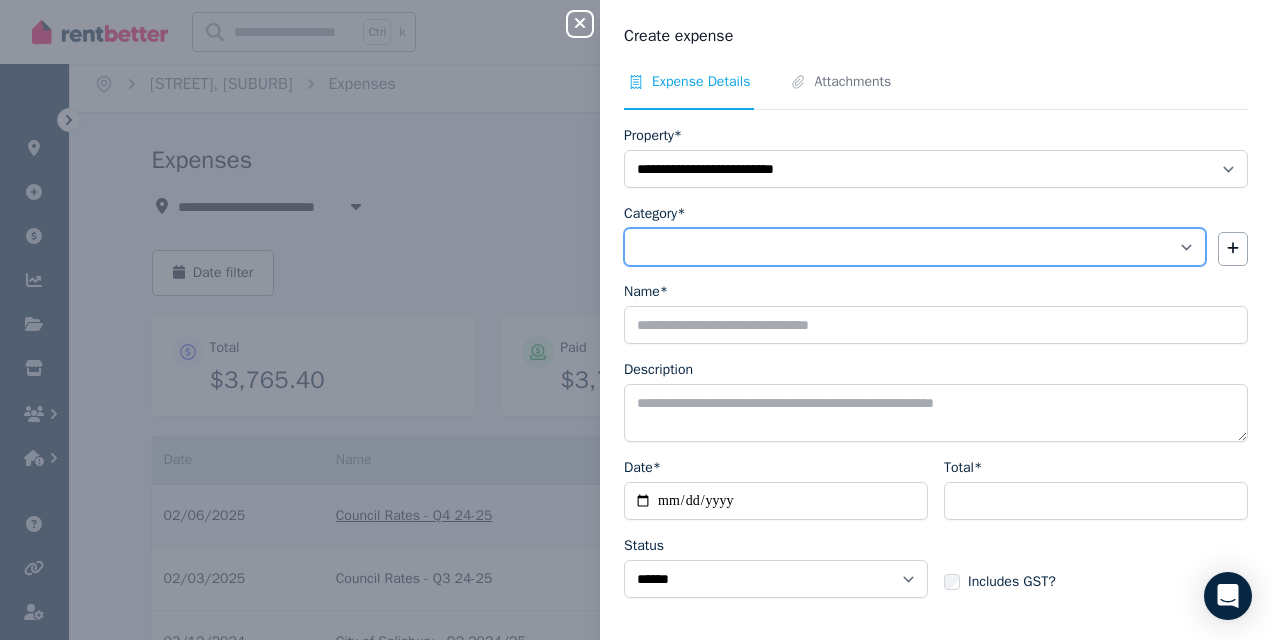 click on "**********" at bounding box center (915, 247) 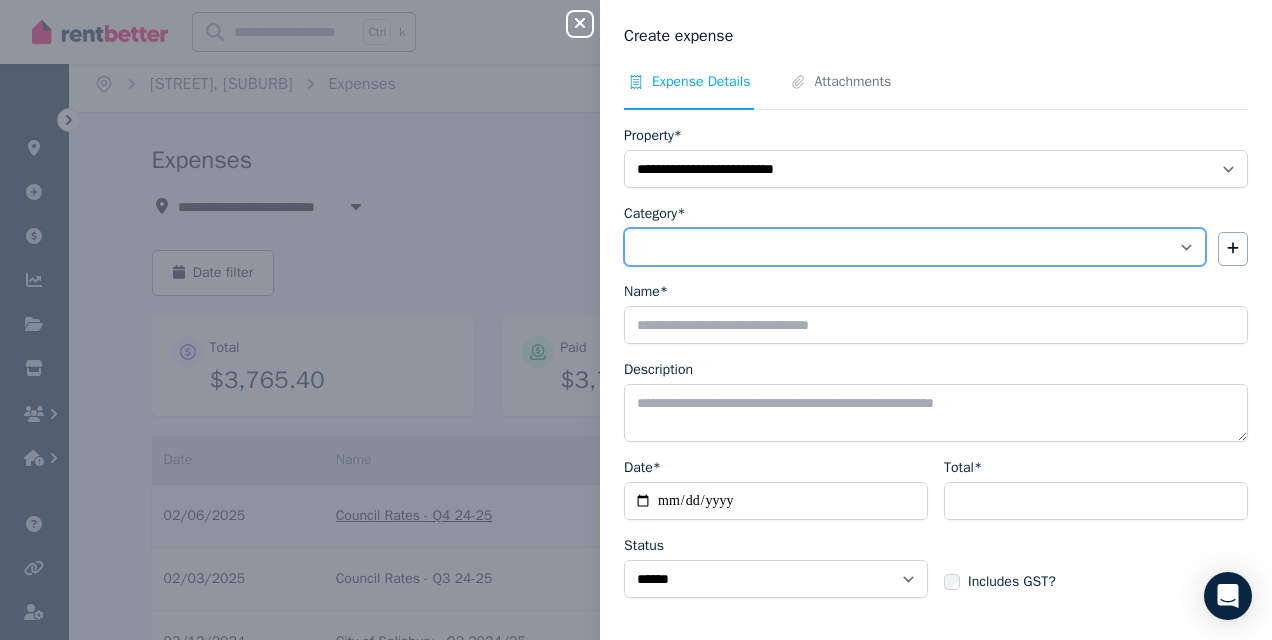 select on "**********" 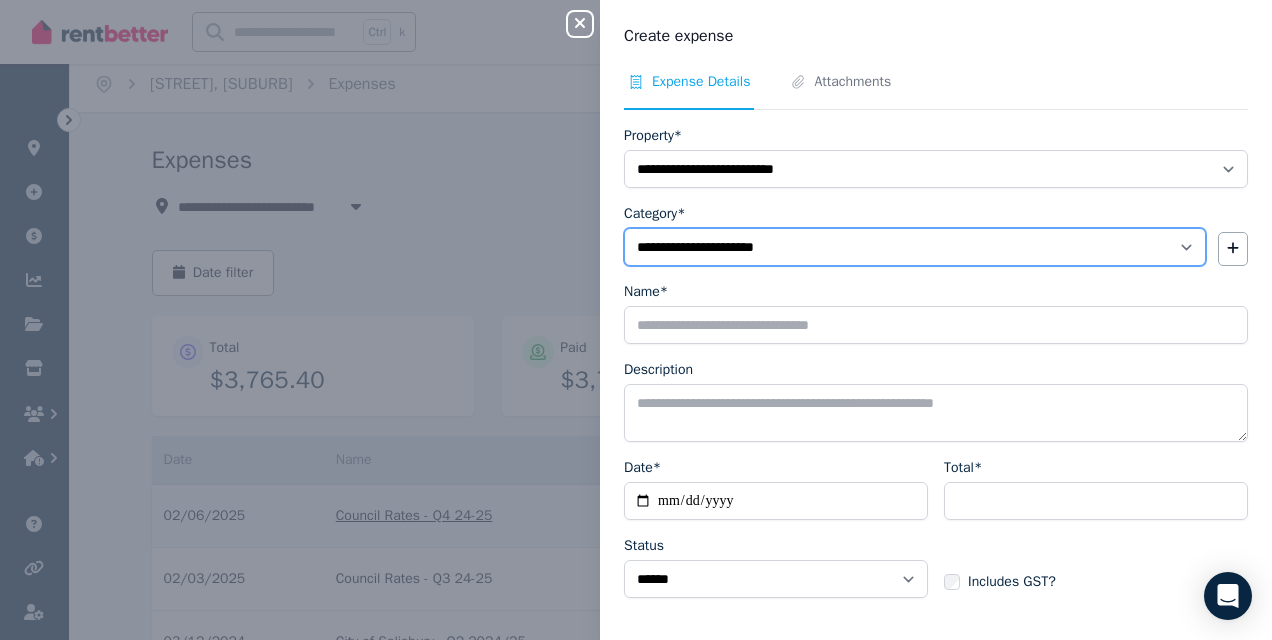 click on "**********" at bounding box center (915, 247) 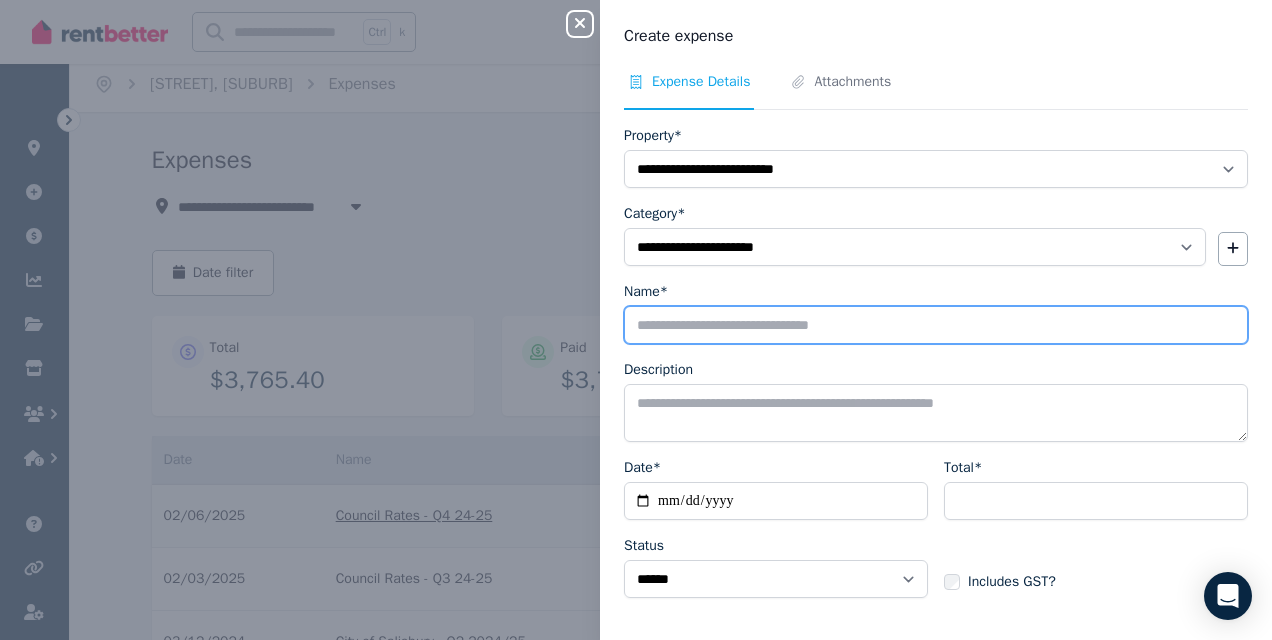 click on "Name*" at bounding box center (936, 325) 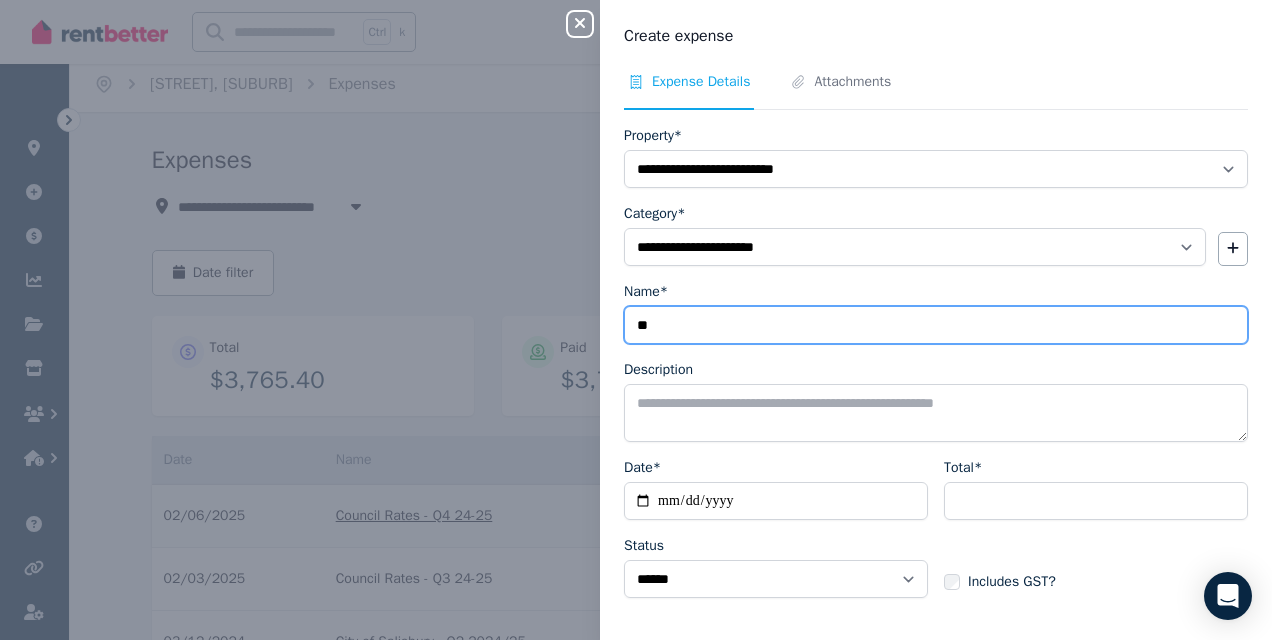 type on "*" 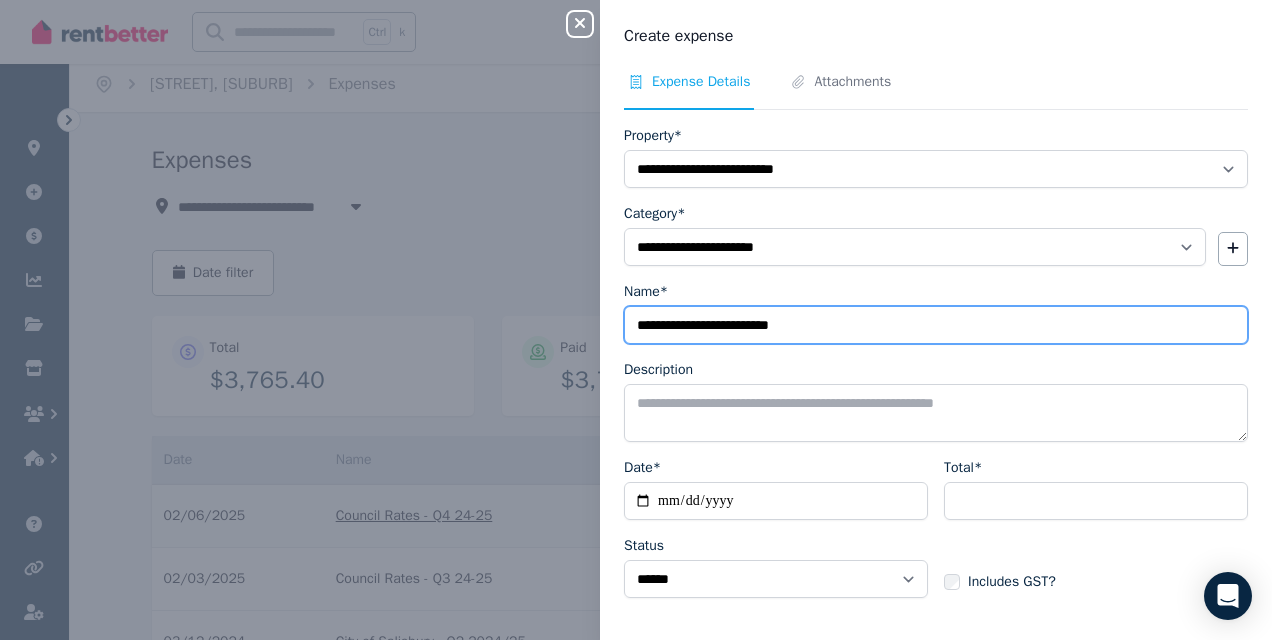 type on "**********" 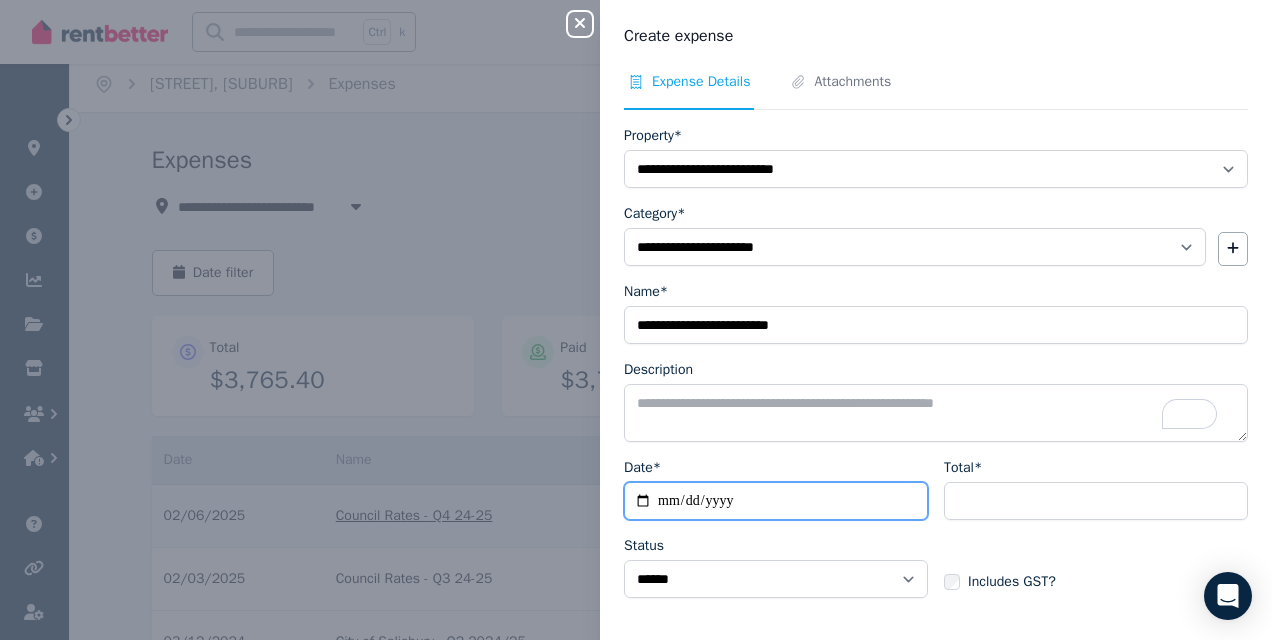 click on "Date*" at bounding box center (776, 501) 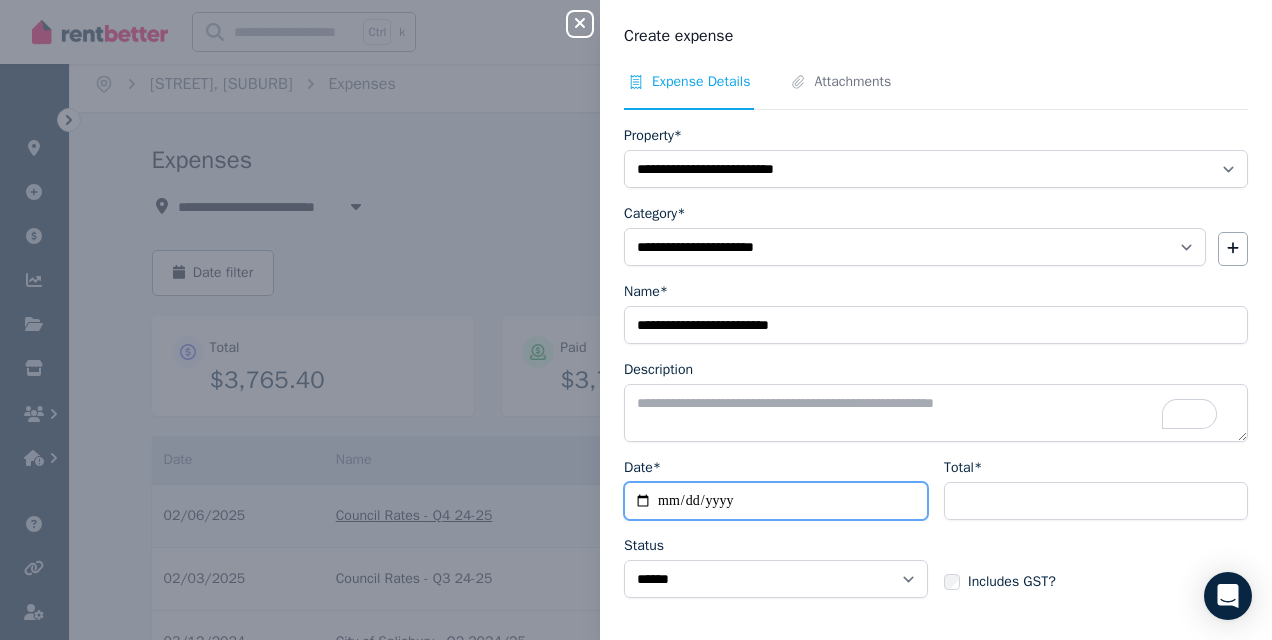 click on "Date*" at bounding box center (776, 501) 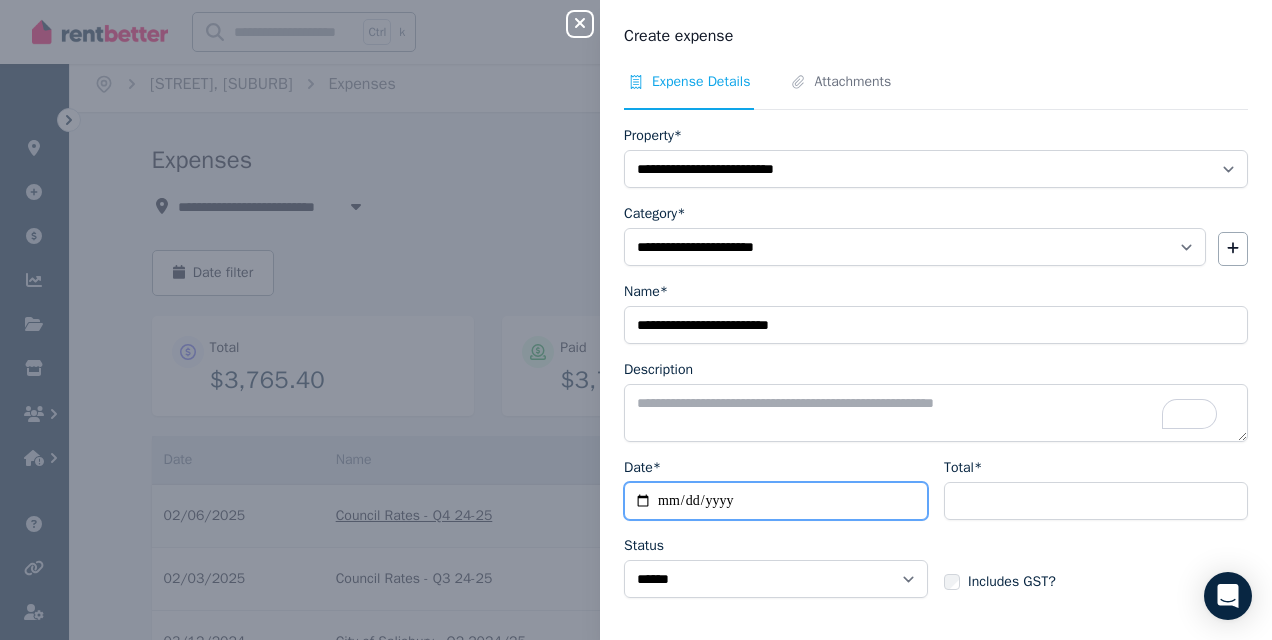 type on "**********" 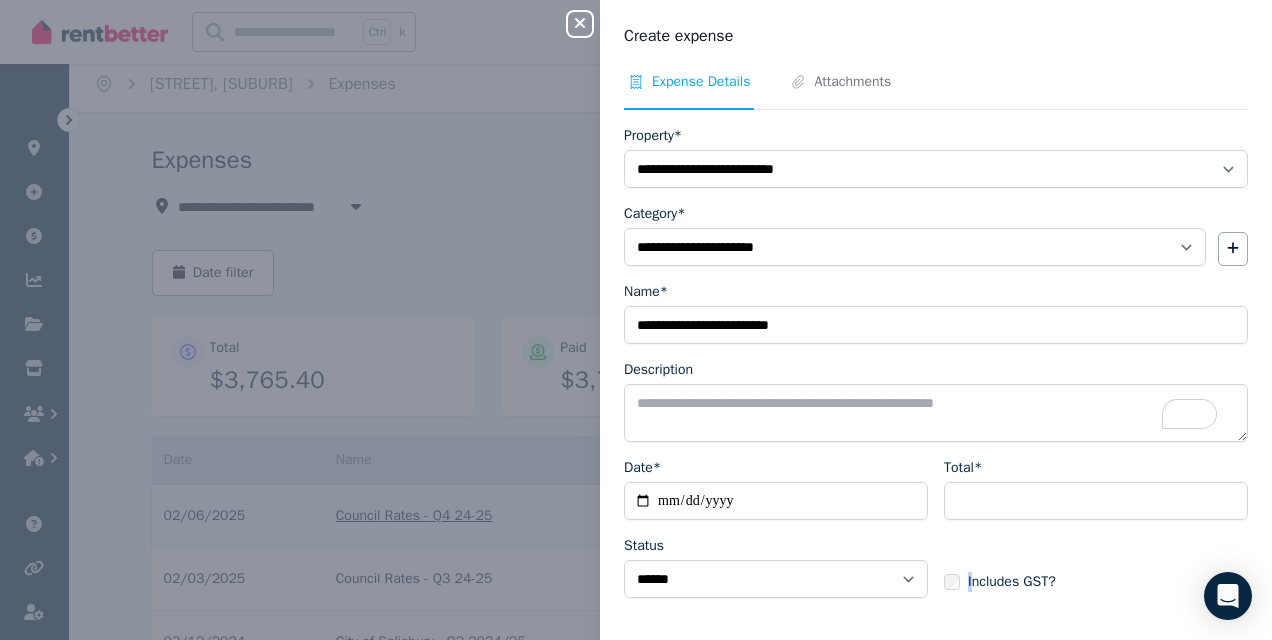 drag, startPoint x: 962, startPoint y: 518, endPoint x: 978, endPoint y: 488, distance: 34 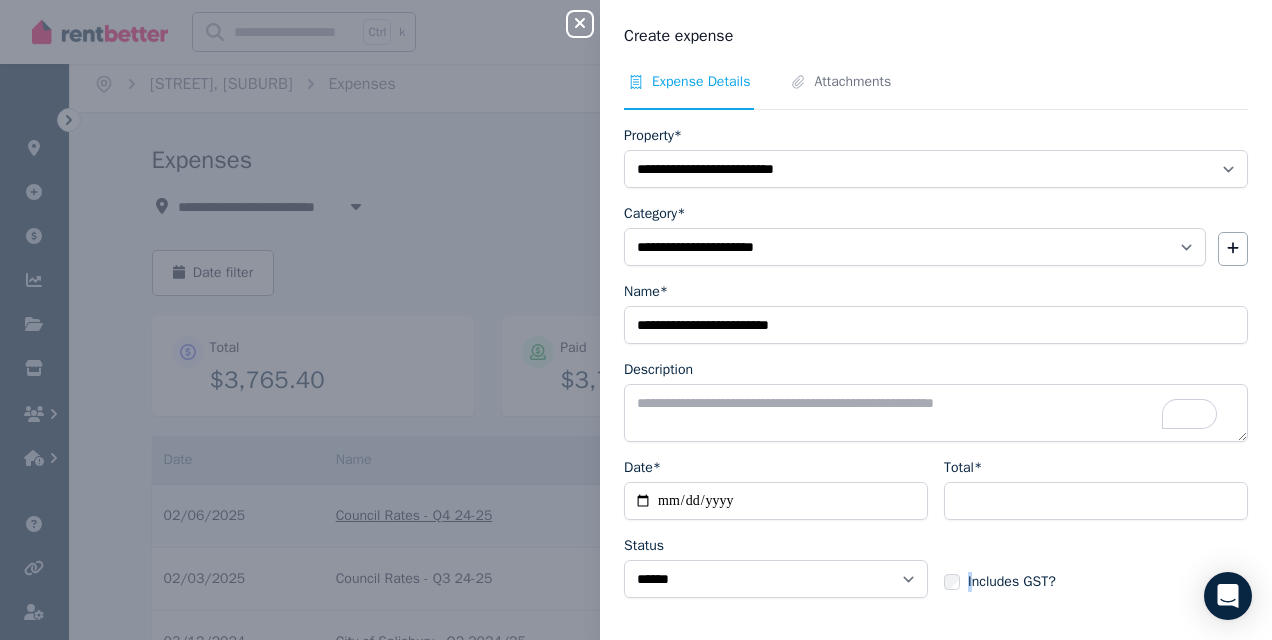 click on "Total* Includes GST?" at bounding box center [1096, 536] 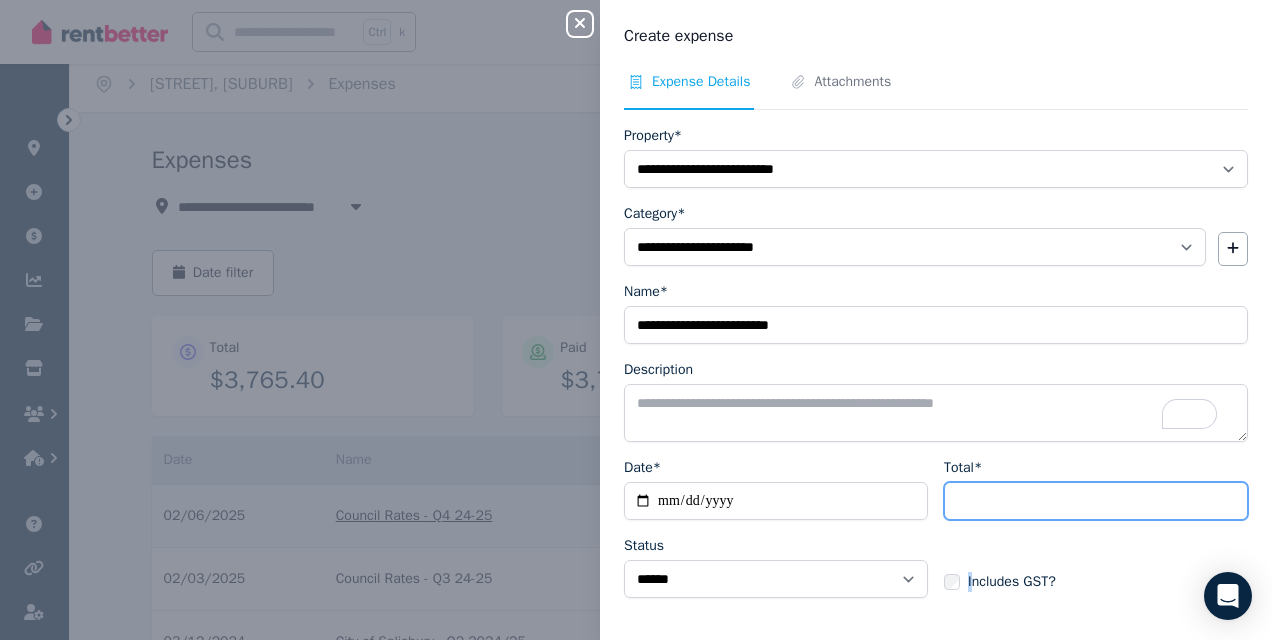 click on "Total*" at bounding box center [1096, 501] 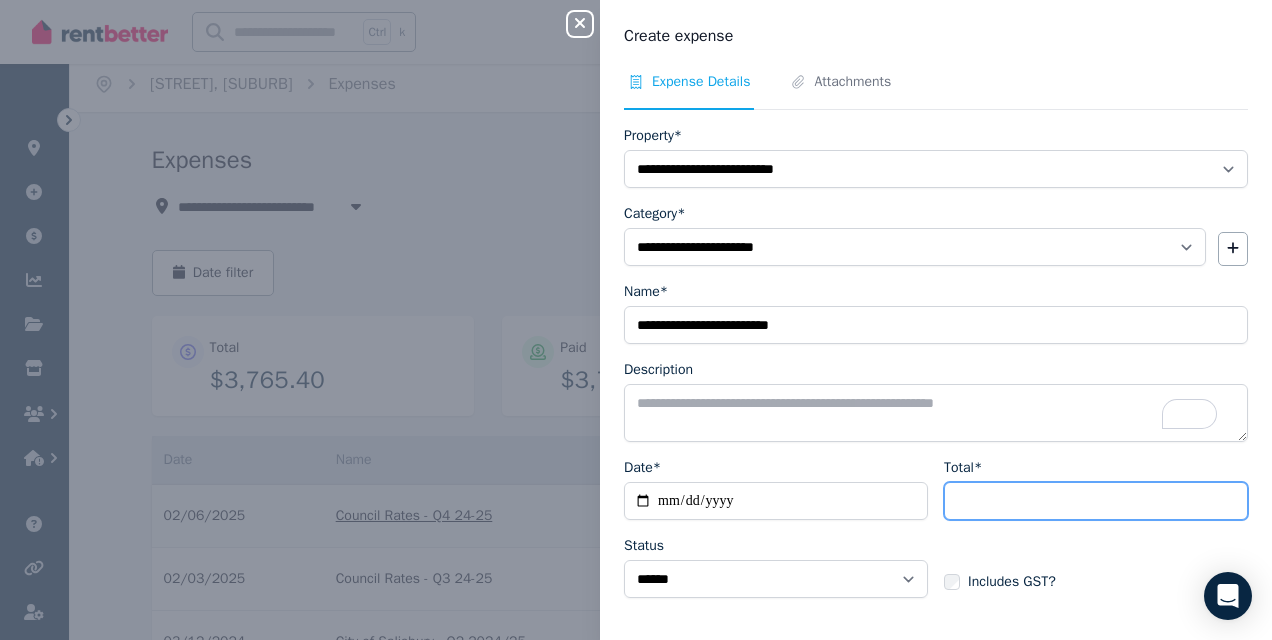type on "******" 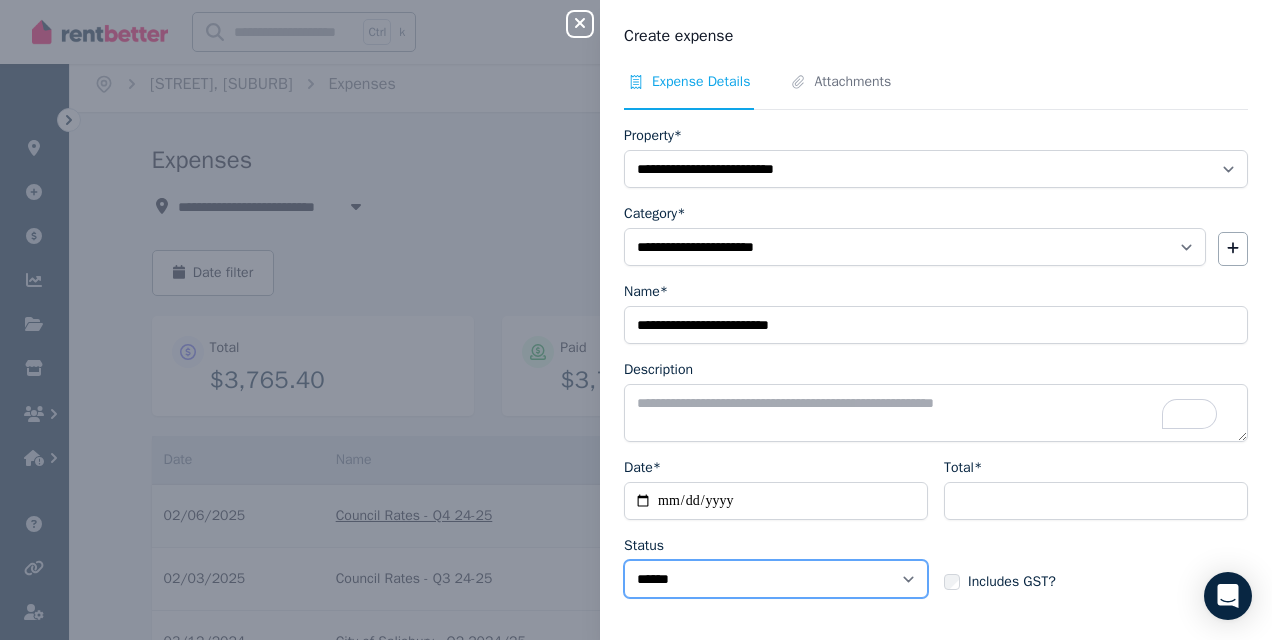click on "****** ****" at bounding box center (776, 579) 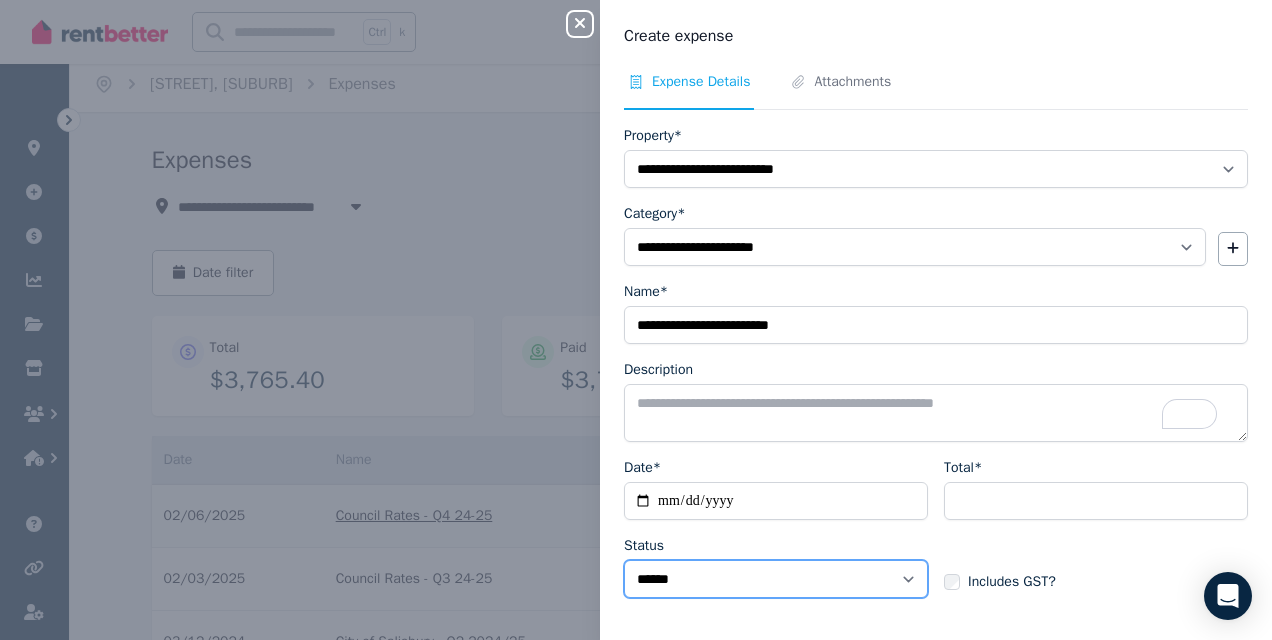 select on "**********" 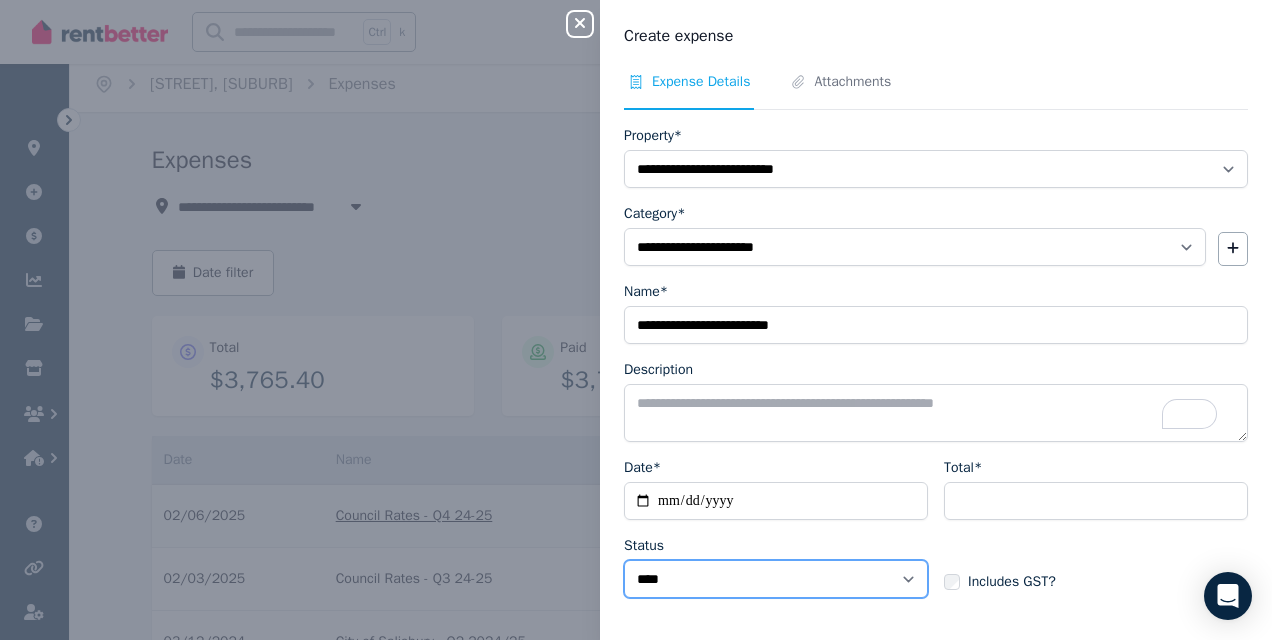 click on "****** ****" at bounding box center (776, 579) 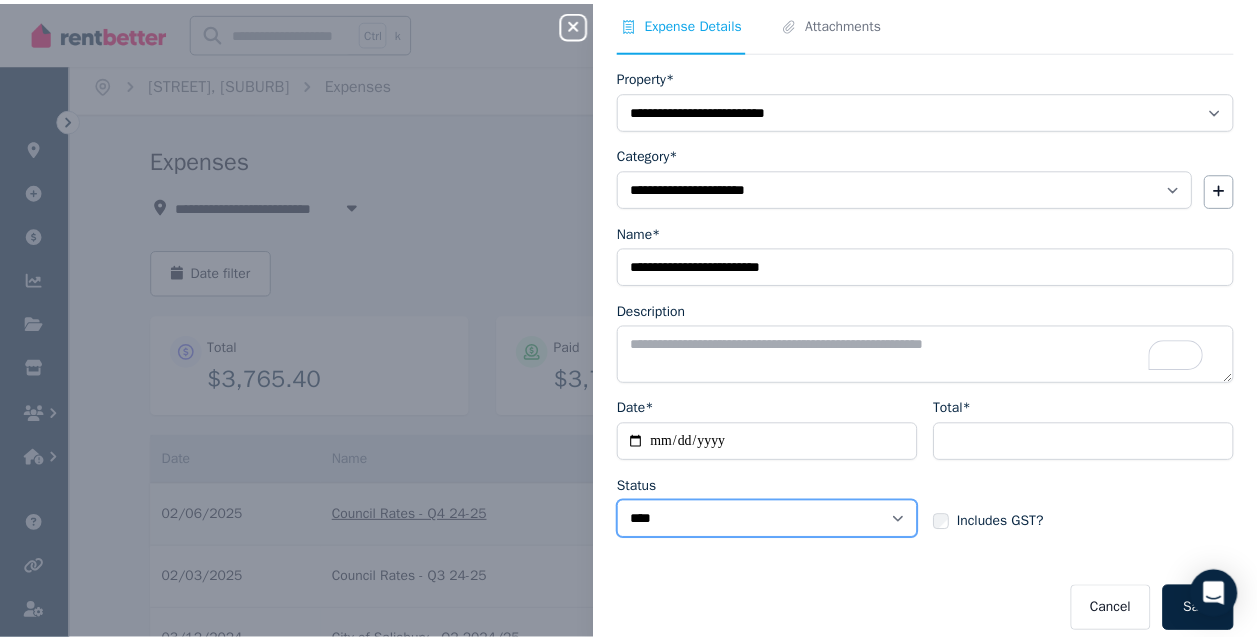scroll, scrollTop: 71, scrollLeft: 0, axis: vertical 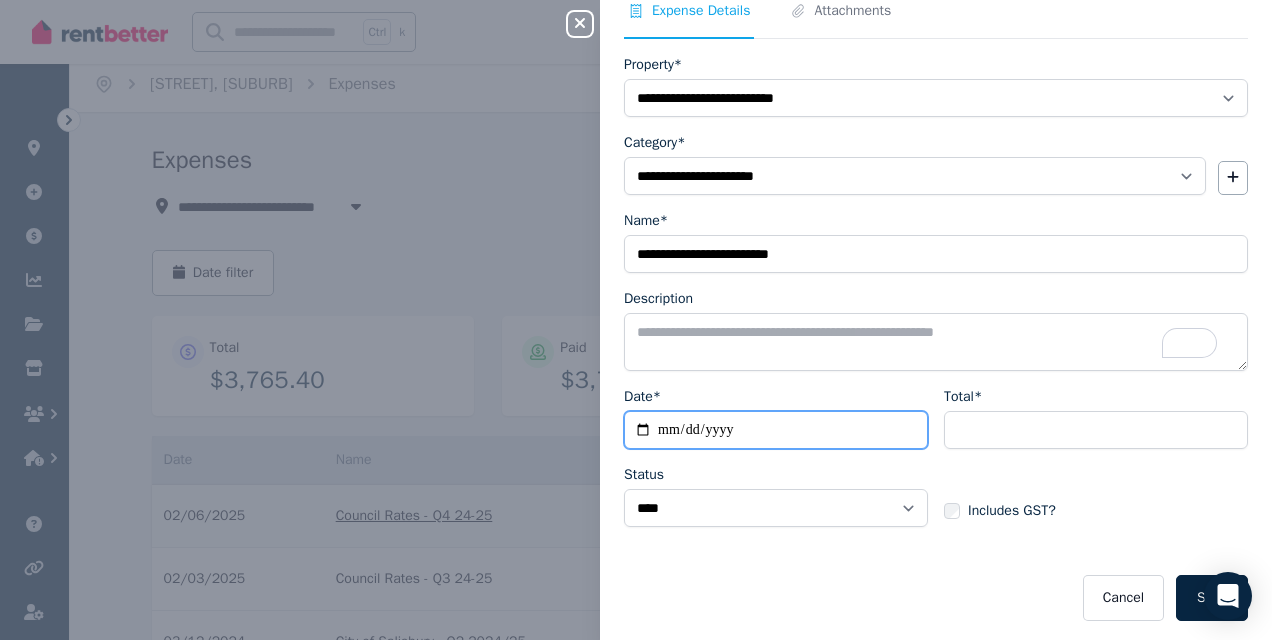 click on "**********" at bounding box center (776, 430) 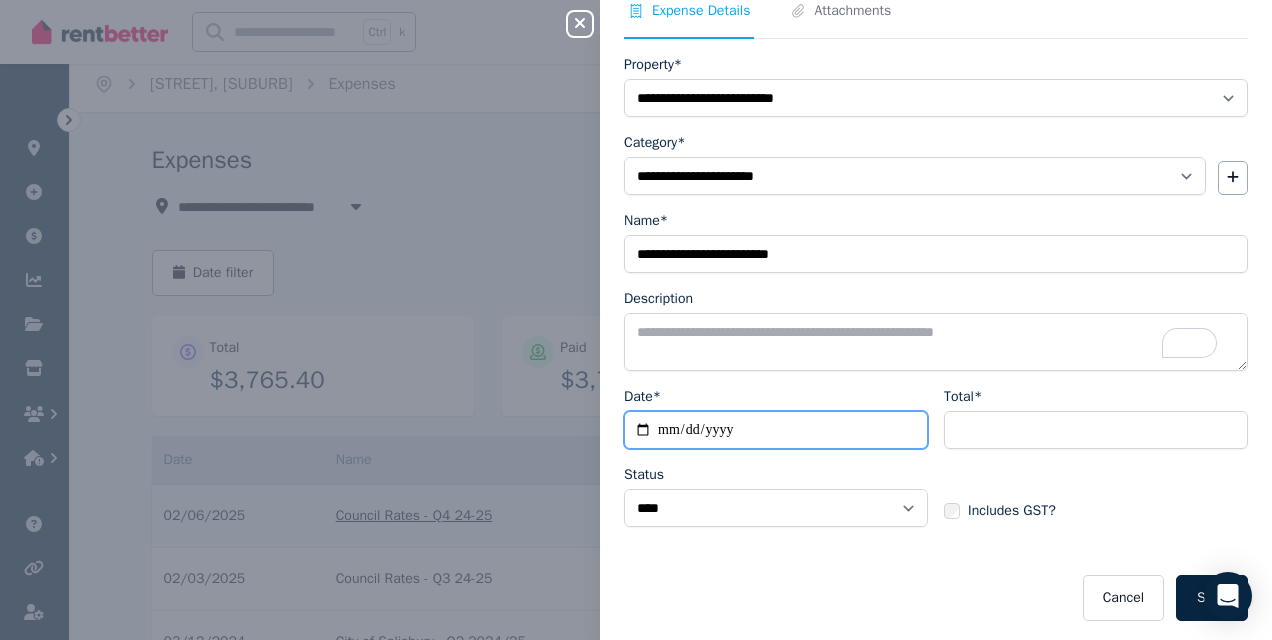type on "**********" 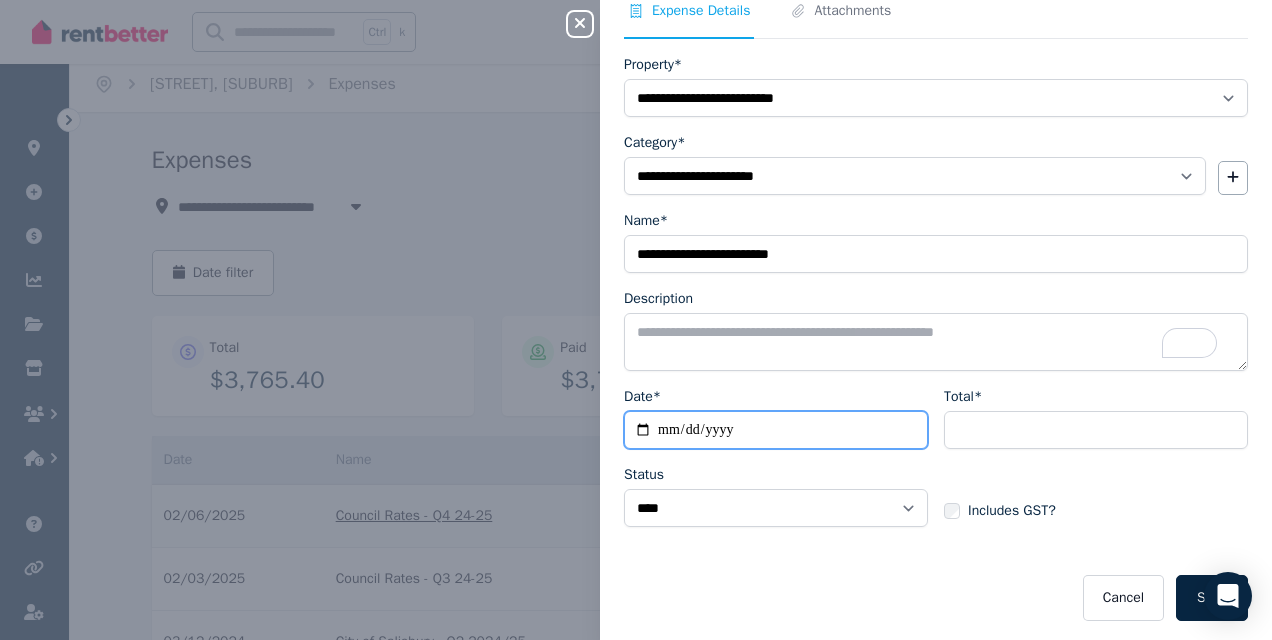 type on "**********" 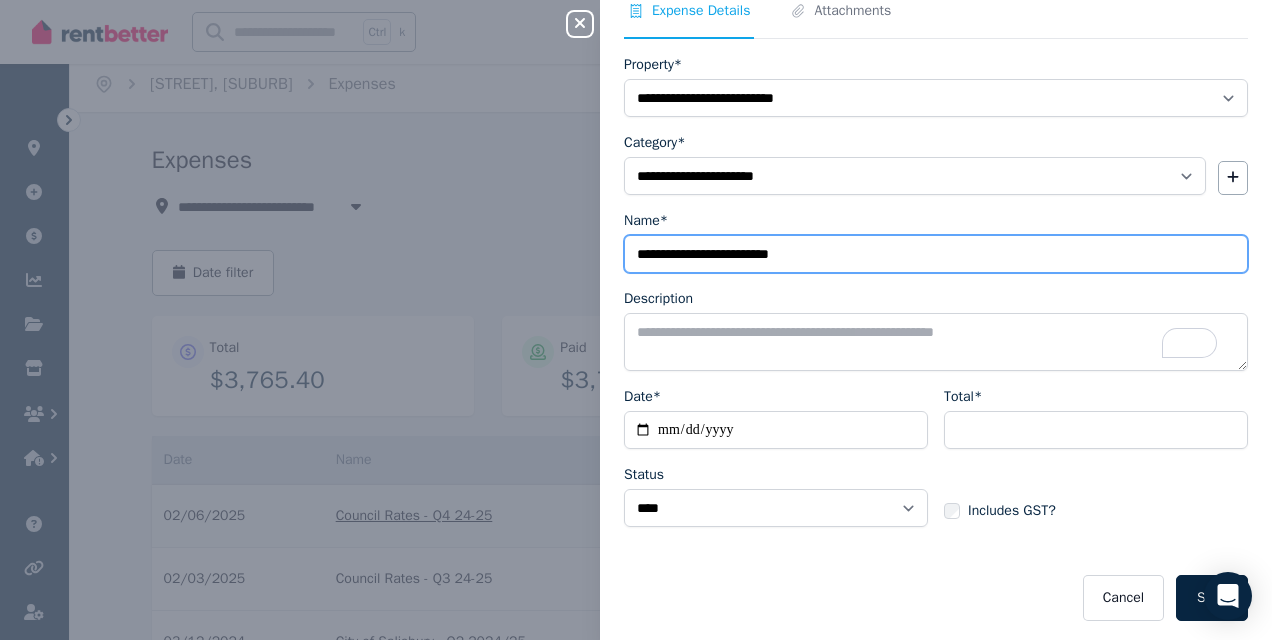 click on "**********" at bounding box center [936, 254] 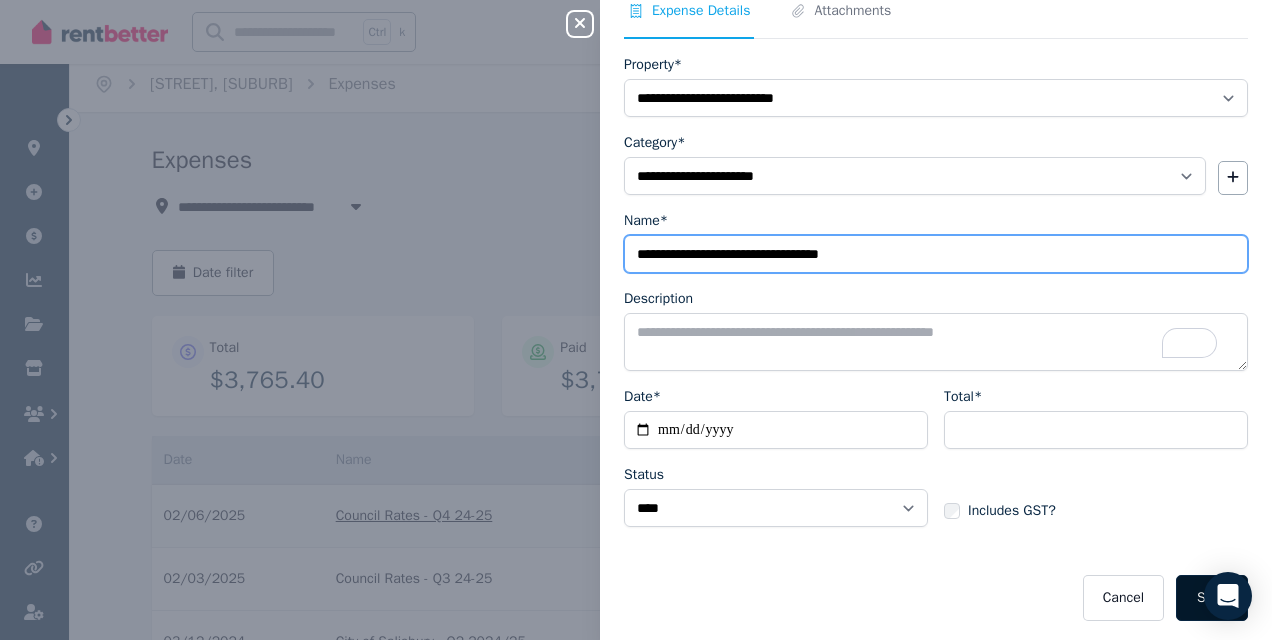 type on "**********" 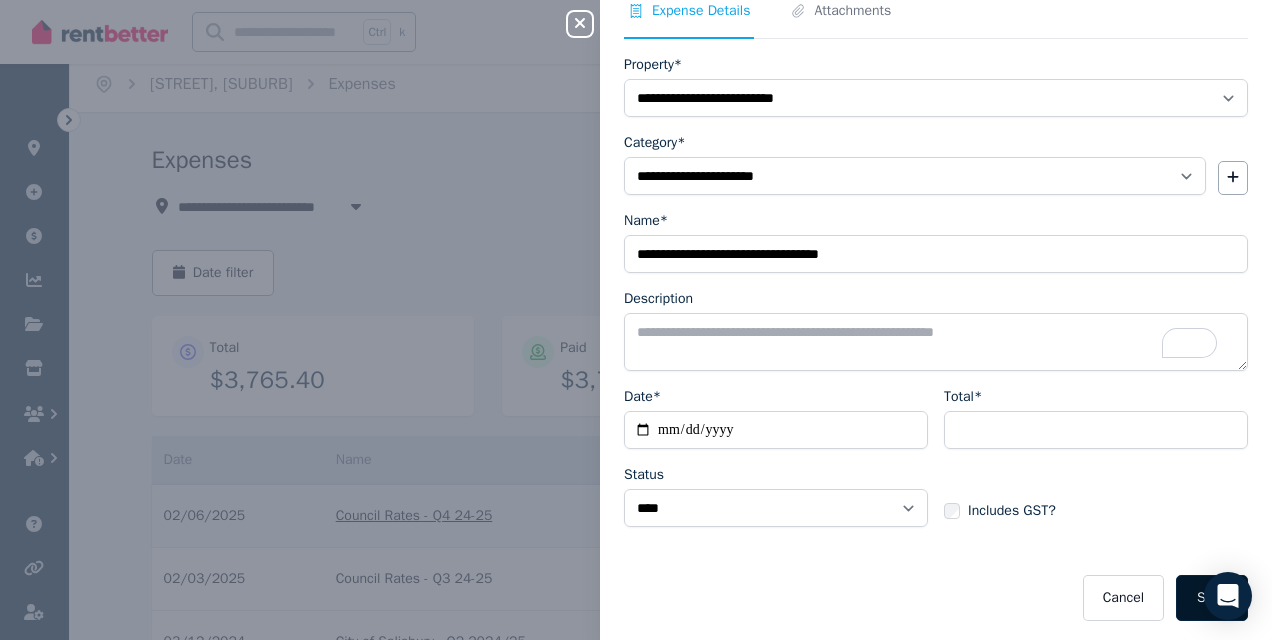 click on "Save" at bounding box center (1212, 598) 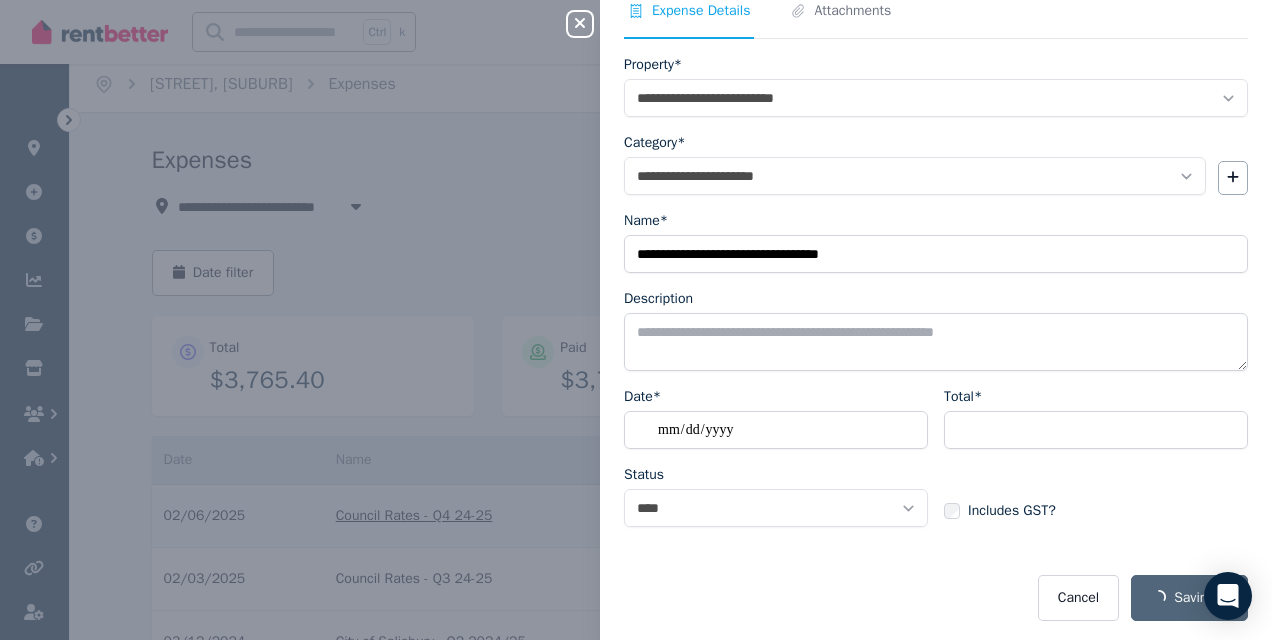 select on "**********" 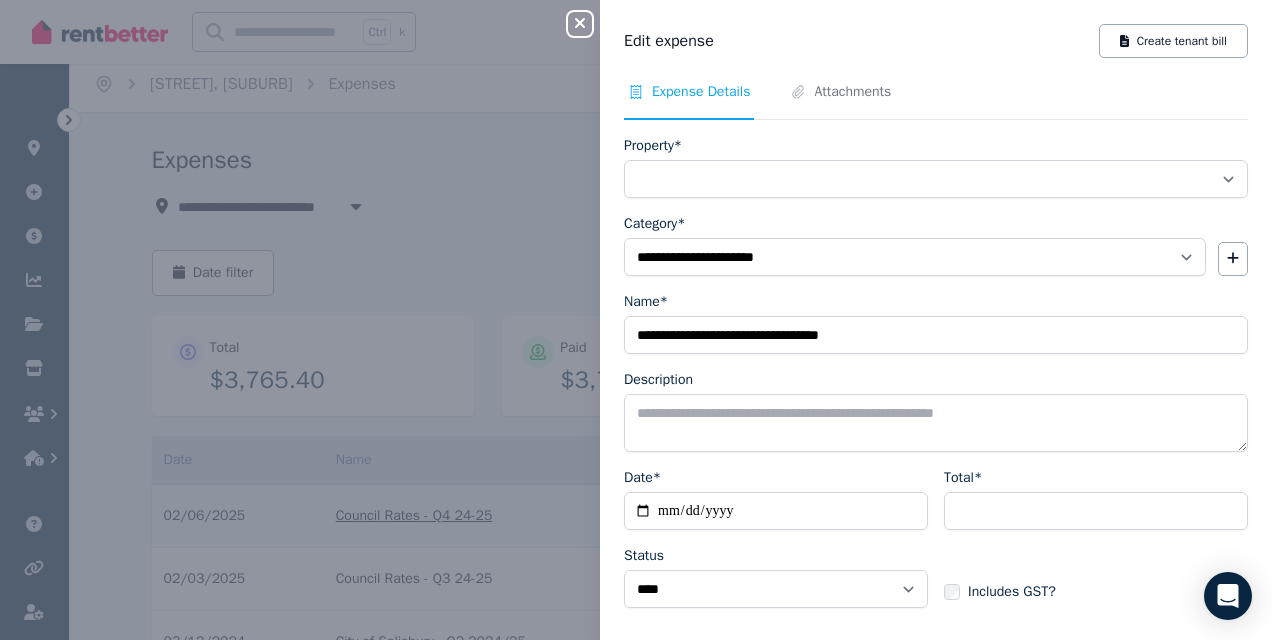 select on "**********" 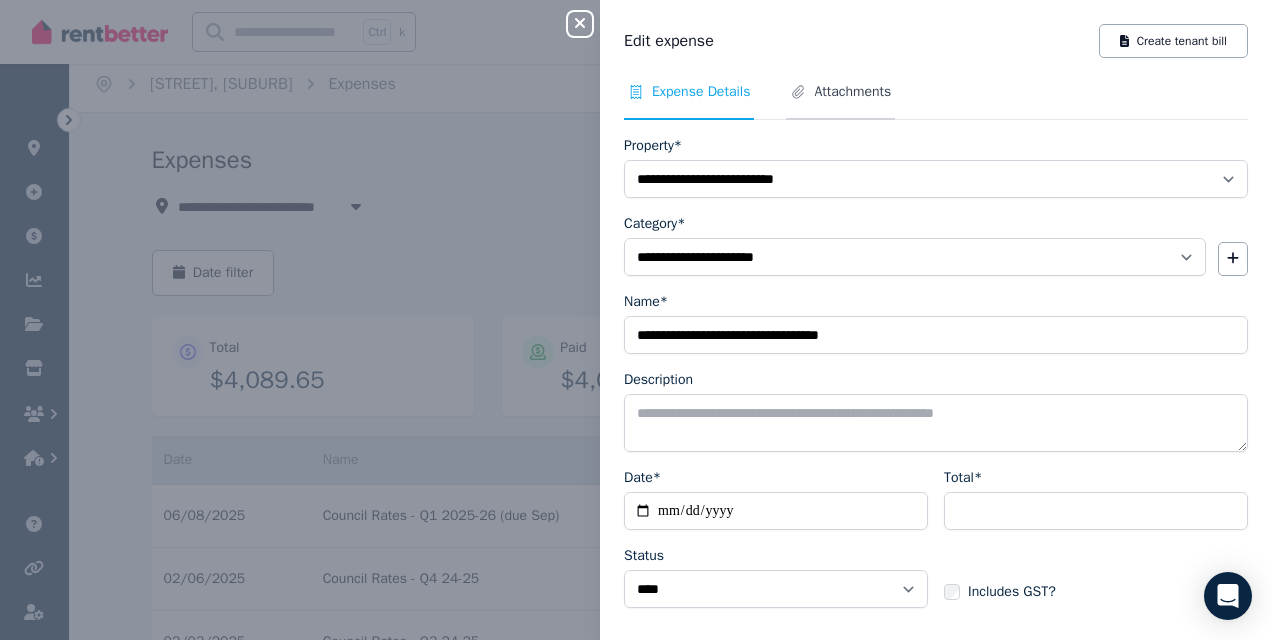 click on "Attachments" at bounding box center (852, 92) 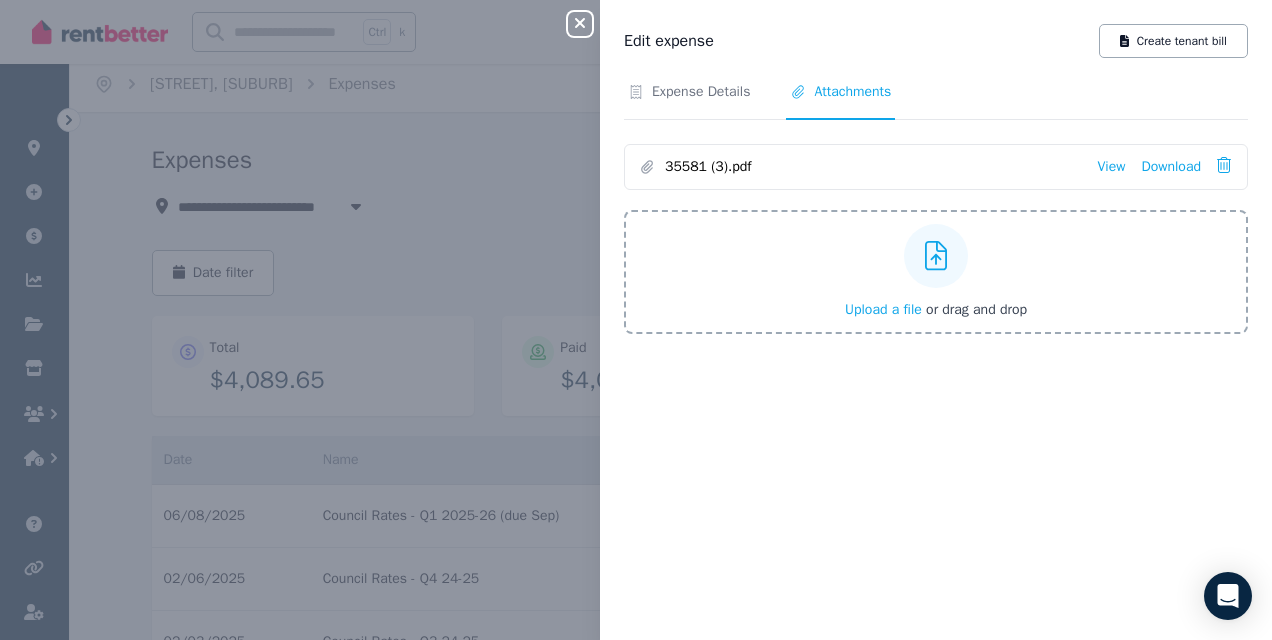 click 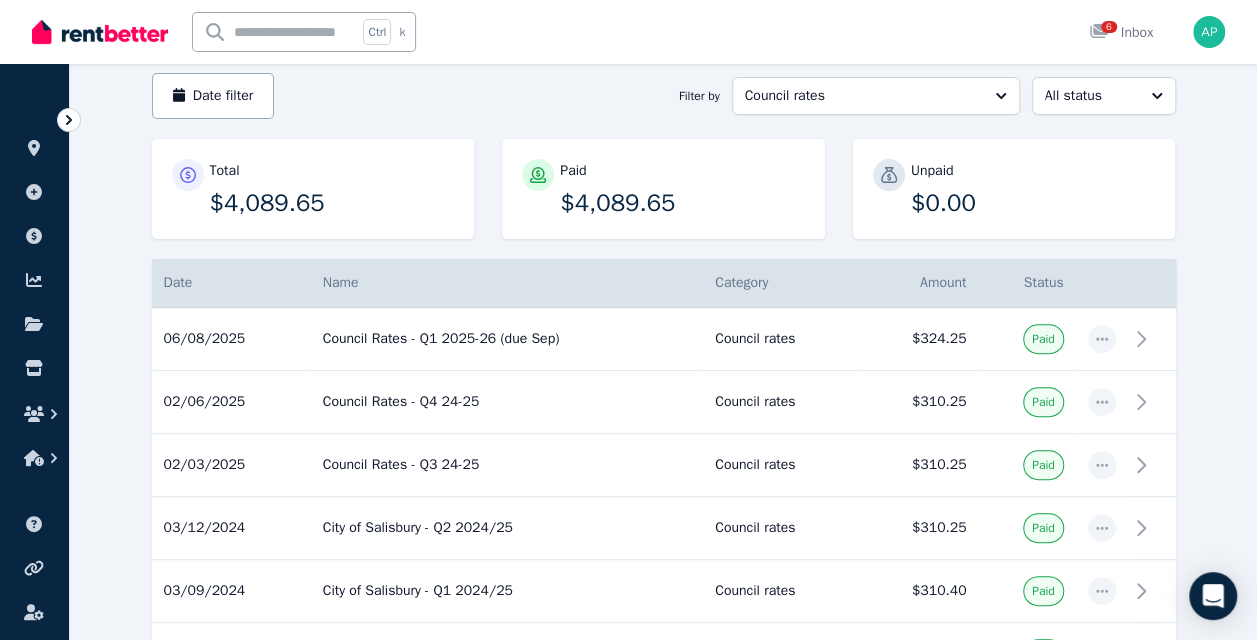 scroll, scrollTop: 0, scrollLeft: 0, axis: both 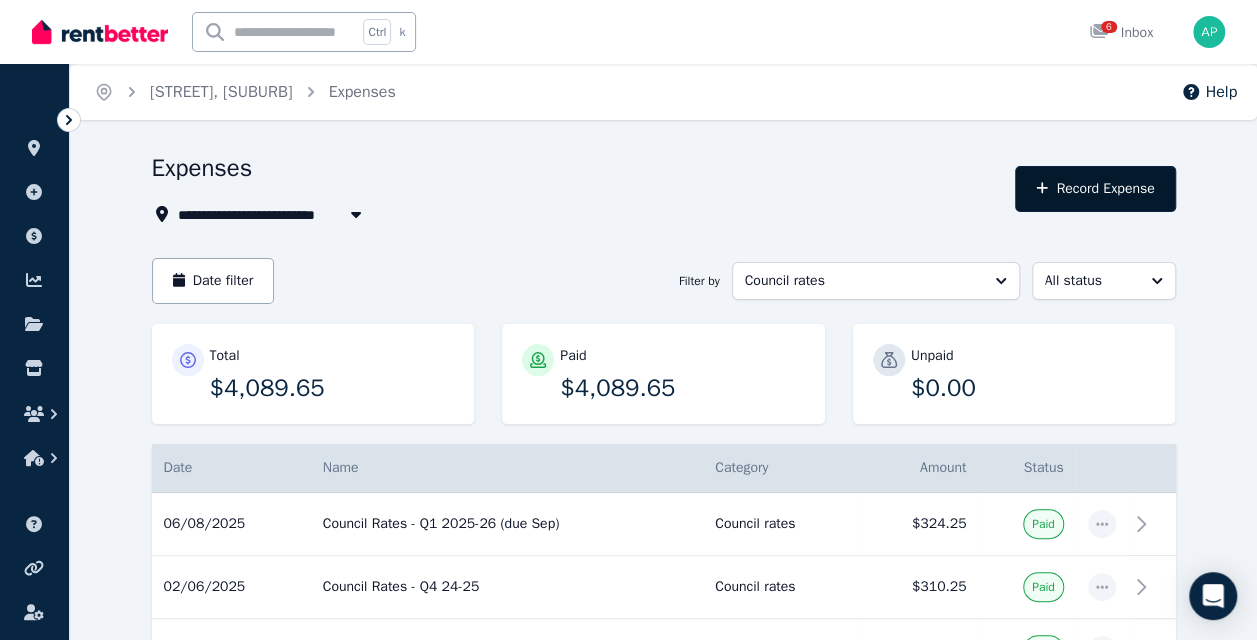 click on "Record Expense" at bounding box center (1095, 189) 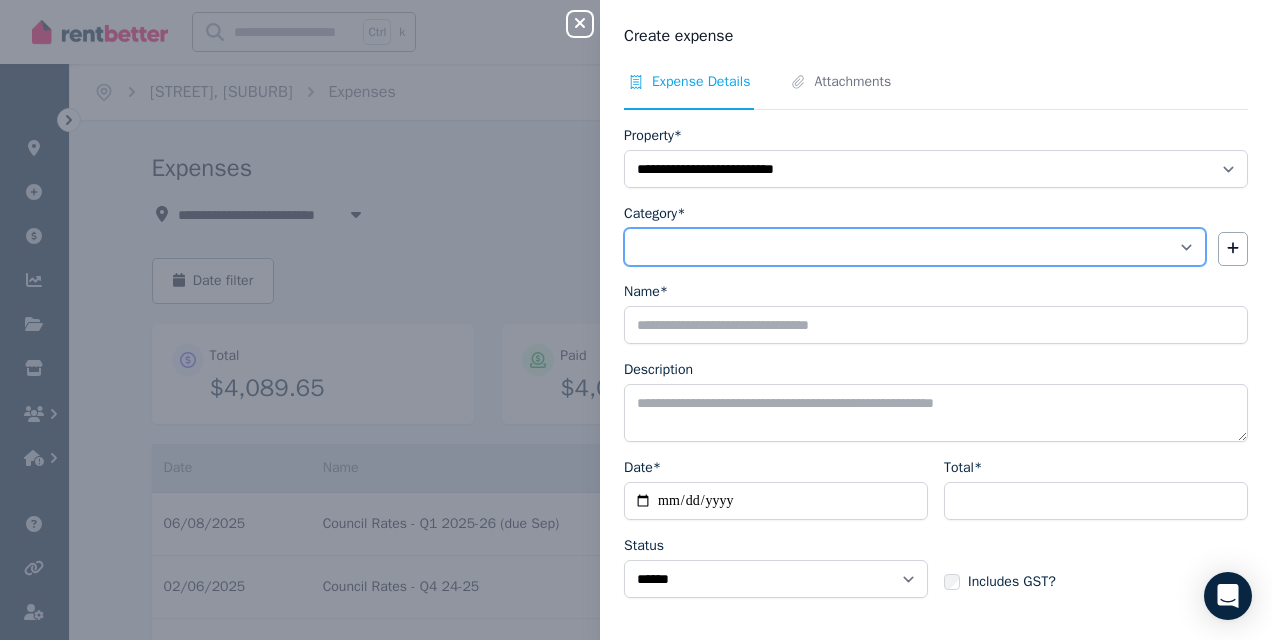 click on "**********" at bounding box center [915, 247] 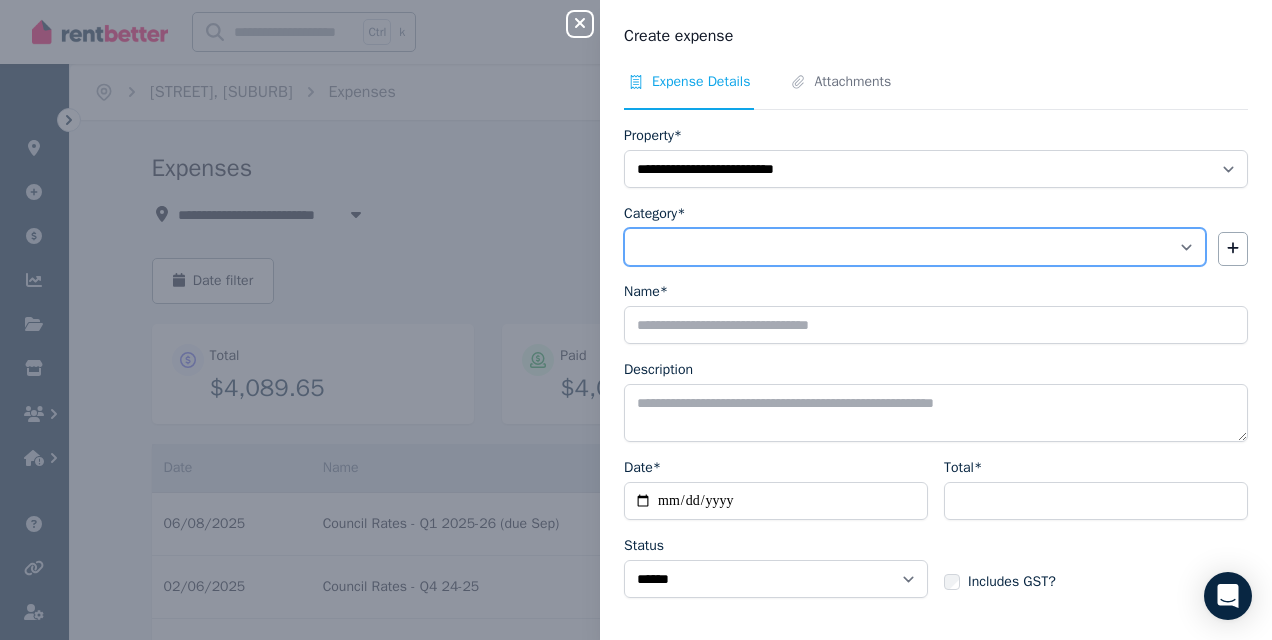 select on "**********" 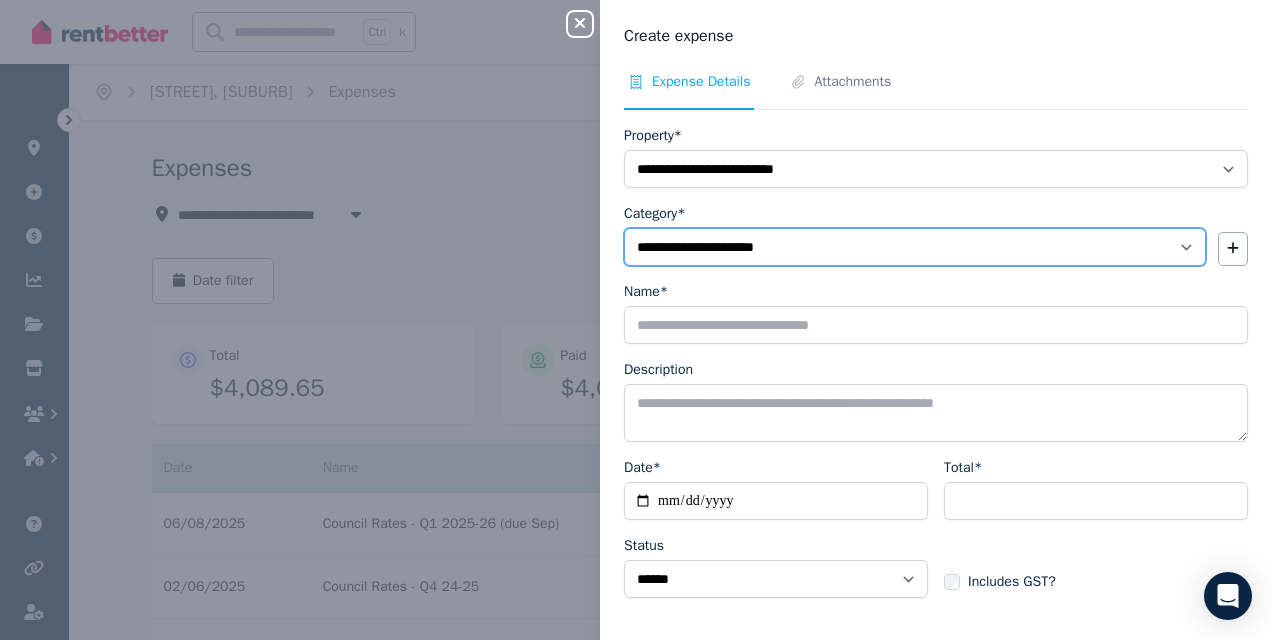 click on "**********" at bounding box center (915, 247) 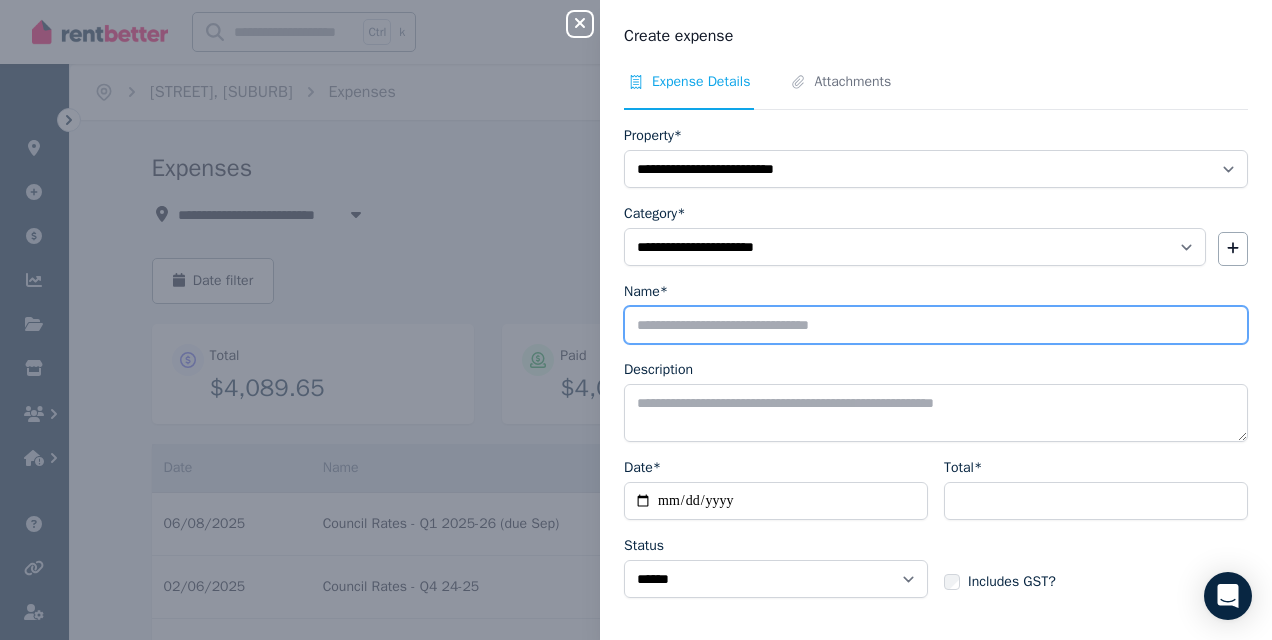 click on "Name*" at bounding box center (936, 325) 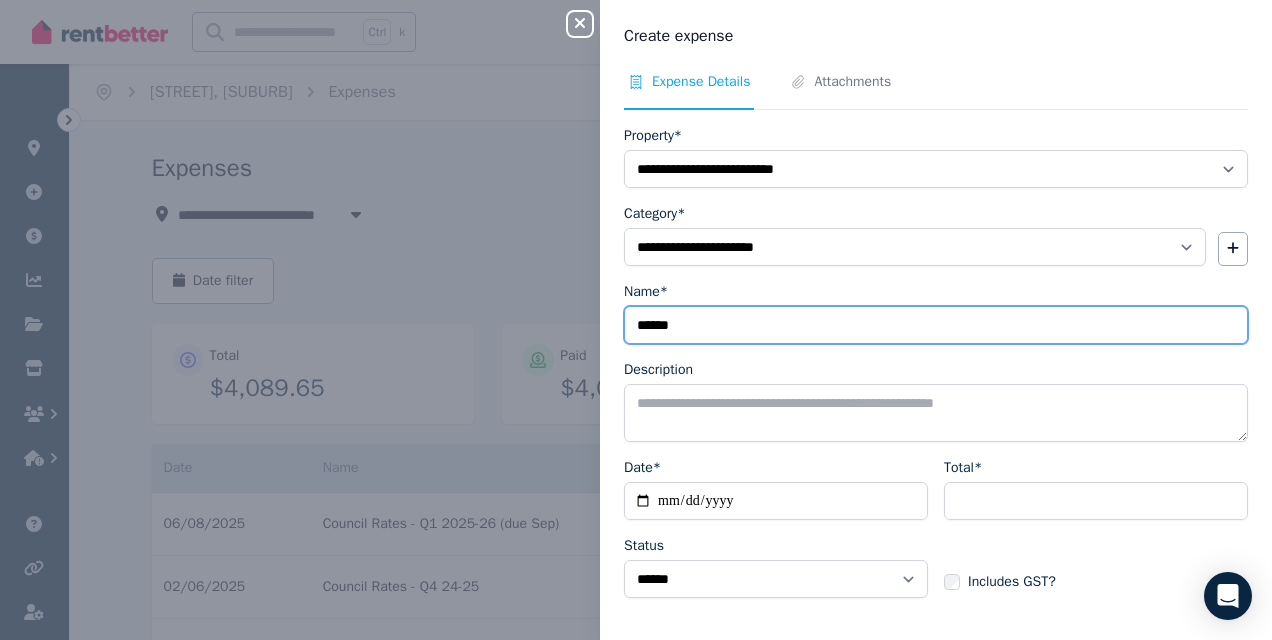 type on "******" 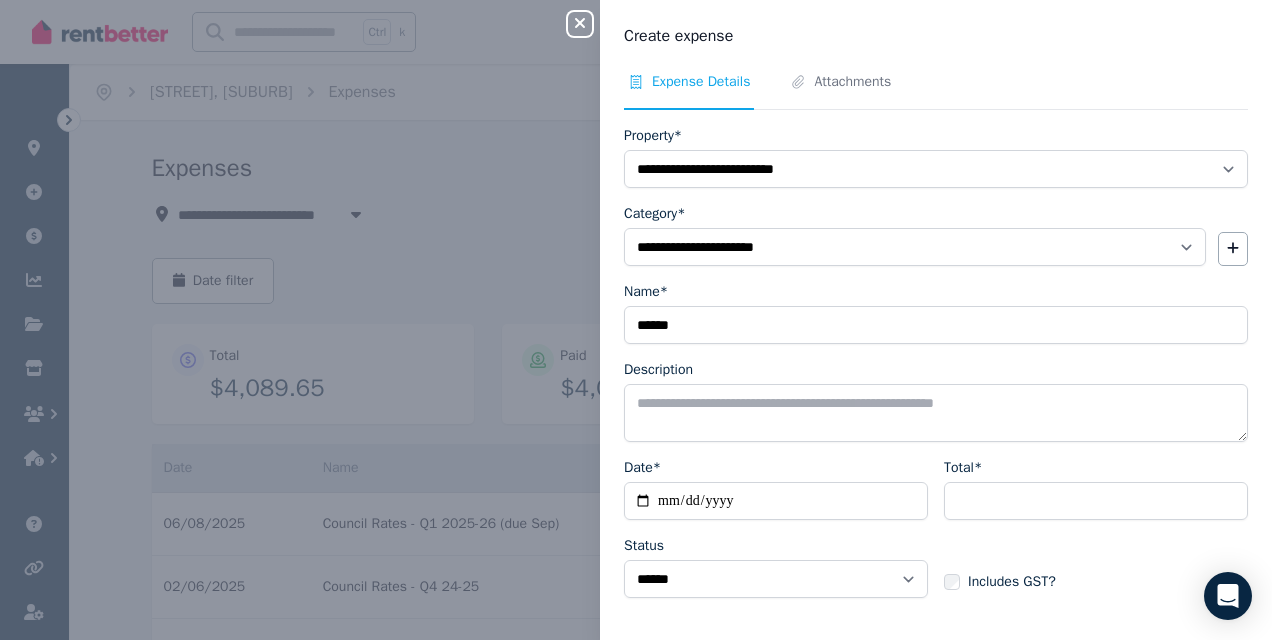 click 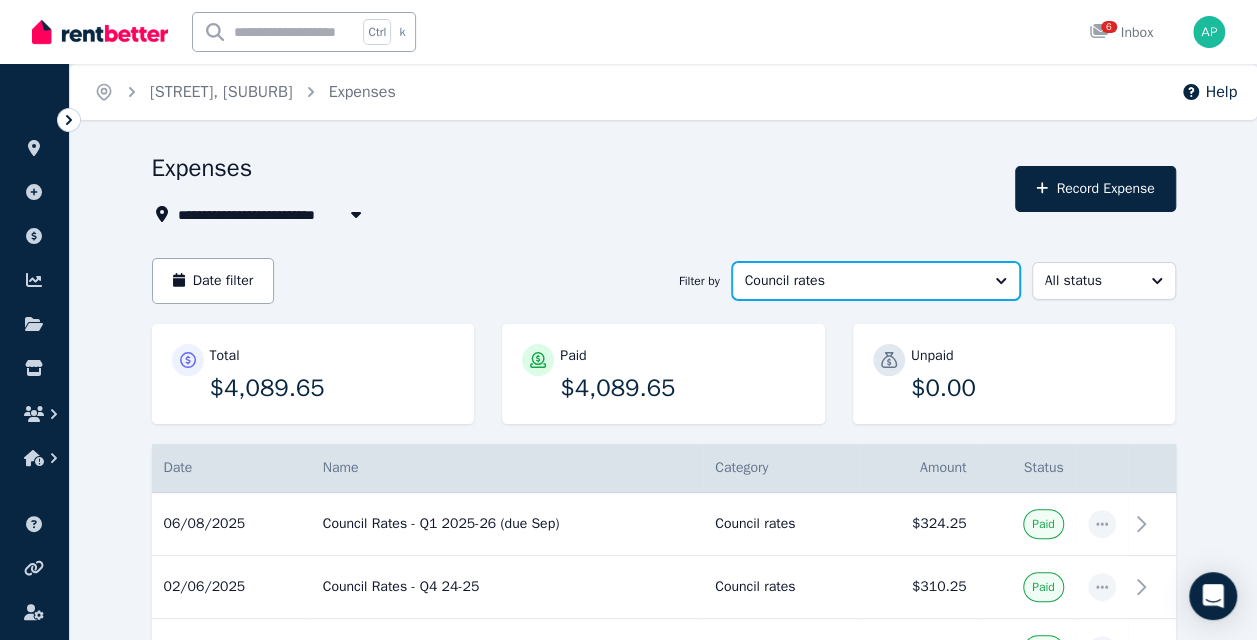 click on "Council rates" at bounding box center (862, 281) 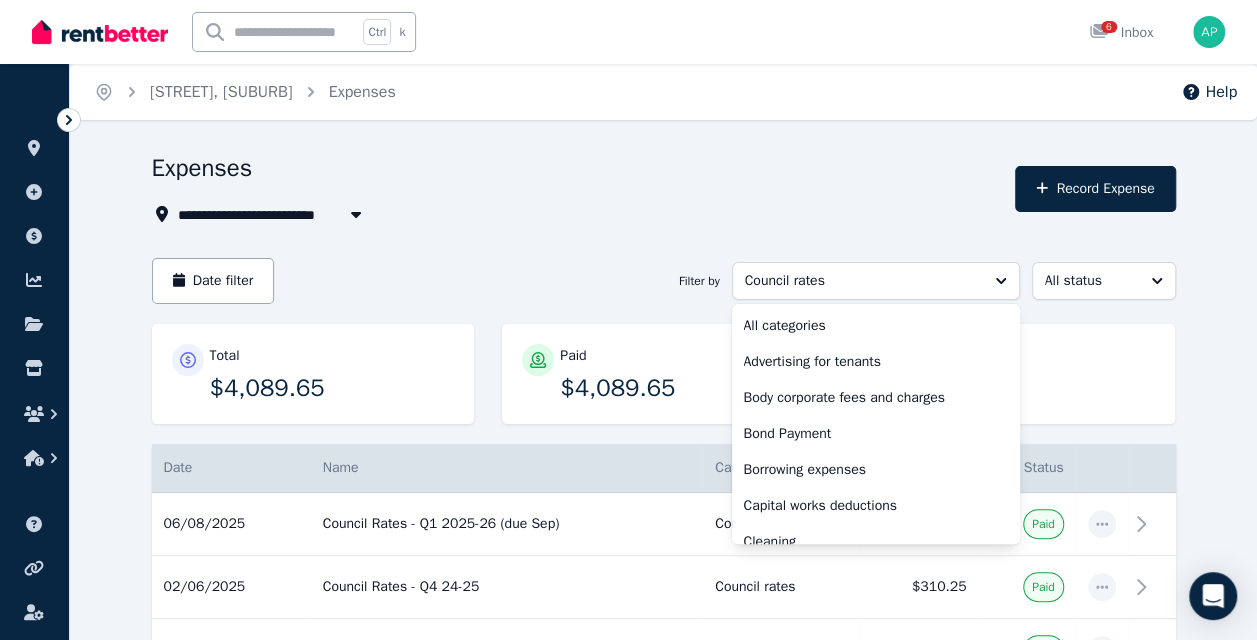 scroll, scrollTop: 52, scrollLeft: 0, axis: vertical 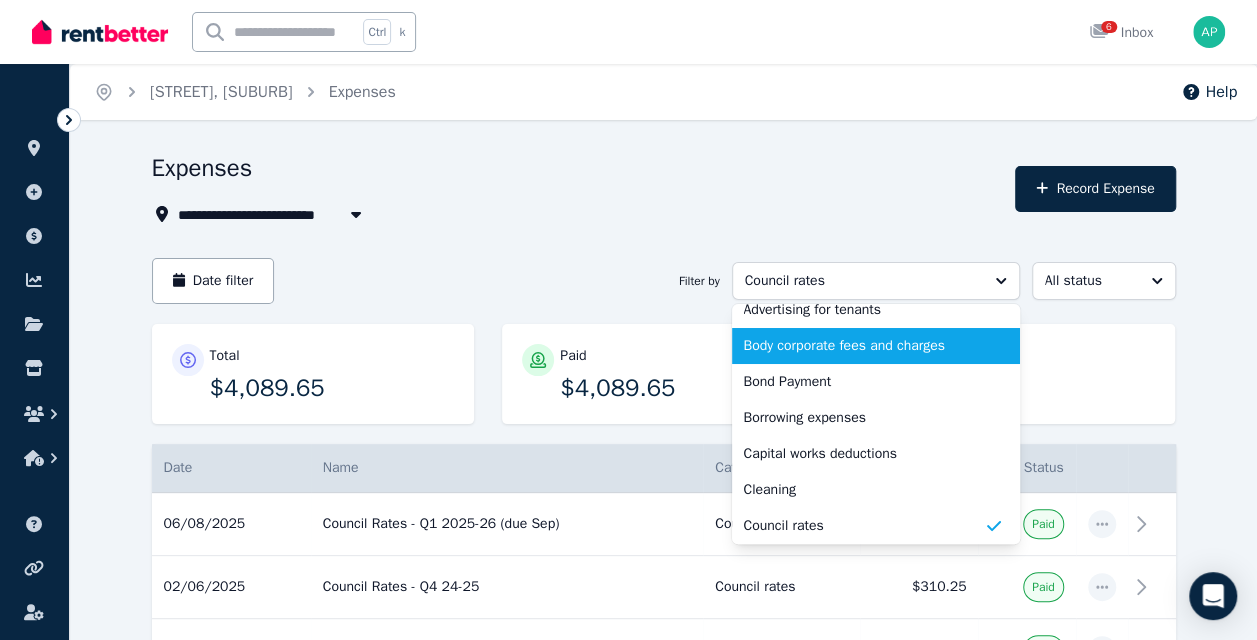 click on "Body corporate fees and charges" at bounding box center [864, 346] 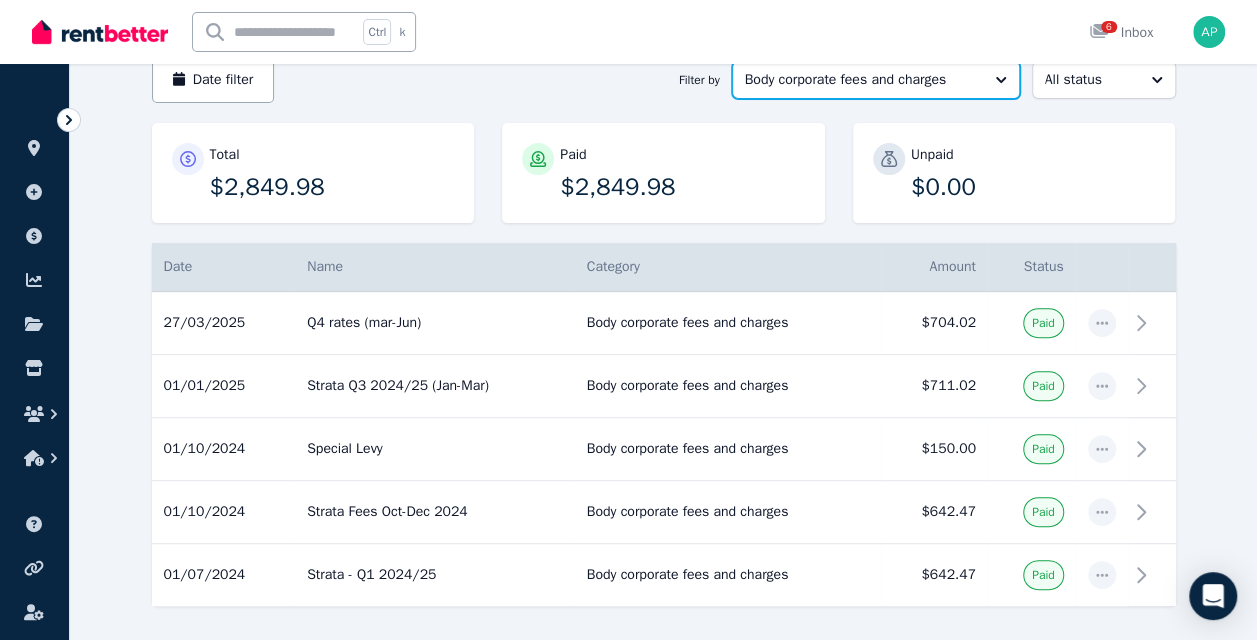 scroll, scrollTop: 85, scrollLeft: 0, axis: vertical 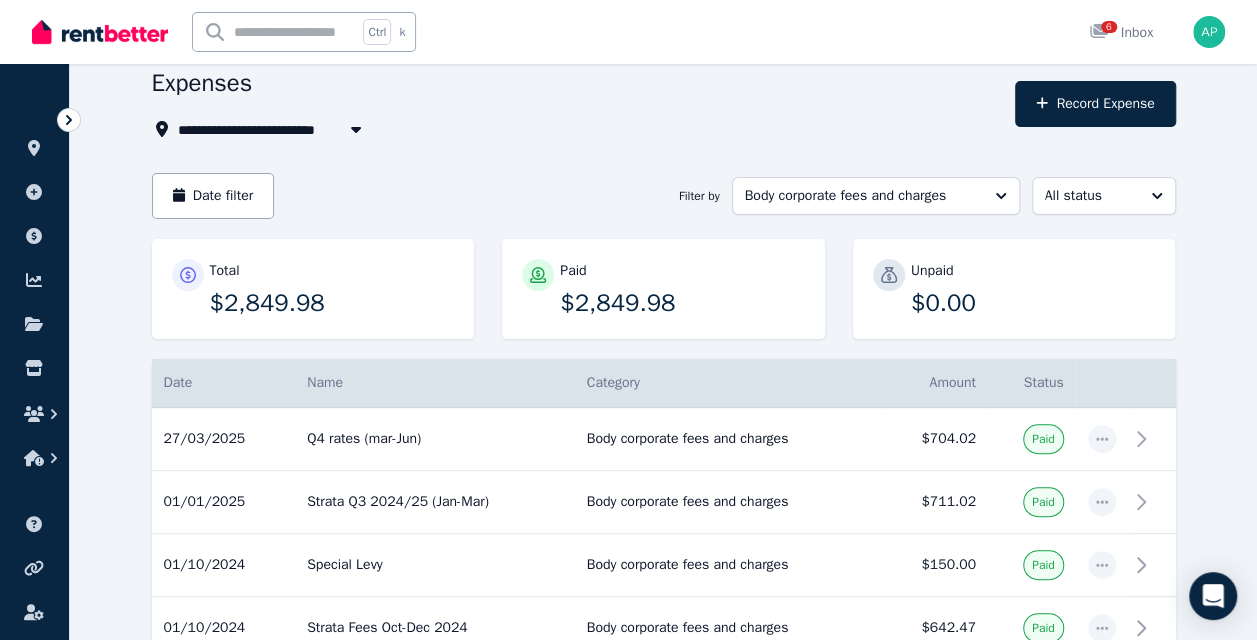 click on "[STREET], [SUBURB]" at bounding box center (258, 129) 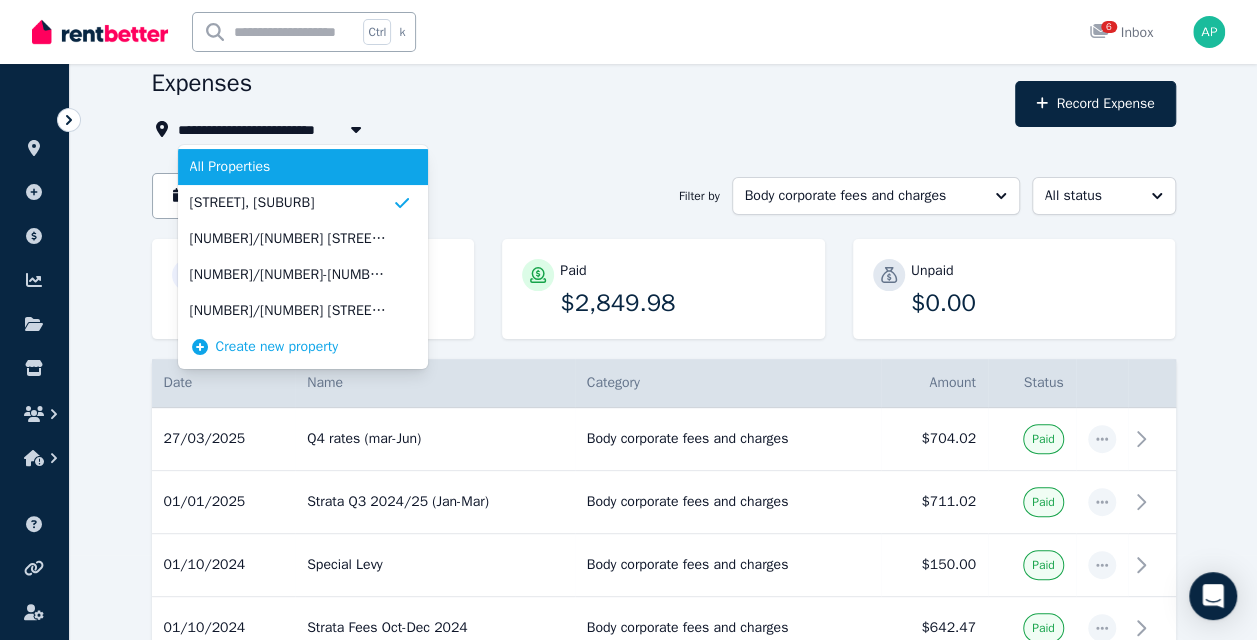 click on "All Properties" at bounding box center [291, 167] 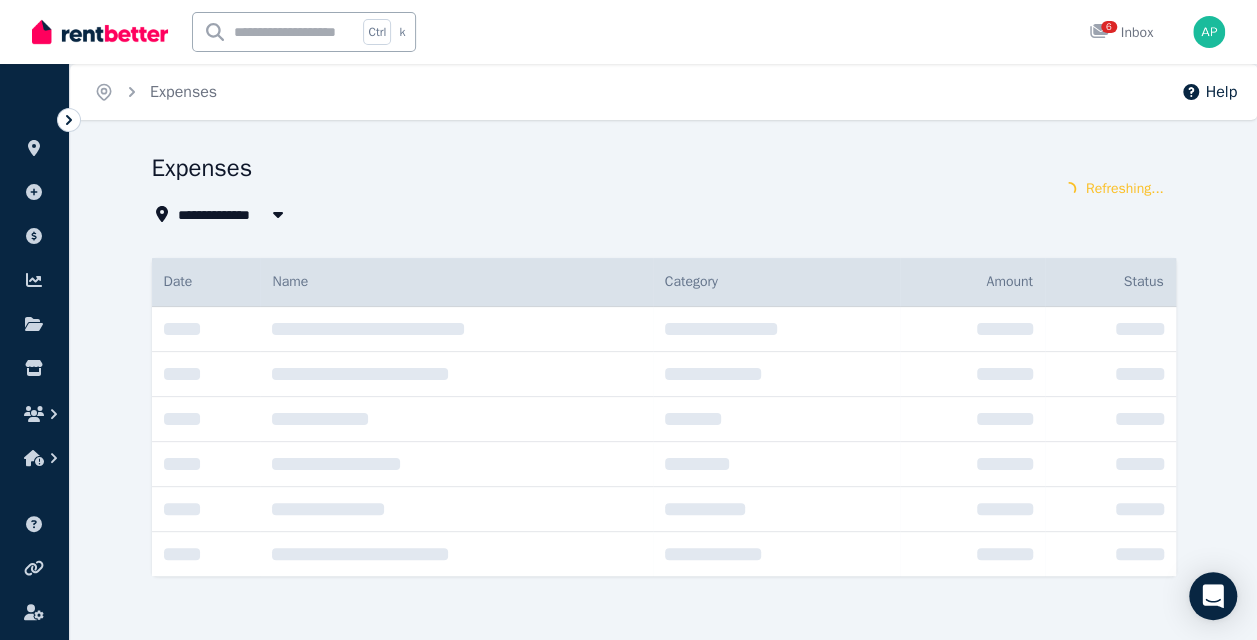 scroll, scrollTop: 0, scrollLeft: 0, axis: both 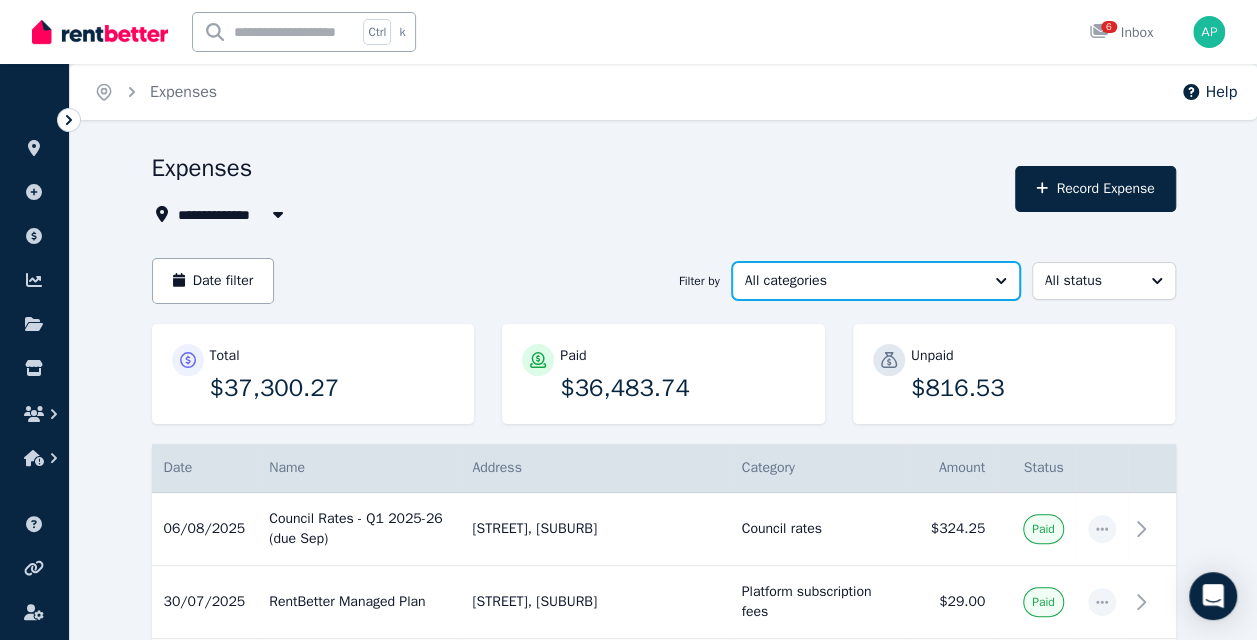 click on "All categories" at bounding box center [862, 281] 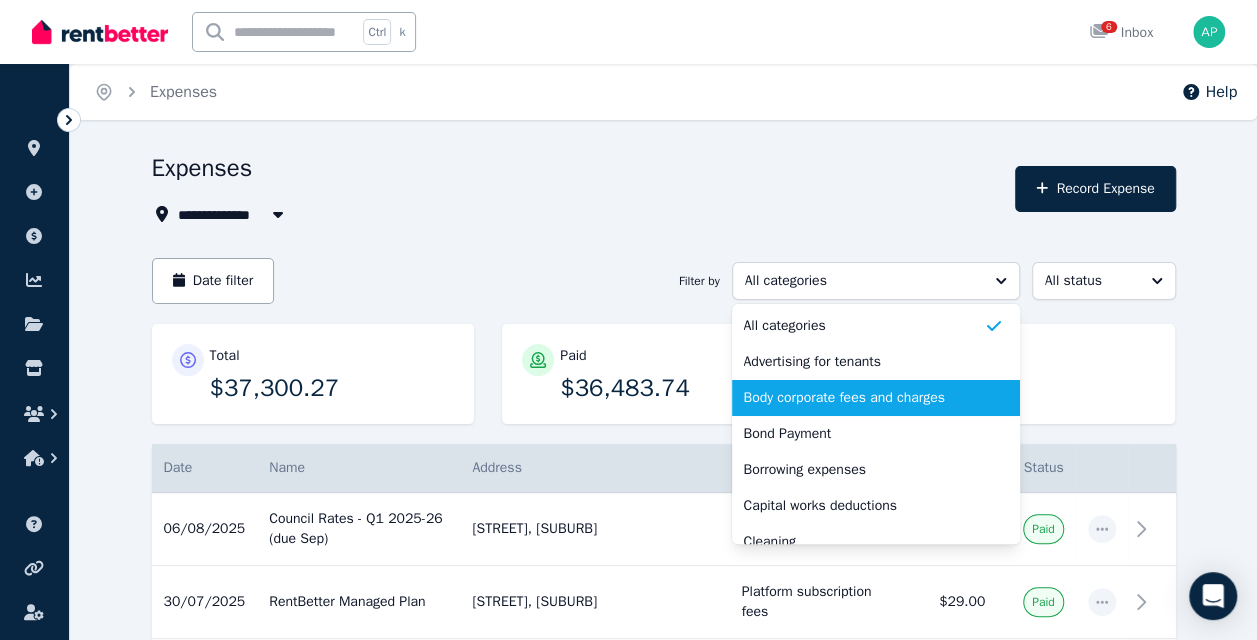 click on "Body corporate fees and charges" at bounding box center [864, 398] 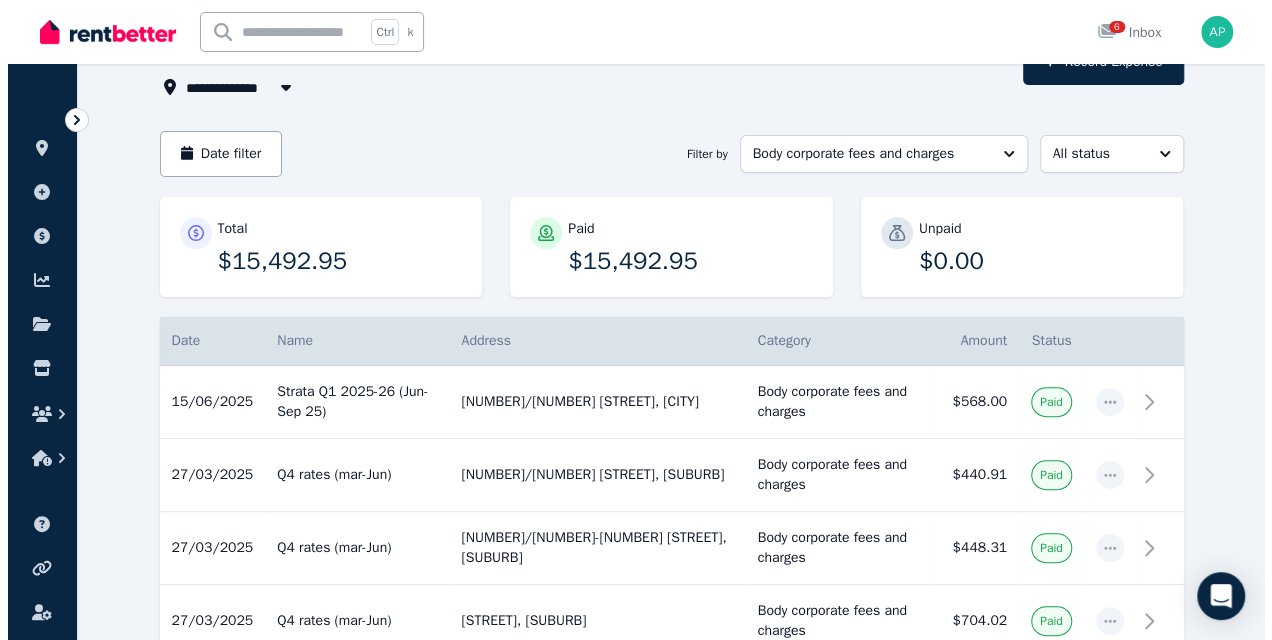 scroll, scrollTop: 0, scrollLeft: 0, axis: both 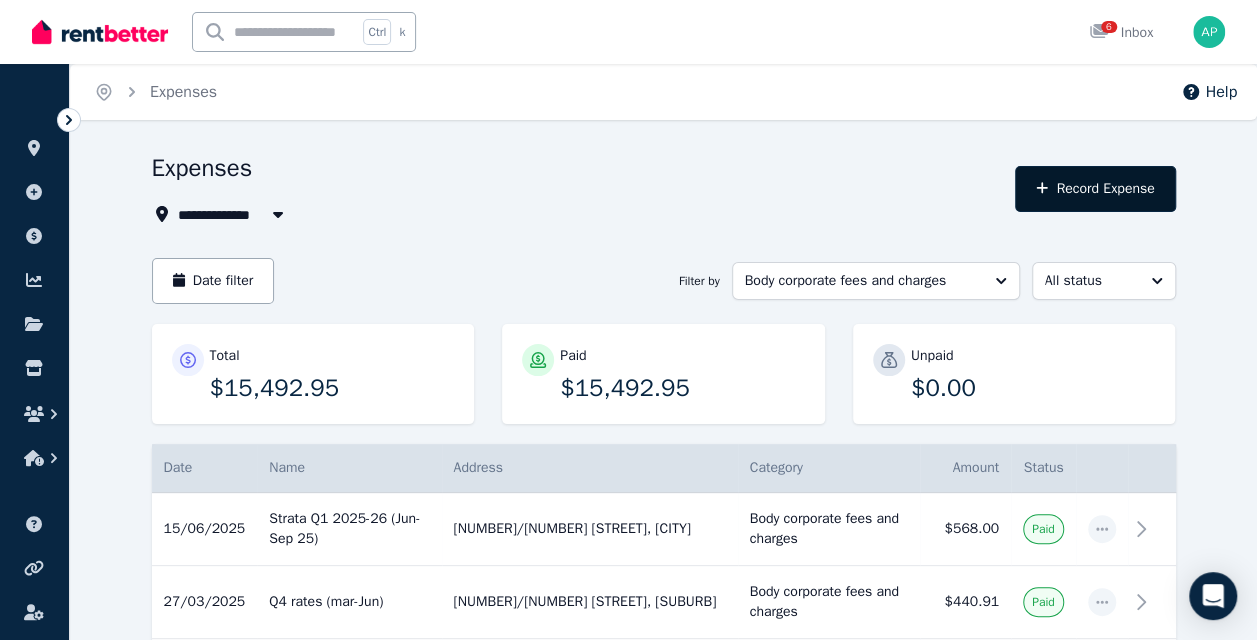 click on "Record Expense" at bounding box center [1095, 189] 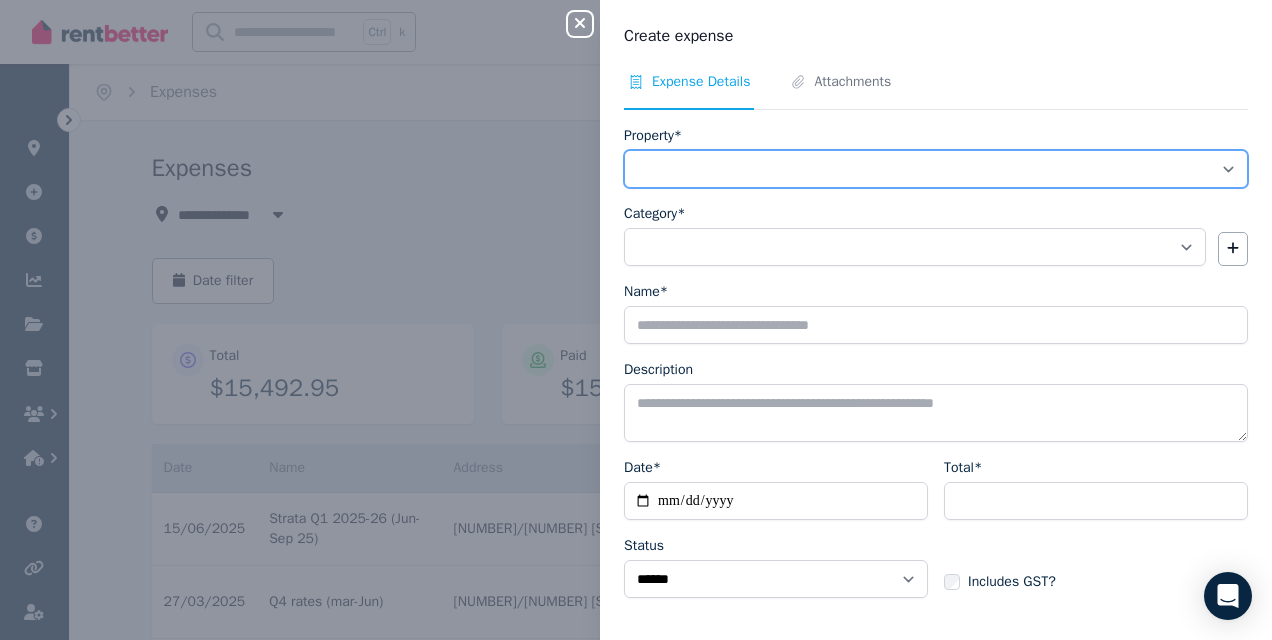 click on "**********" at bounding box center (936, 169) 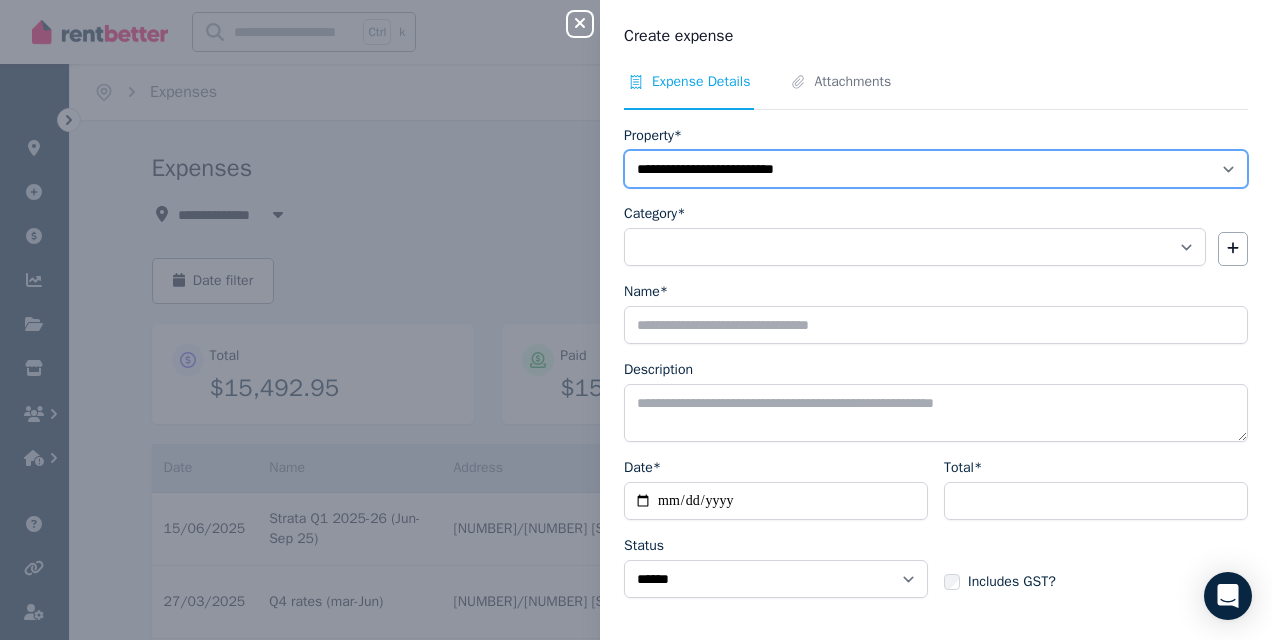 click on "**********" at bounding box center (936, 169) 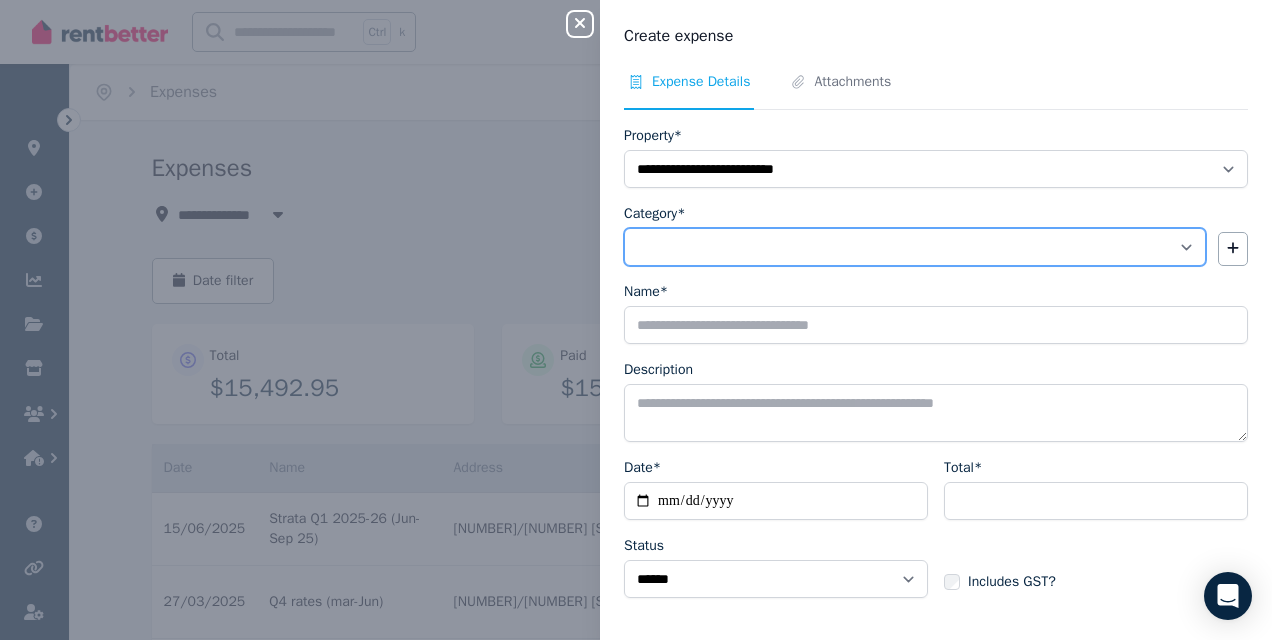 click on "**********" at bounding box center (915, 247) 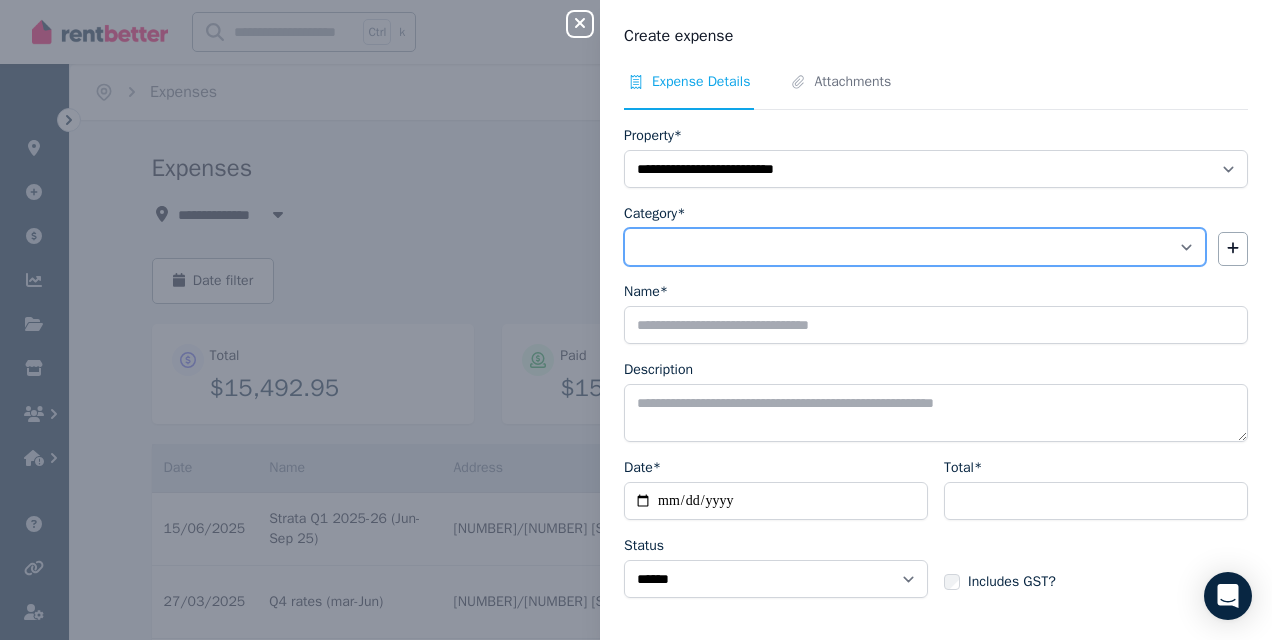 select on "**********" 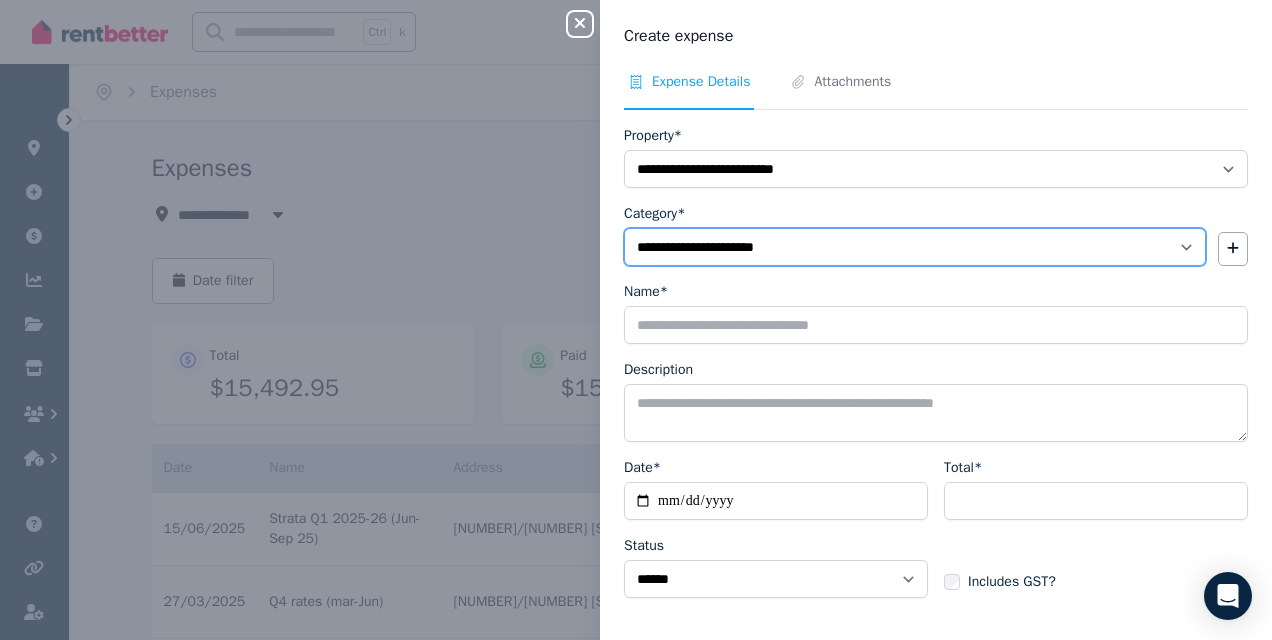 click on "**********" at bounding box center (915, 247) 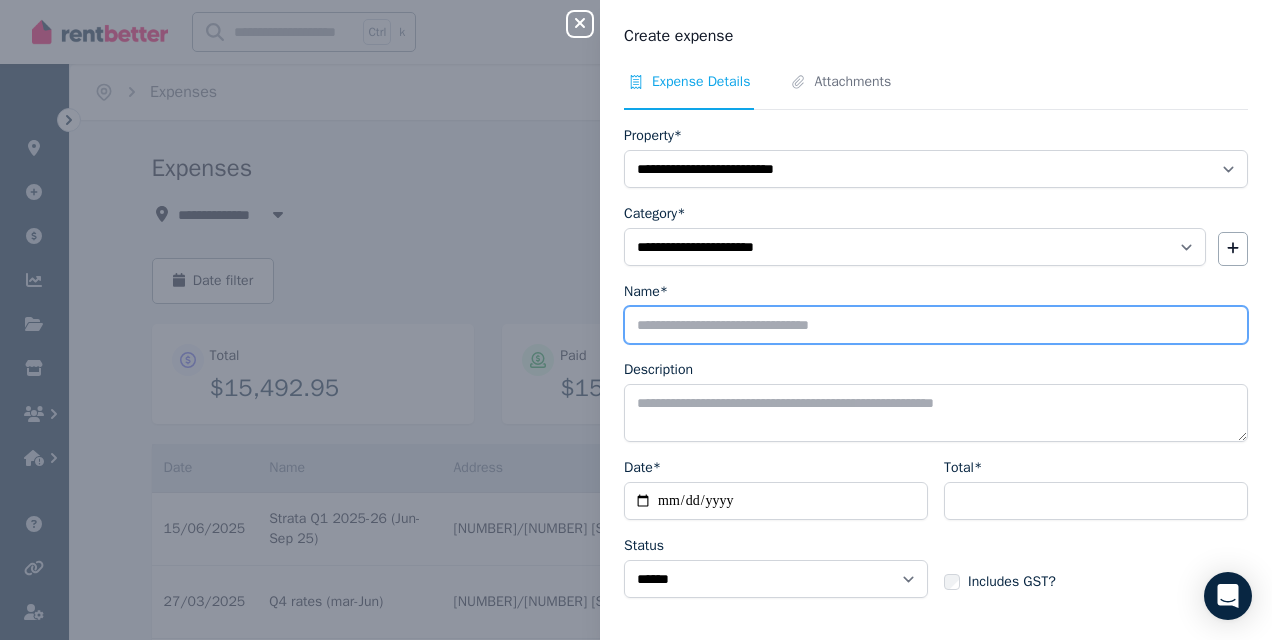 click on "Name*" at bounding box center (936, 325) 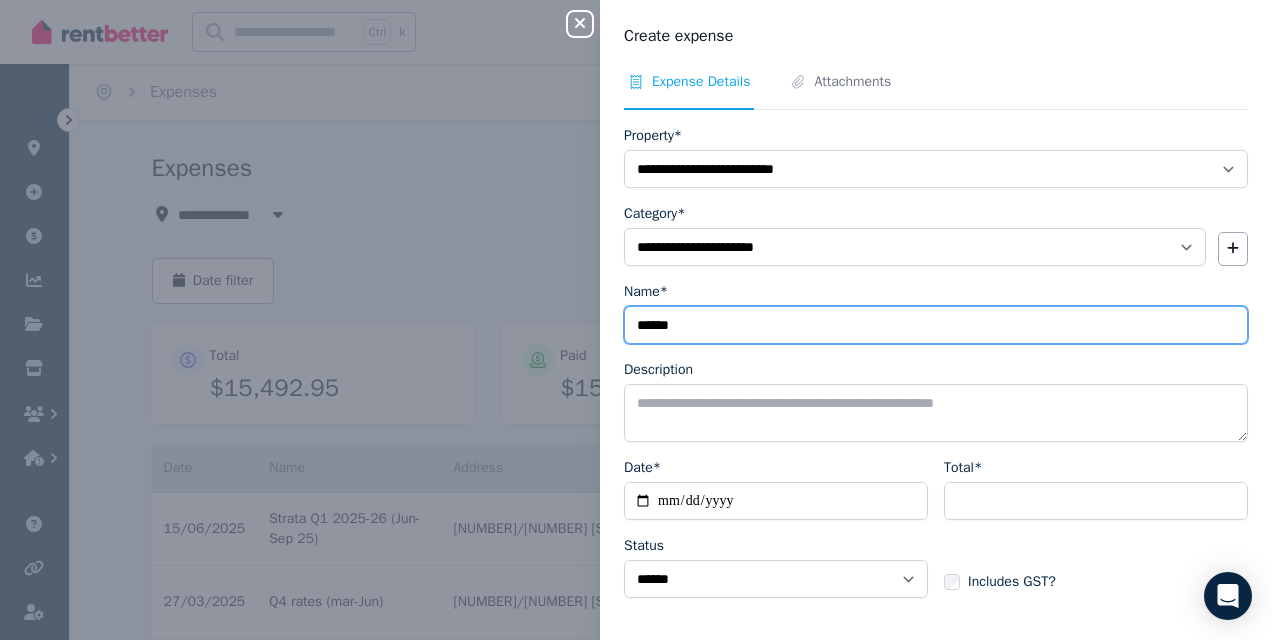 type on "**********" 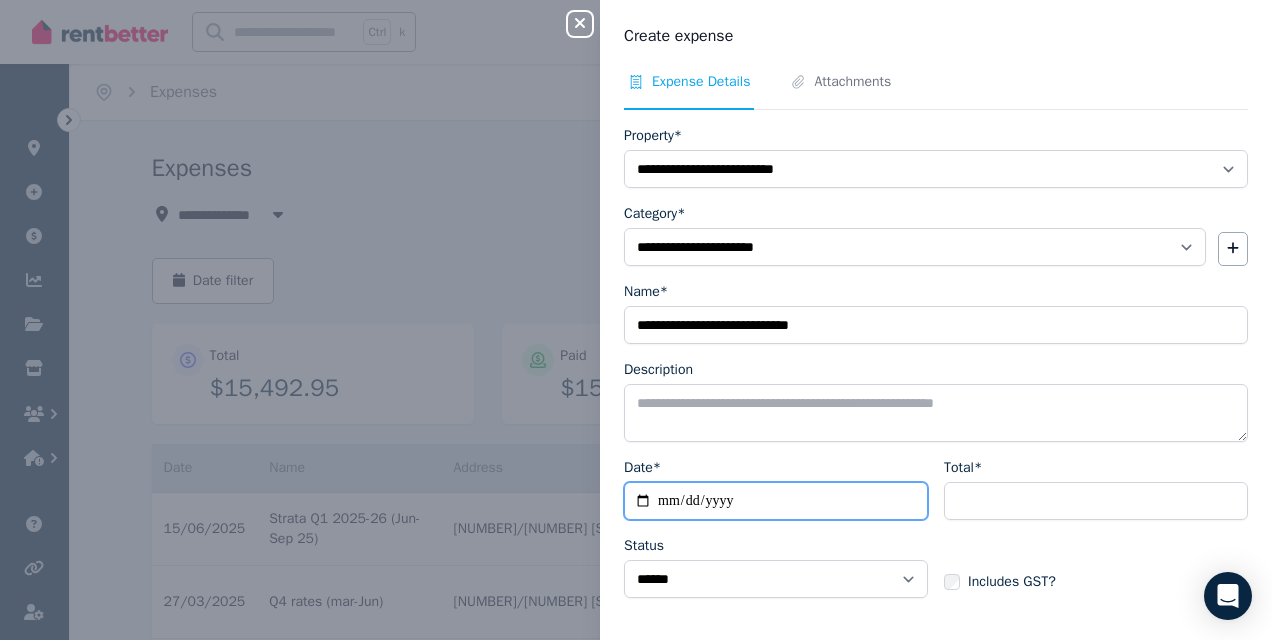 click on "Date*" at bounding box center [776, 501] 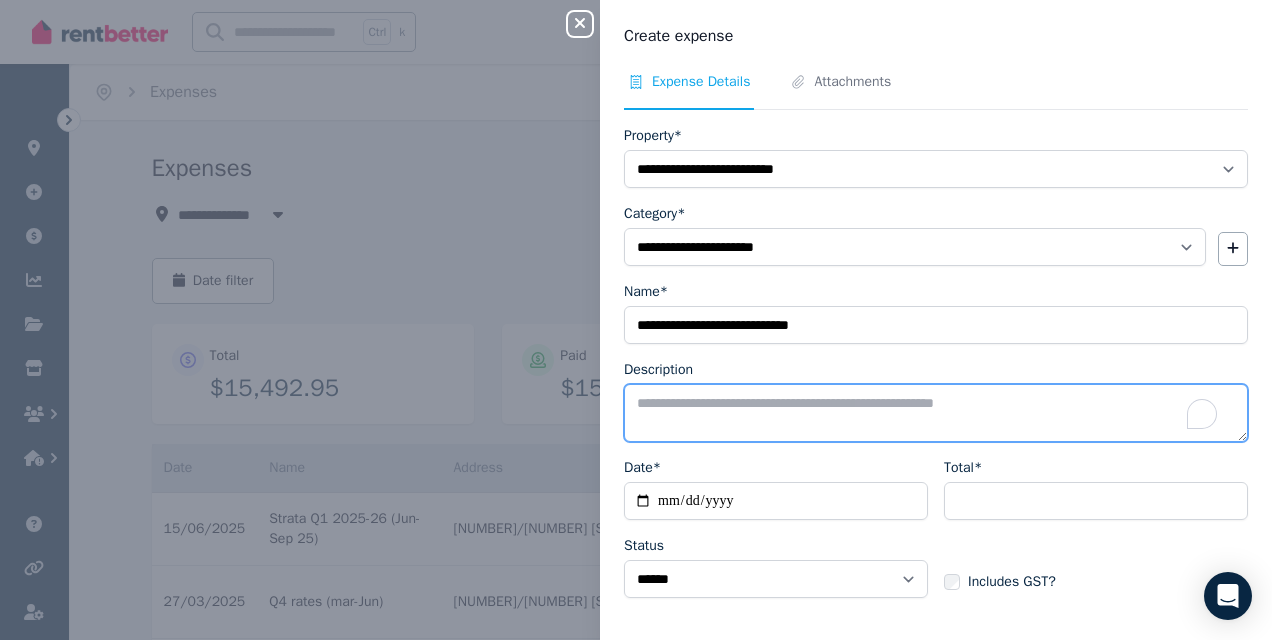 click on "Description" at bounding box center (936, 413) 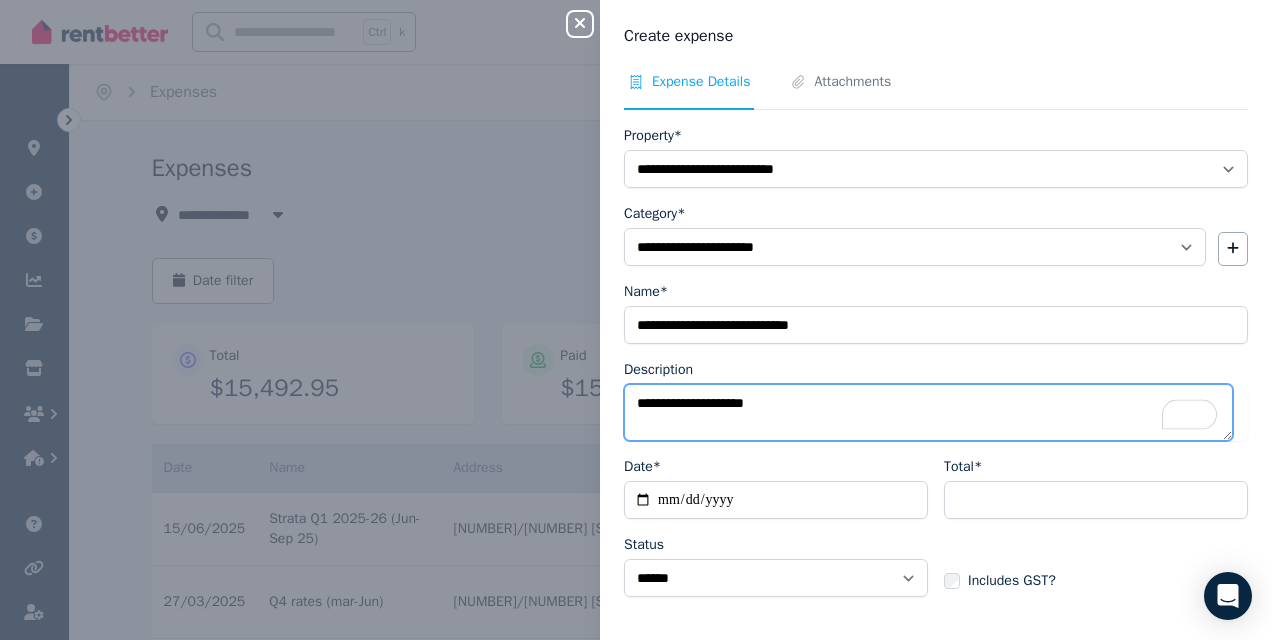 type on "**********" 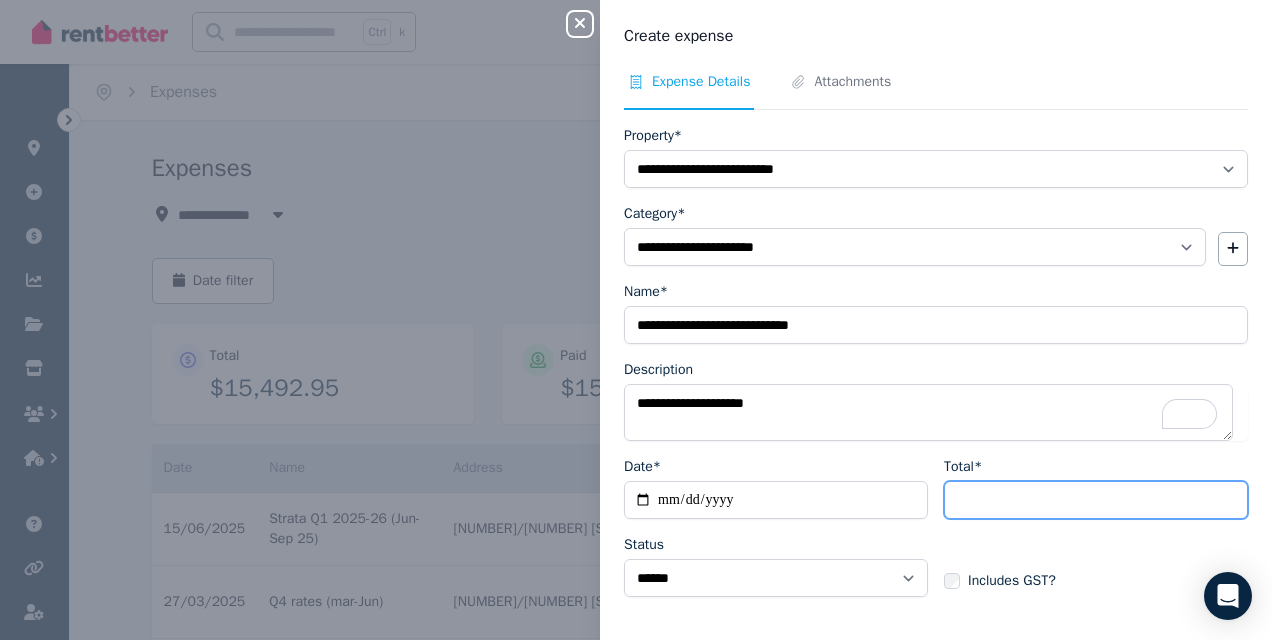 click on "Total*" at bounding box center [1096, 500] 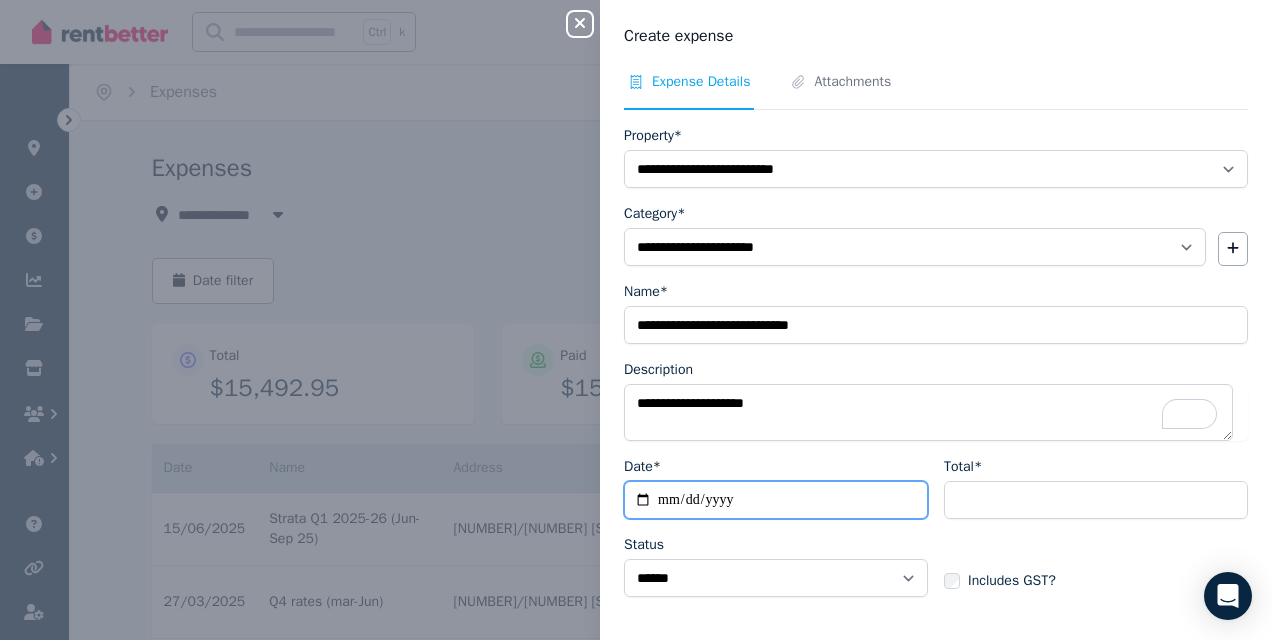 click on "Date*" at bounding box center (776, 500) 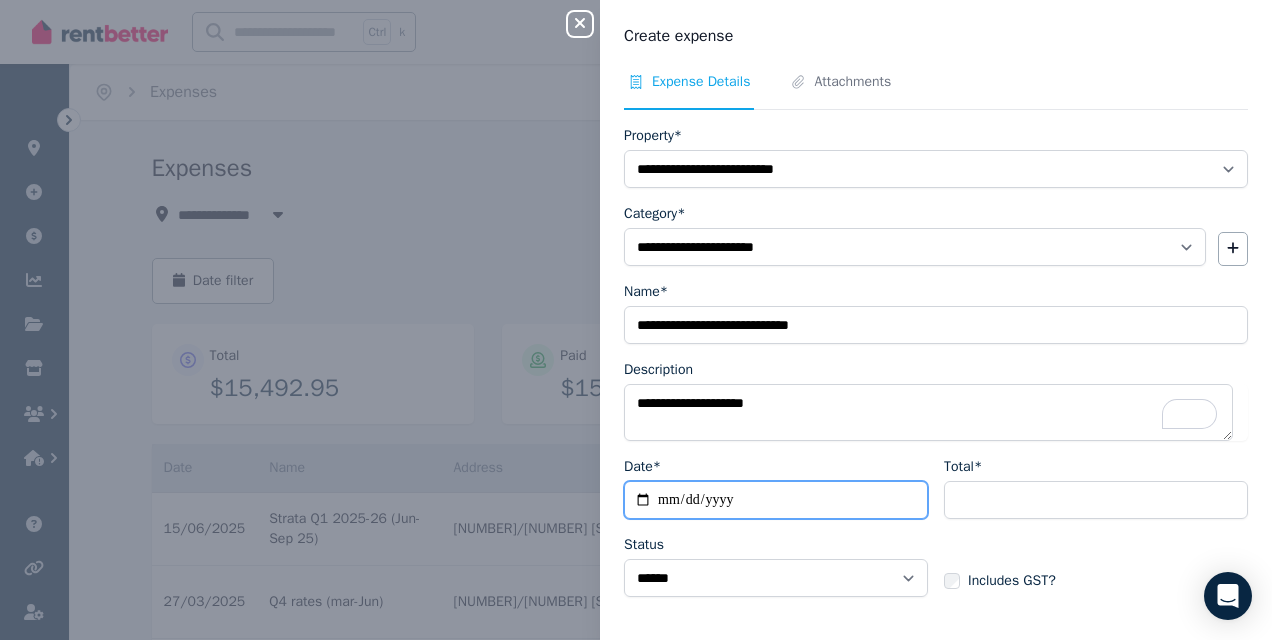 type on "**********" 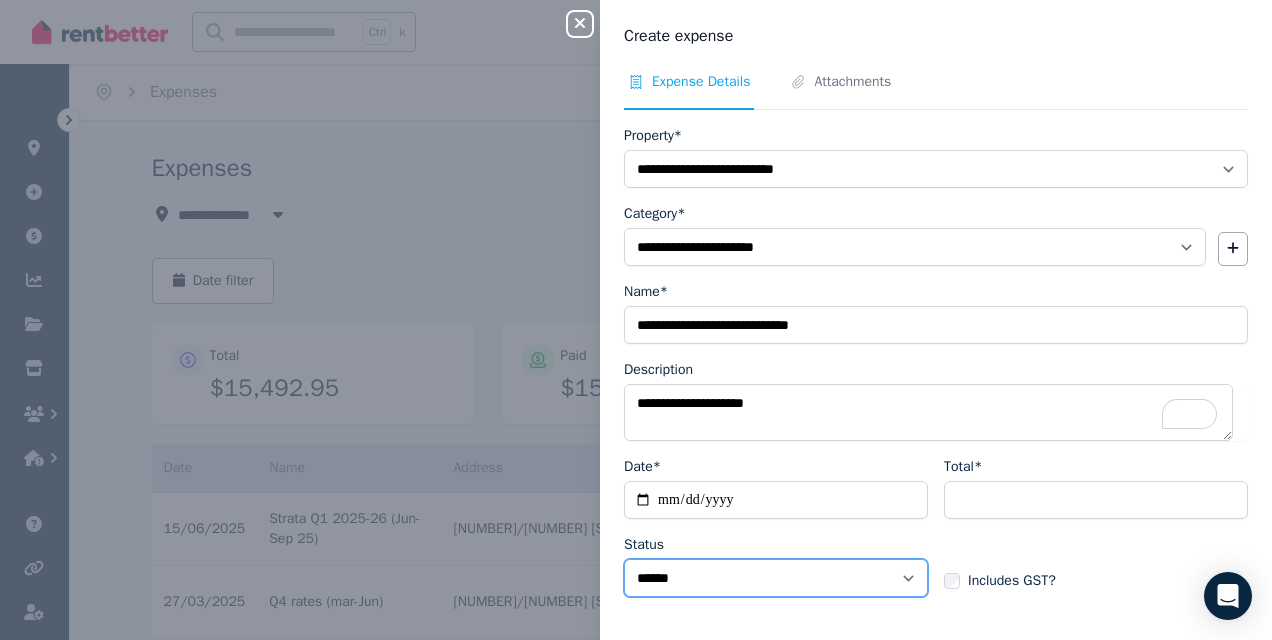 click on "****** ****" at bounding box center [776, 578] 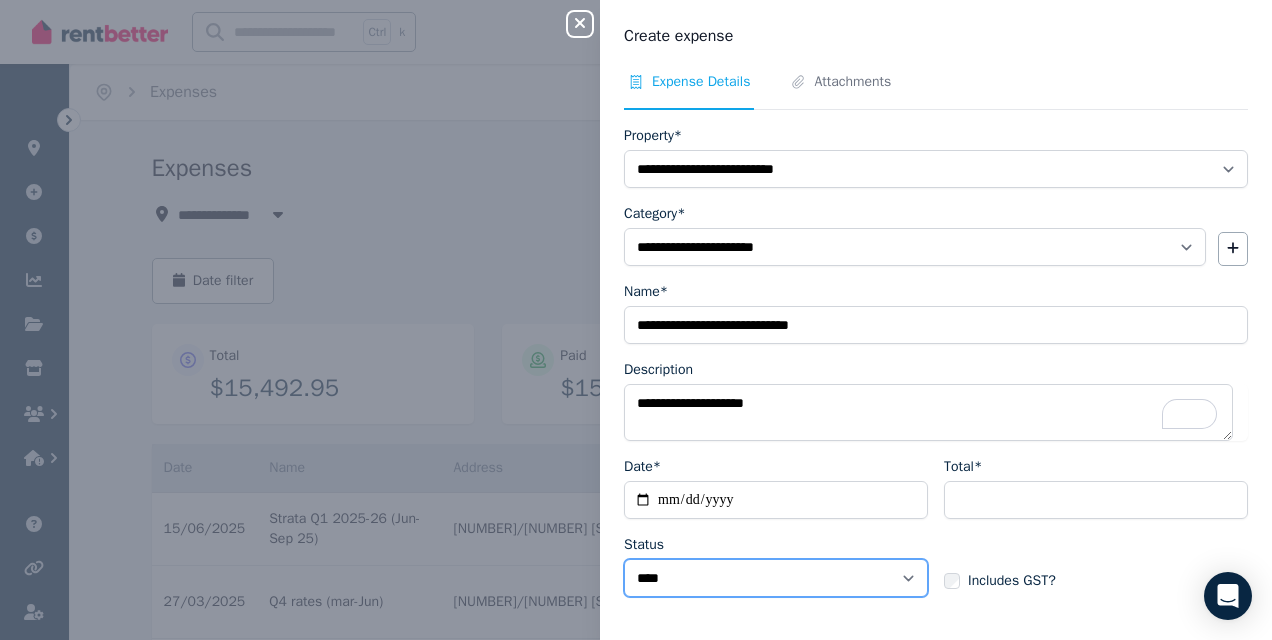 click on "****** ****" at bounding box center (776, 578) 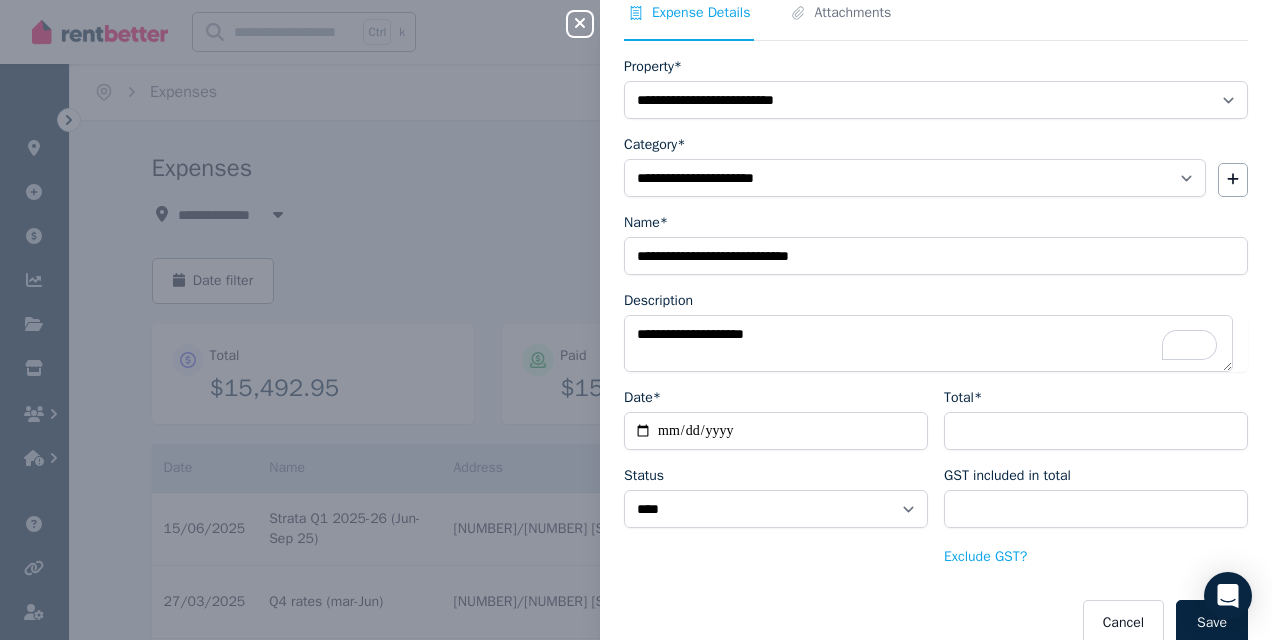 scroll, scrollTop: 72, scrollLeft: 0, axis: vertical 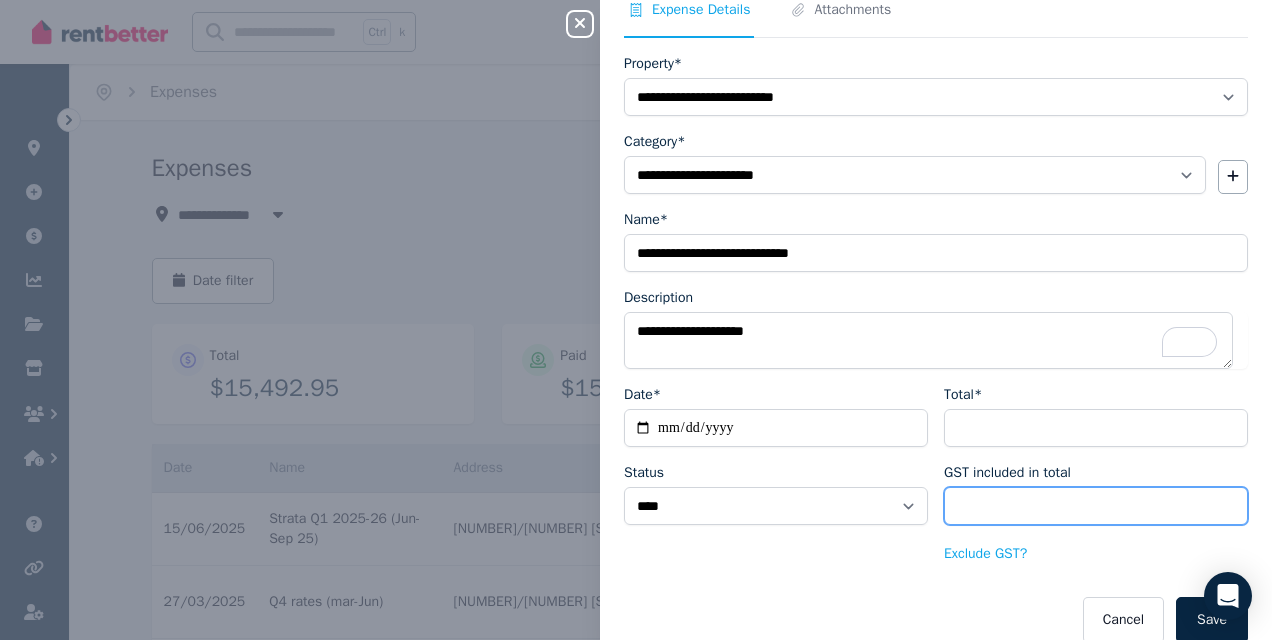 click on "*****" at bounding box center [1096, 506] 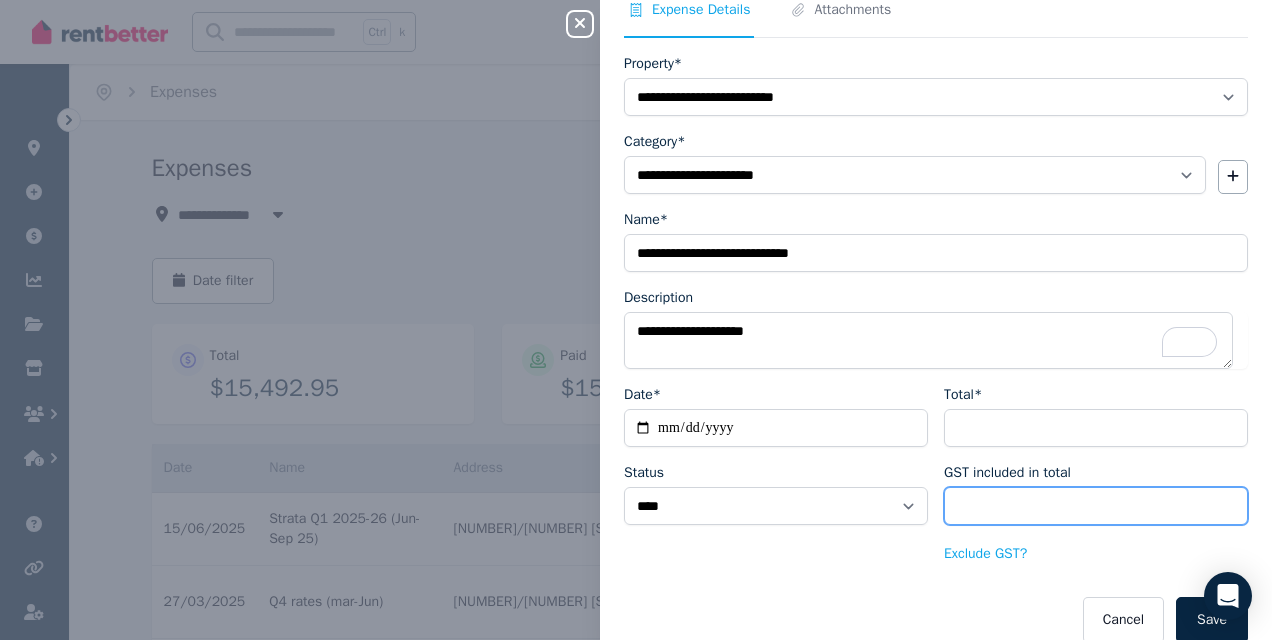 type on "*****" 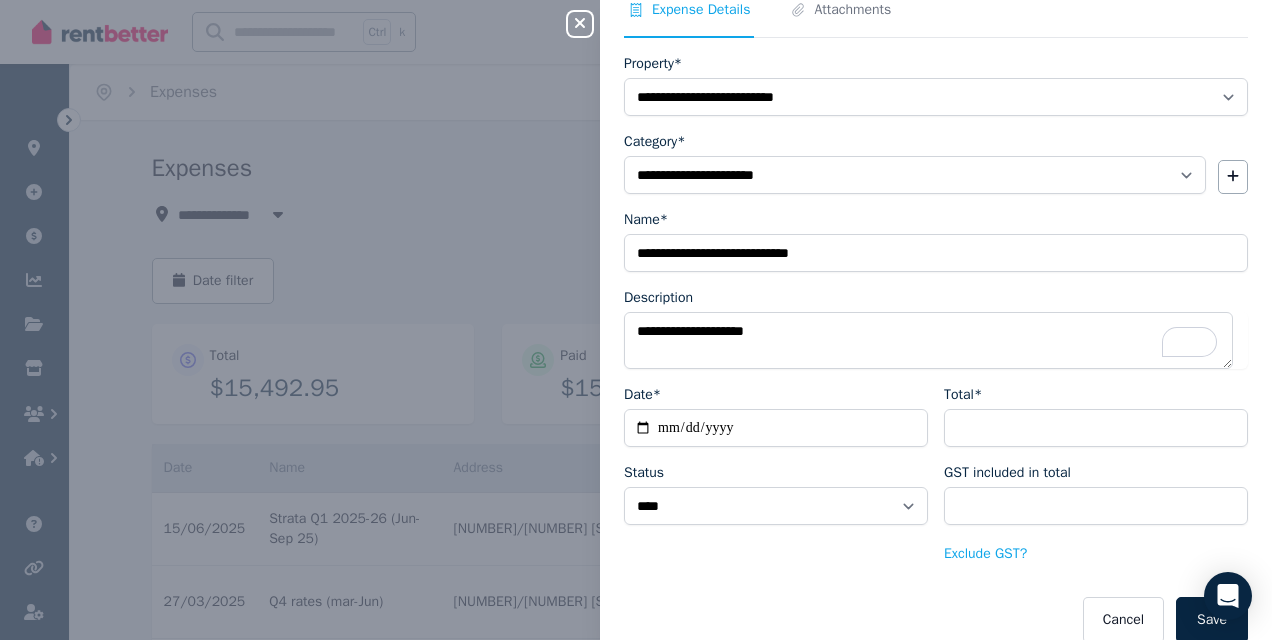 type 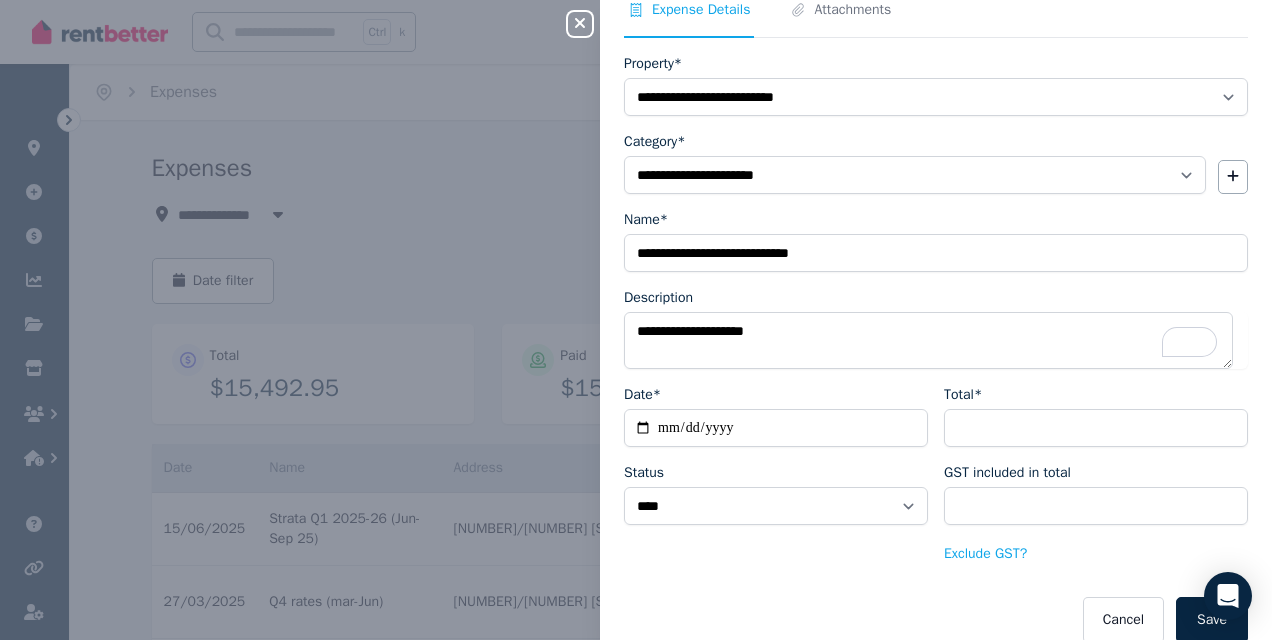 scroll, scrollTop: 95, scrollLeft: 0, axis: vertical 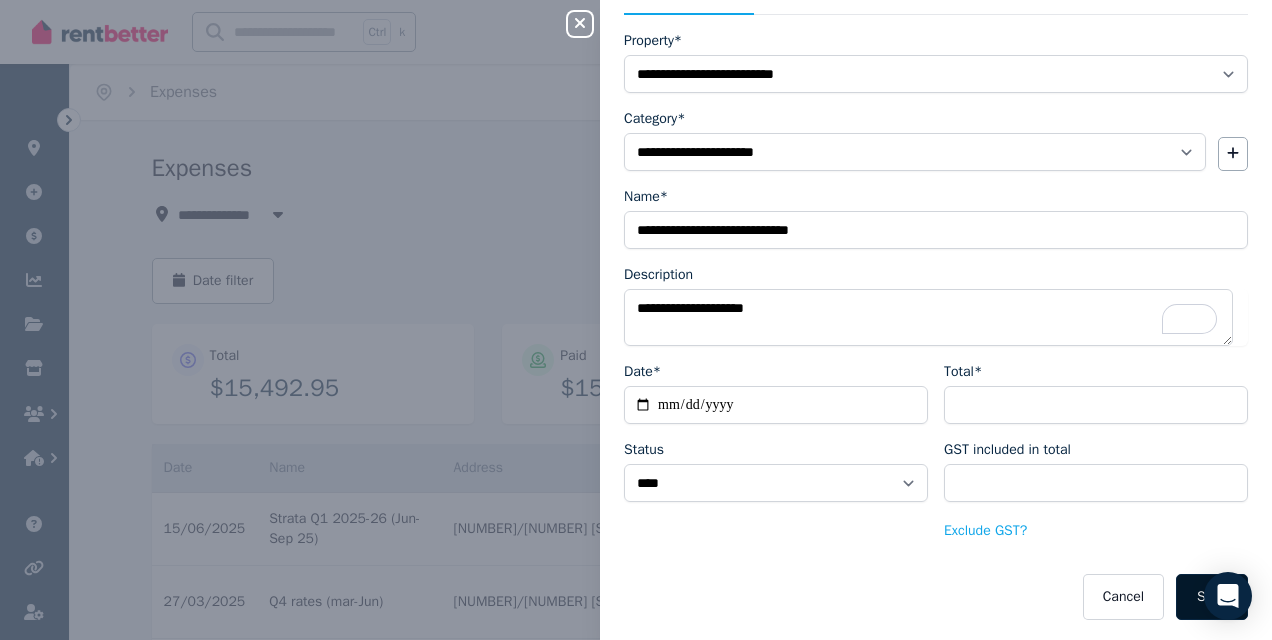 click on "Save" at bounding box center (1212, 597) 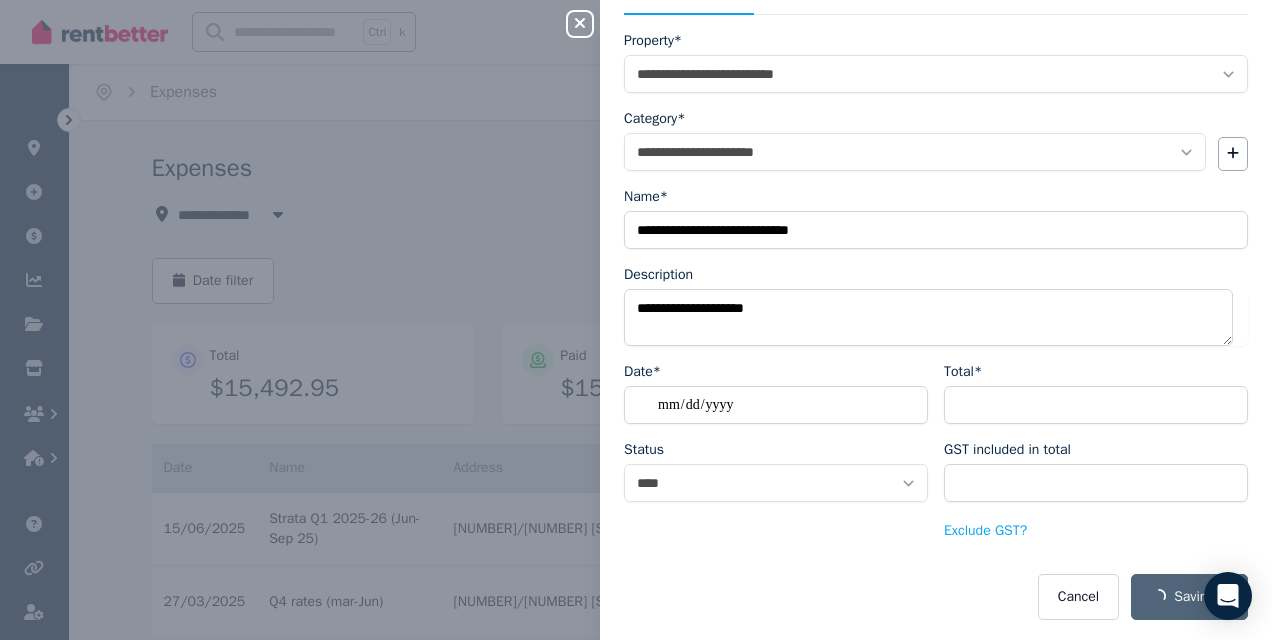 select on "**********" 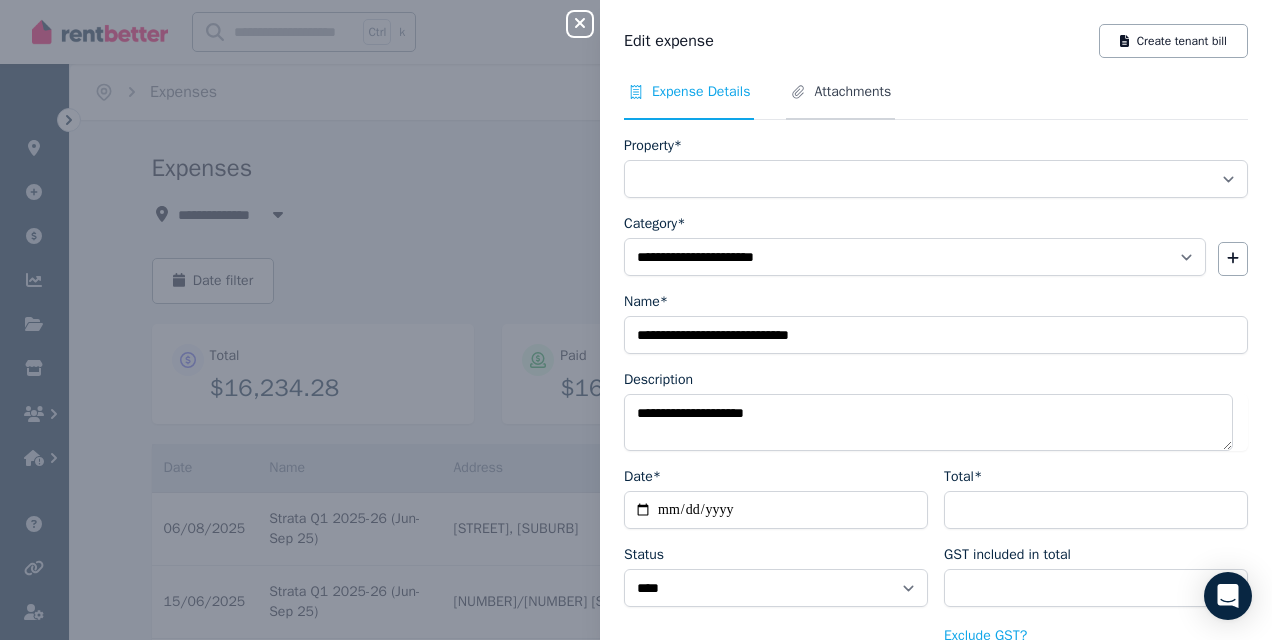 select on "**********" 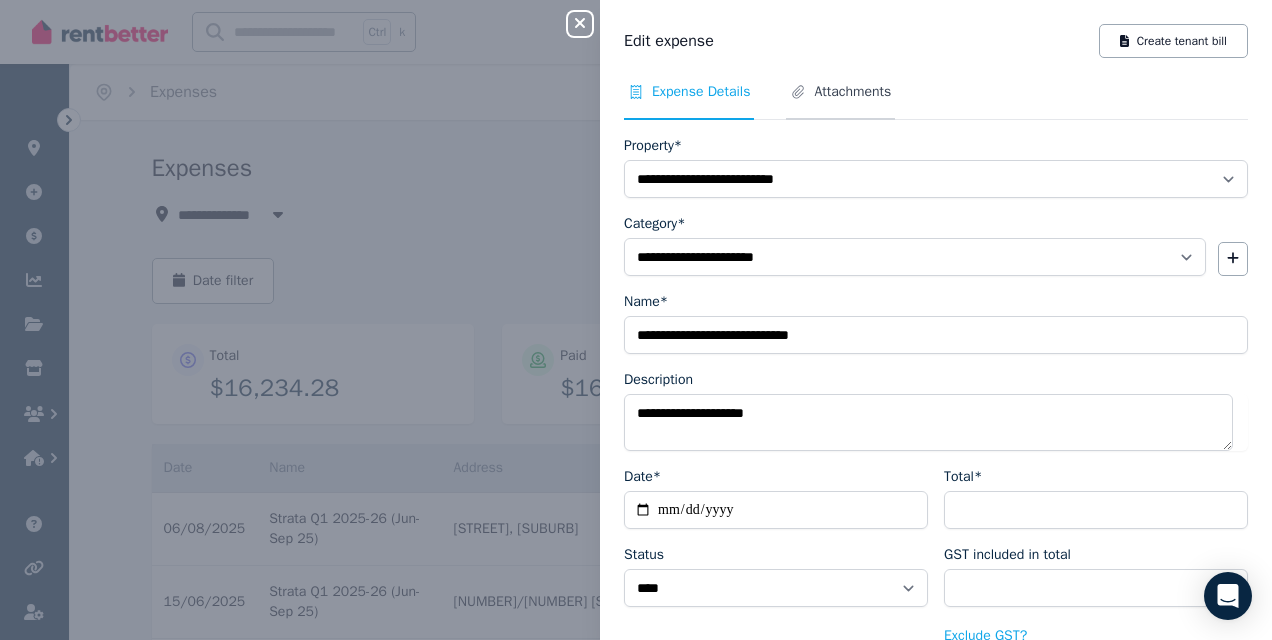 click on "Attachments" at bounding box center (852, 92) 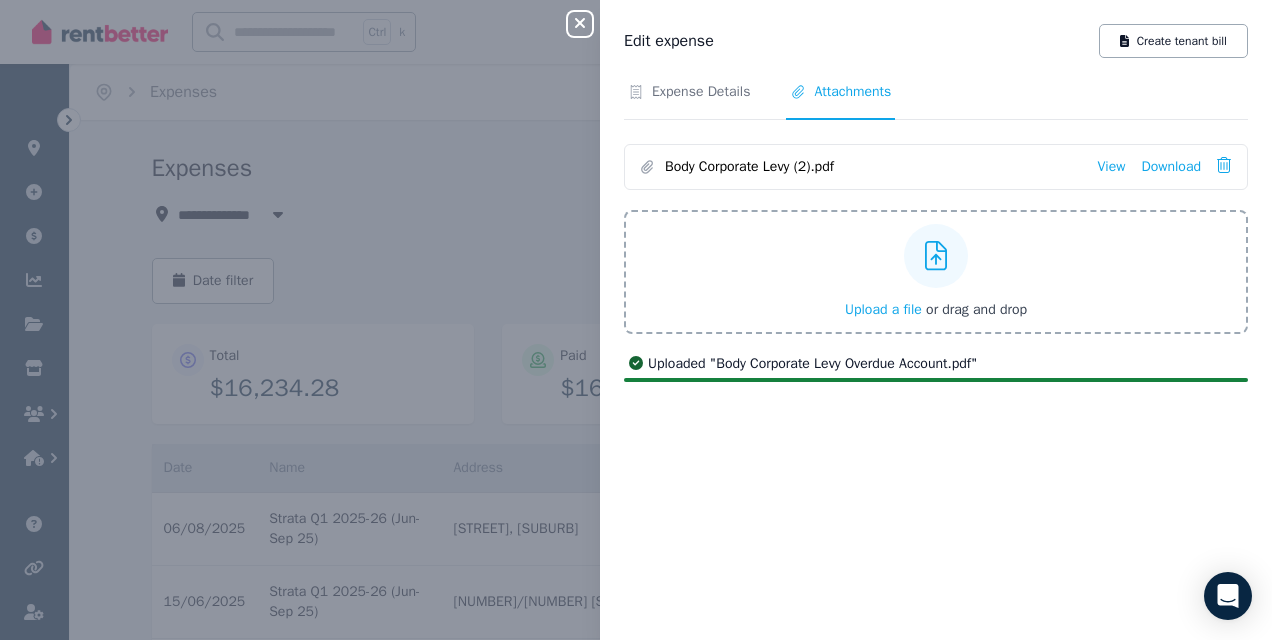 click 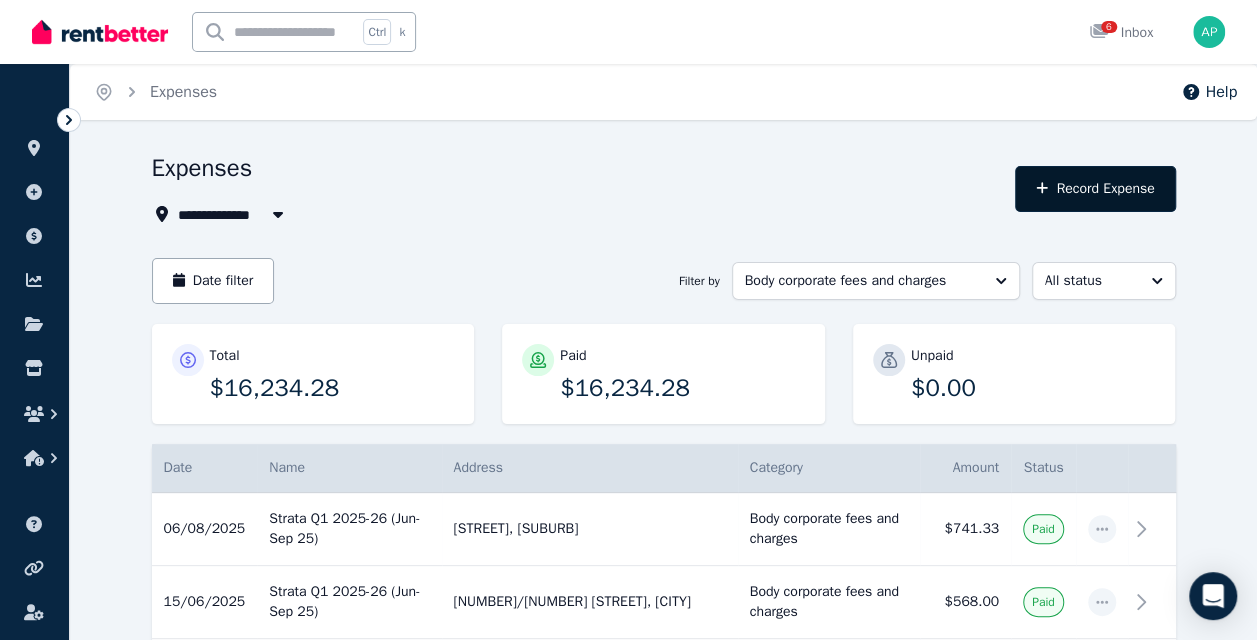 click 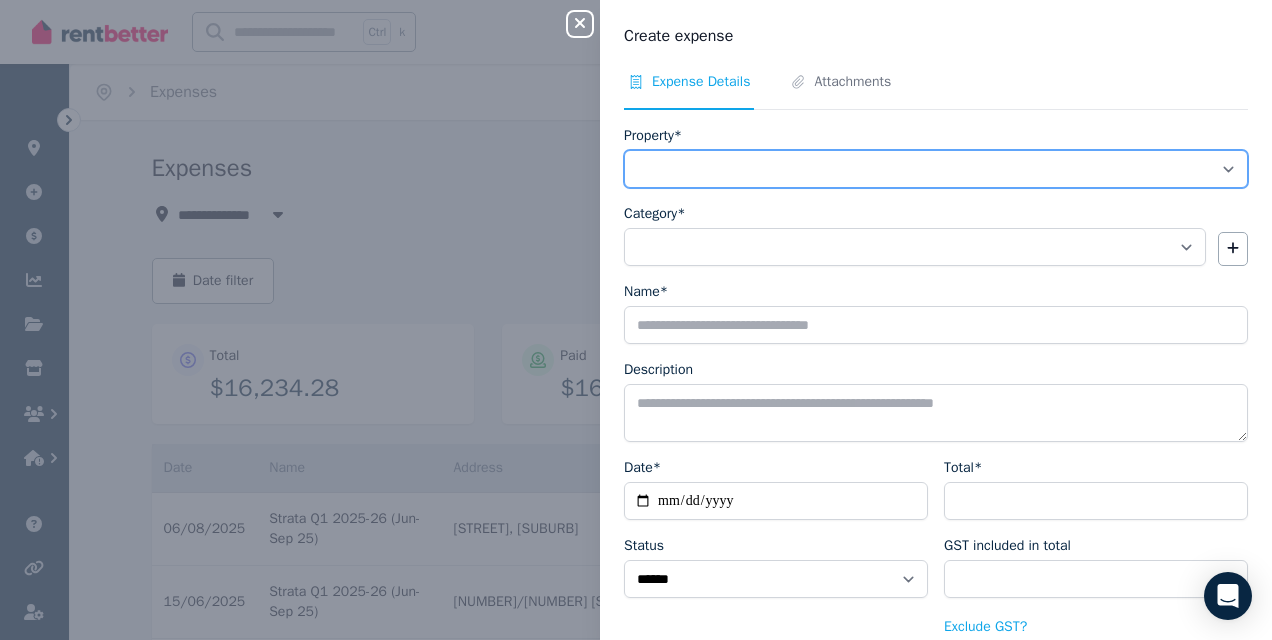 click on "**********" at bounding box center (936, 169) 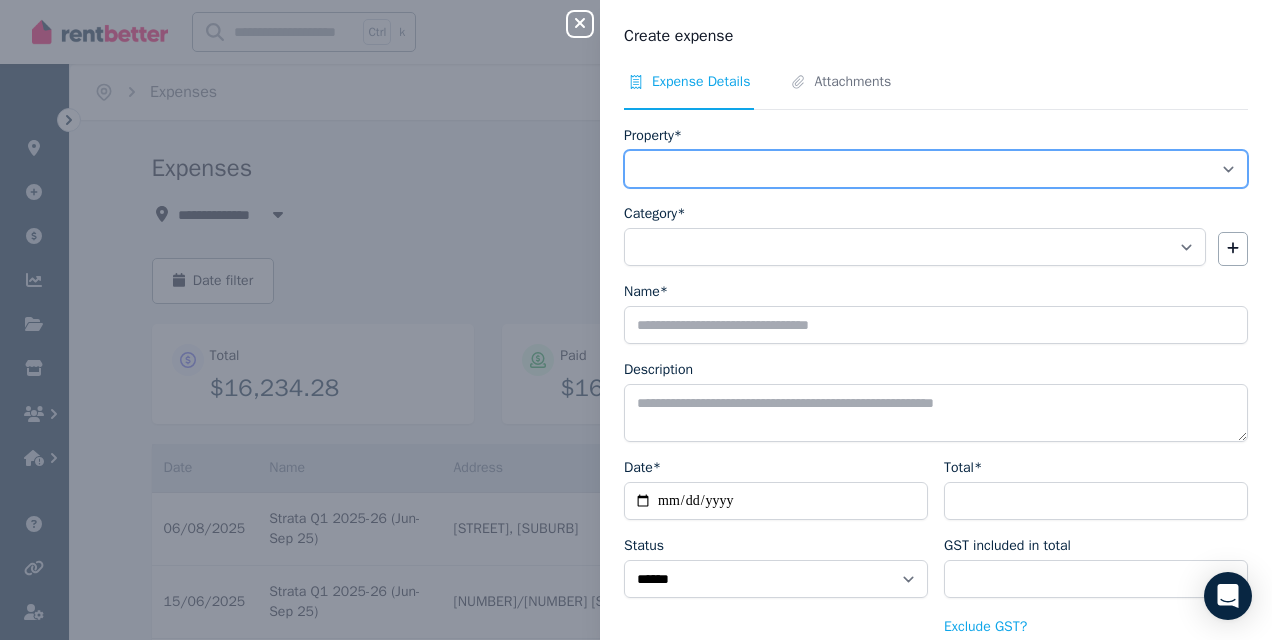 select on "**********" 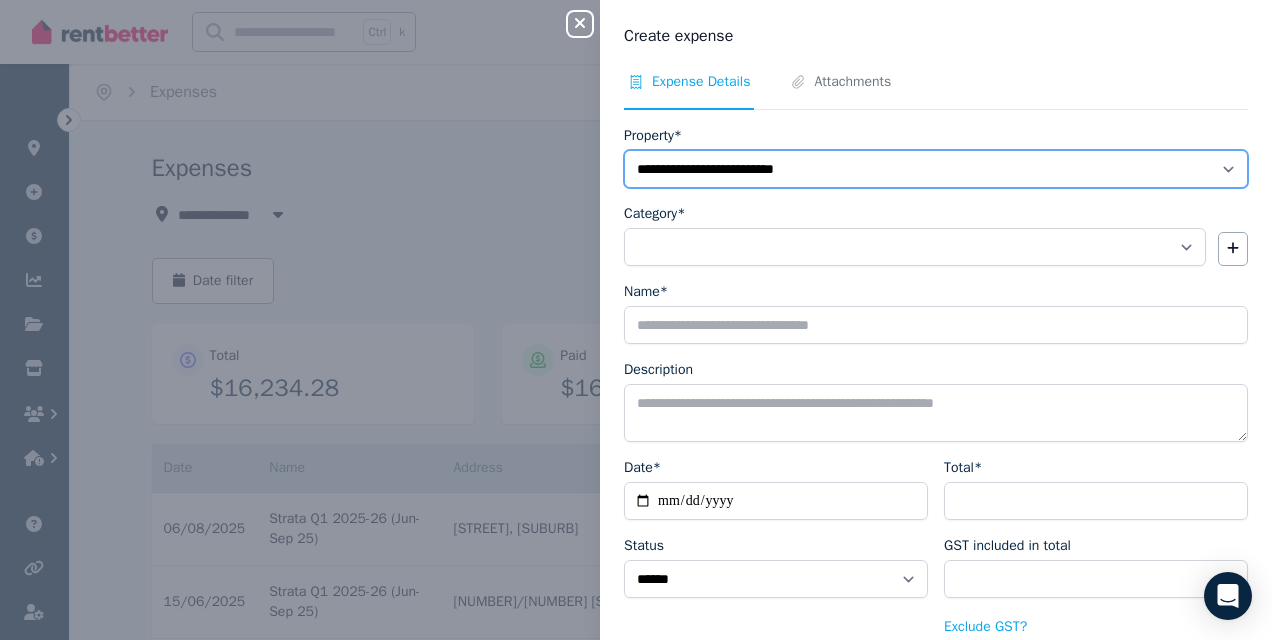 click on "**********" at bounding box center [936, 169] 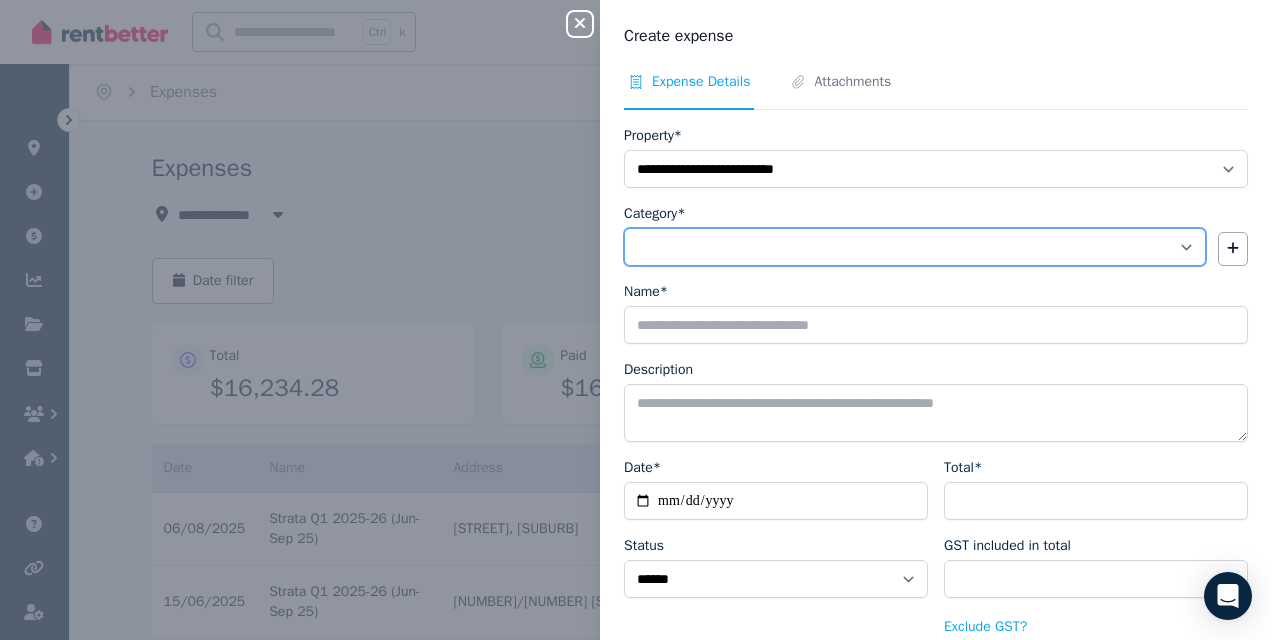 click on "**********" at bounding box center (915, 247) 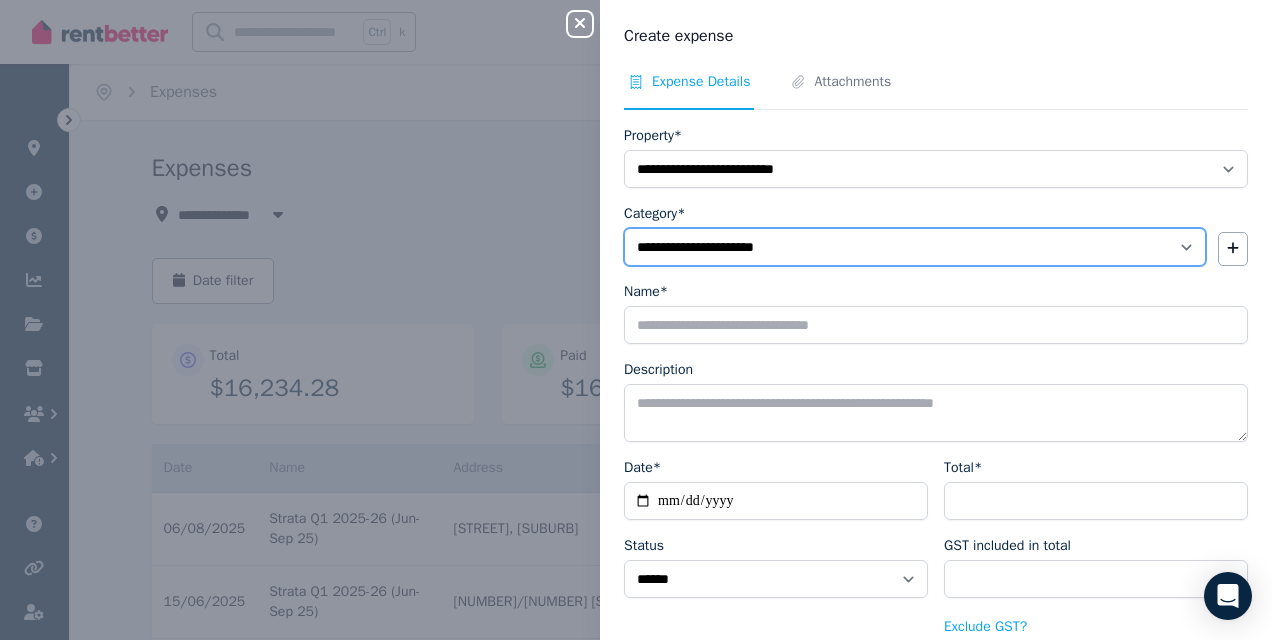 click on "**********" at bounding box center [915, 247] 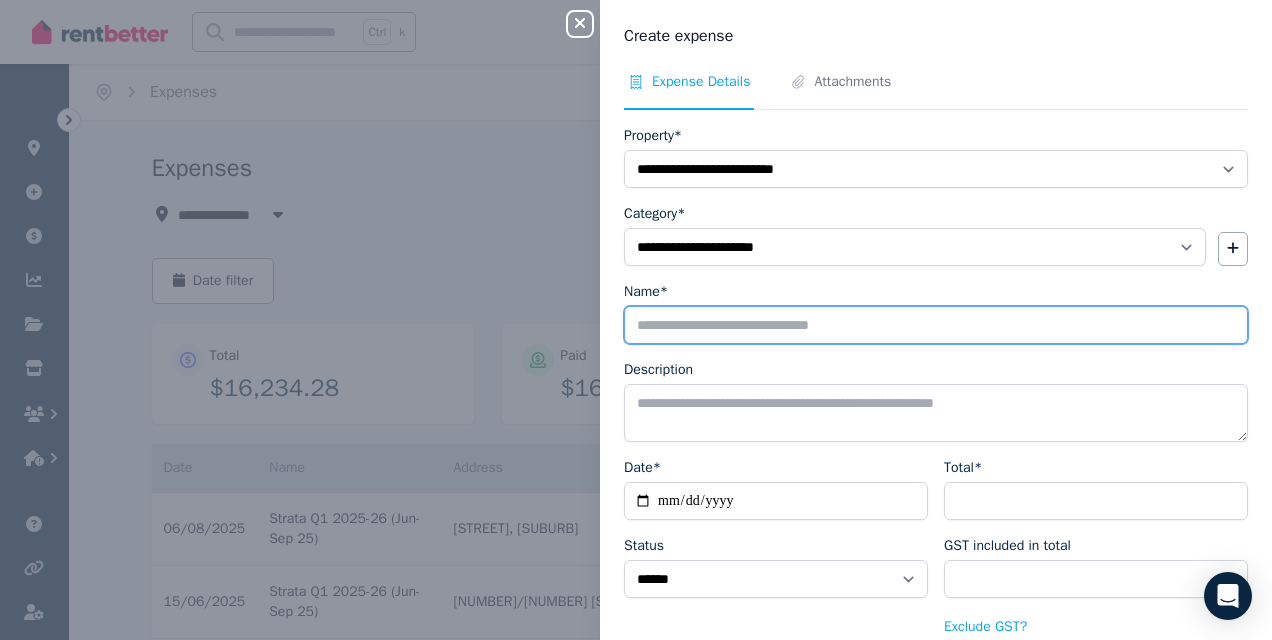 click on "Name*" at bounding box center (936, 325) 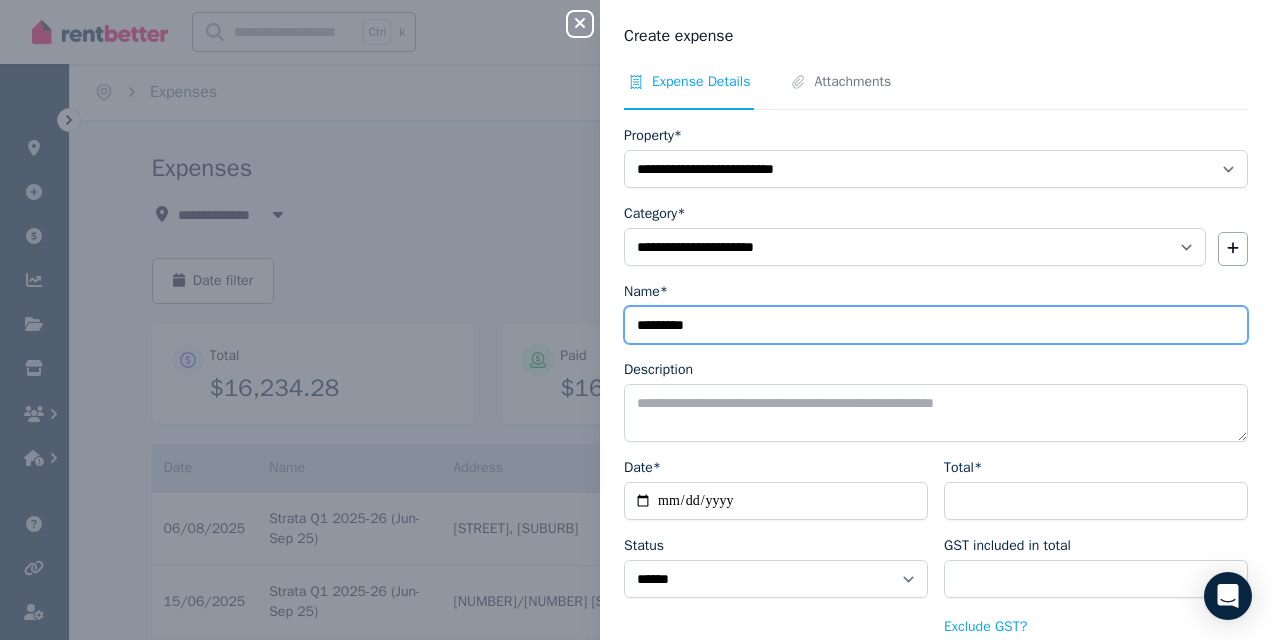 click on "********" at bounding box center [936, 325] 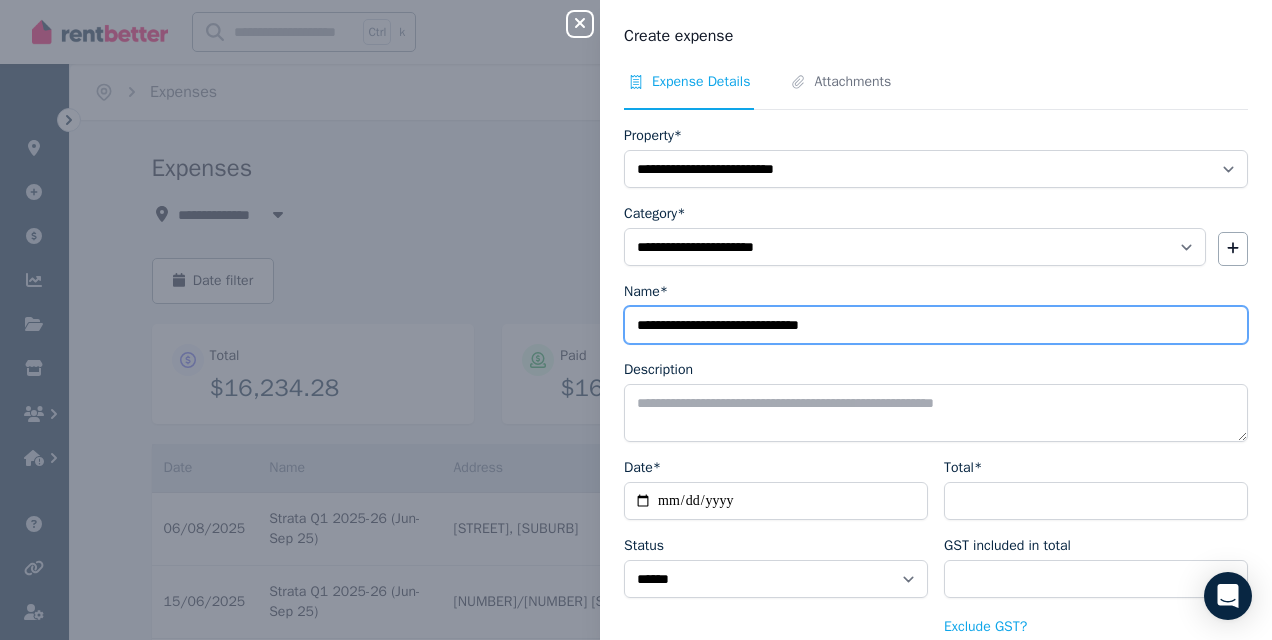 type on "**********" 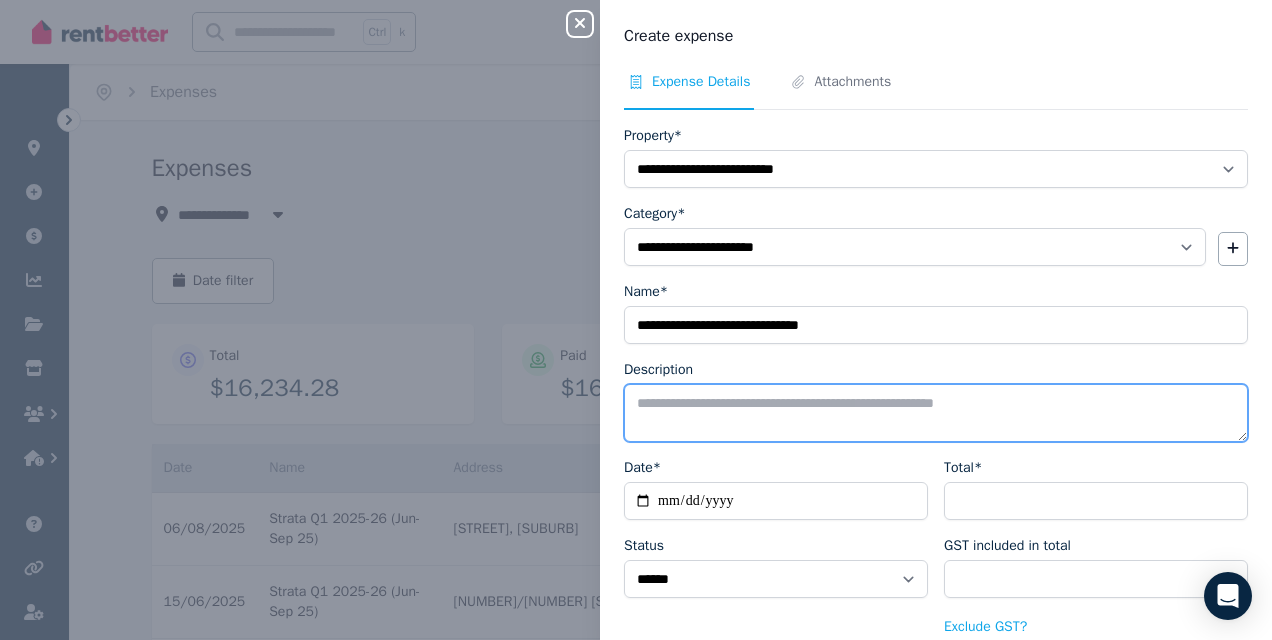 click on "Description" at bounding box center [936, 413] 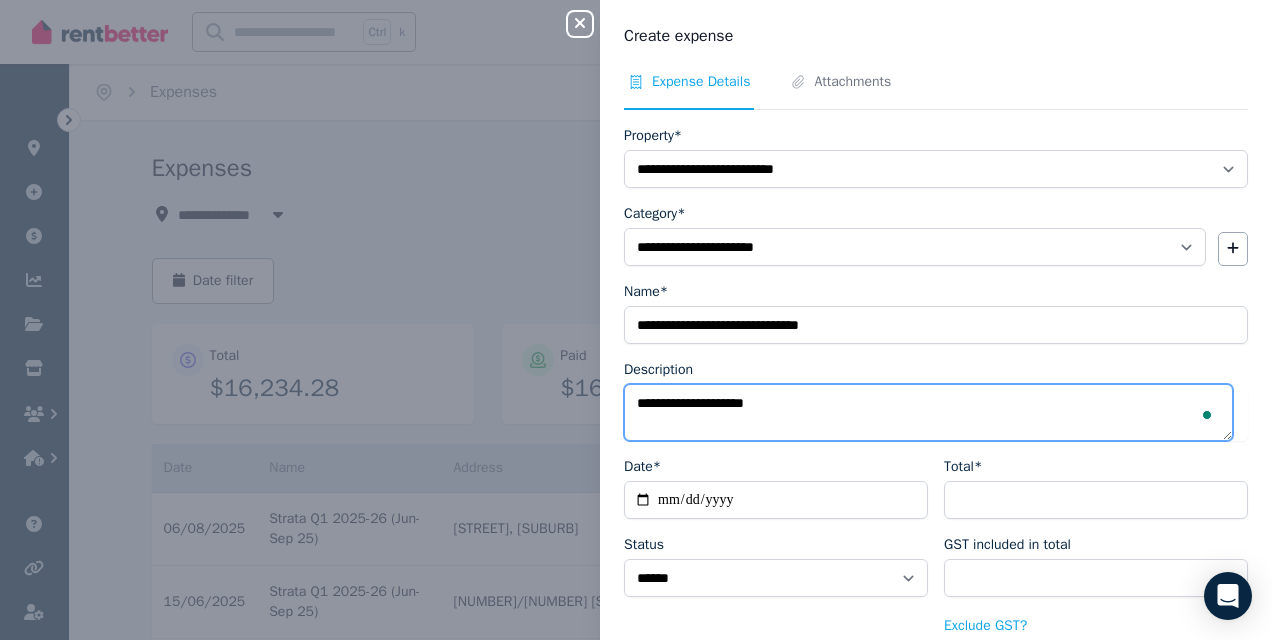 type on "**********" 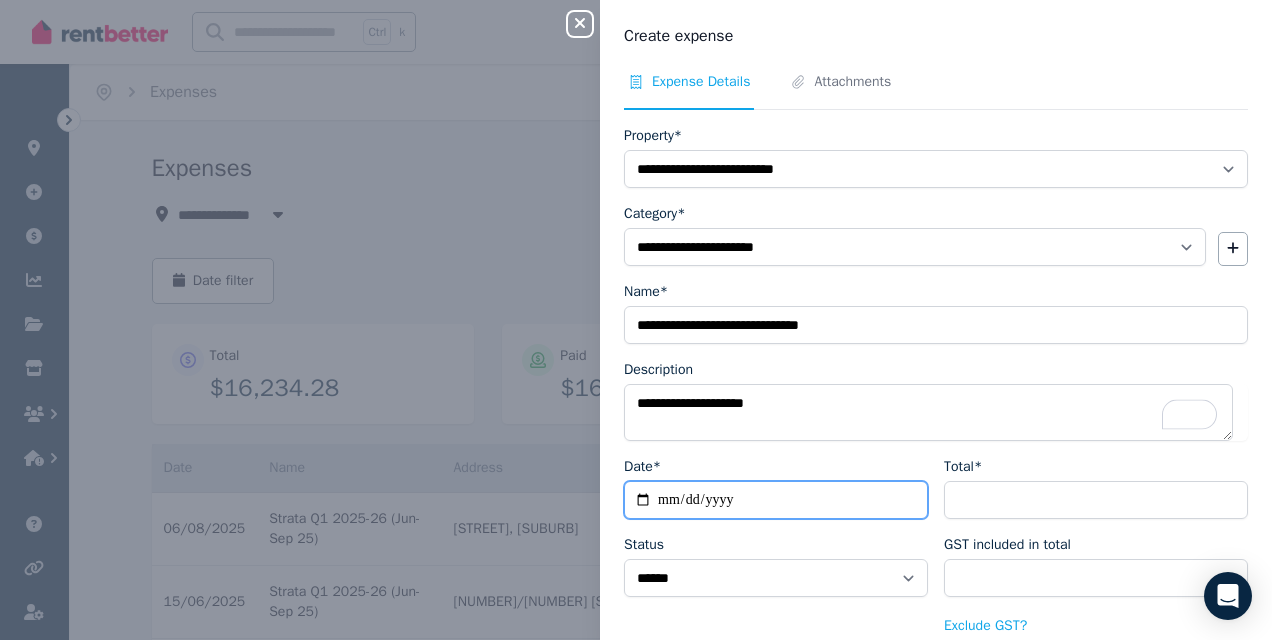 click on "Date*" at bounding box center (776, 500) 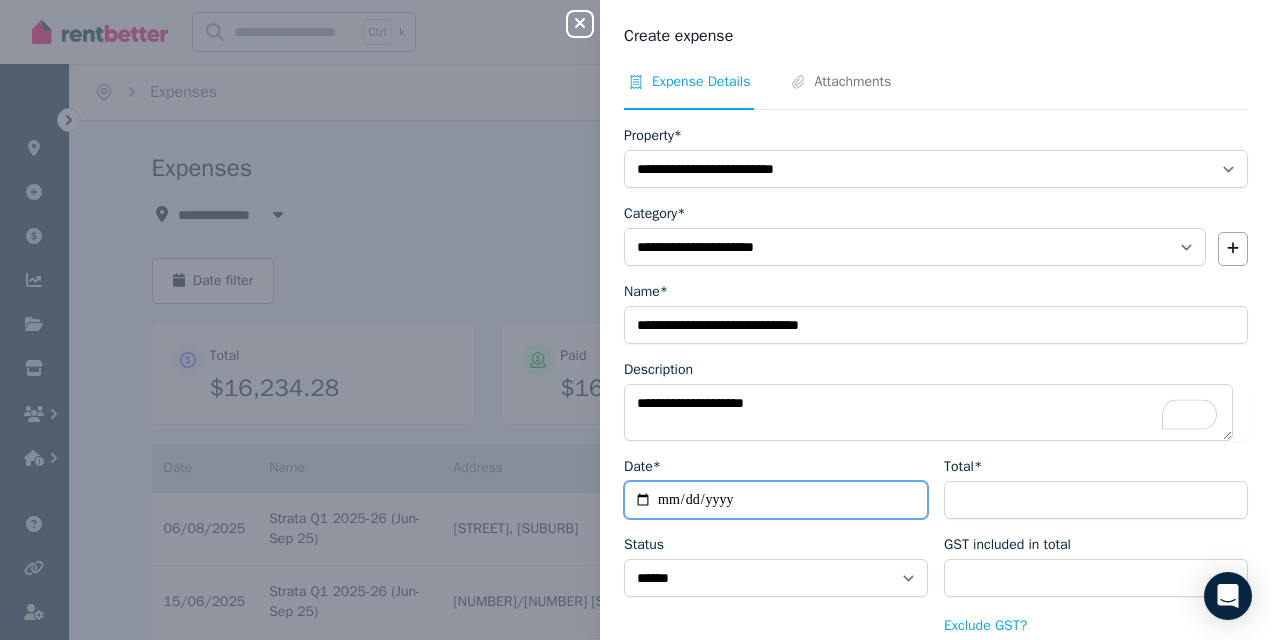 type on "**********" 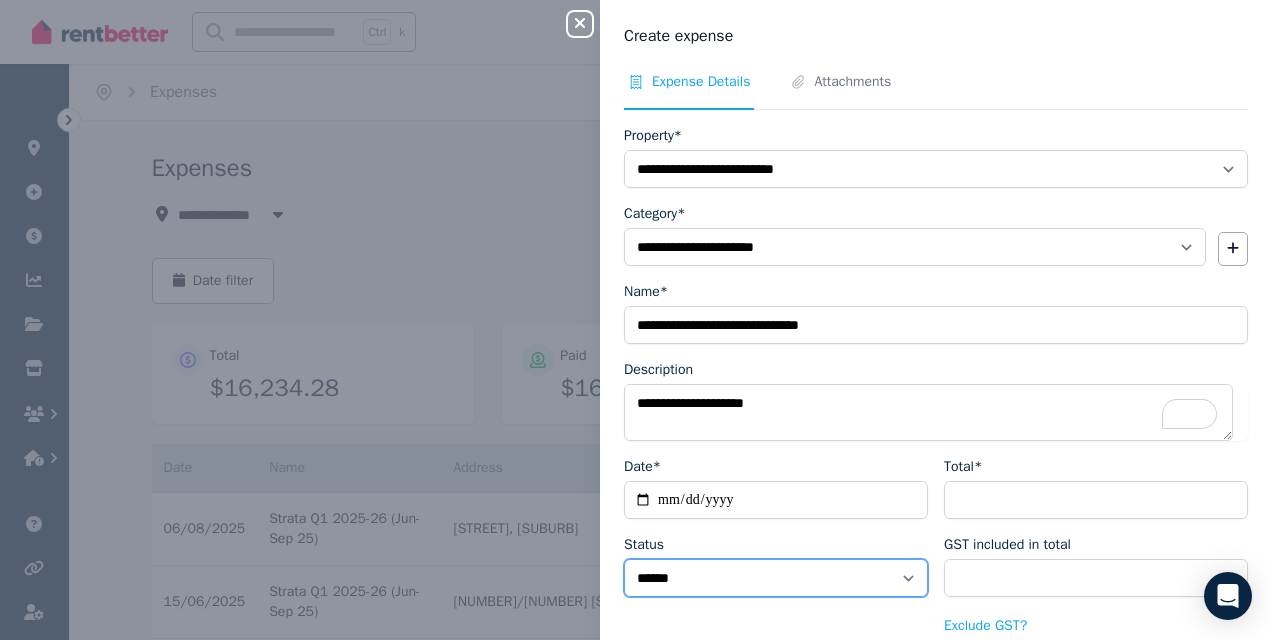 select on "**********" 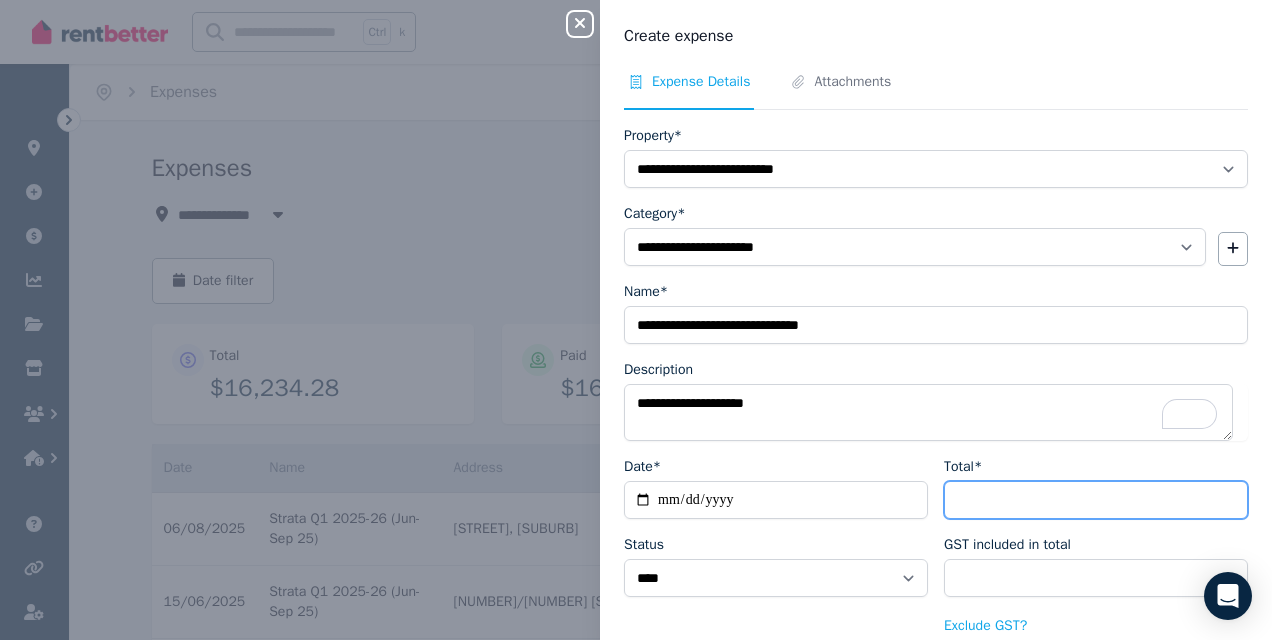 click on "Total*" at bounding box center [1096, 500] 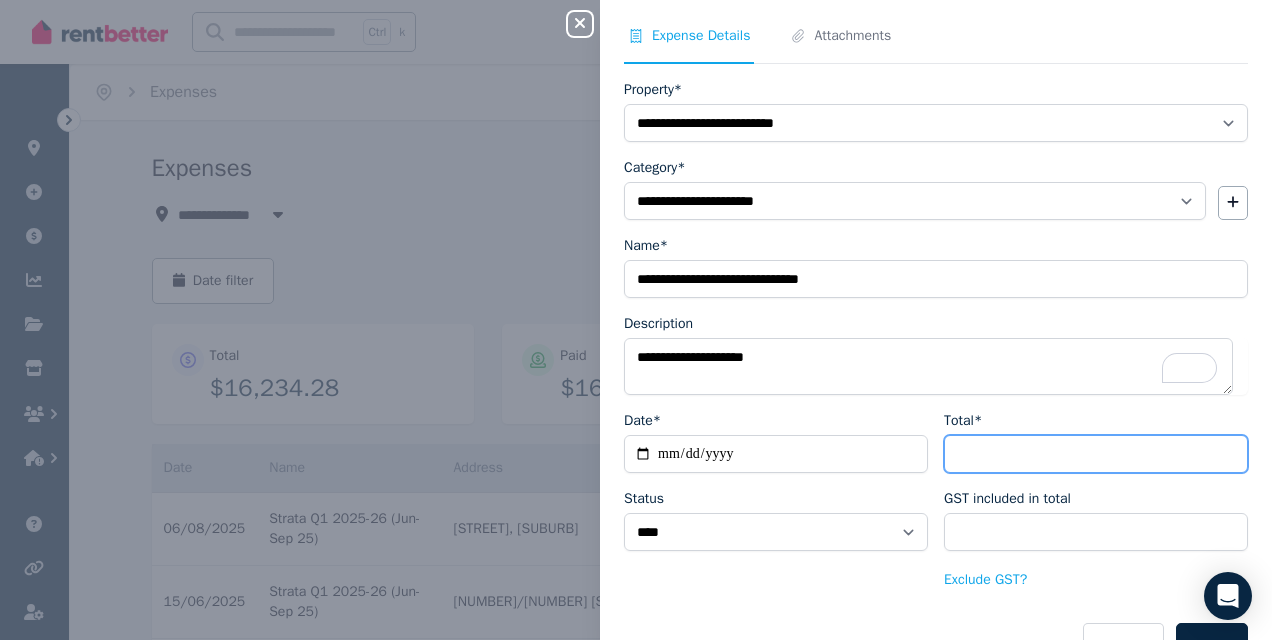 scroll, scrollTop: 95, scrollLeft: 0, axis: vertical 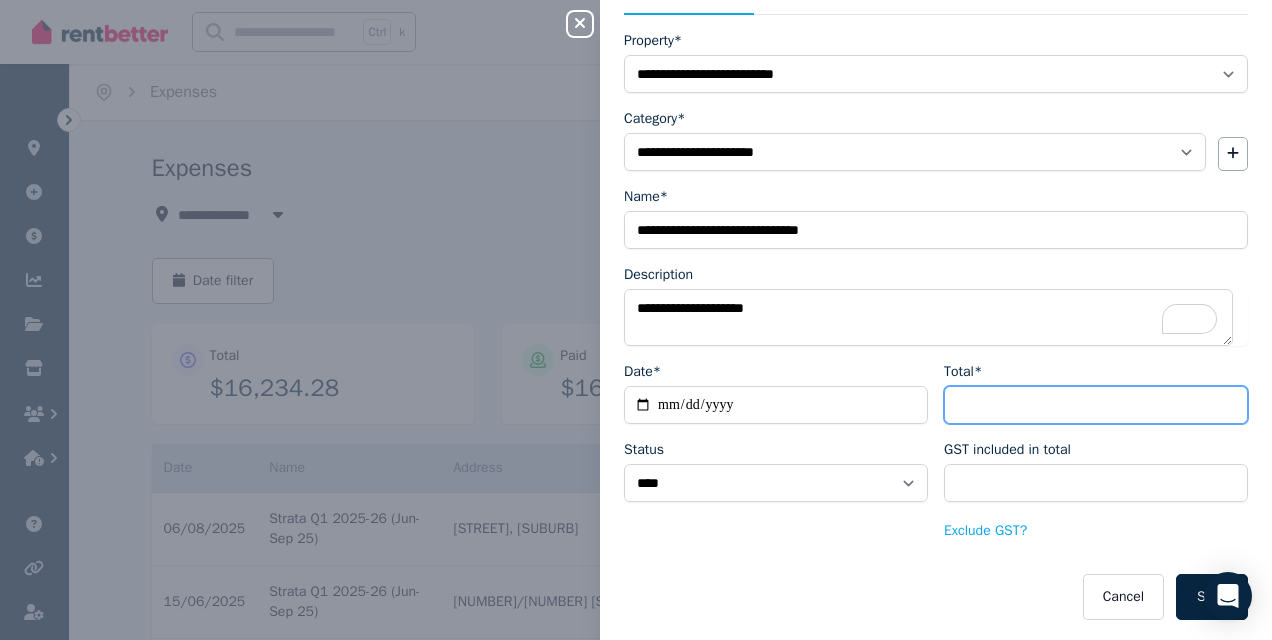 type on "******" 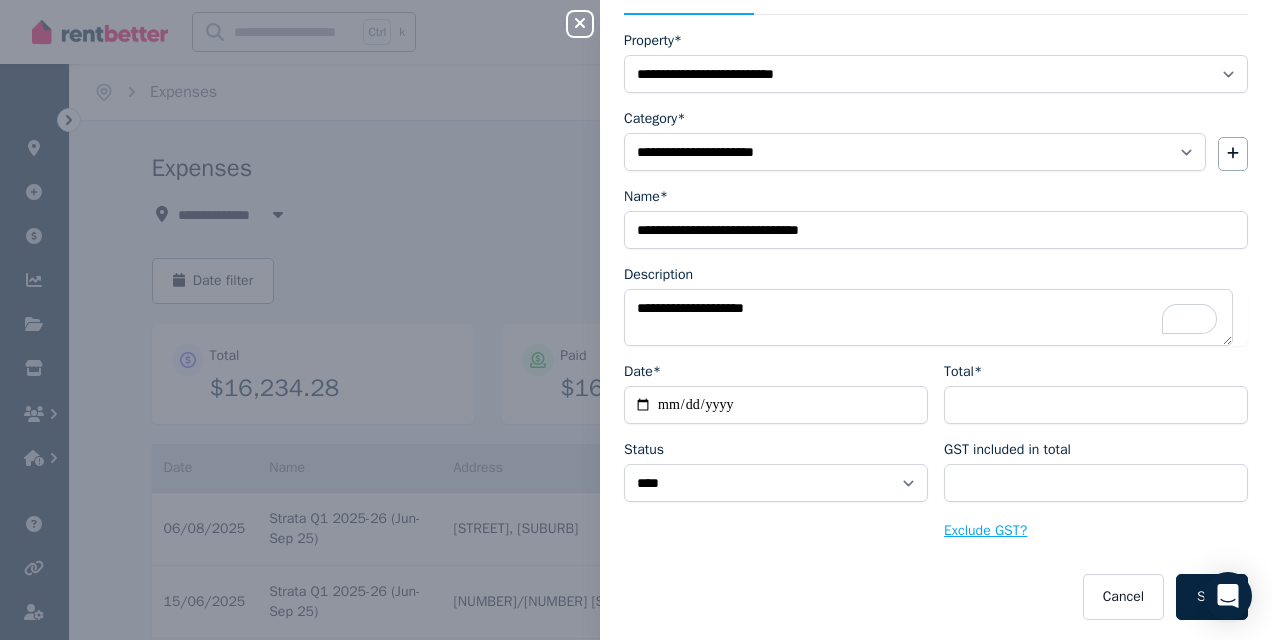 click on "Exclude GST?" at bounding box center [985, 531] 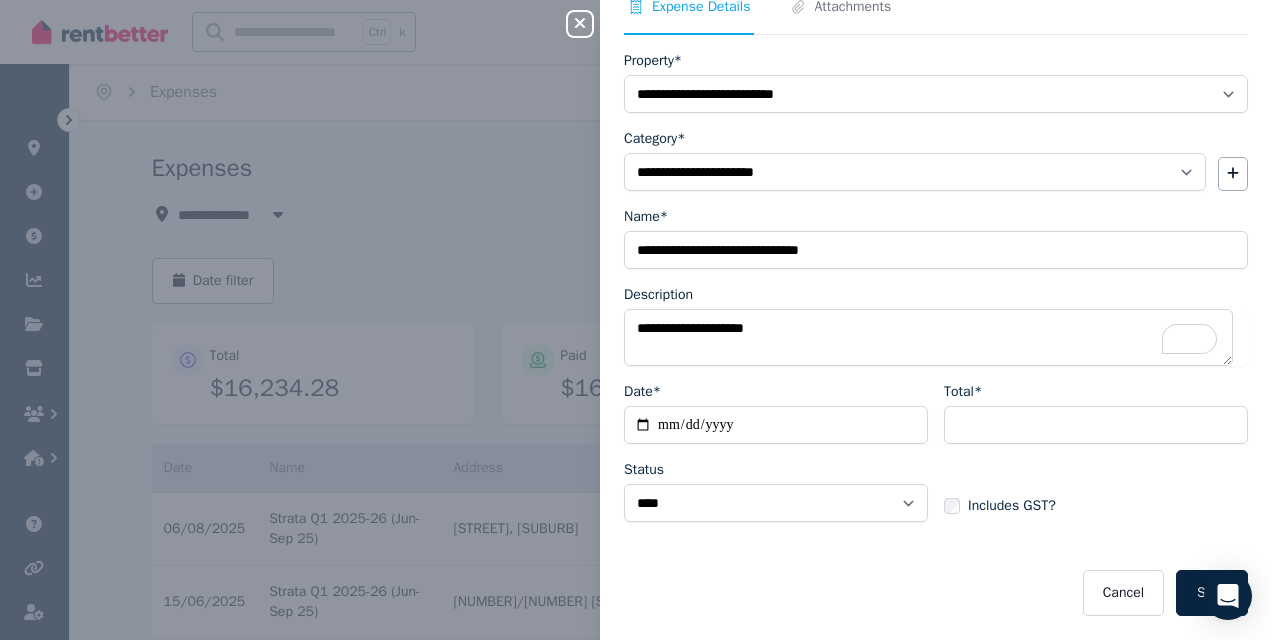 scroll, scrollTop: 71, scrollLeft: 0, axis: vertical 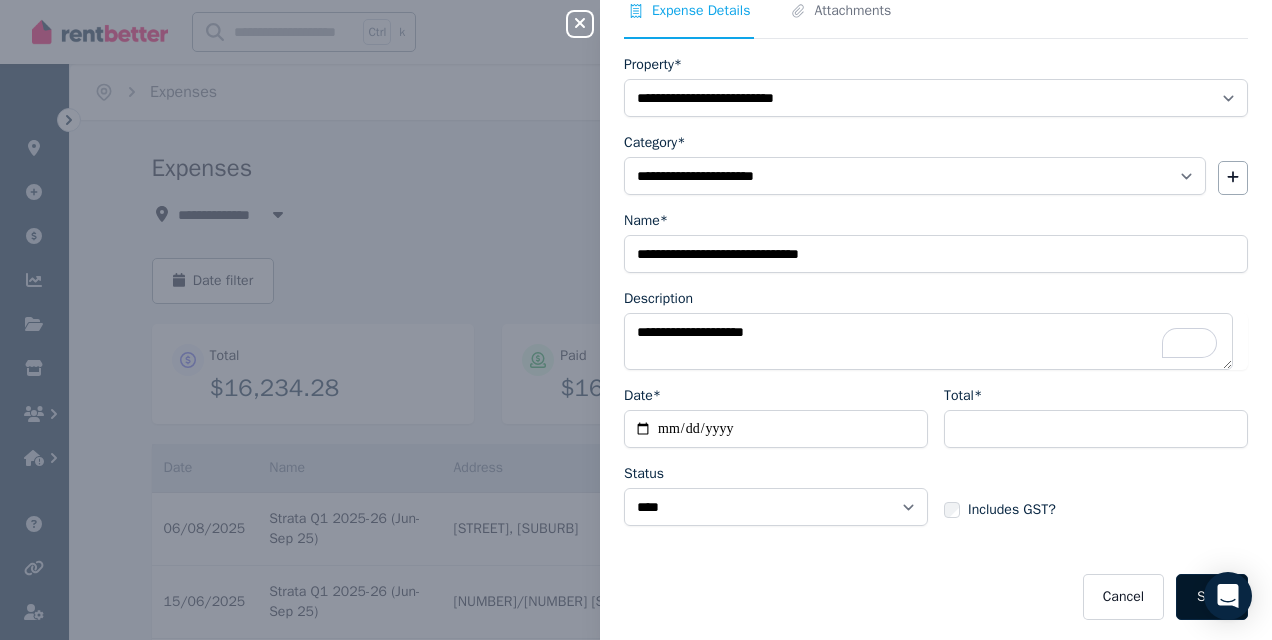click on "Save" at bounding box center (1212, 597) 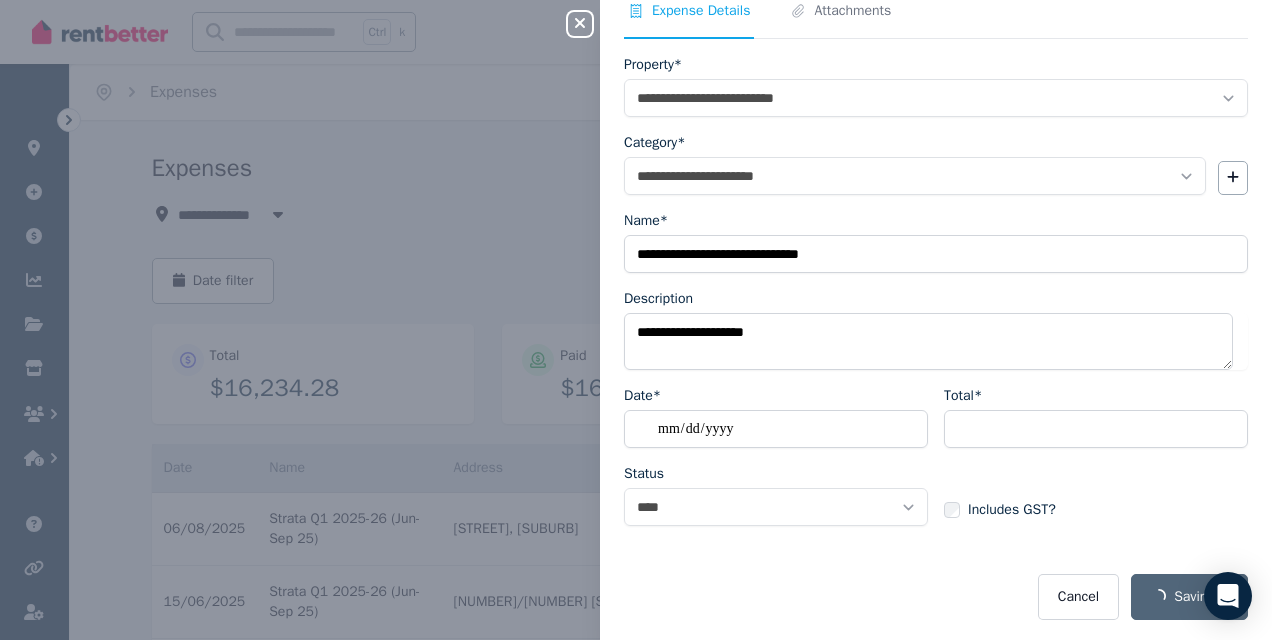 select on "**********" 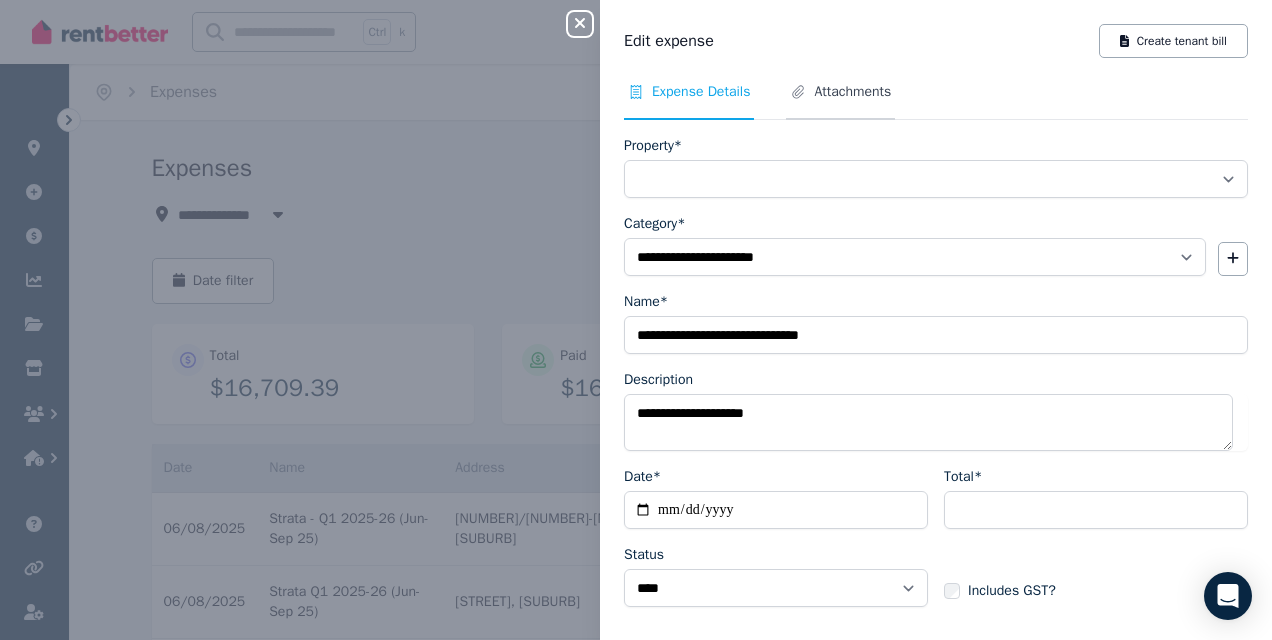 select on "**********" 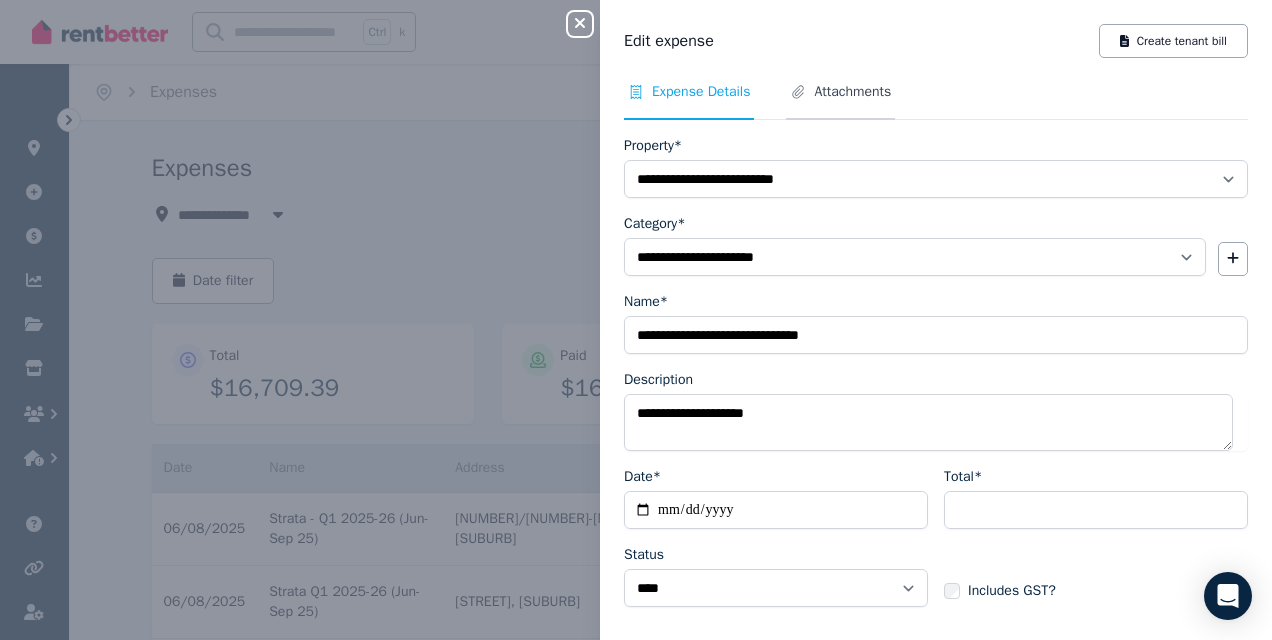 click on "Attachments" at bounding box center [852, 92] 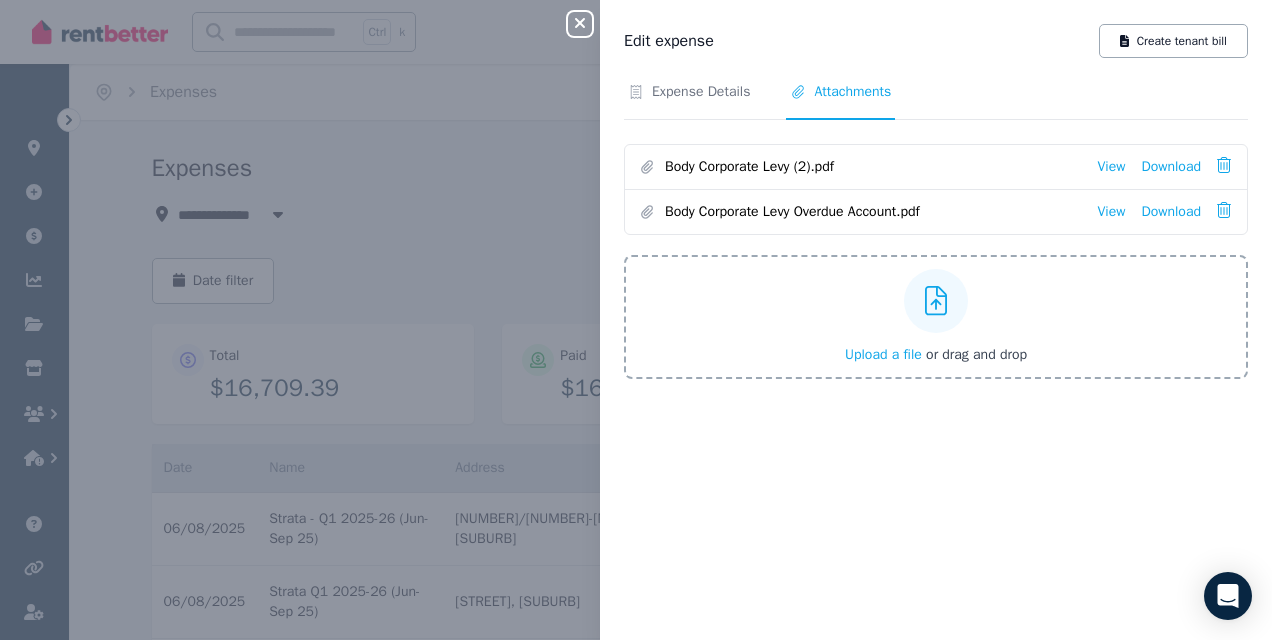 click 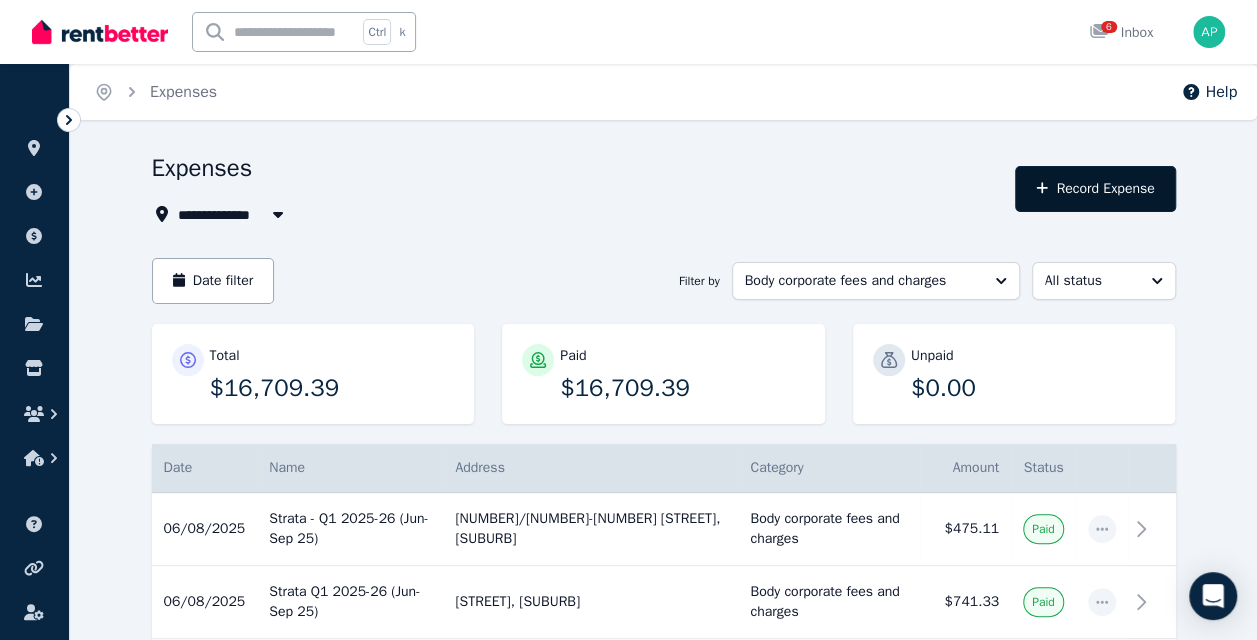 type 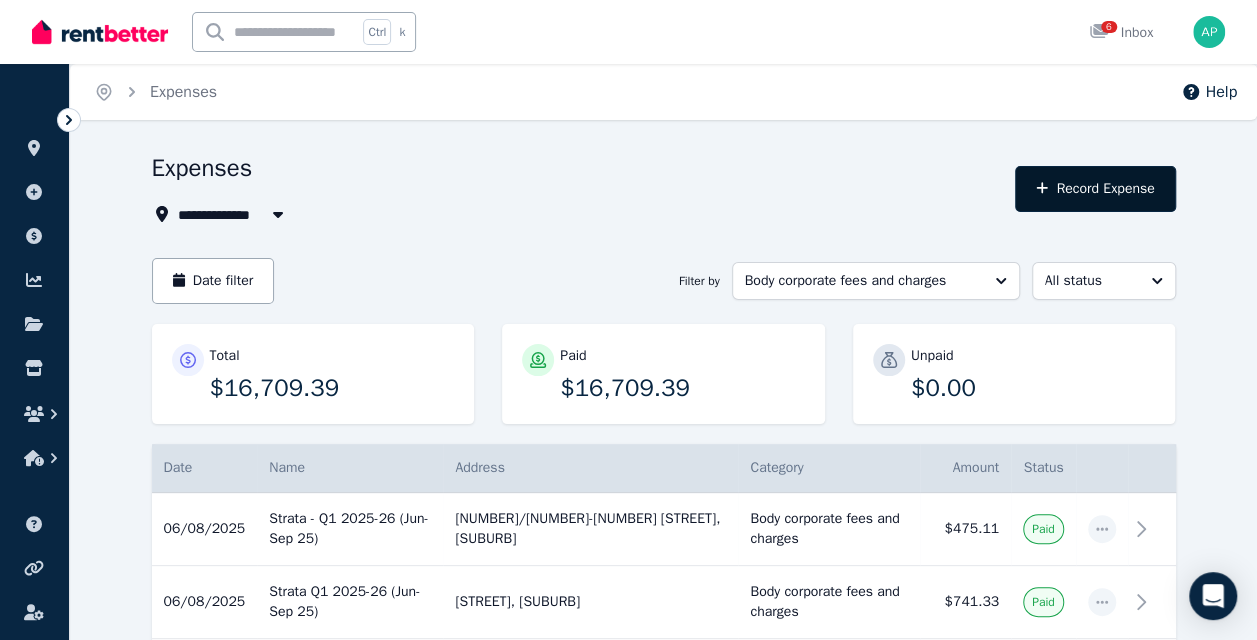 click on "Record Expense" at bounding box center [1095, 189] 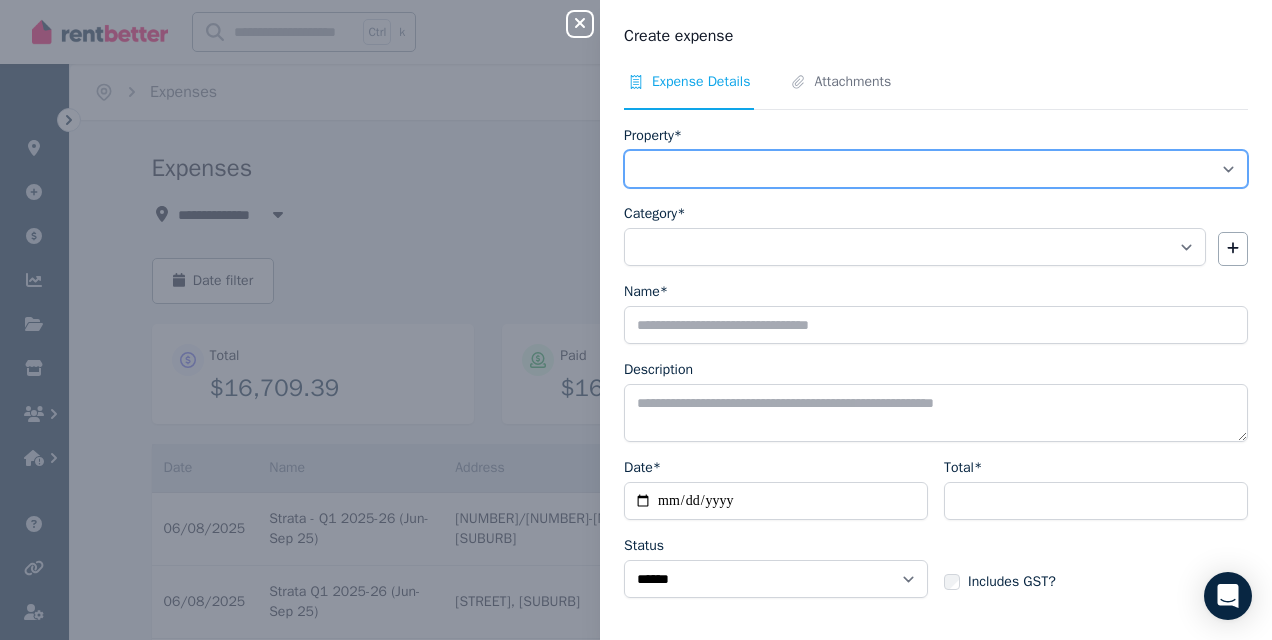 click on "**********" at bounding box center [936, 169] 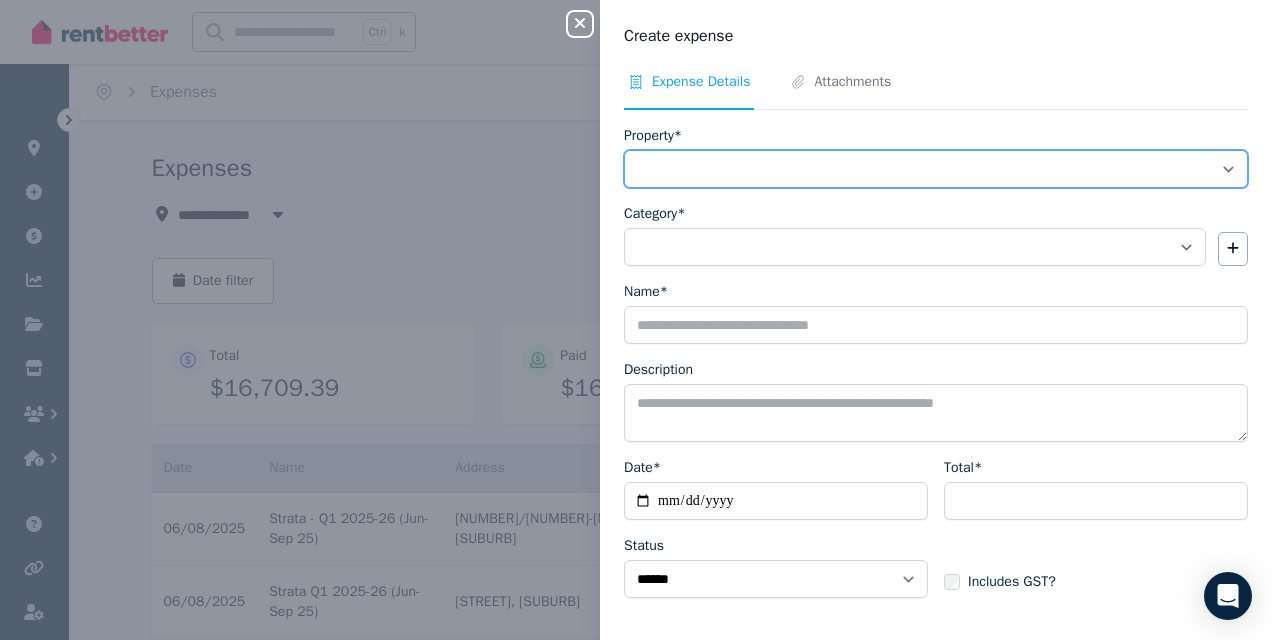 select on "**********" 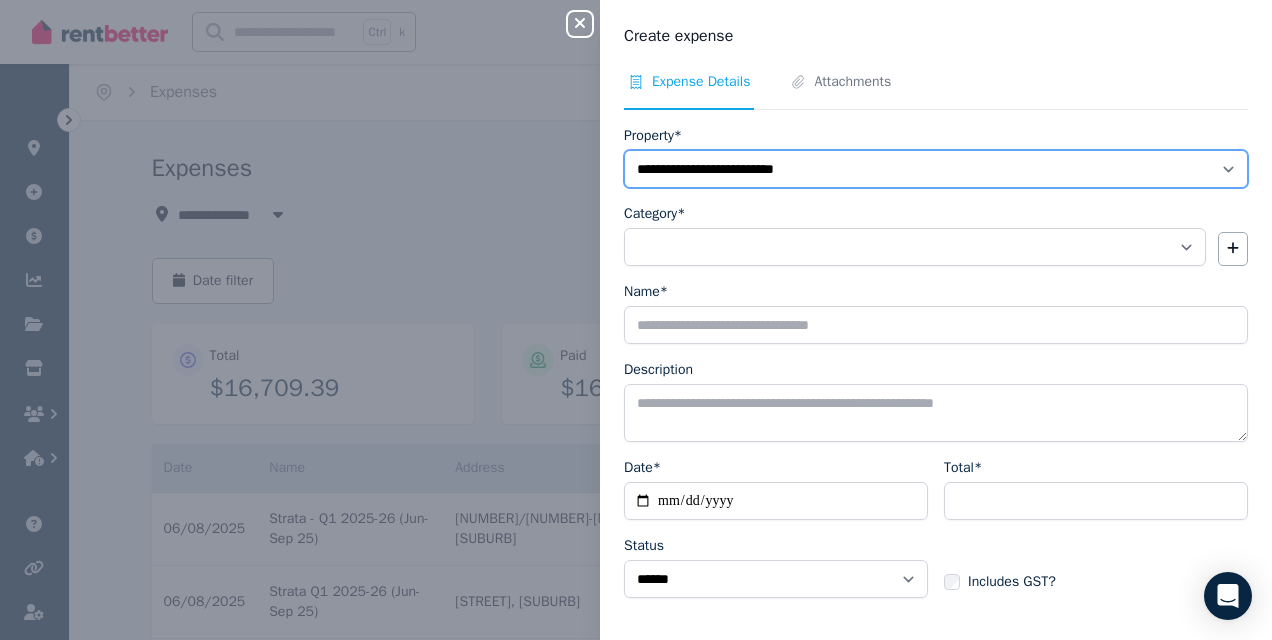click on "**********" at bounding box center (936, 169) 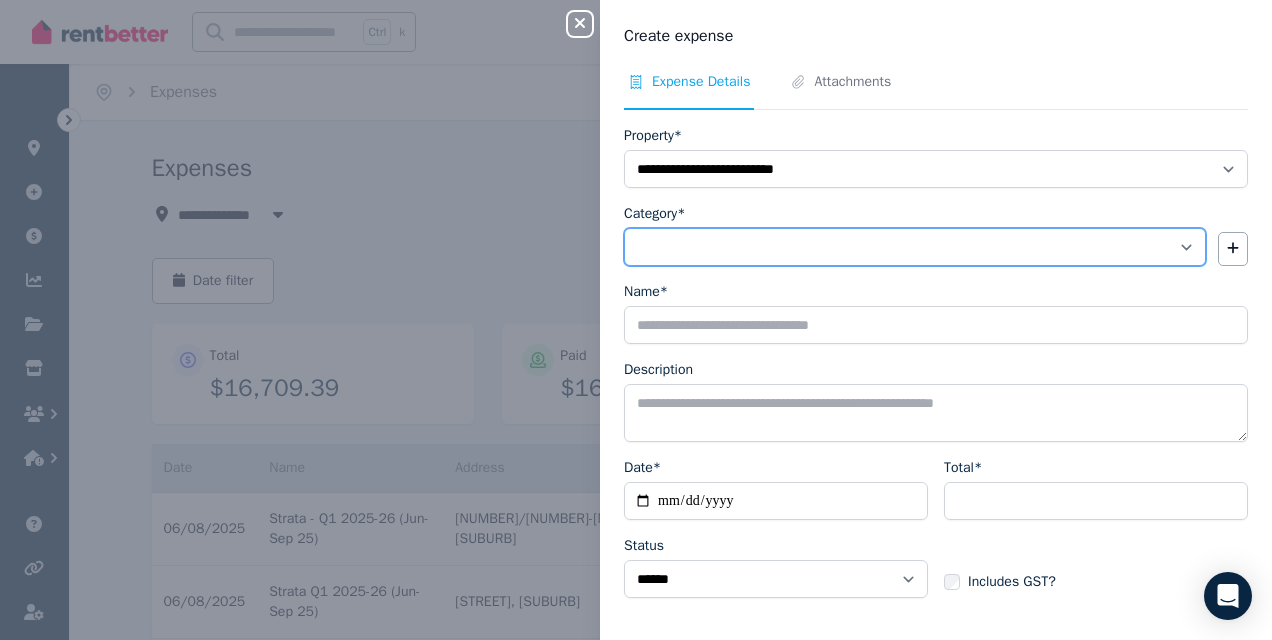 click on "**********" at bounding box center (915, 247) 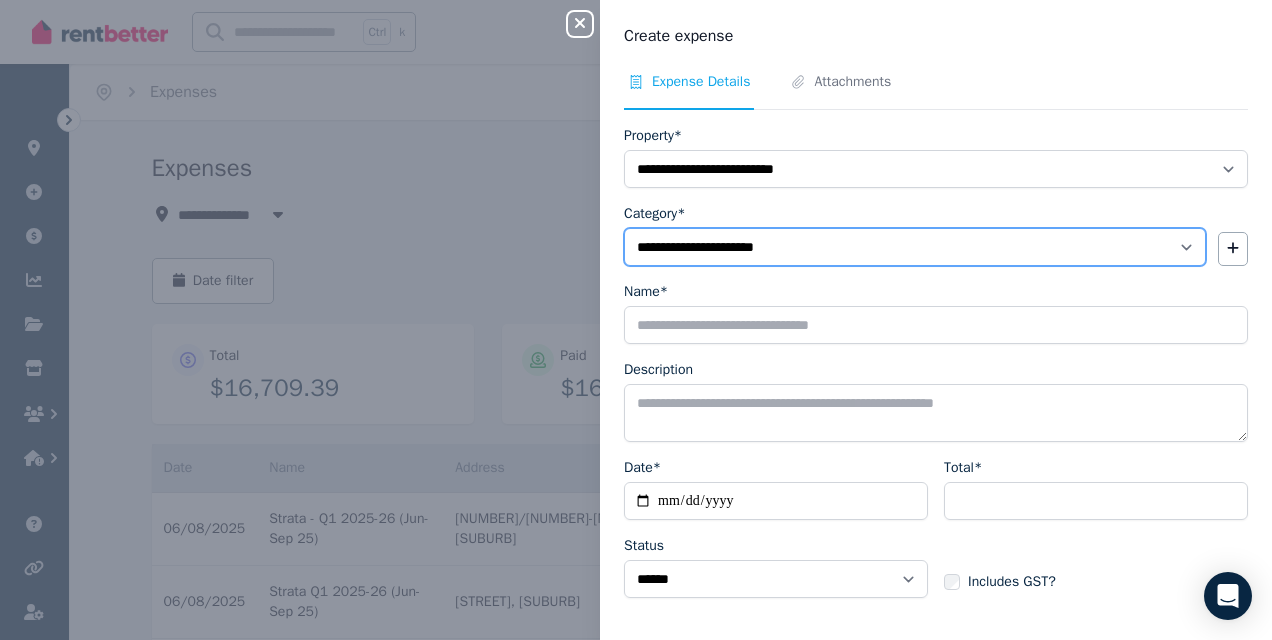 click on "**********" at bounding box center [915, 247] 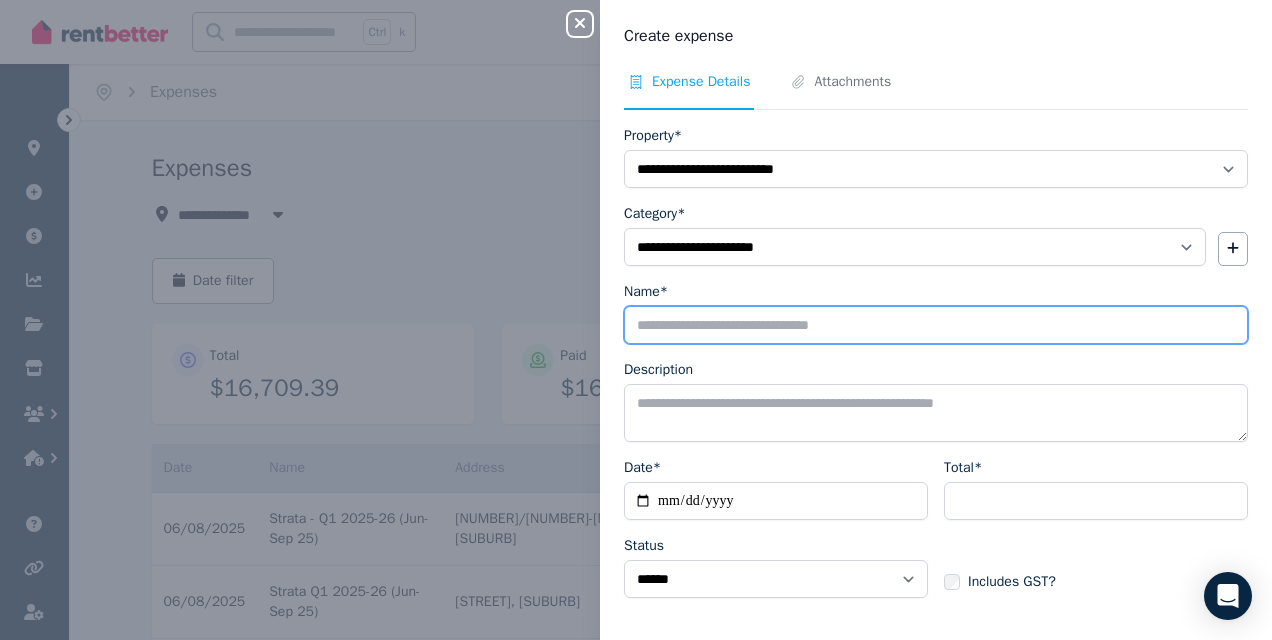 click on "Name*" at bounding box center [936, 325] 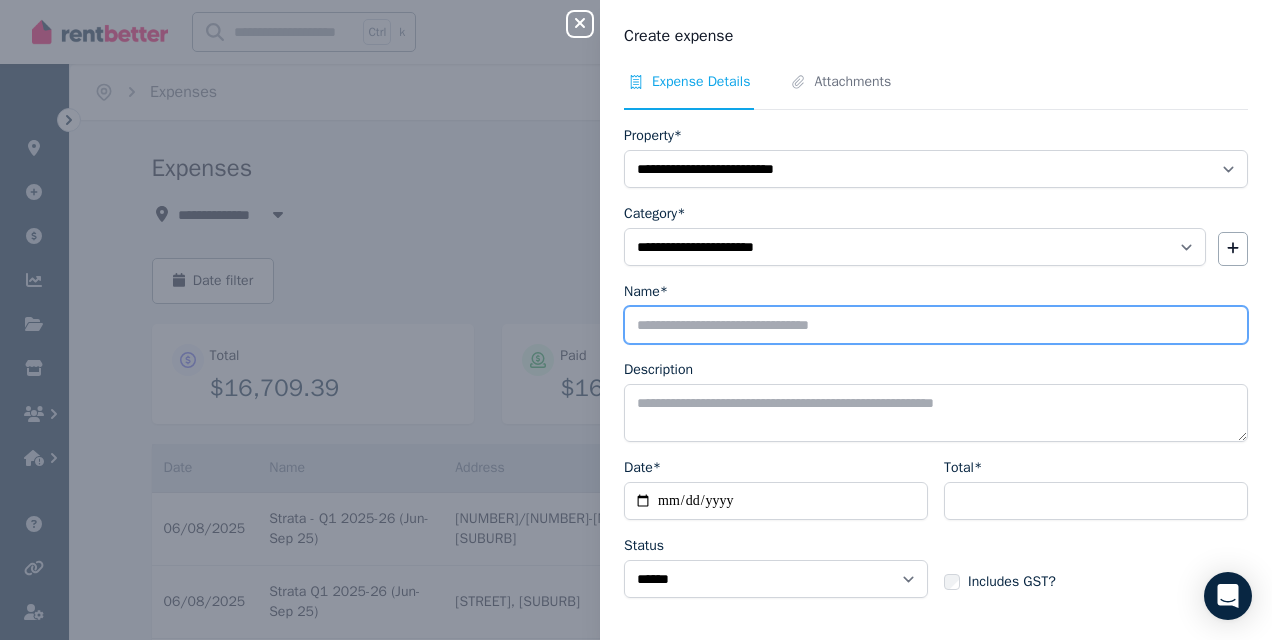 type on "**********" 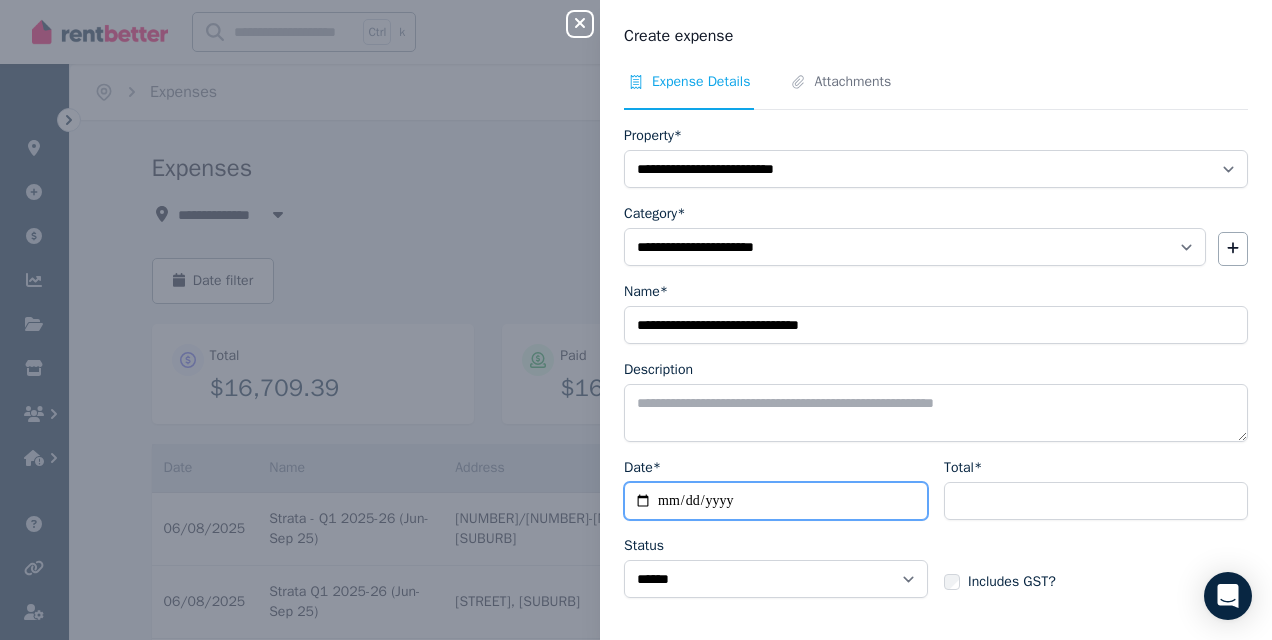 type on "**********" 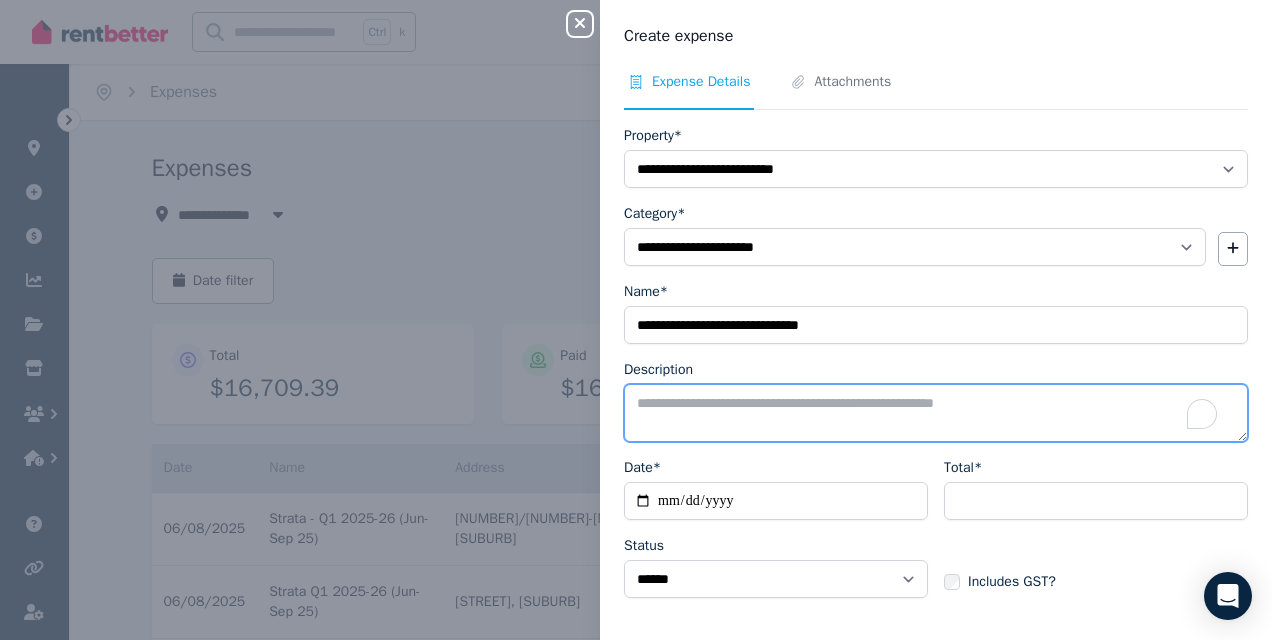 click on "Description" at bounding box center [936, 413] 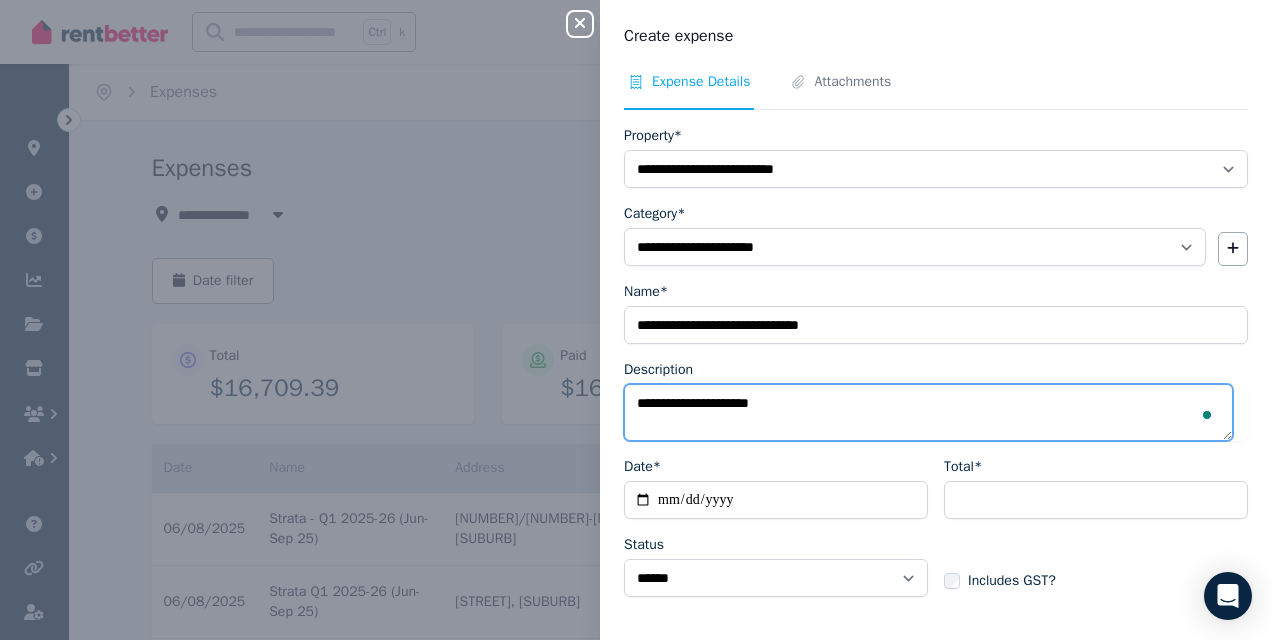 type on "**********" 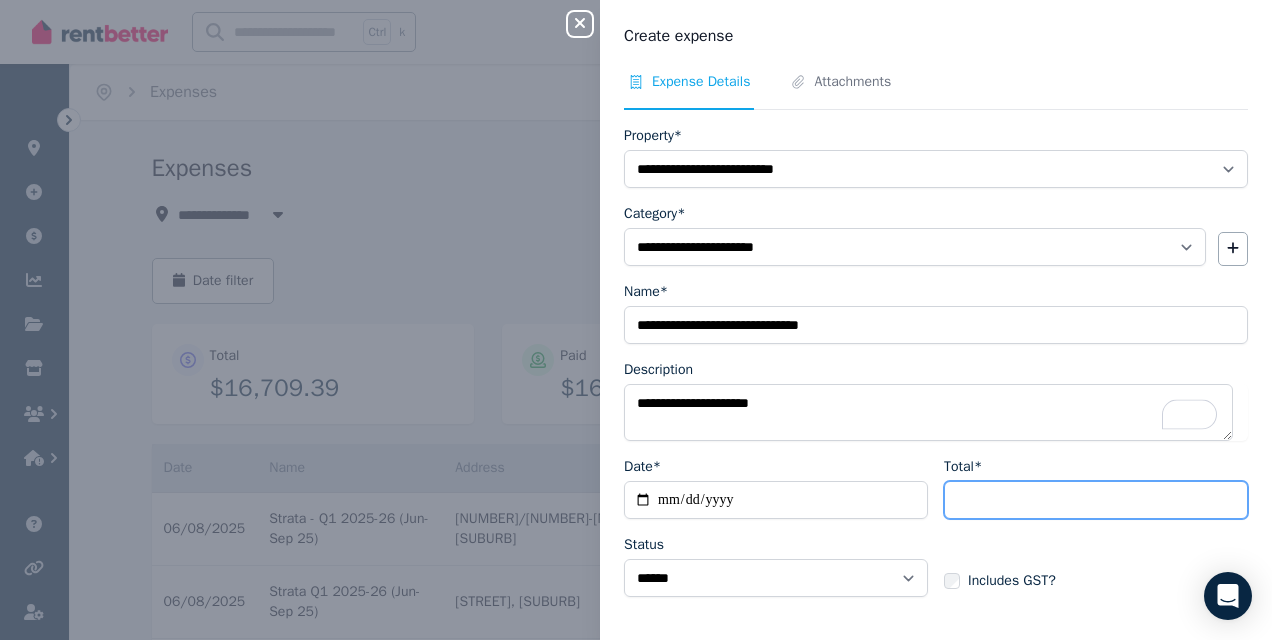 click on "Total*" at bounding box center (1096, 500) 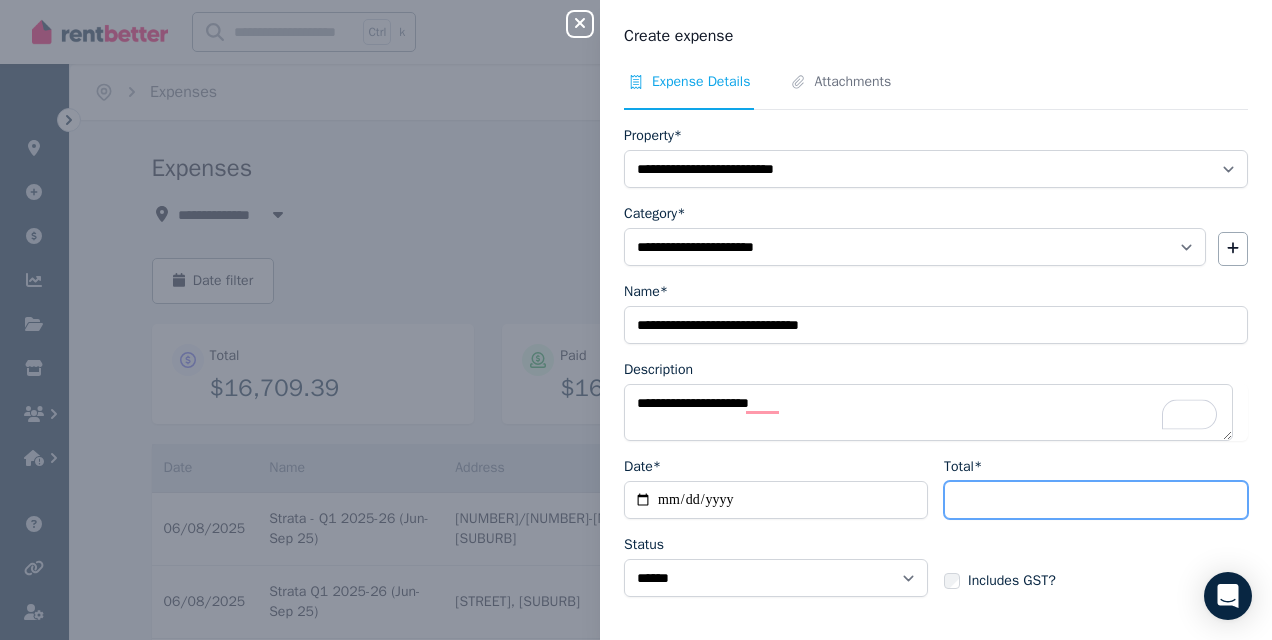 type on "******" 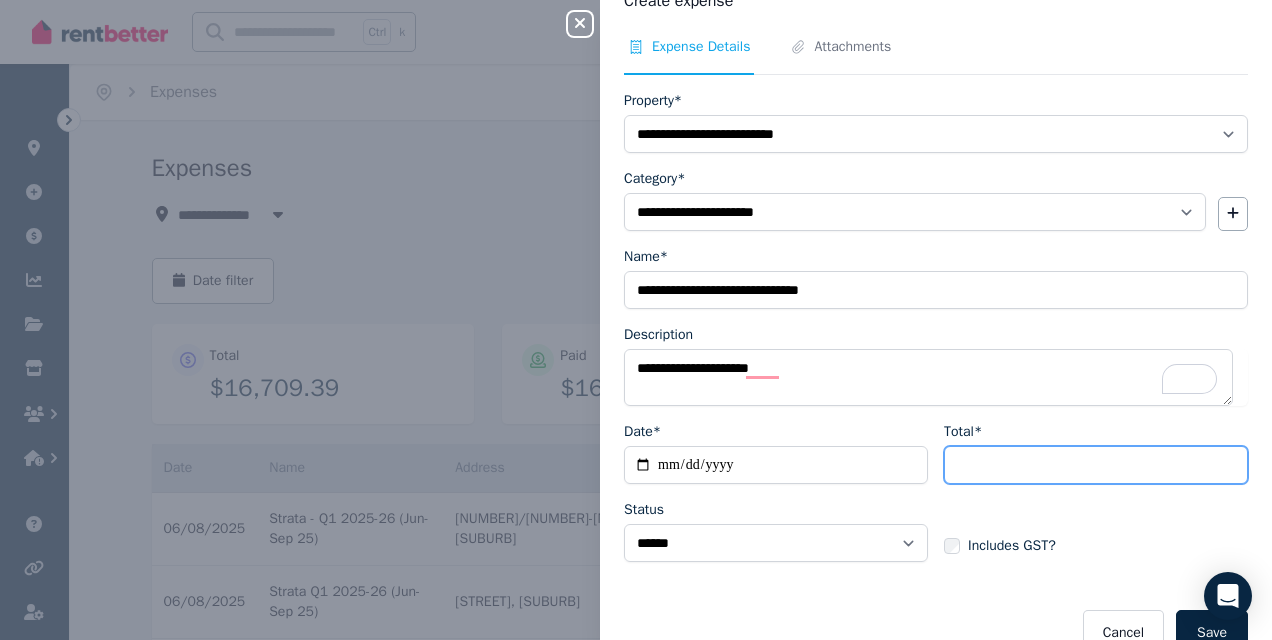 scroll, scrollTop: 43, scrollLeft: 0, axis: vertical 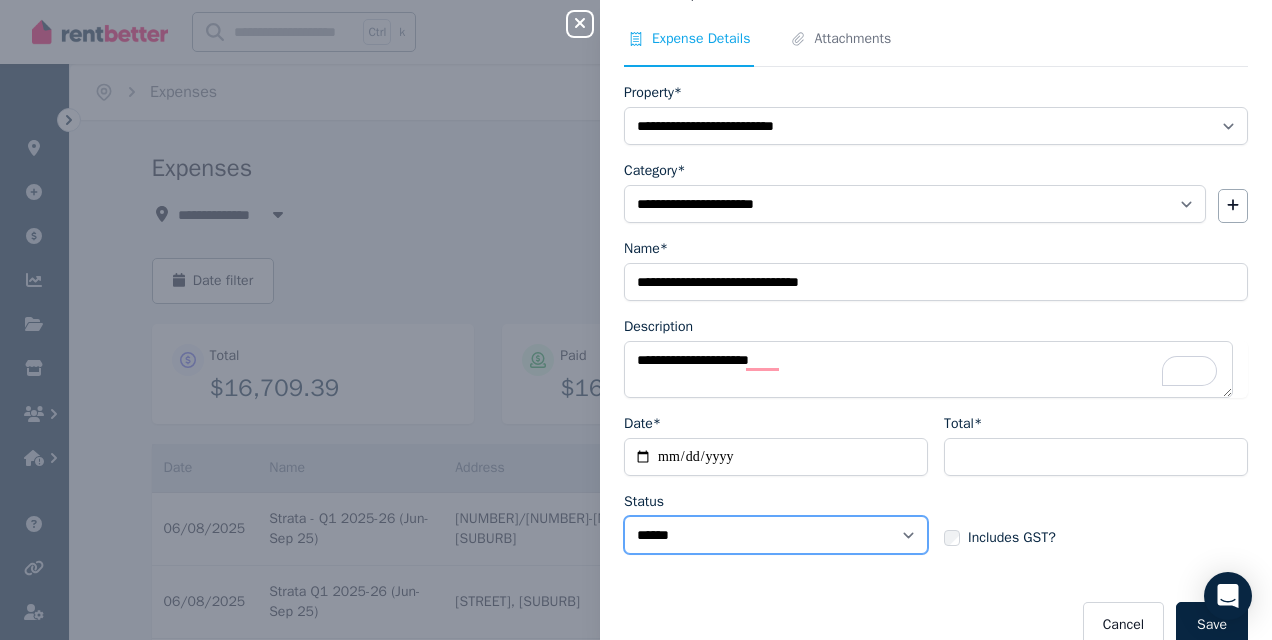 click on "****** ****" at bounding box center [776, 535] 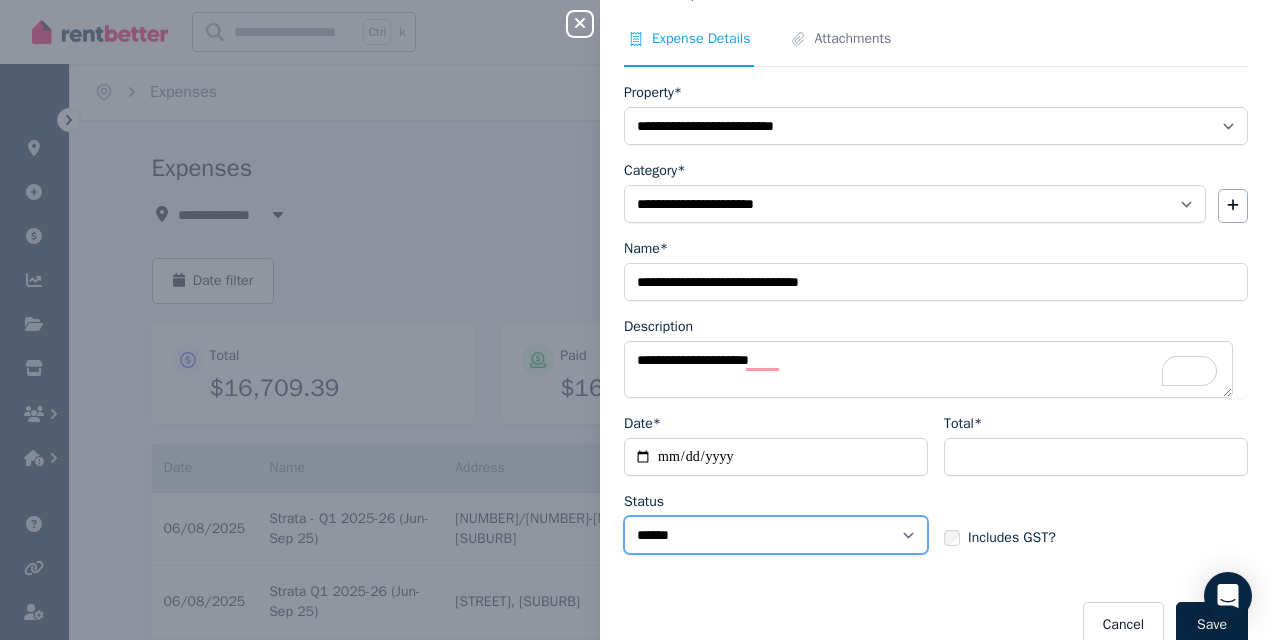 select on "**********" 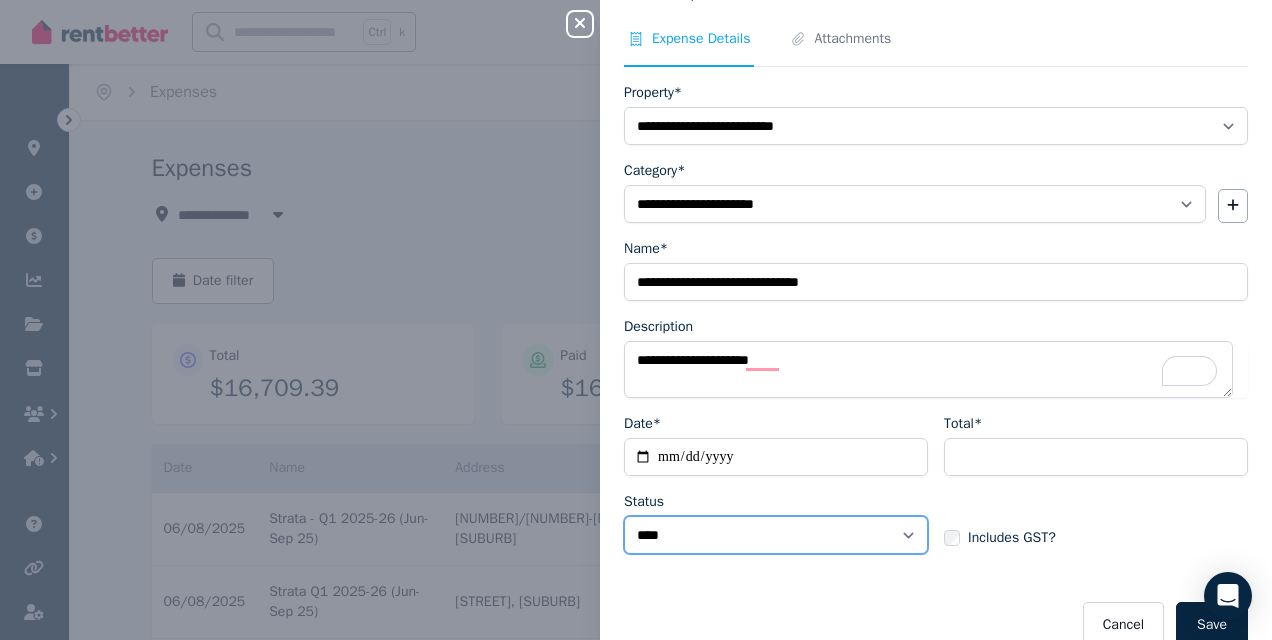 click on "****** ****" at bounding box center (776, 535) 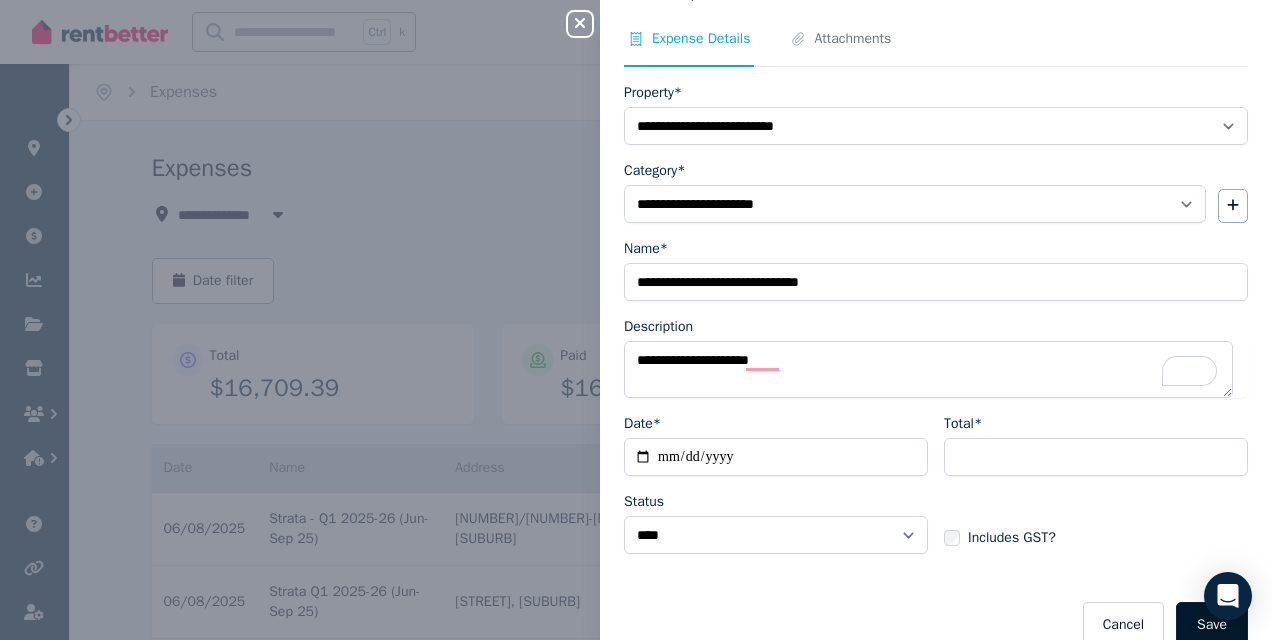 click on "Save" at bounding box center [1212, 625] 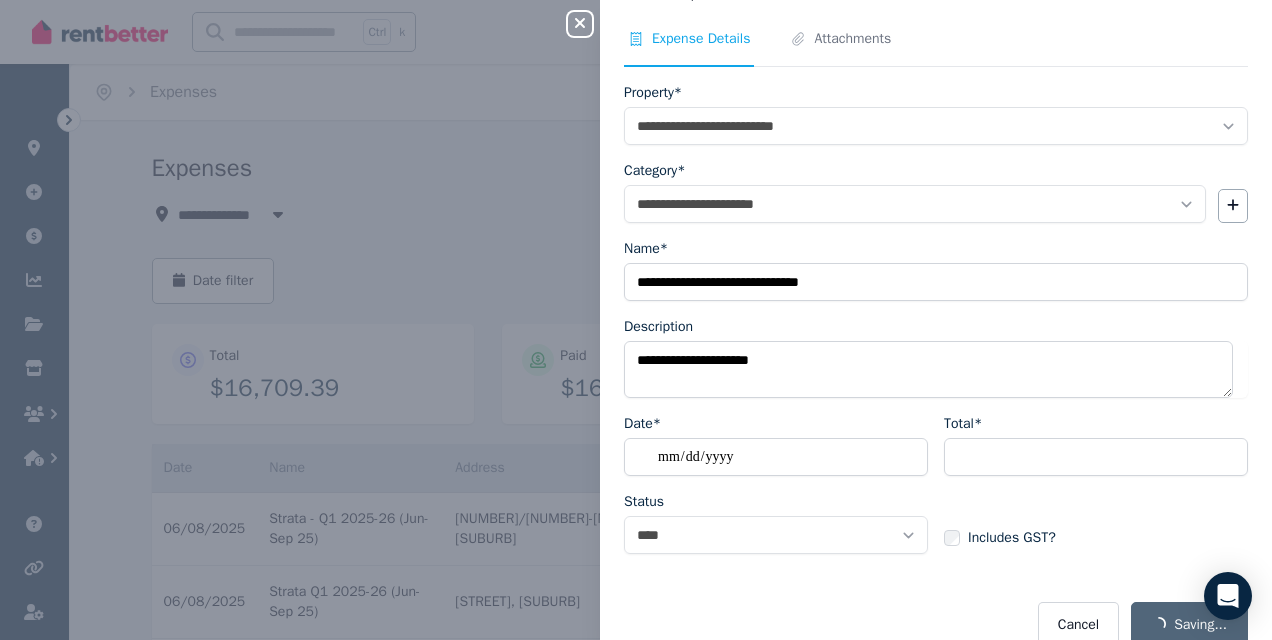 select on "**********" 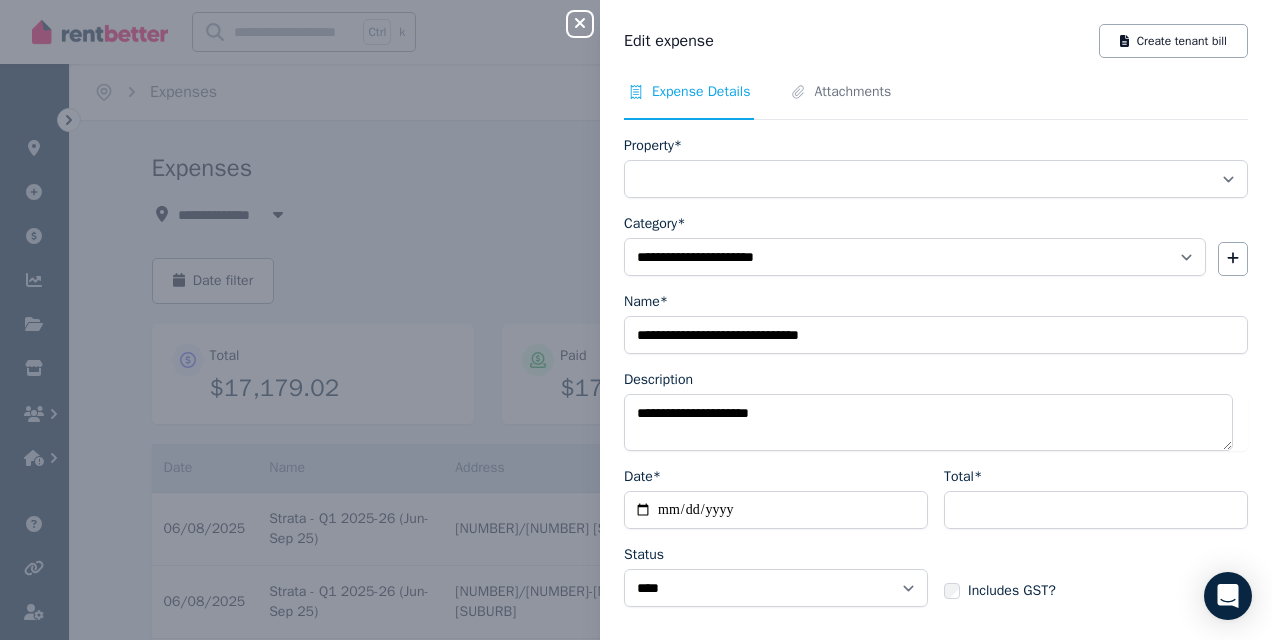 select on "**********" 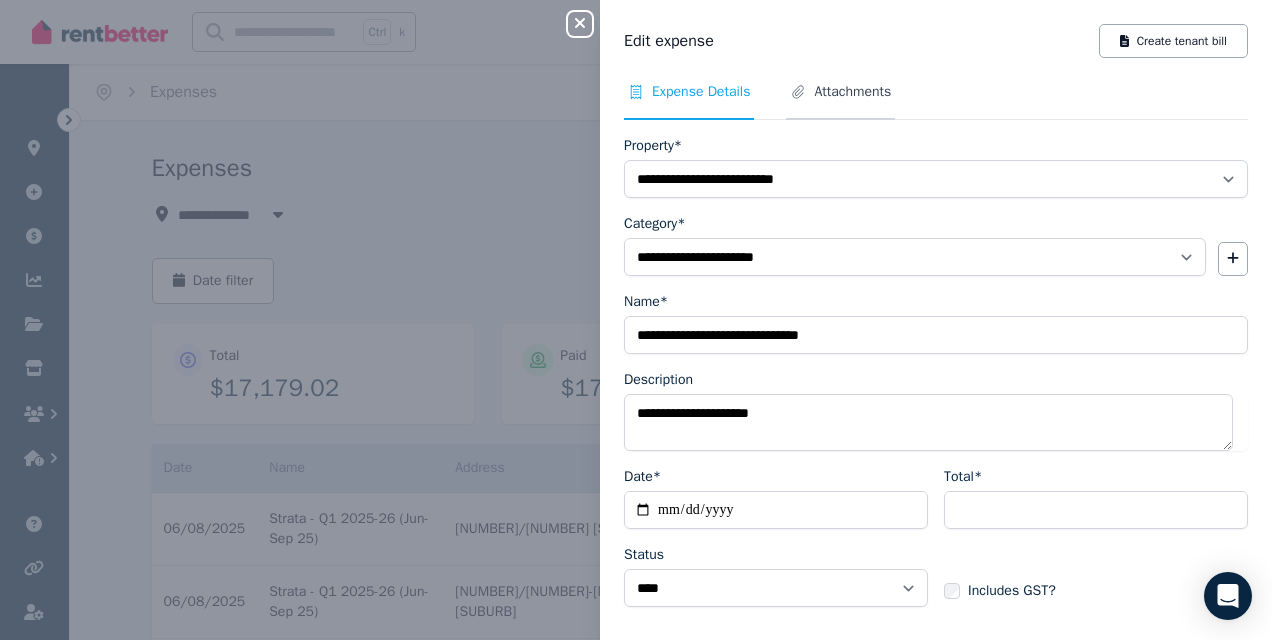 click on "Attachments" at bounding box center [840, 101] 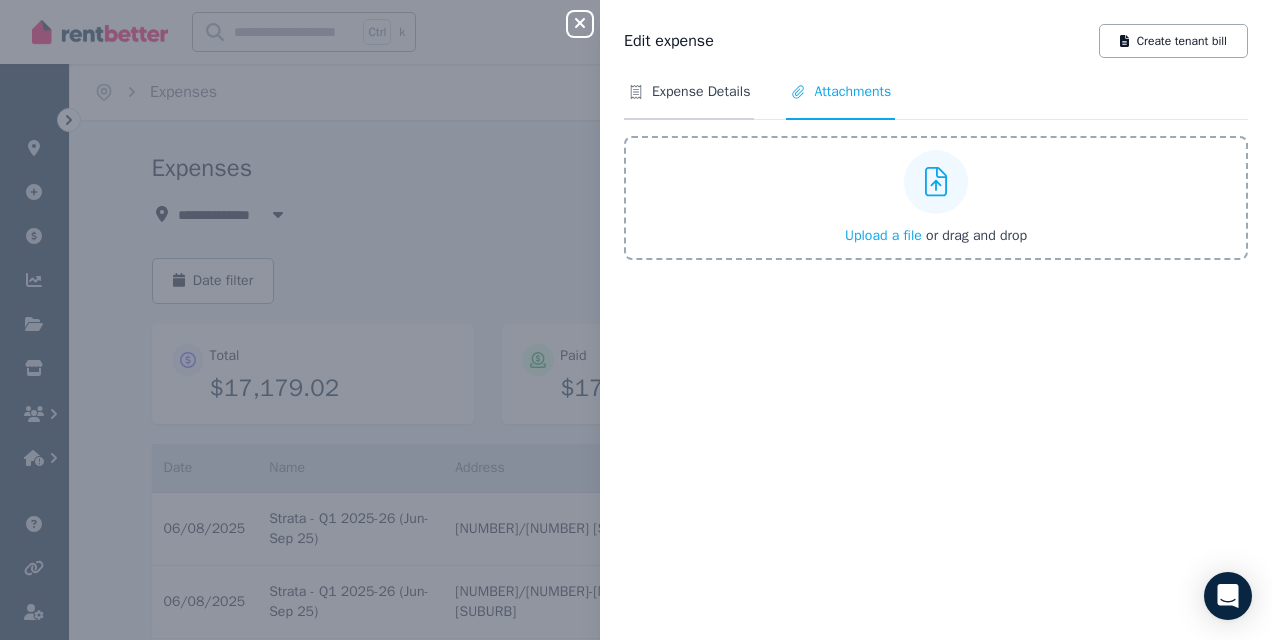 click on "Expense Details" at bounding box center (701, 92) 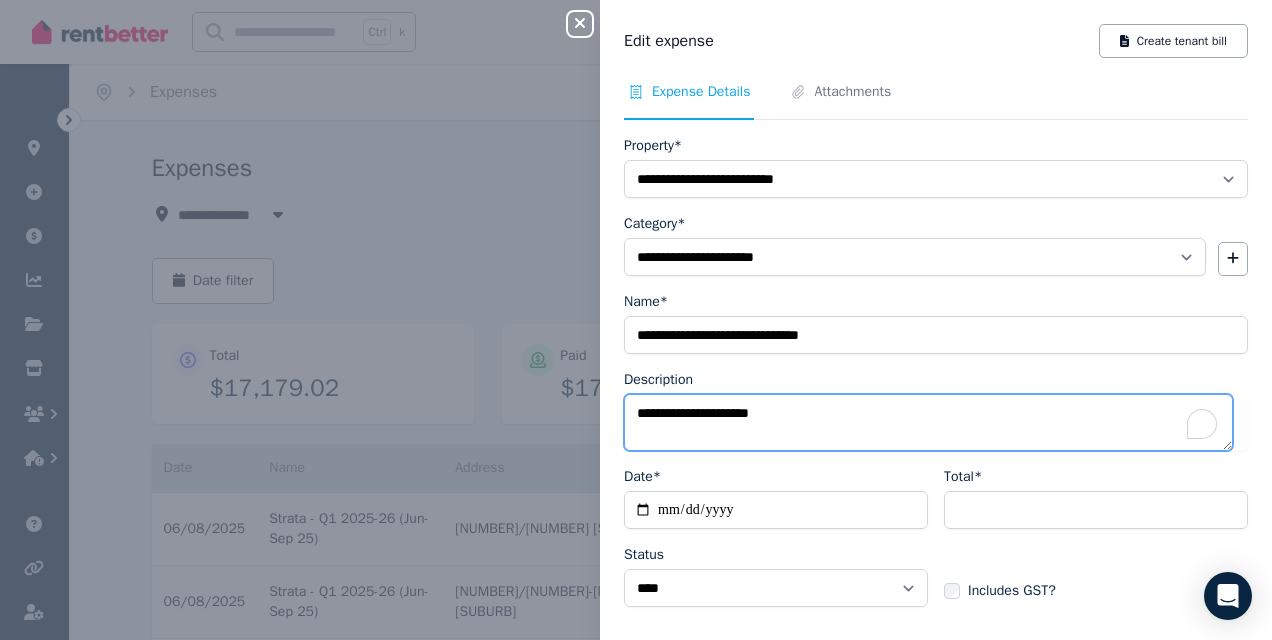 click on "**********" at bounding box center [928, 422] 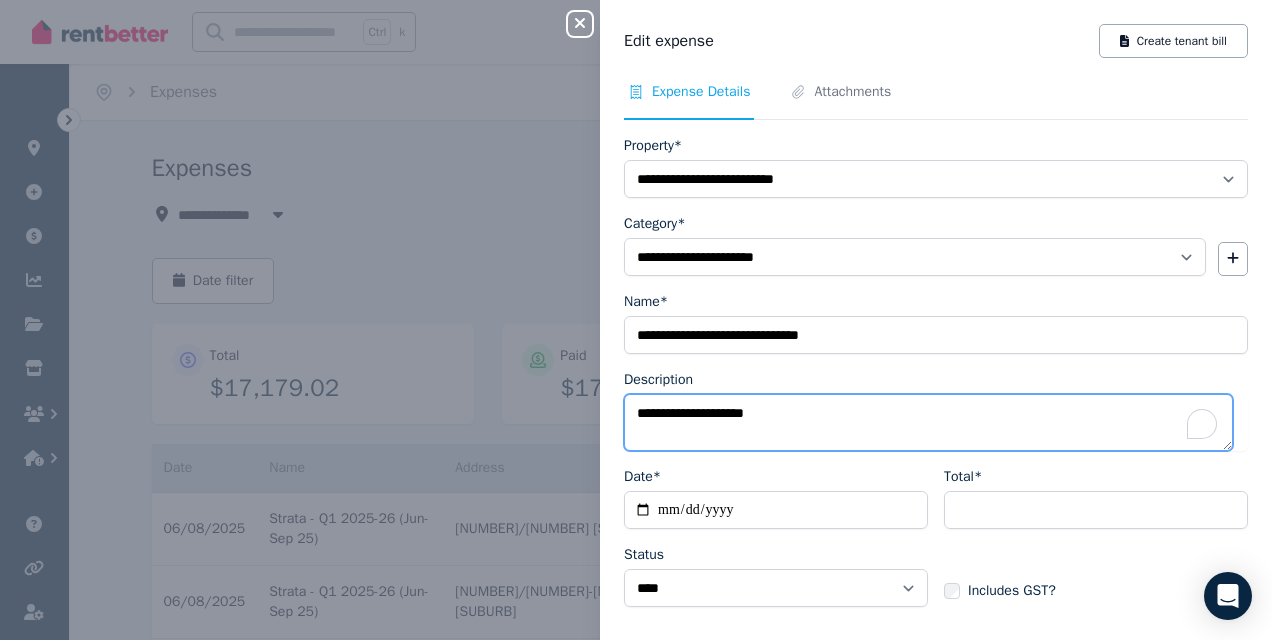 type on "**********" 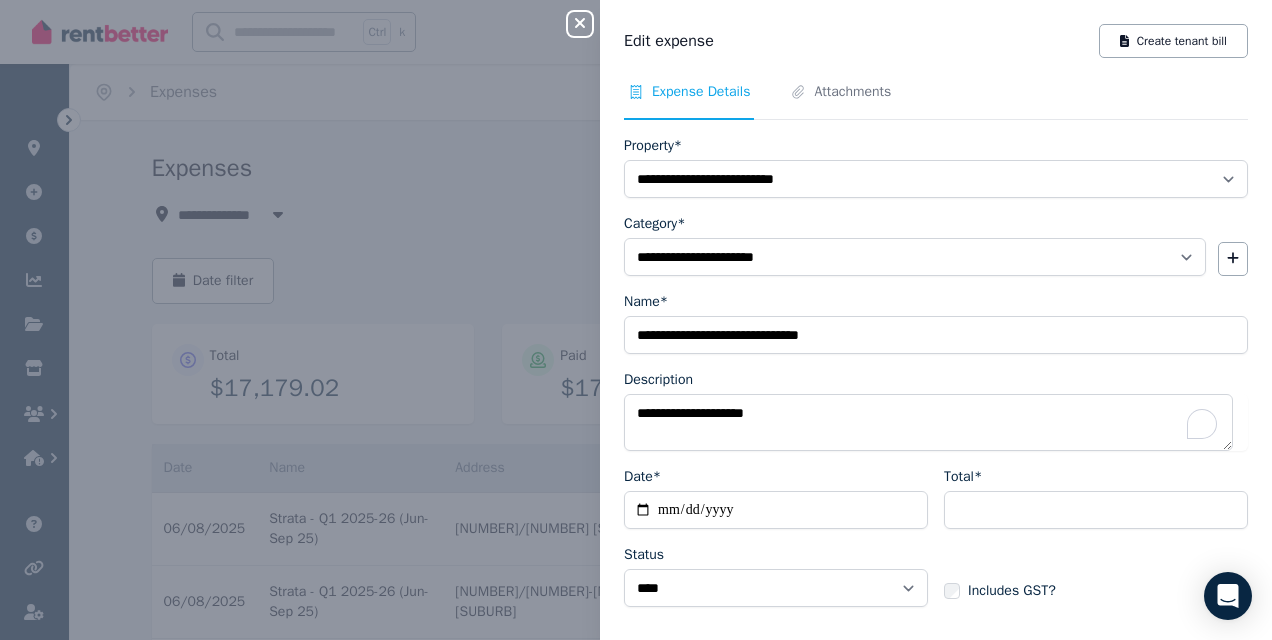 click on "**********" at bounding box center [936, 320] 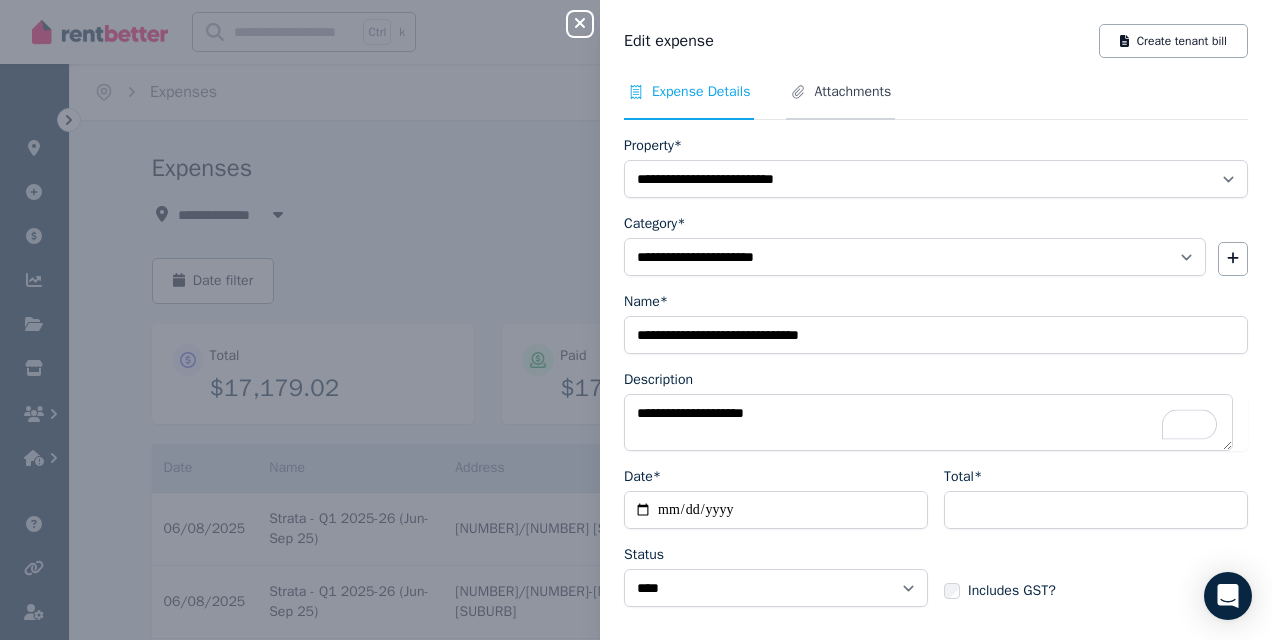 click on "Attachments" at bounding box center (852, 92) 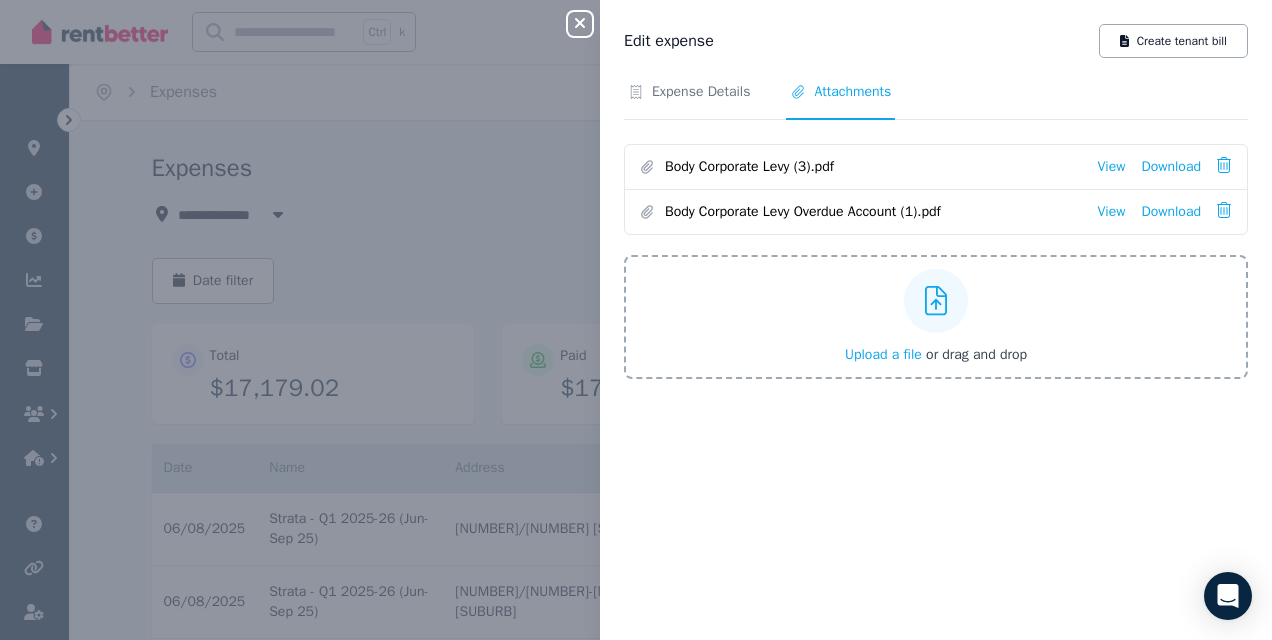 click 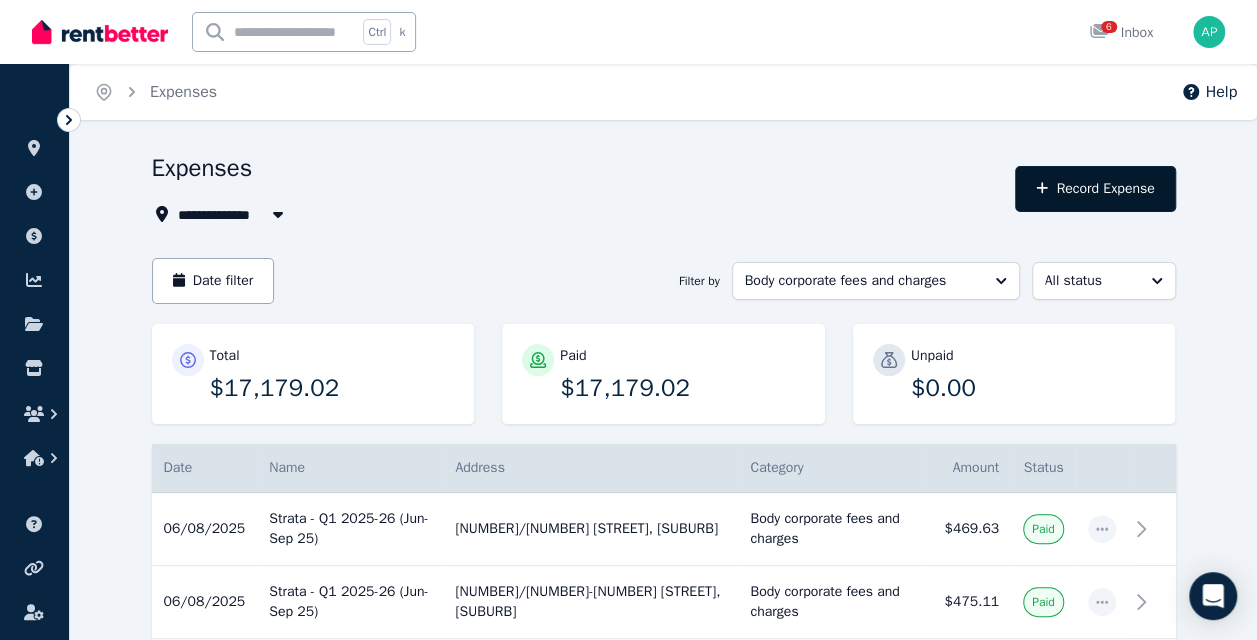 click on "Record Expense" at bounding box center (1095, 189) 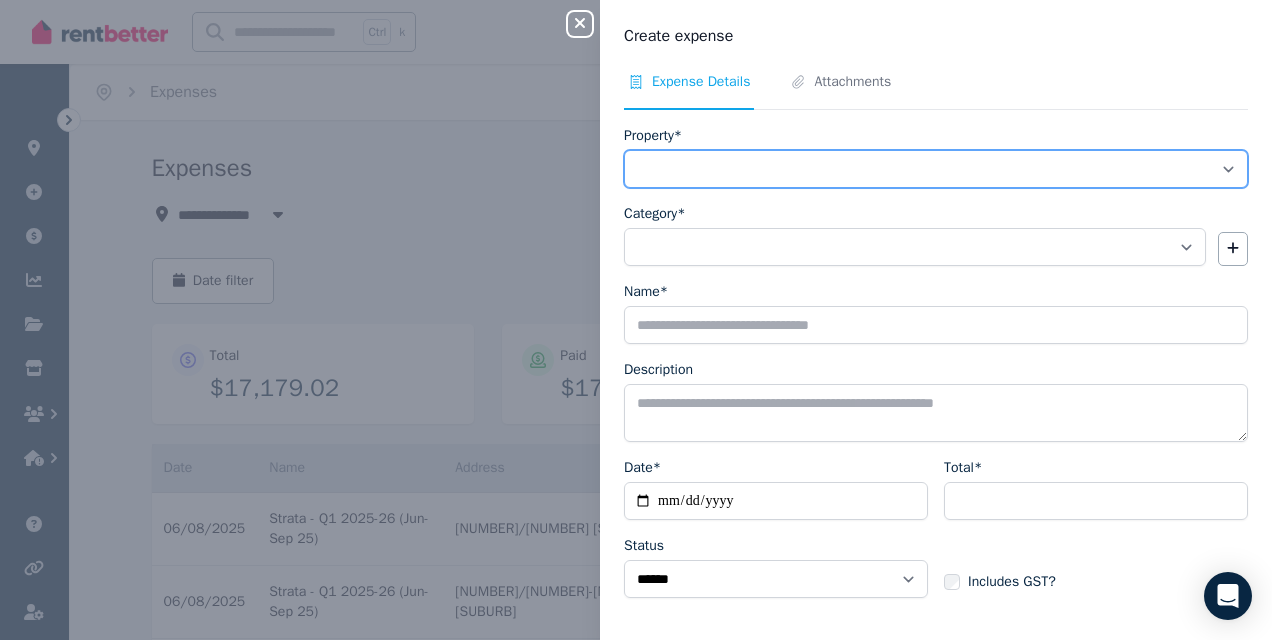 click on "**********" at bounding box center [936, 169] 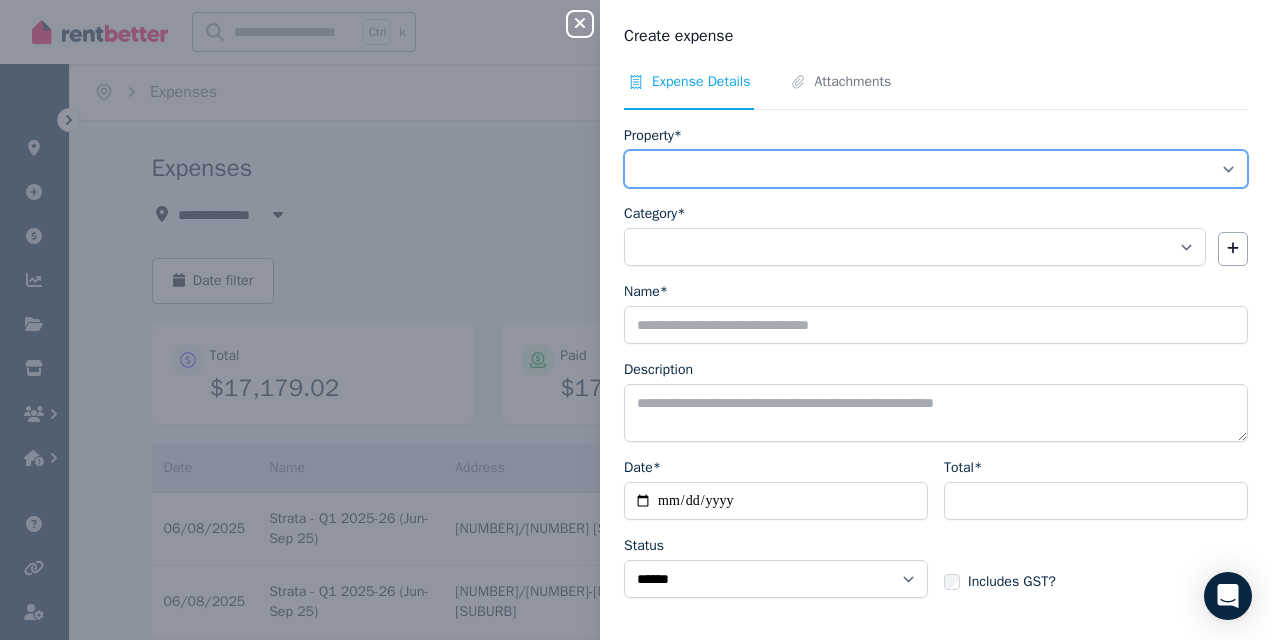select on "**********" 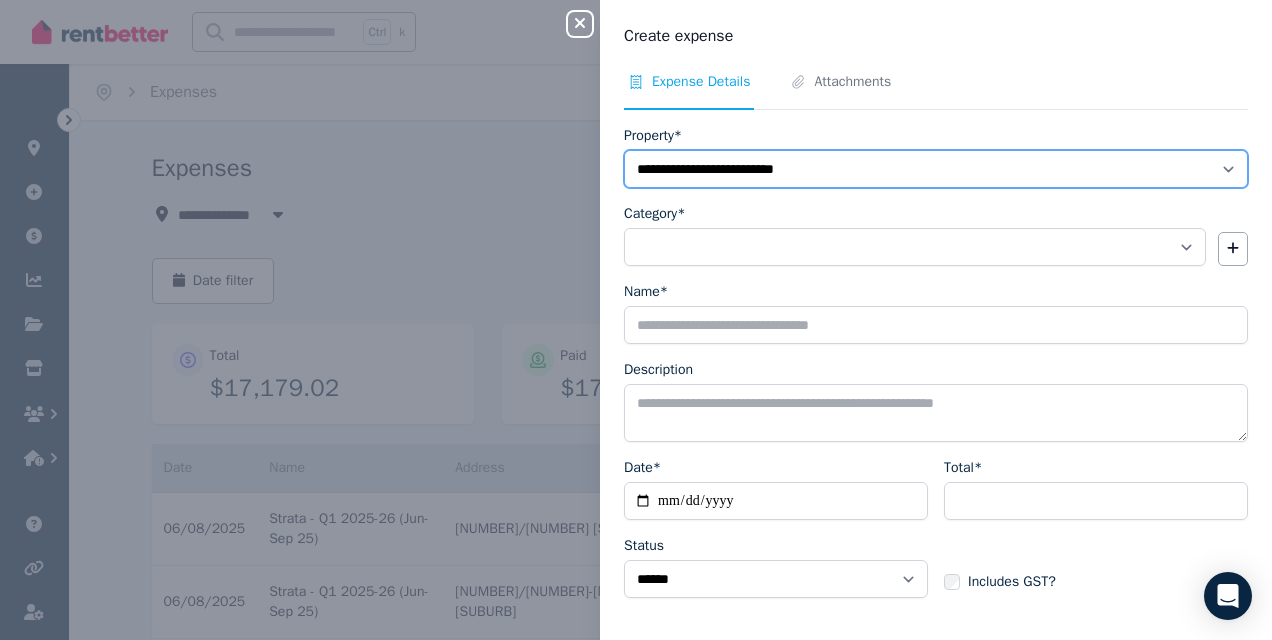 click on "**********" at bounding box center [936, 169] 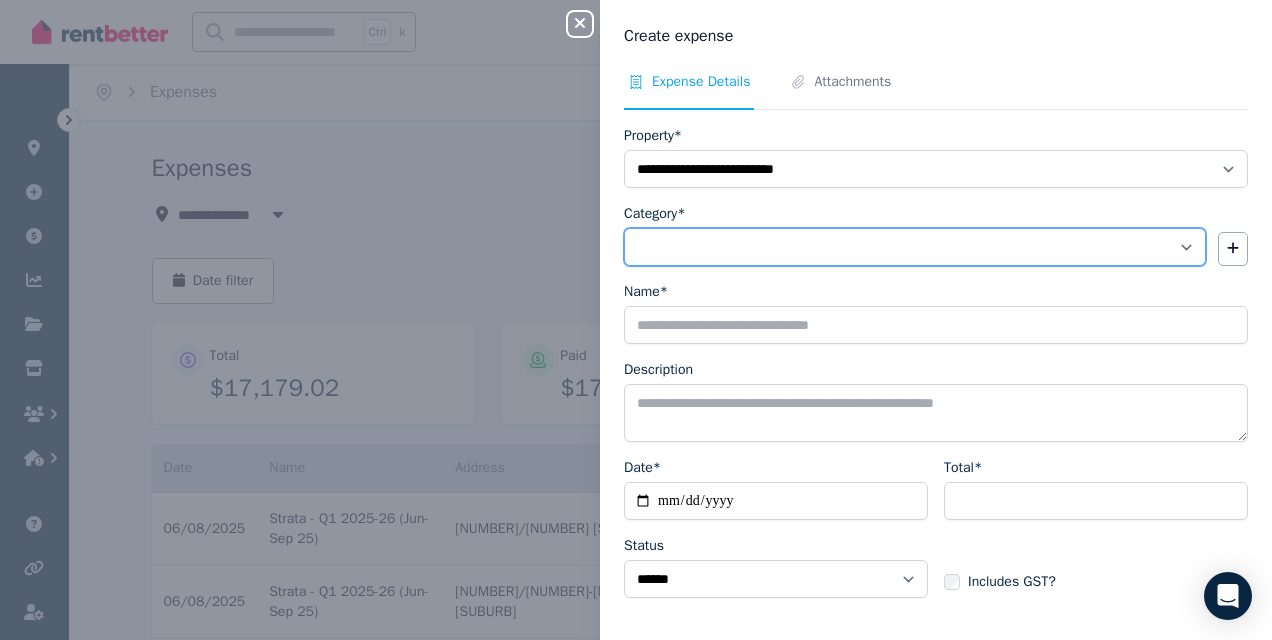 click on "**********" at bounding box center [915, 247] 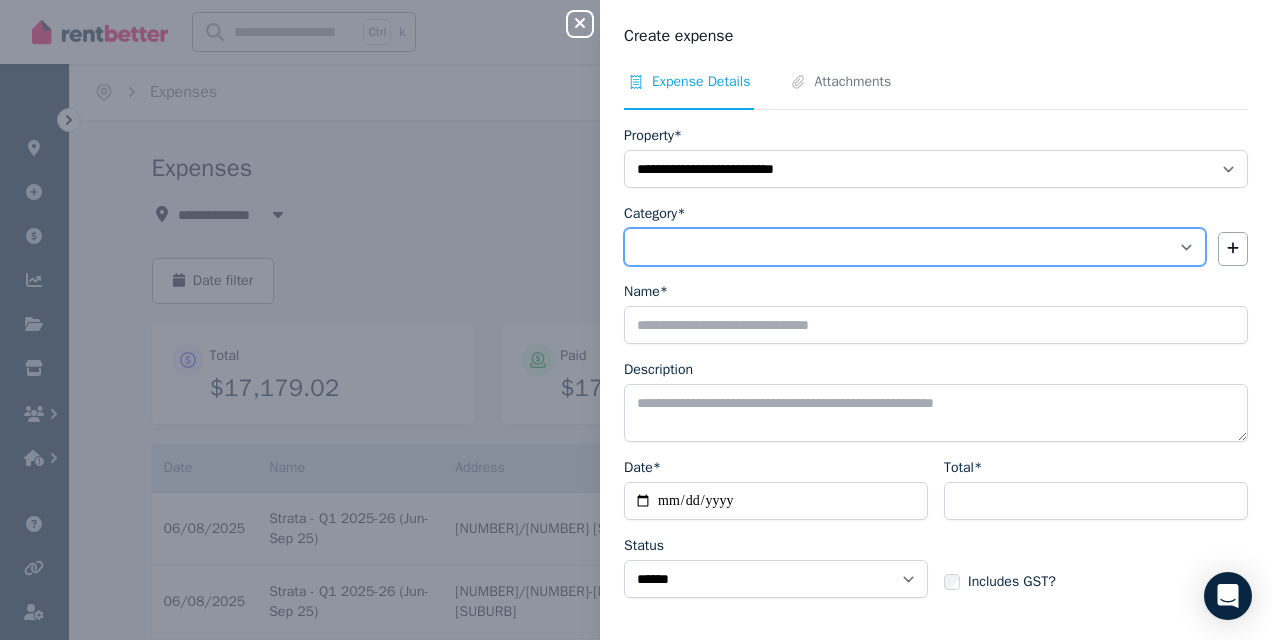 select on "**********" 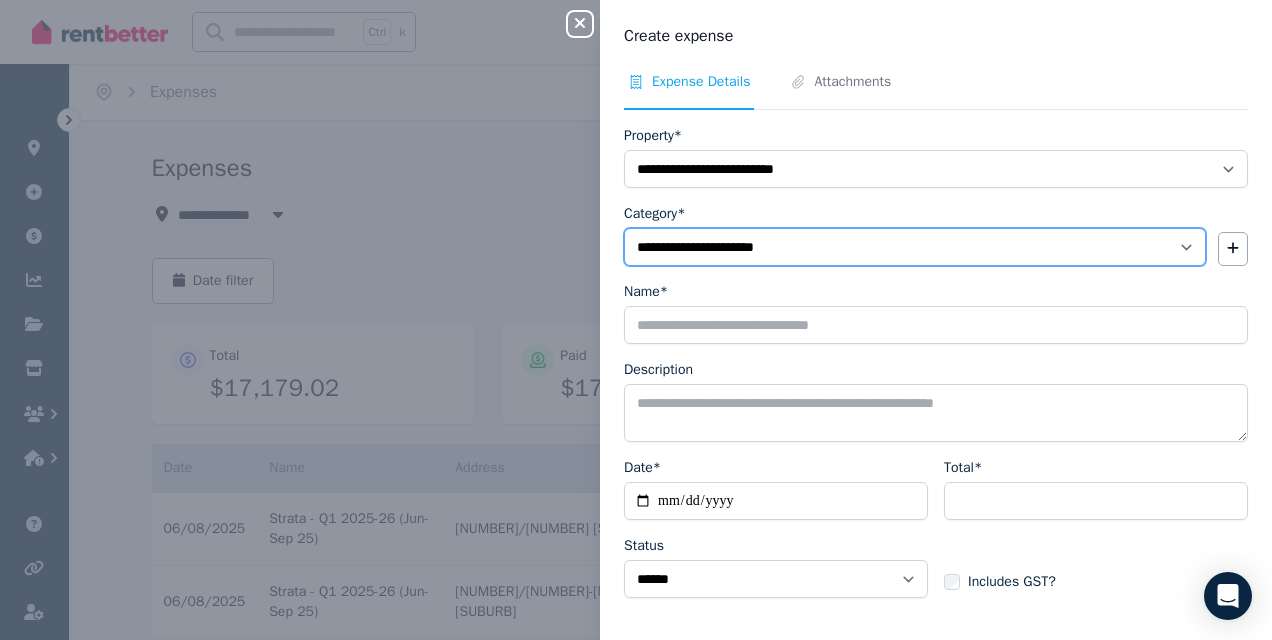 click on "**********" at bounding box center [915, 247] 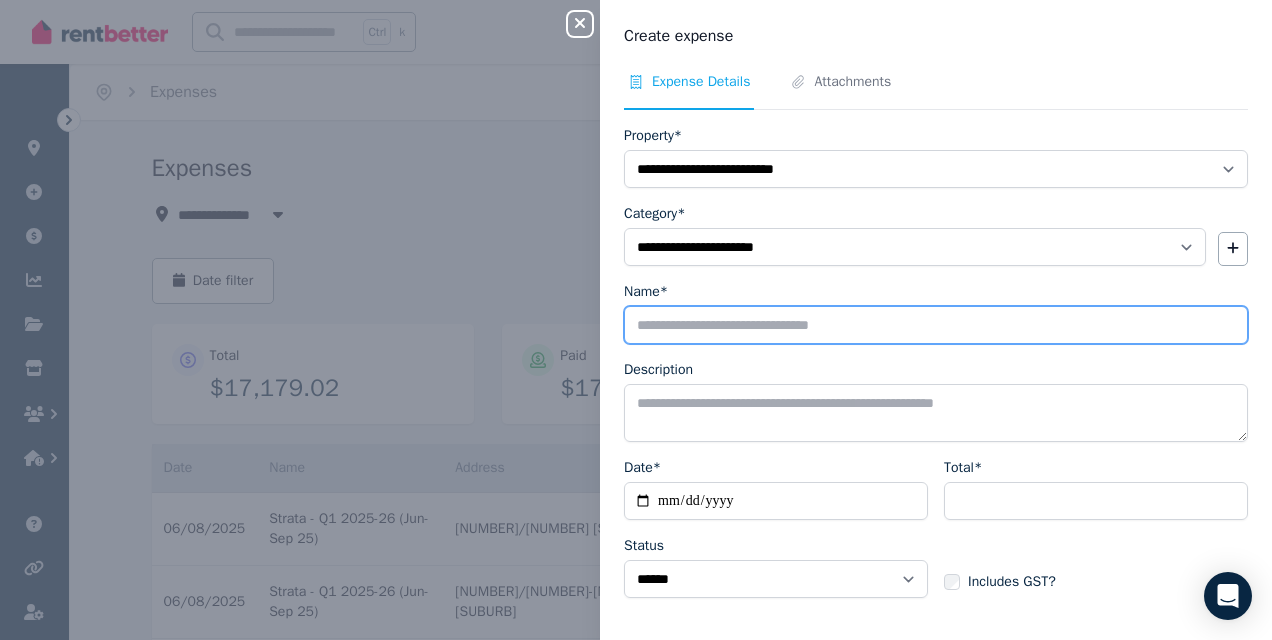 click on "Name*" at bounding box center [936, 325] 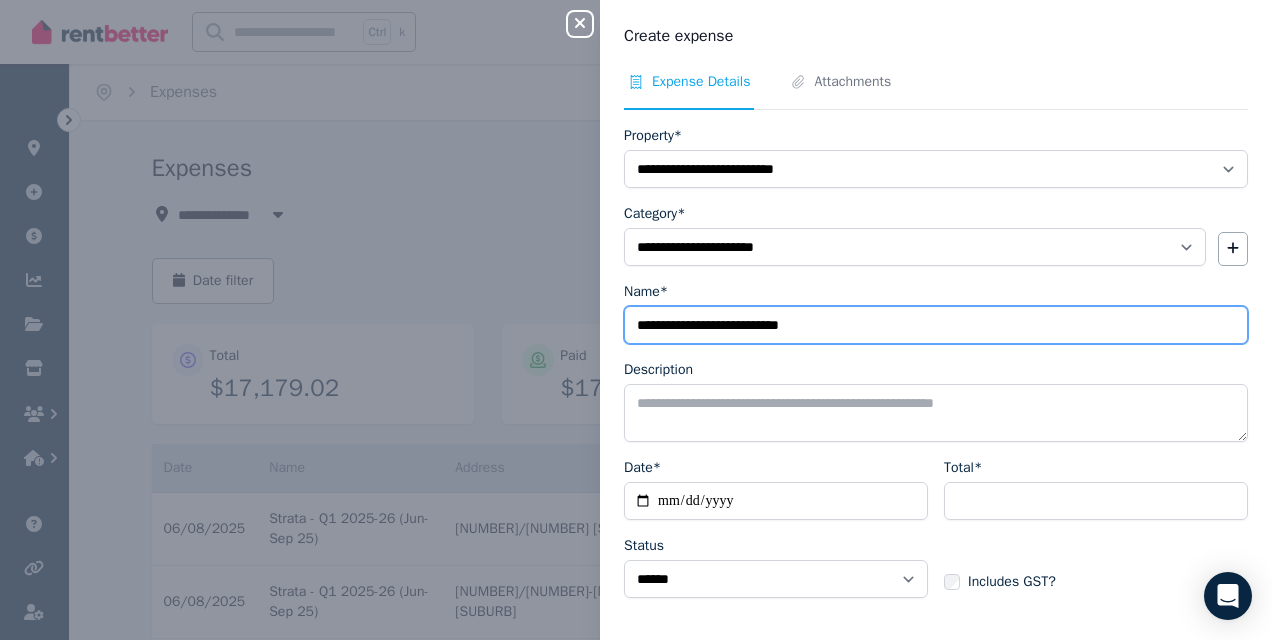 type on "**********" 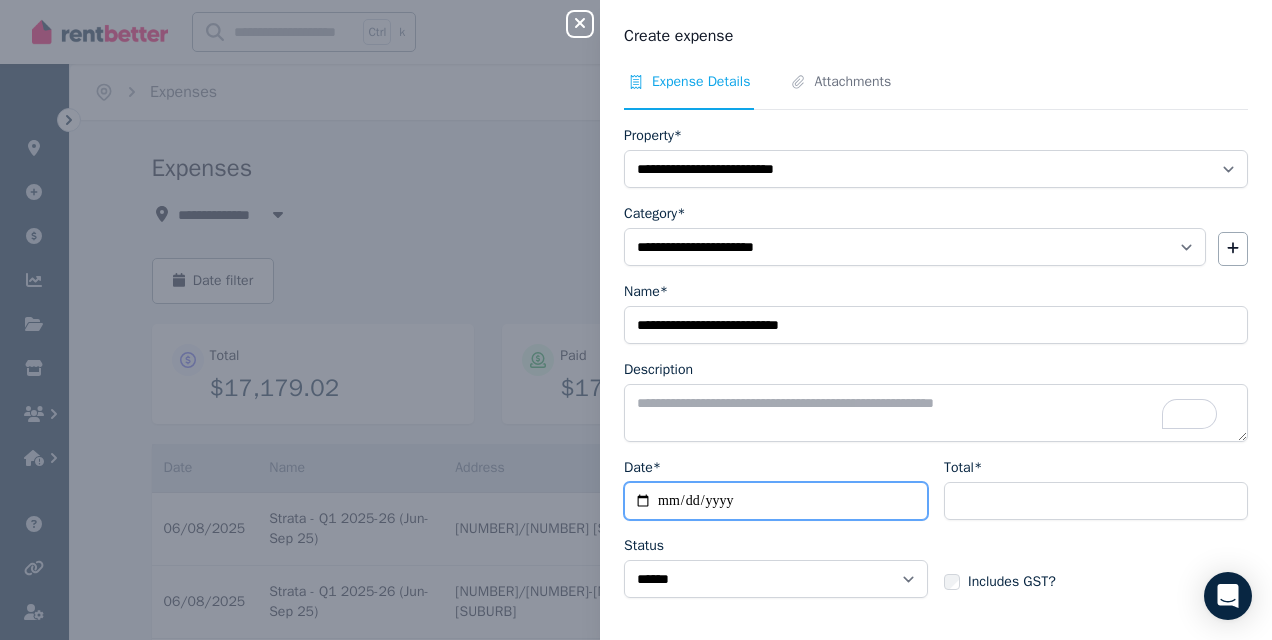 click on "Date*" at bounding box center [776, 501] 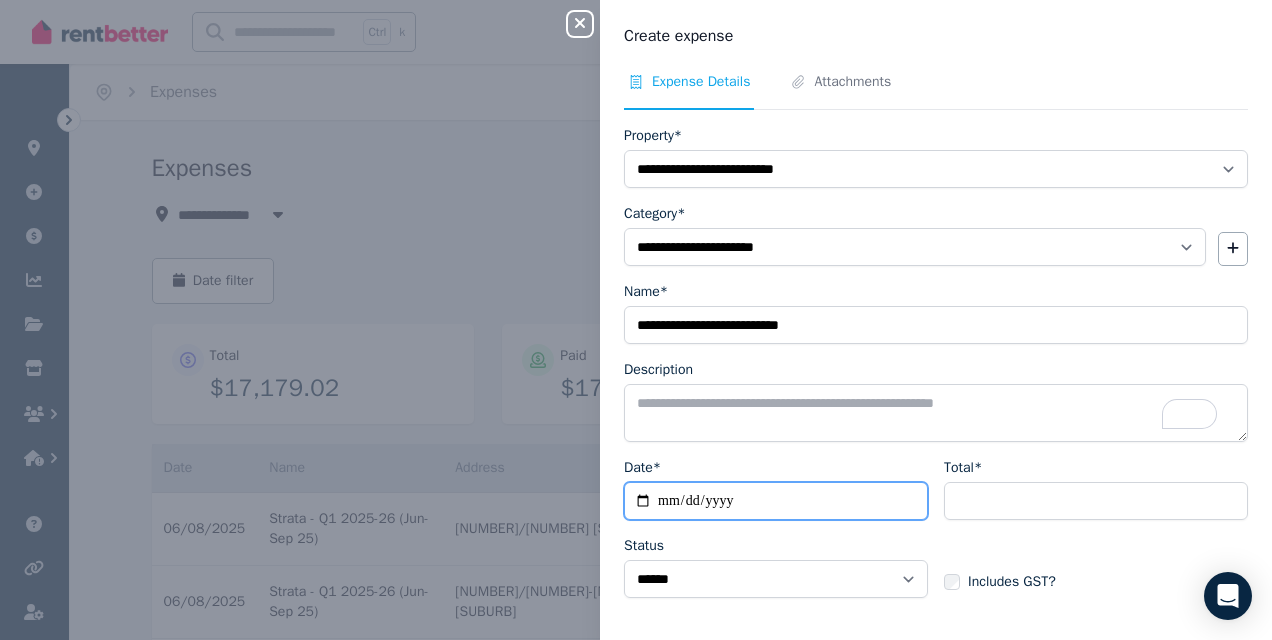 type on "**********" 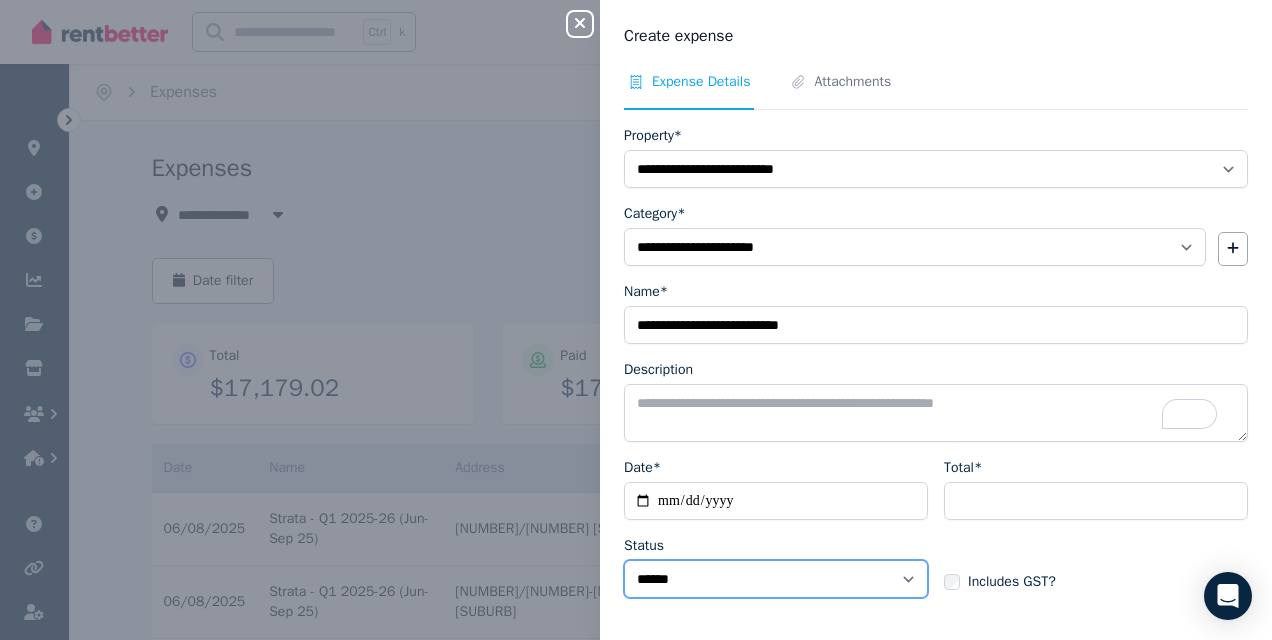 click on "****** ****" at bounding box center (776, 579) 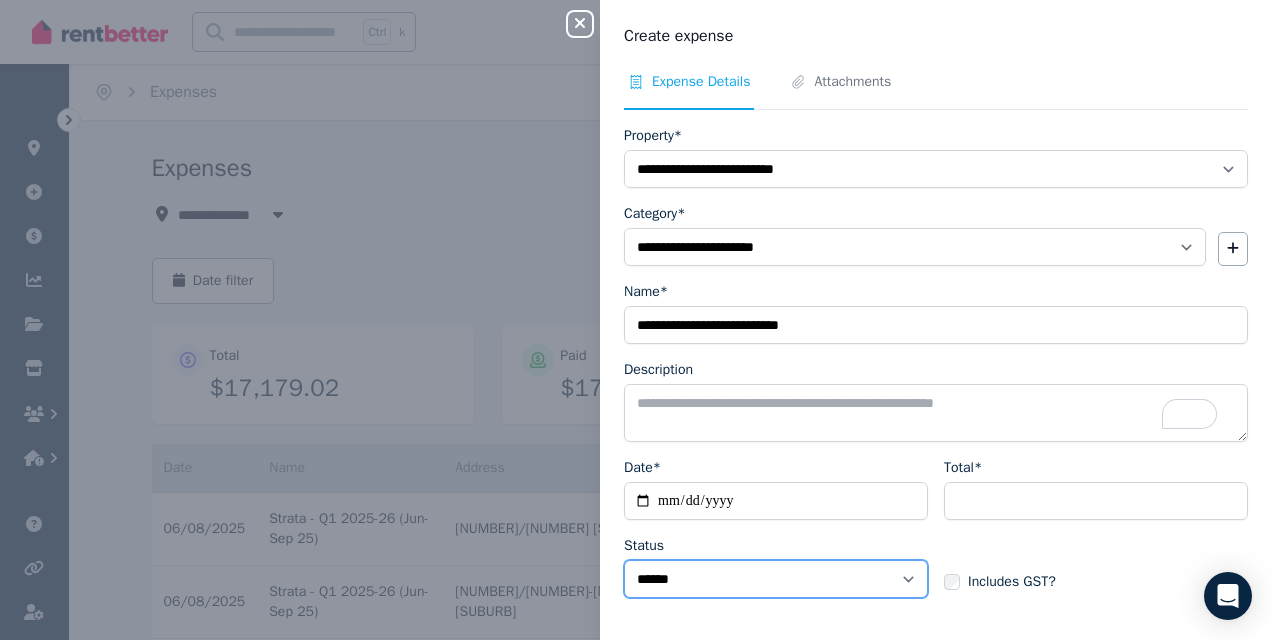 select on "**********" 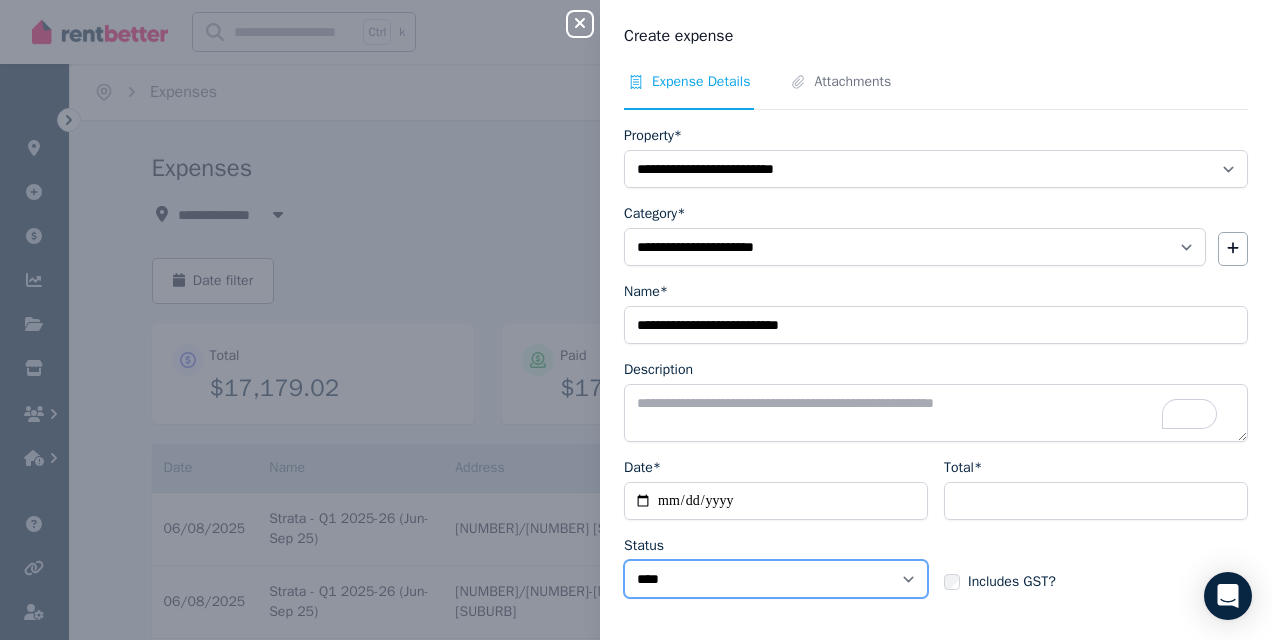 click on "****** ****" at bounding box center (776, 579) 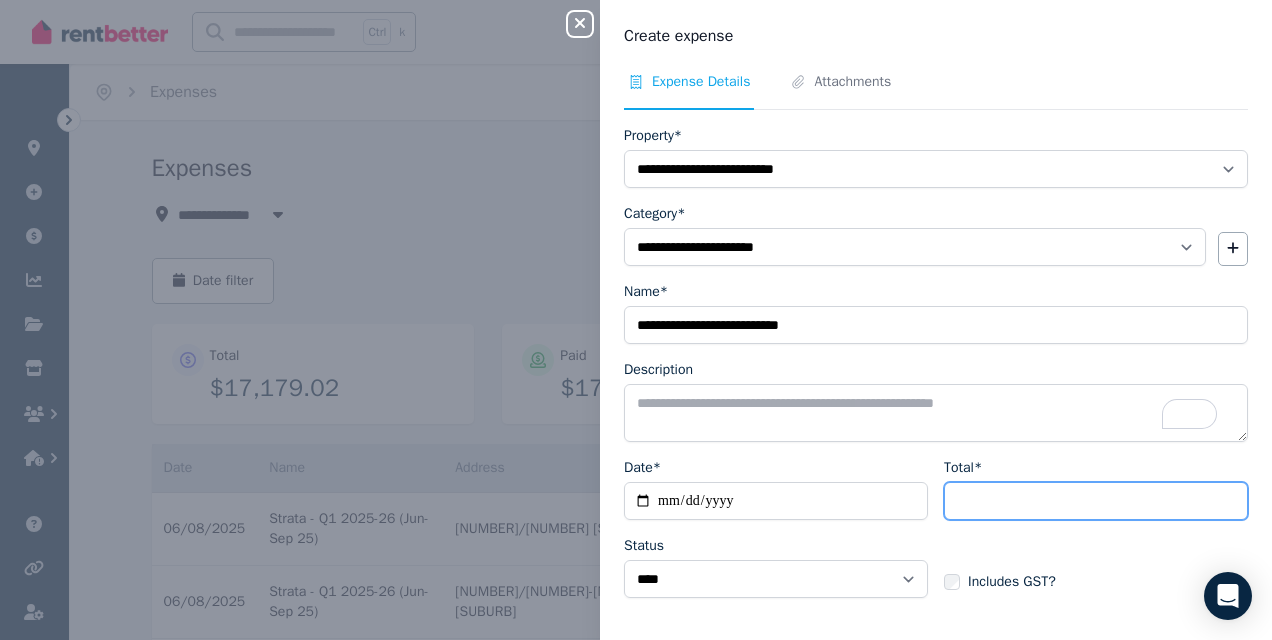 click on "Total*" at bounding box center [1096, 501] 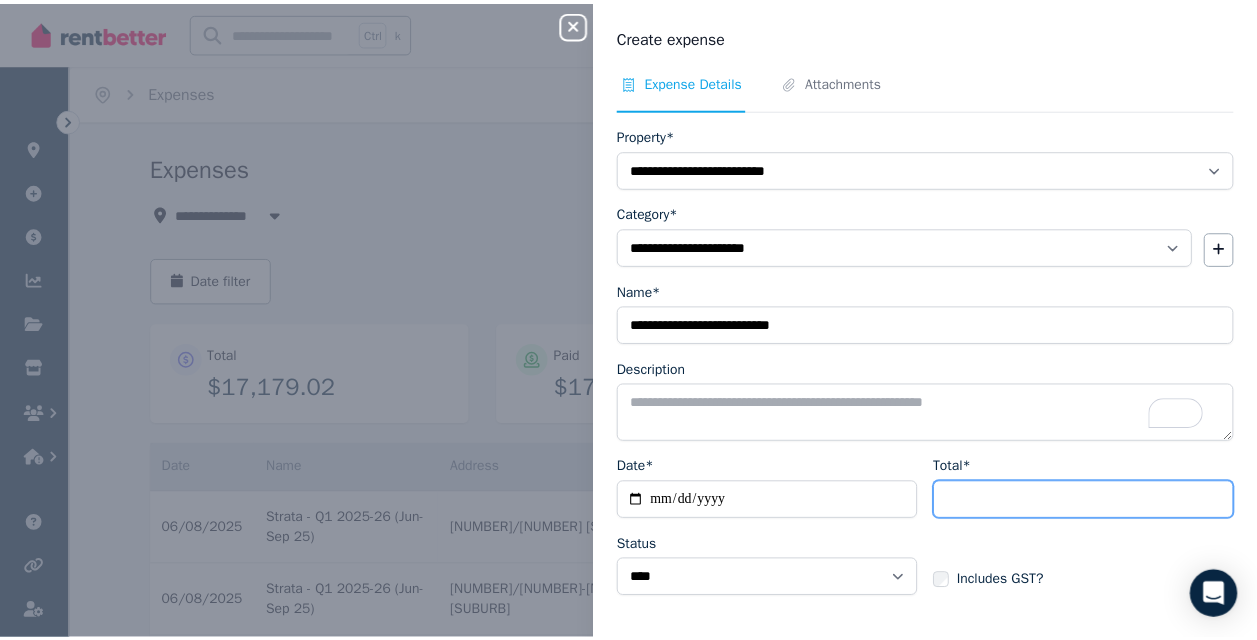 scroll, scrollTop: 71, scrollLeft: 0, axis: vertical 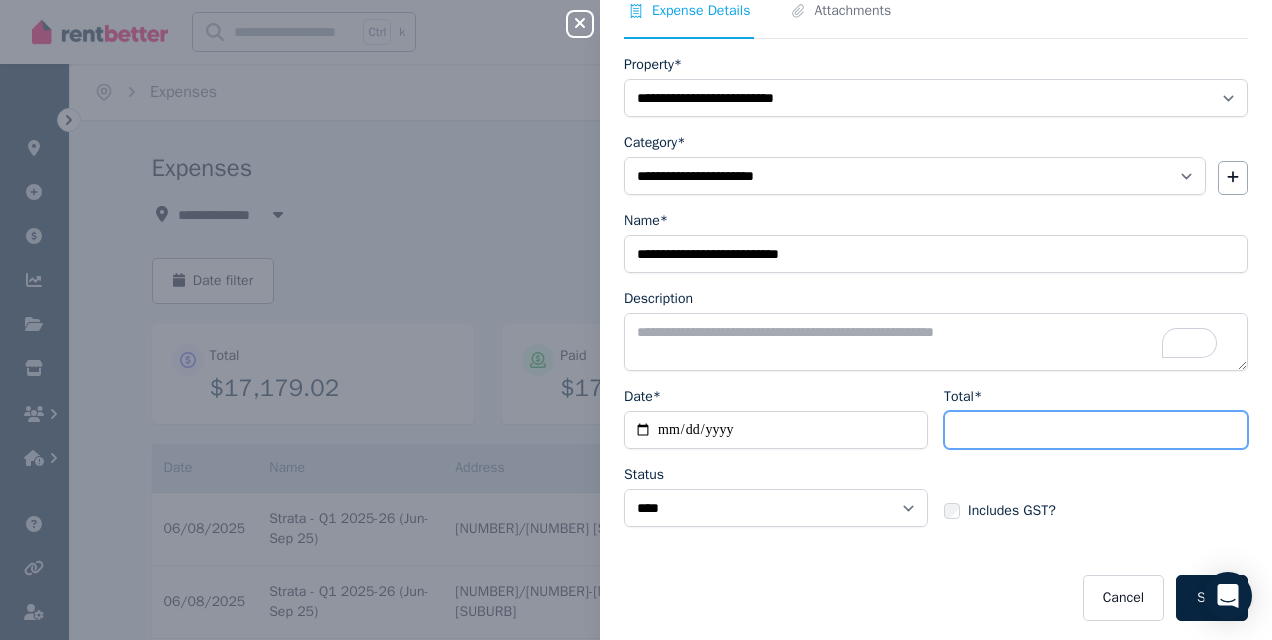 type on "*****" 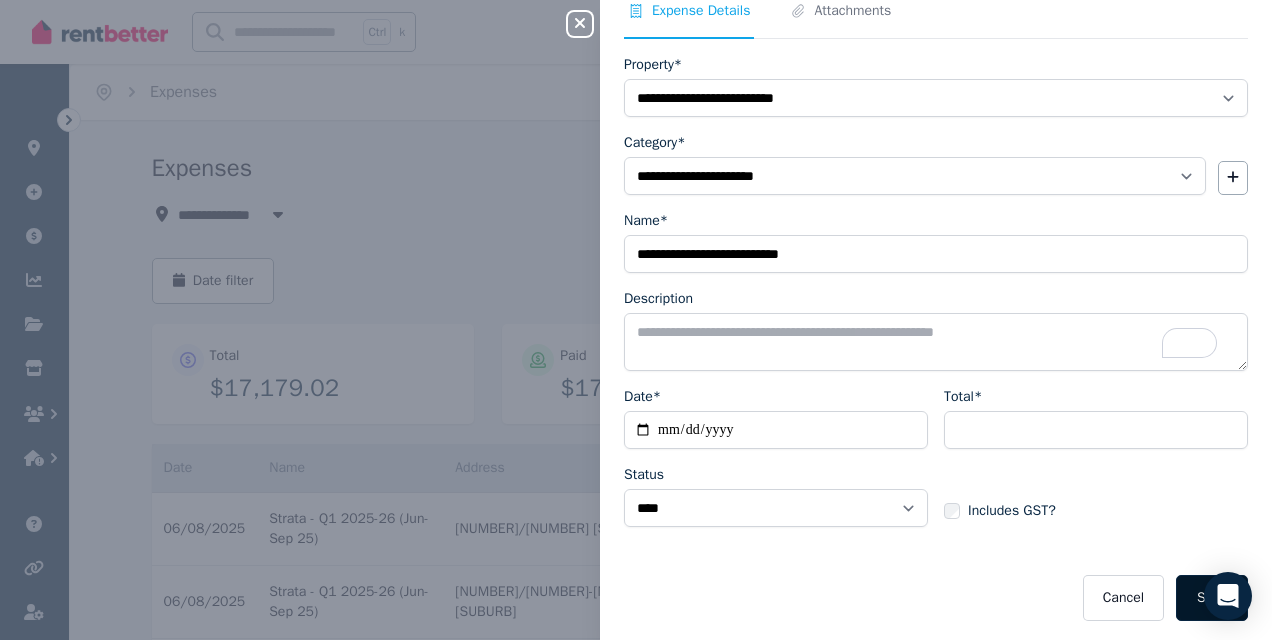 click on "Save" at bounding box center (1212, 598) 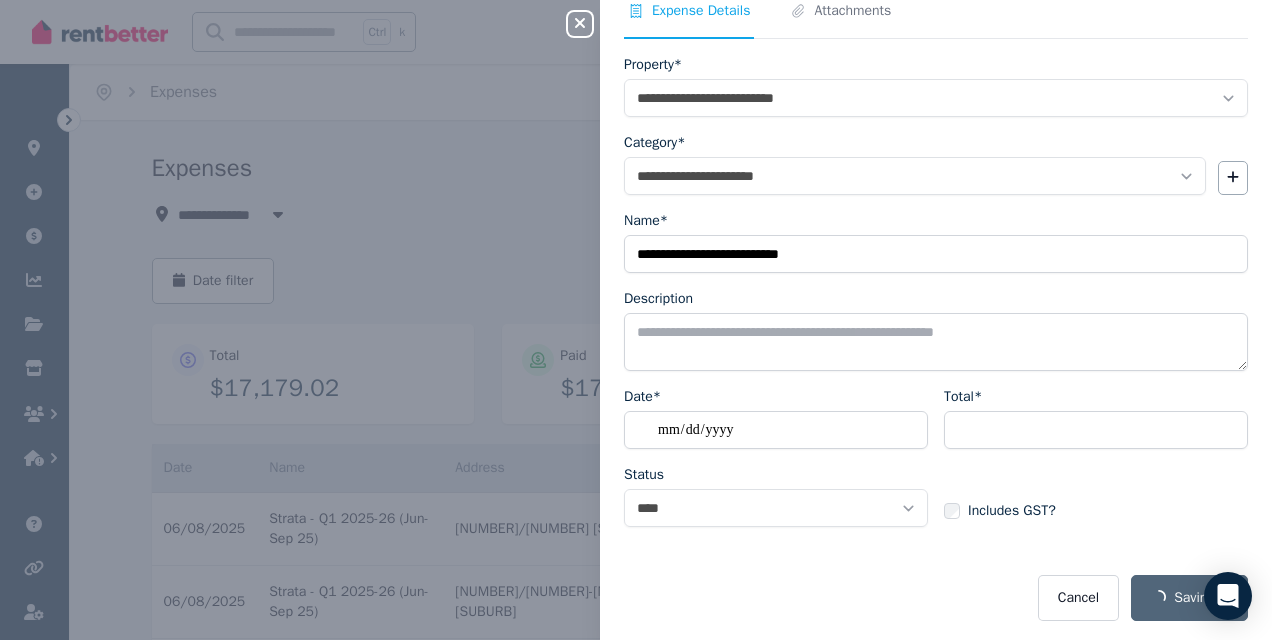 select on "**********" 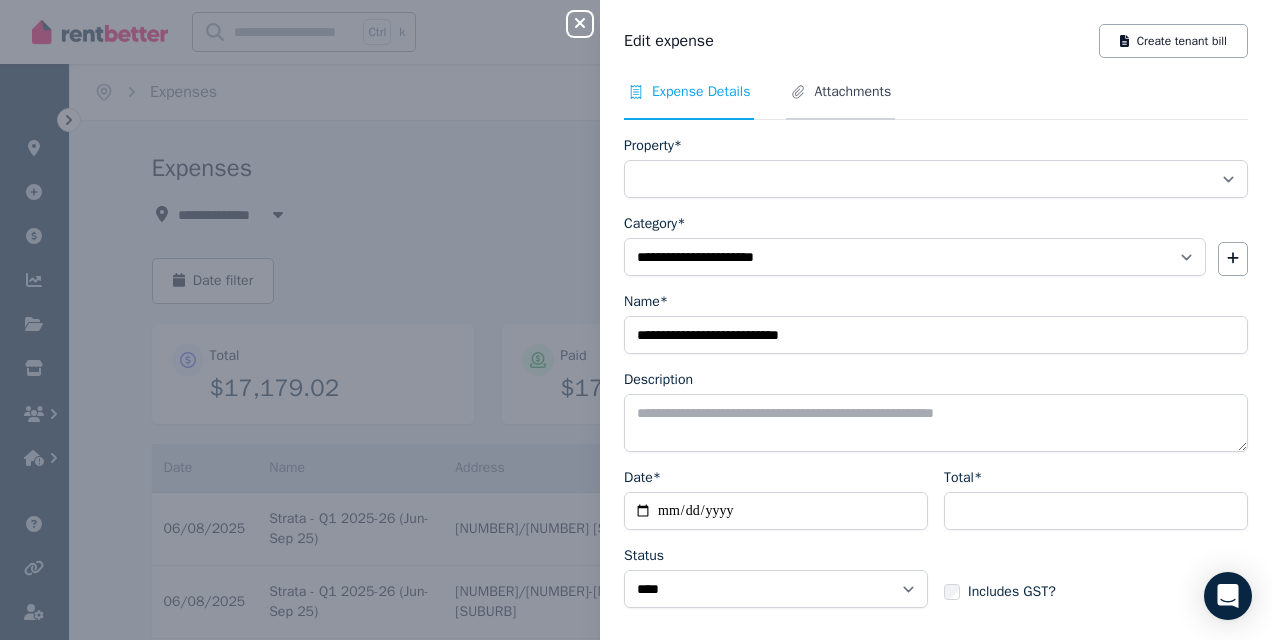 select on "**********" 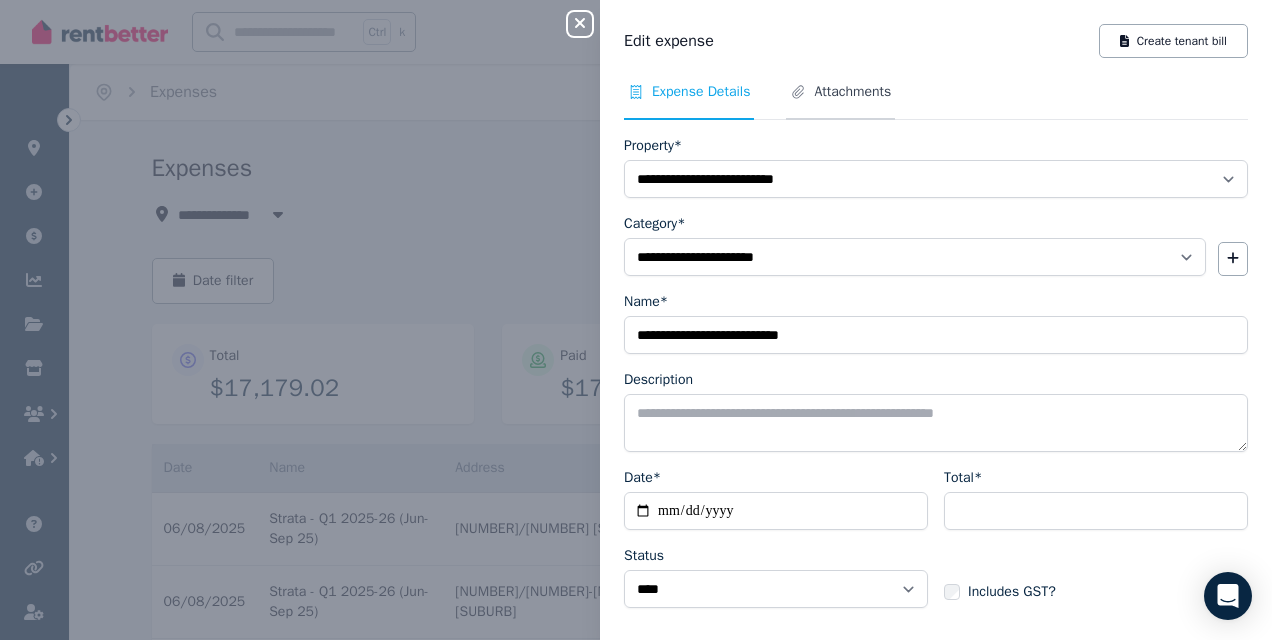 click on "Attachments" at bounding box center (852, 92) 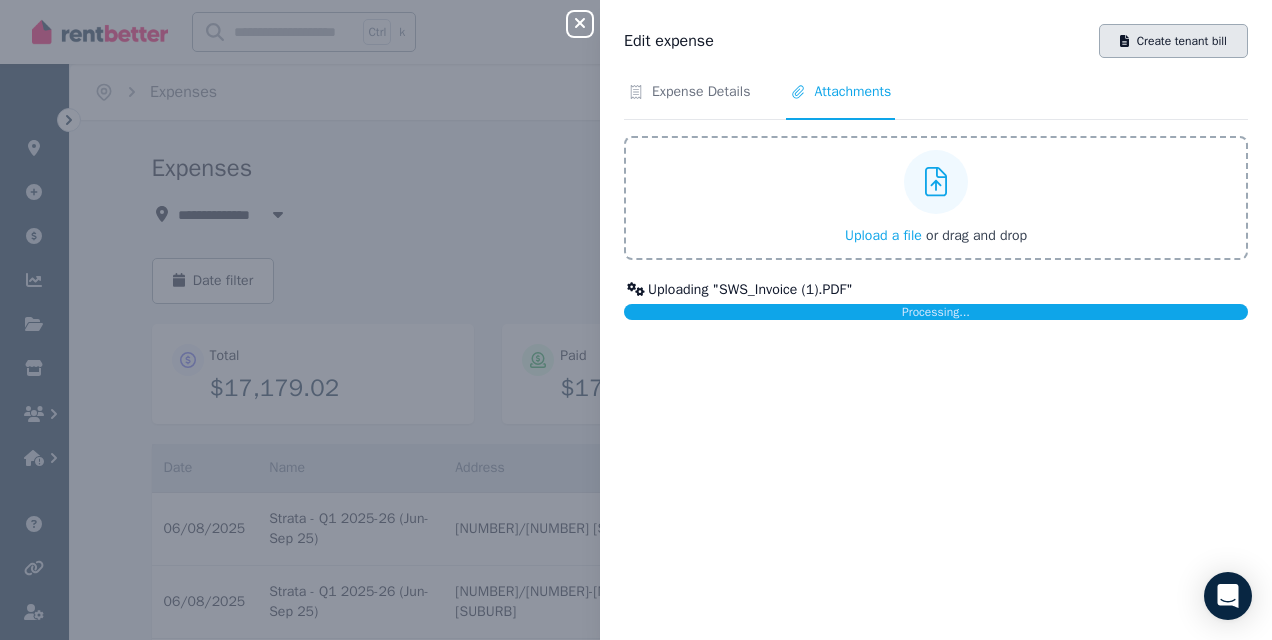 click on "Create tenant bill" at bounding box center (1173, 41) 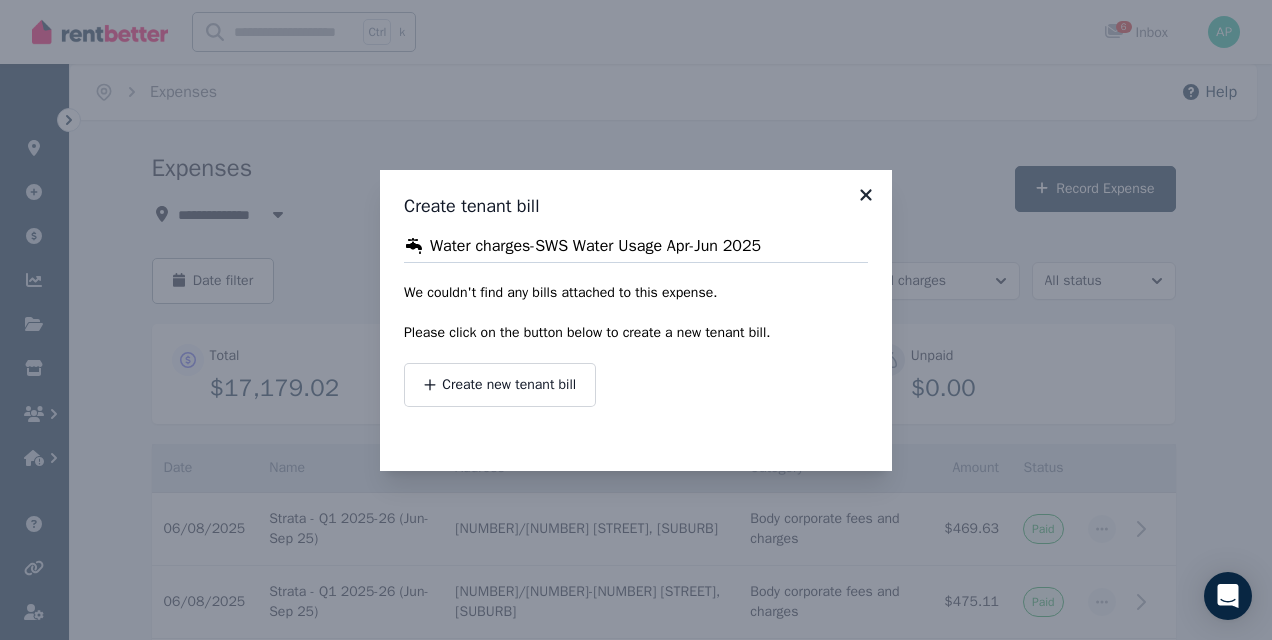 click 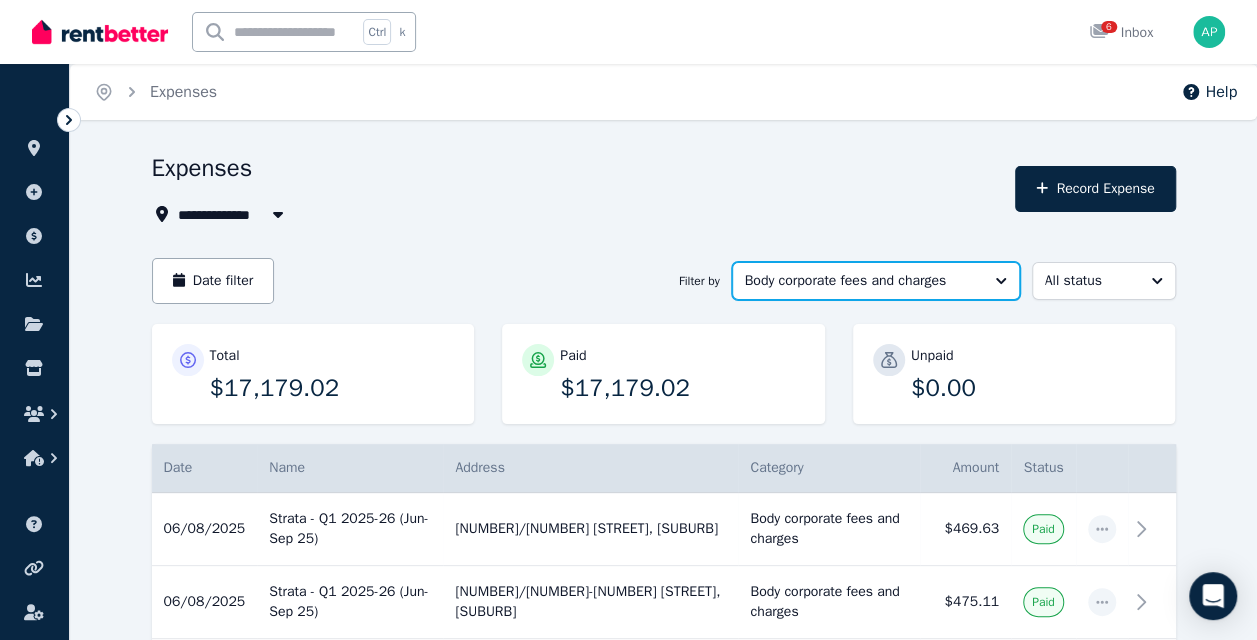 click on "Body corporate fees and charges" at bounding box center [862, 281] 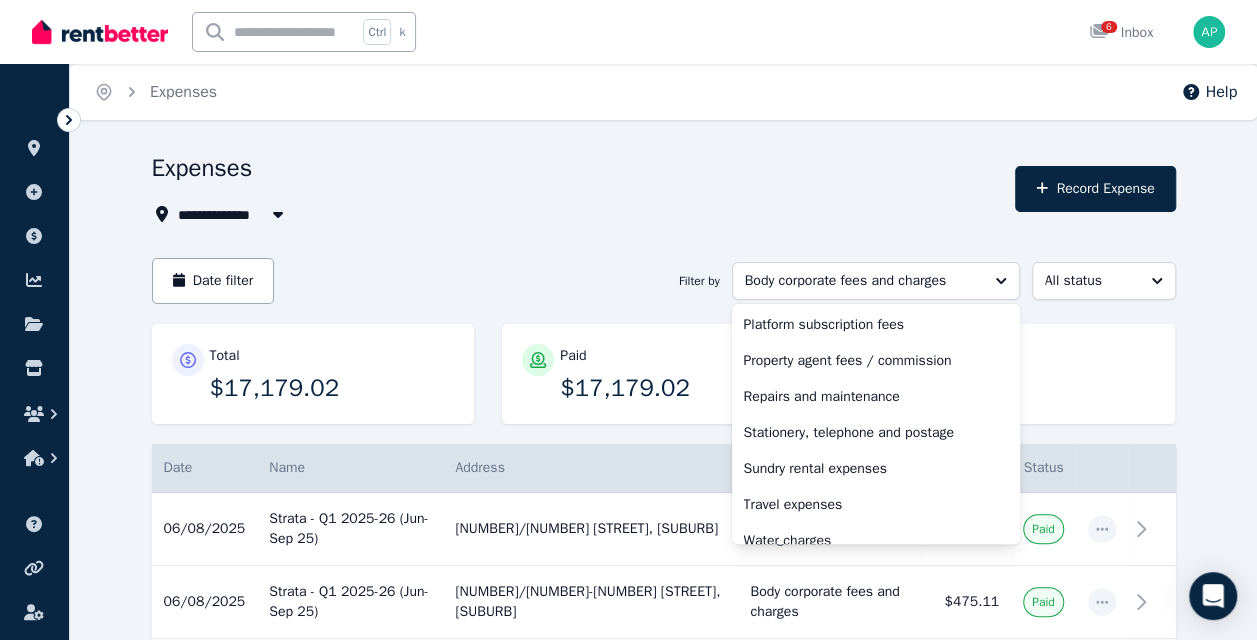 scroll, scrollTop: 668, scrollLeft: 0, axis: vertical 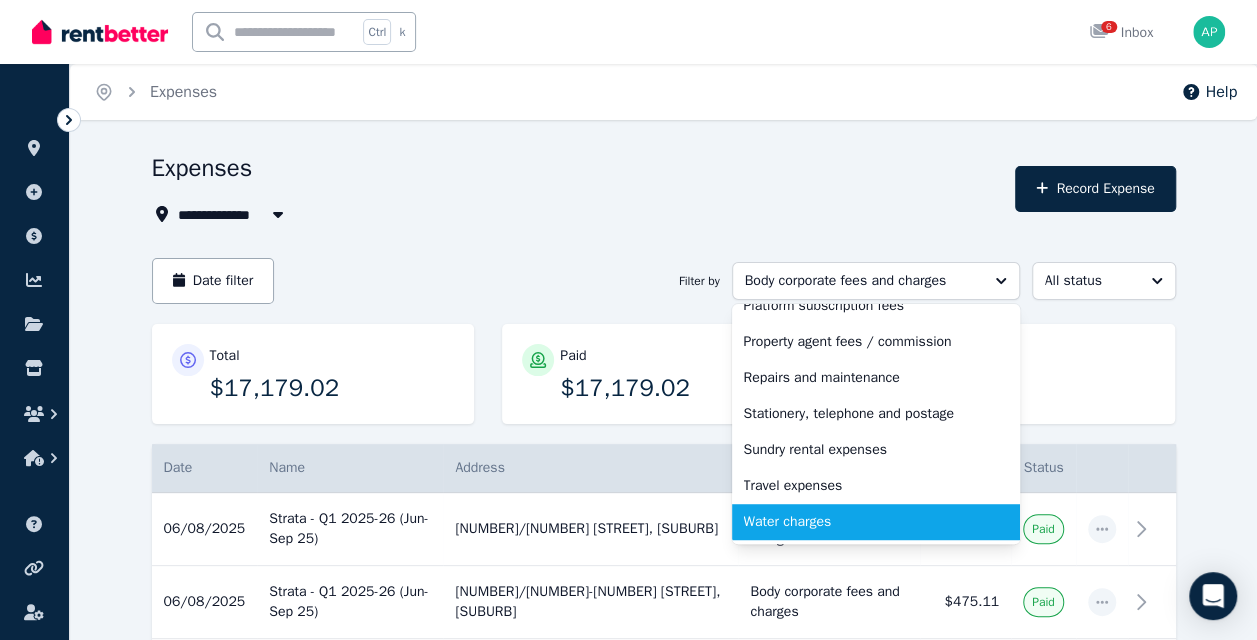 click on "Water charges" at bounding box center (864, 522) 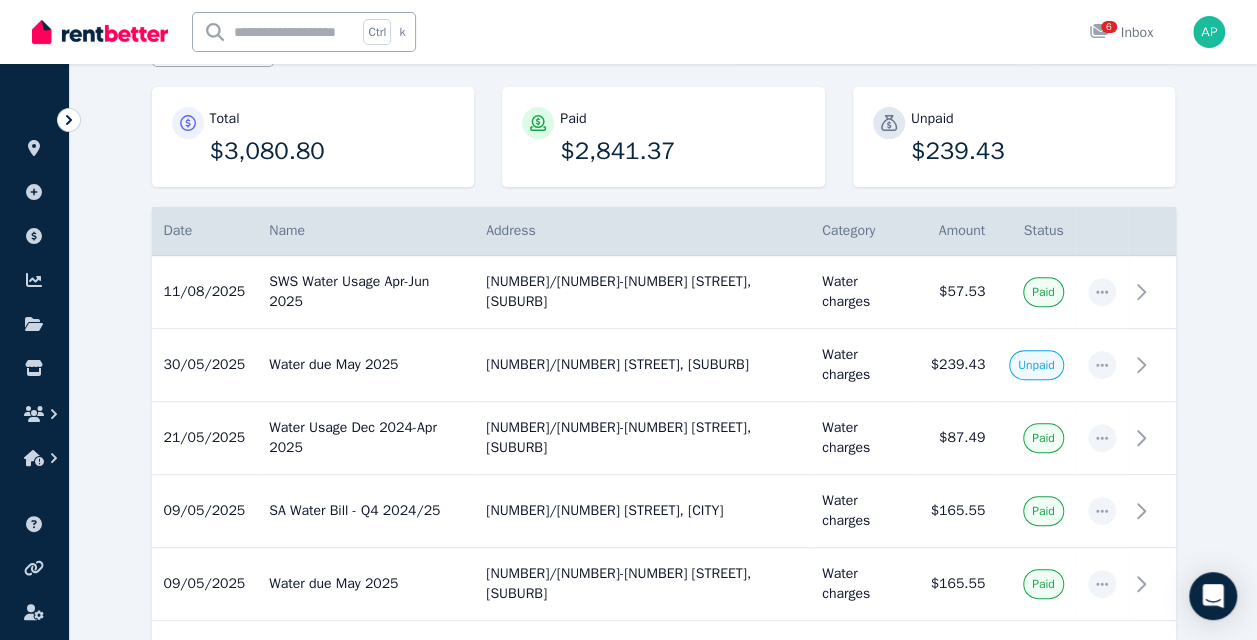 scroll, scrollTop: 239, scrollLeft: 0, axis: vertical 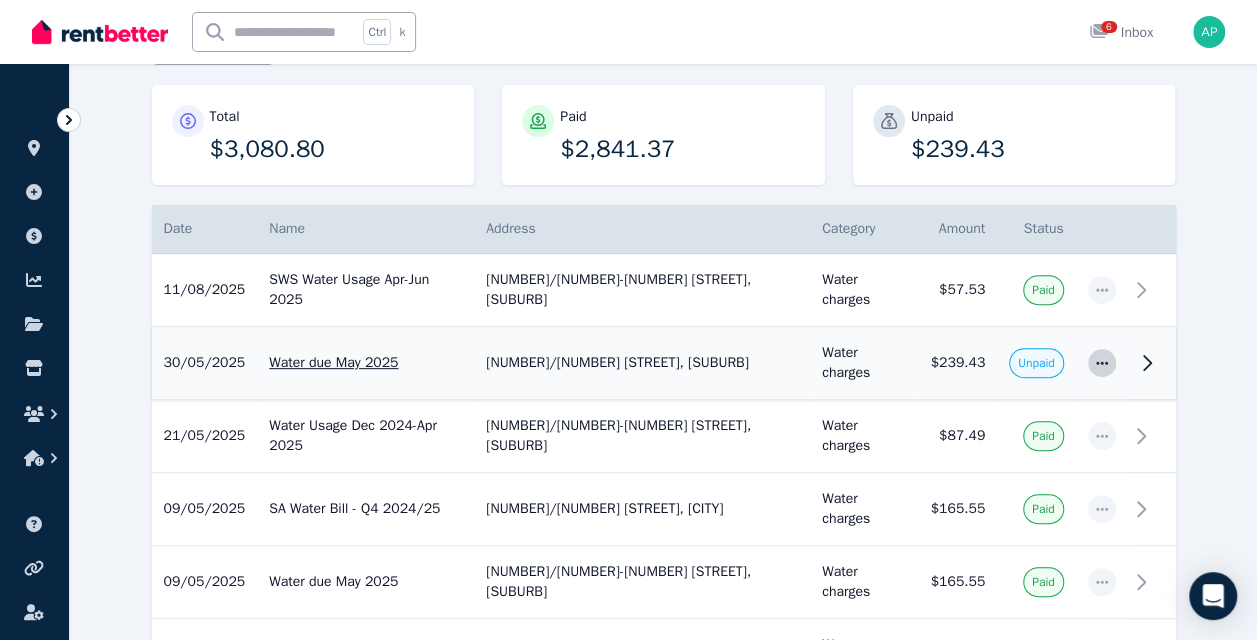 click 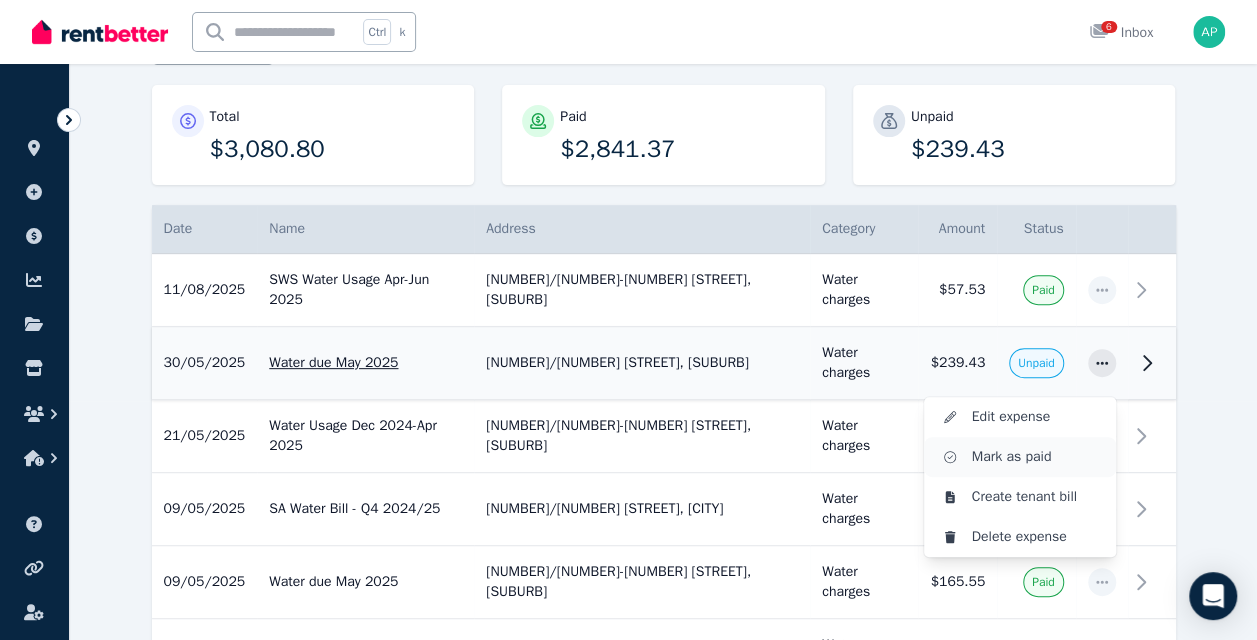 click on "Mark as paid" at bounding box center [1036, 457] 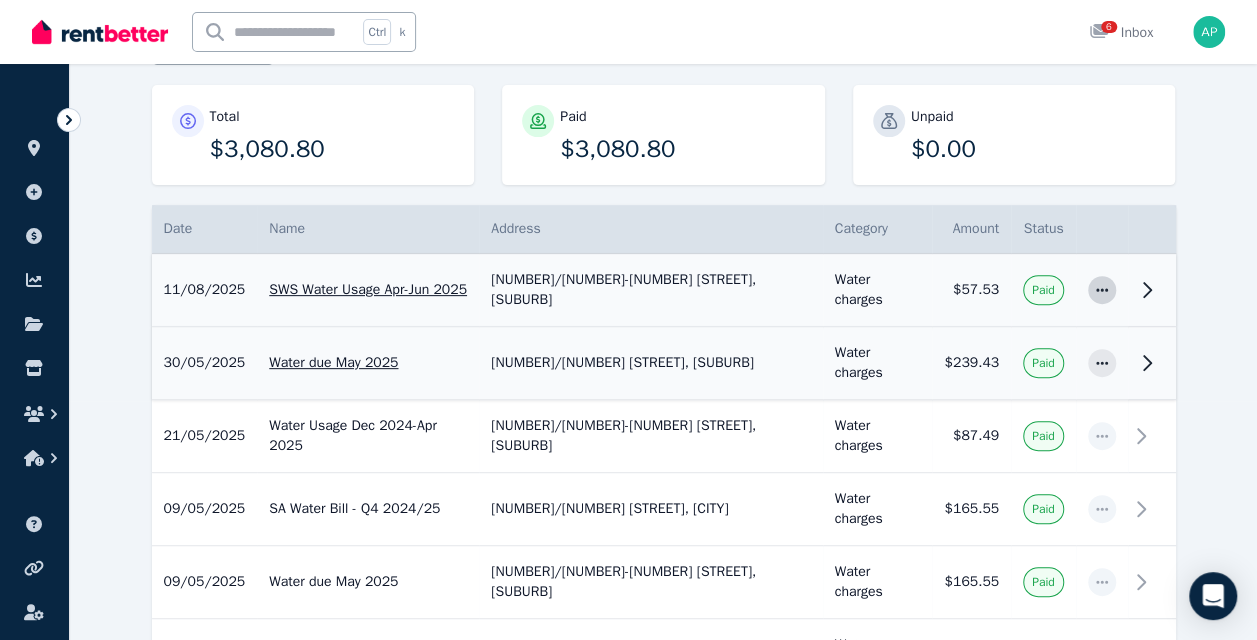 click 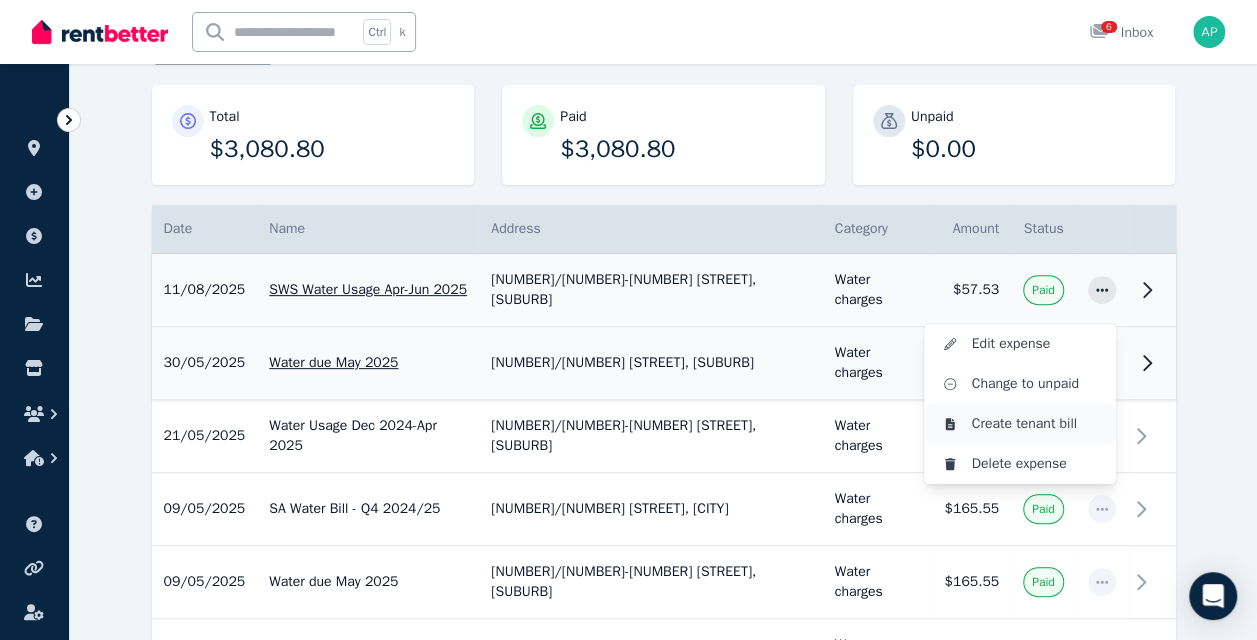 click on "Create tenant bill" at bounding box center [1036, 424] 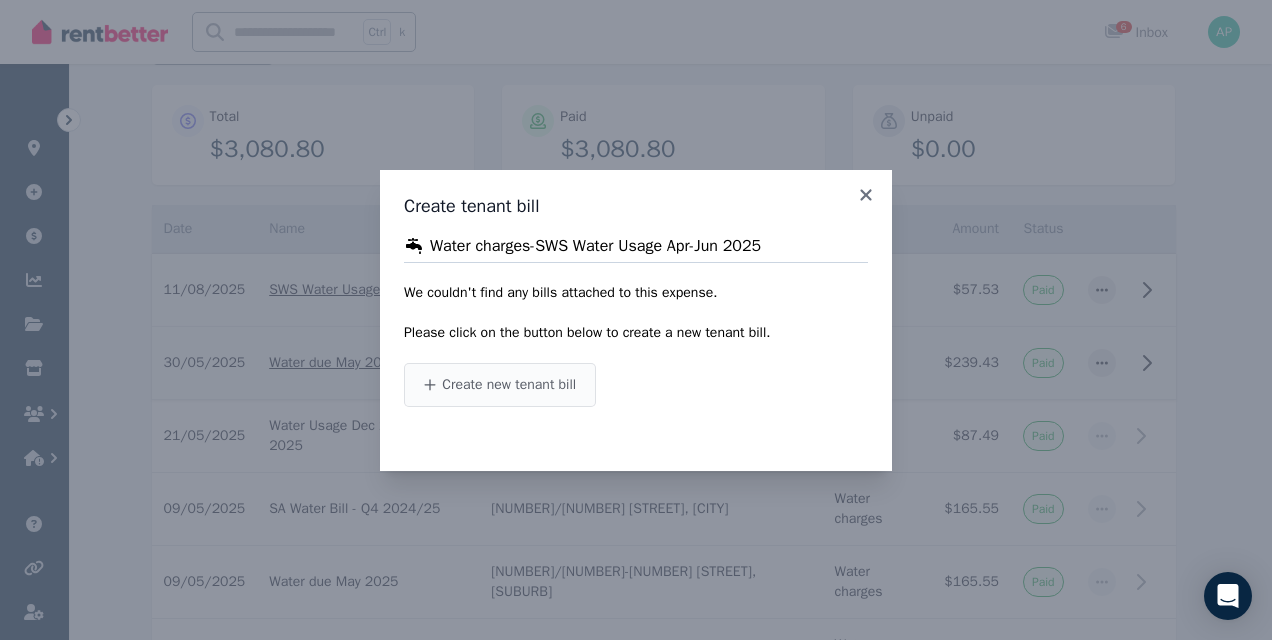 click on "Create new tenant bill" at bounding box center (509, 385) 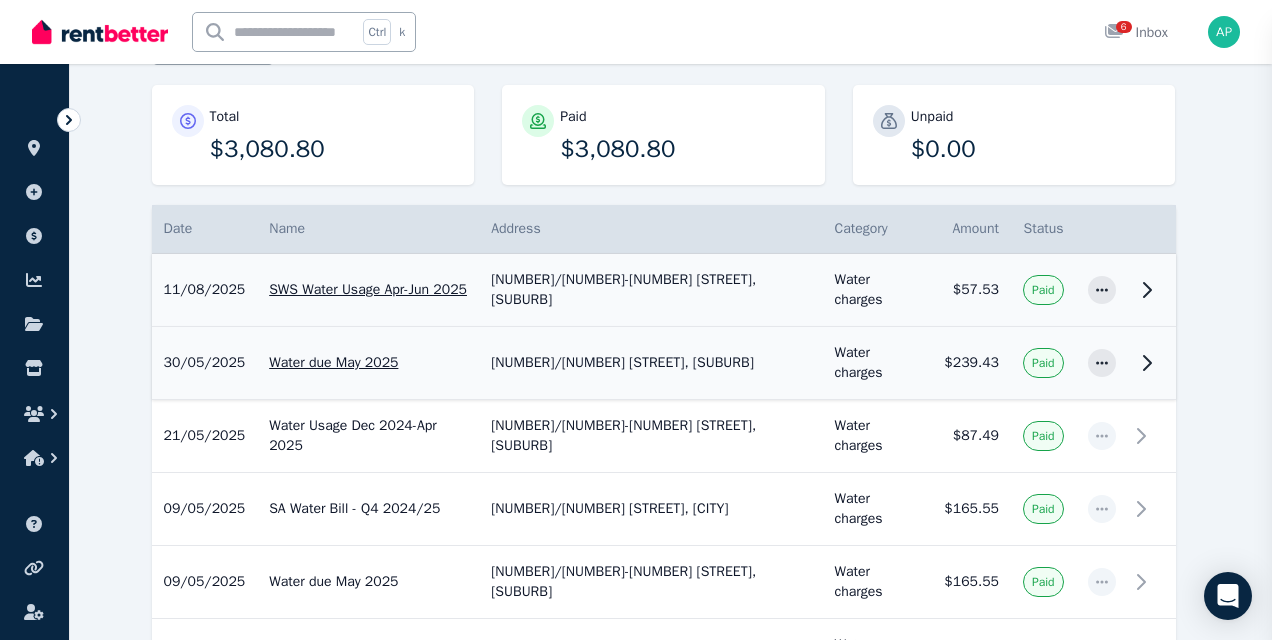 type on "**********" 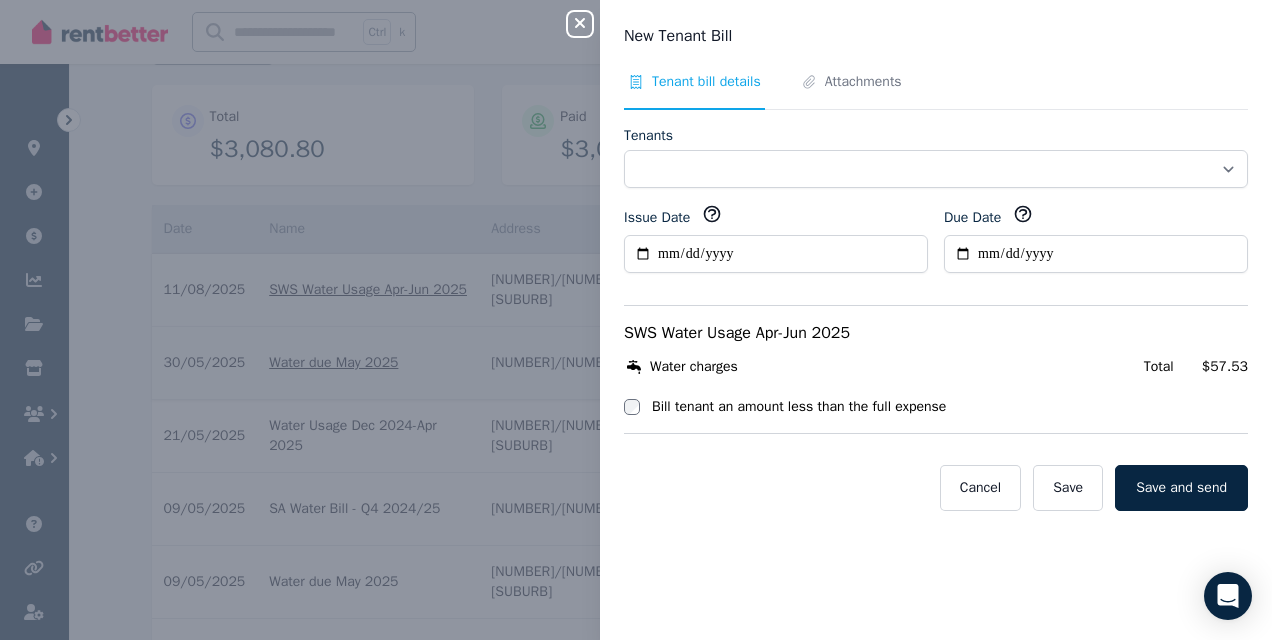 select on "**********" 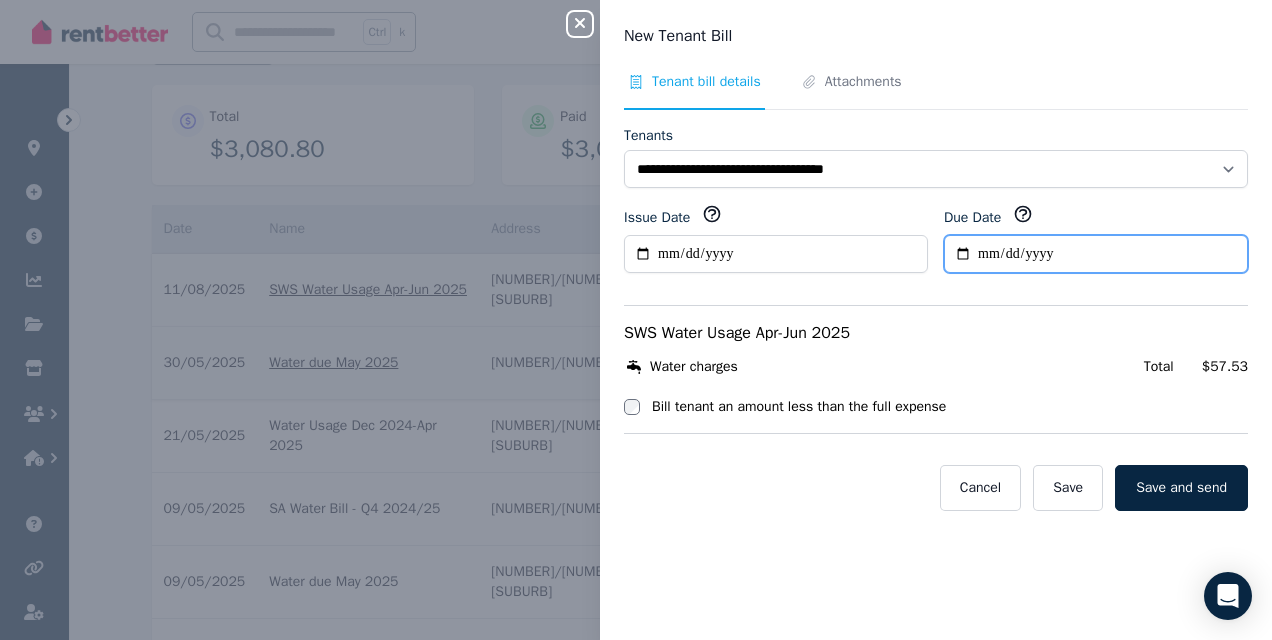 click on "Due Date" at bounding box center (1096, 254) 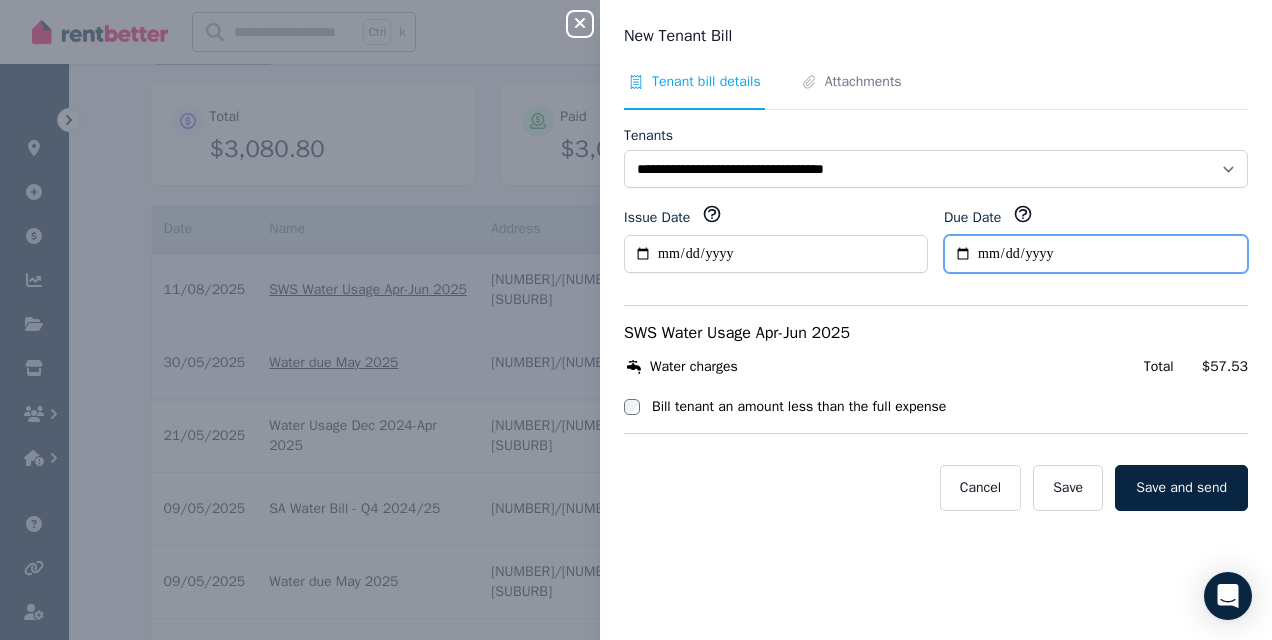 type on "**********" 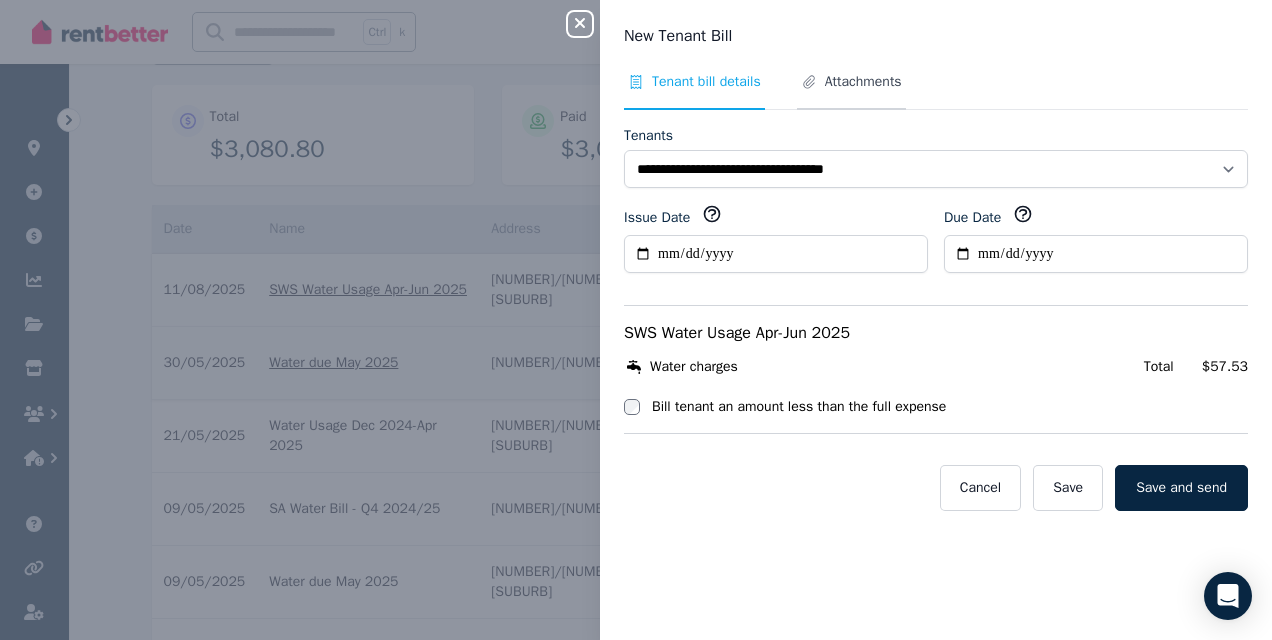 click on "Attachments" at bounding box center [851, 91] 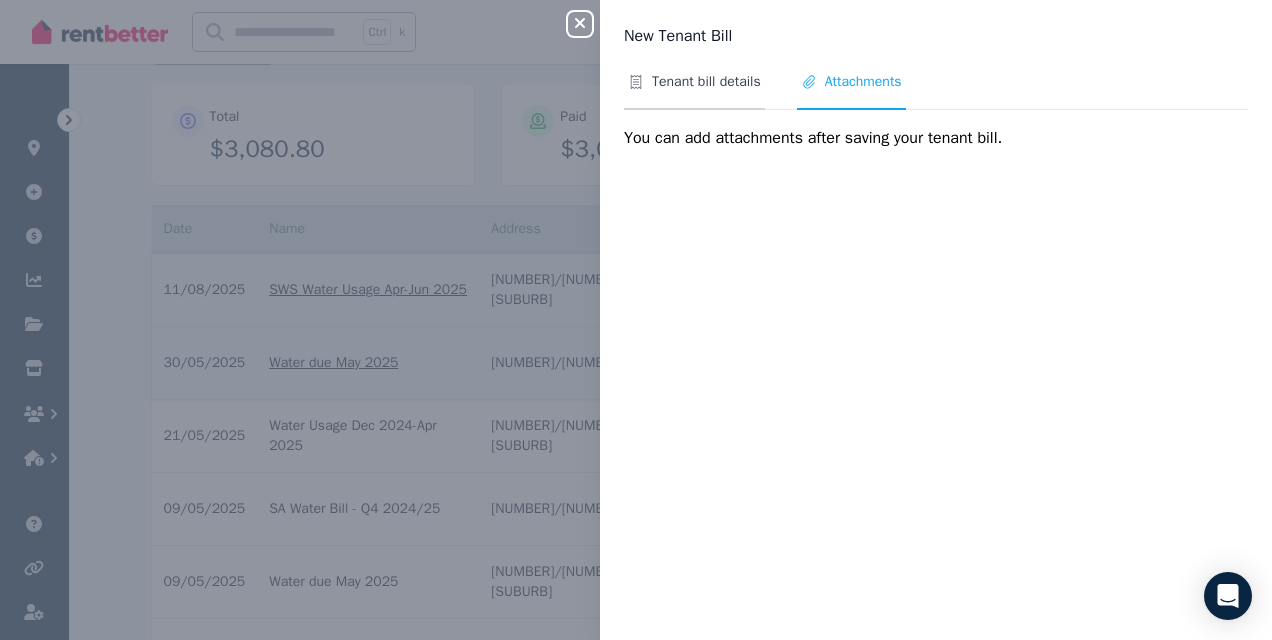 click on "Tenant bill details" at bounding box center [694, 91] 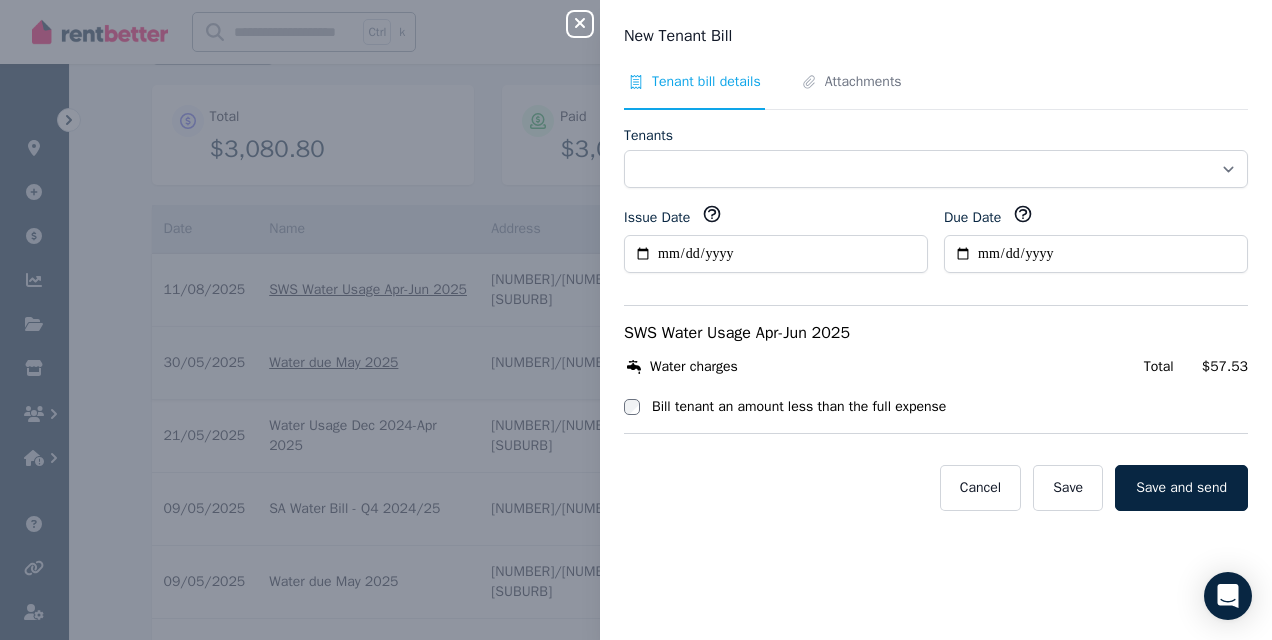 select on "**********" 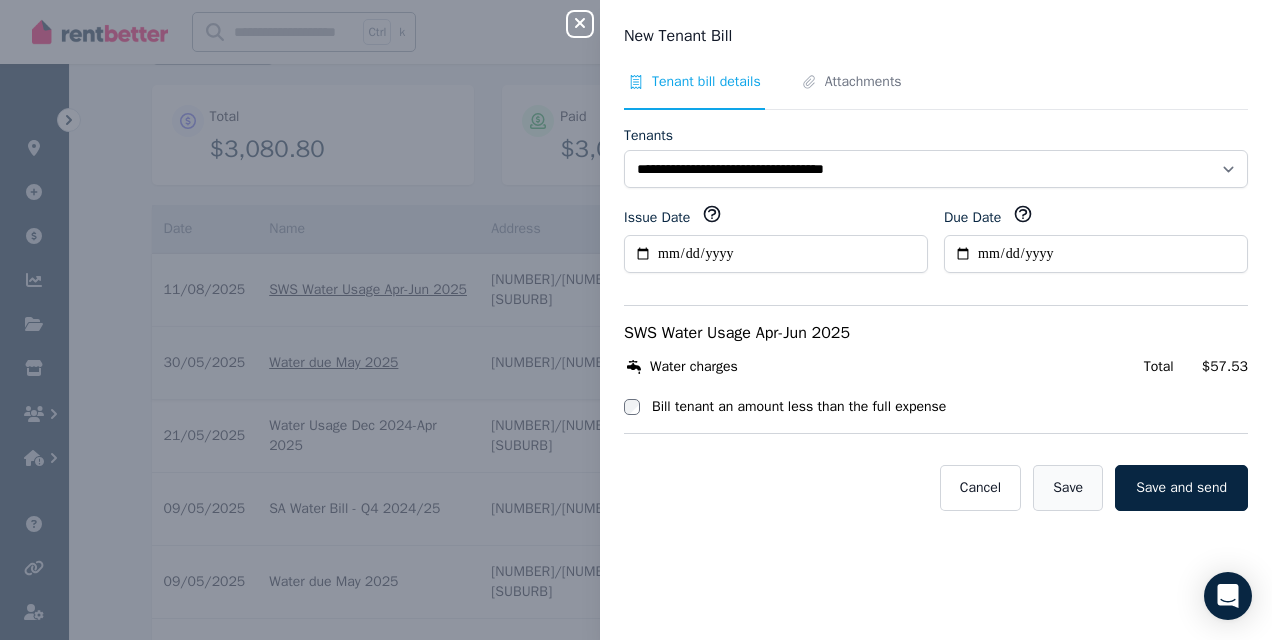 click on "Save" at bounding box center (1068, 488) 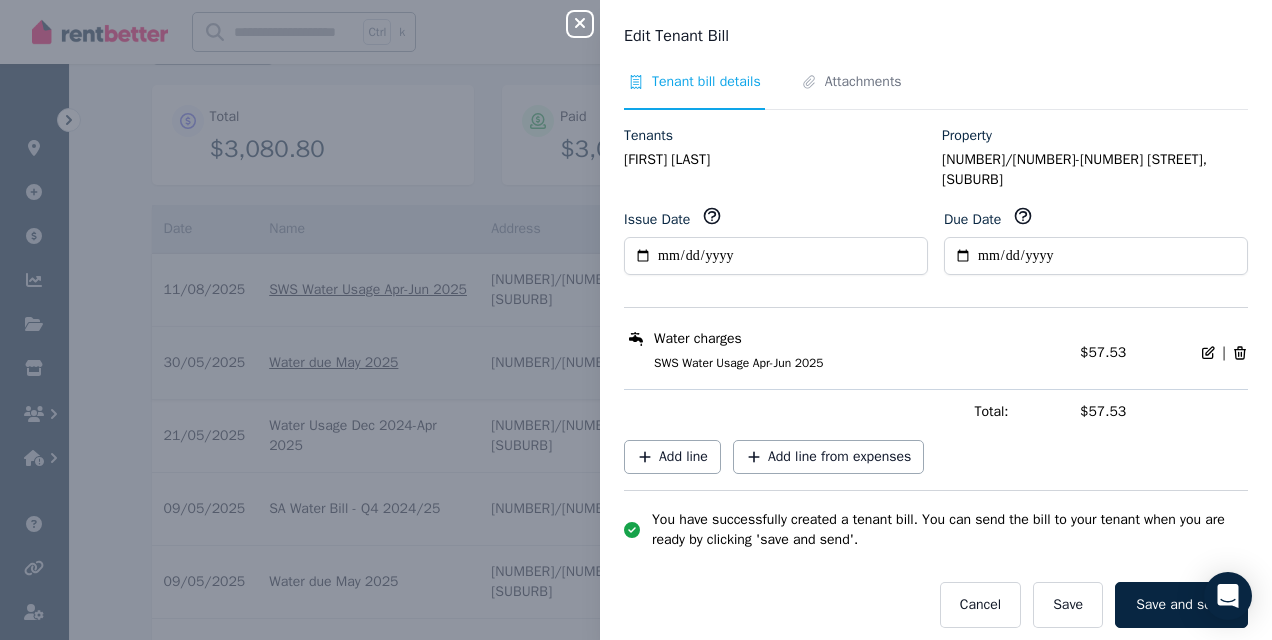 click 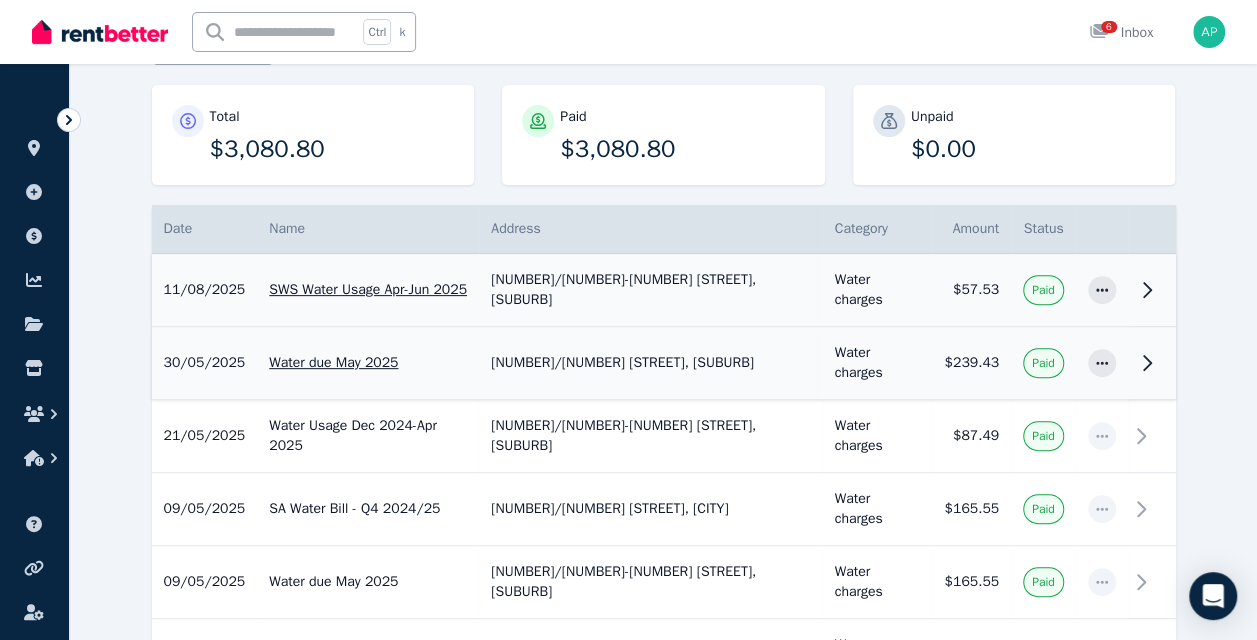 click on "Water charges" at bounding box center [878, 290] 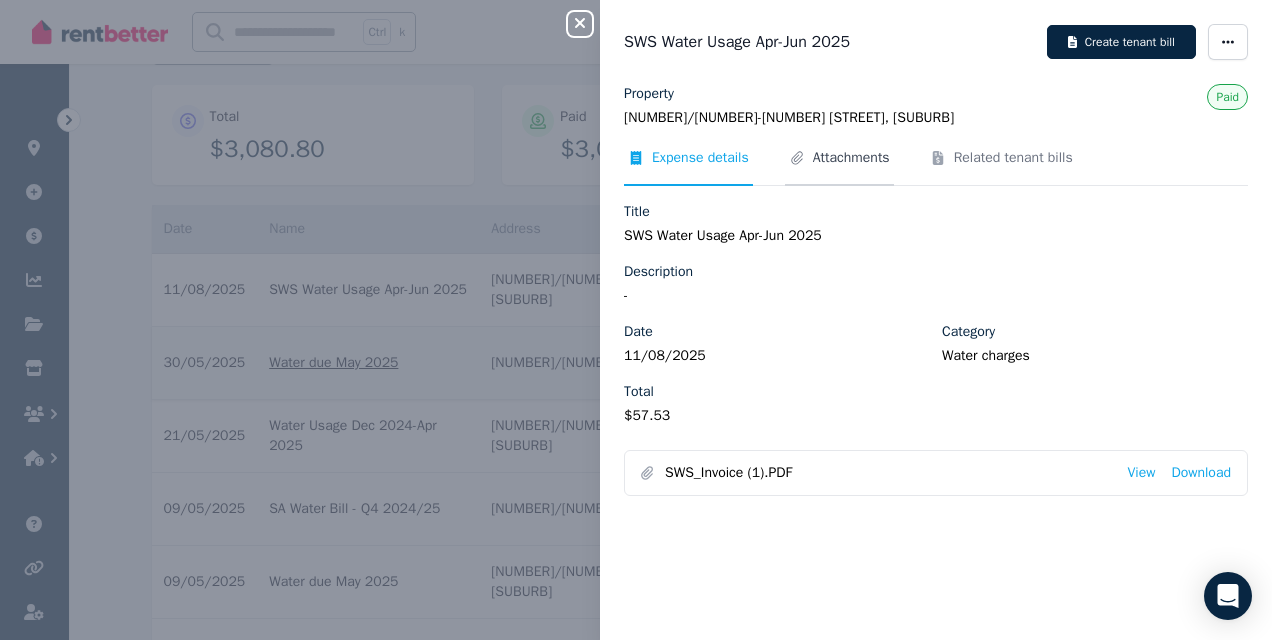 click on "Attachments" at bounding box center (851, 158) 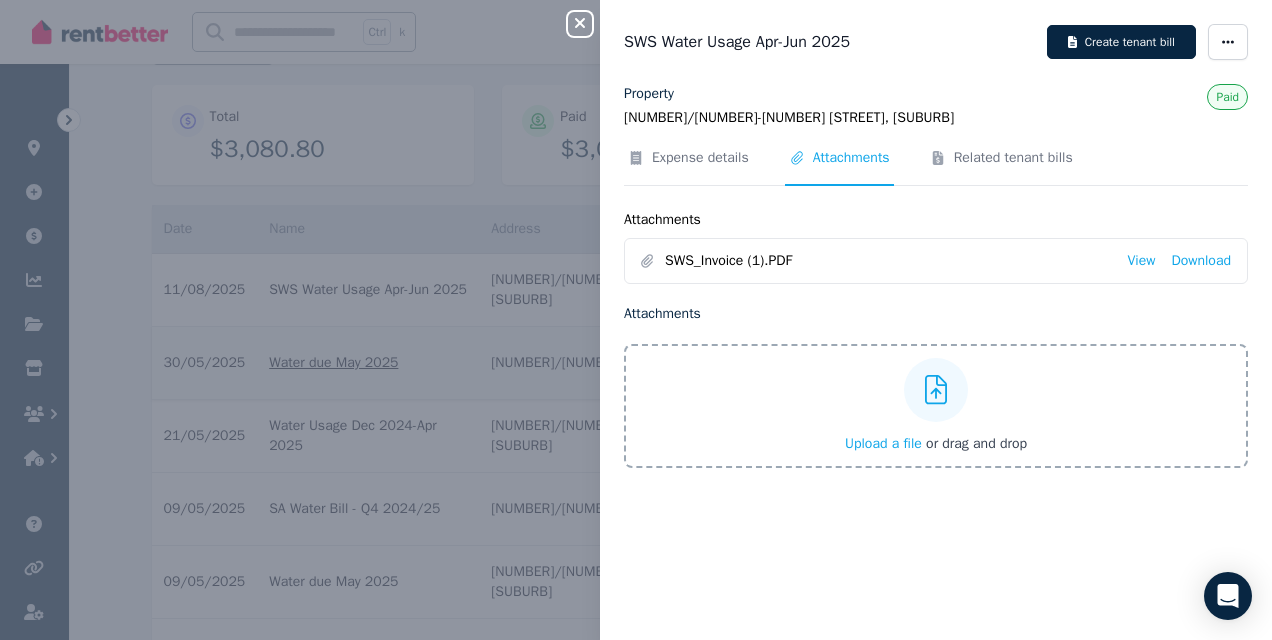 click 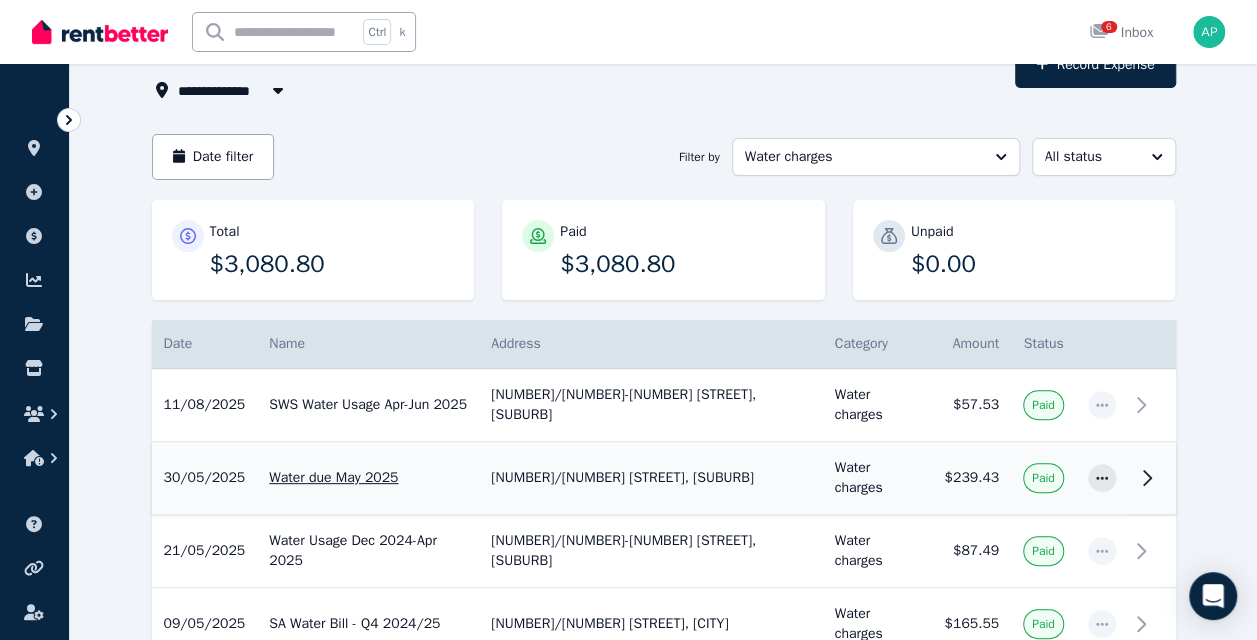 scroll, scrollTop: 0, scrollLeft: 0, axis: both 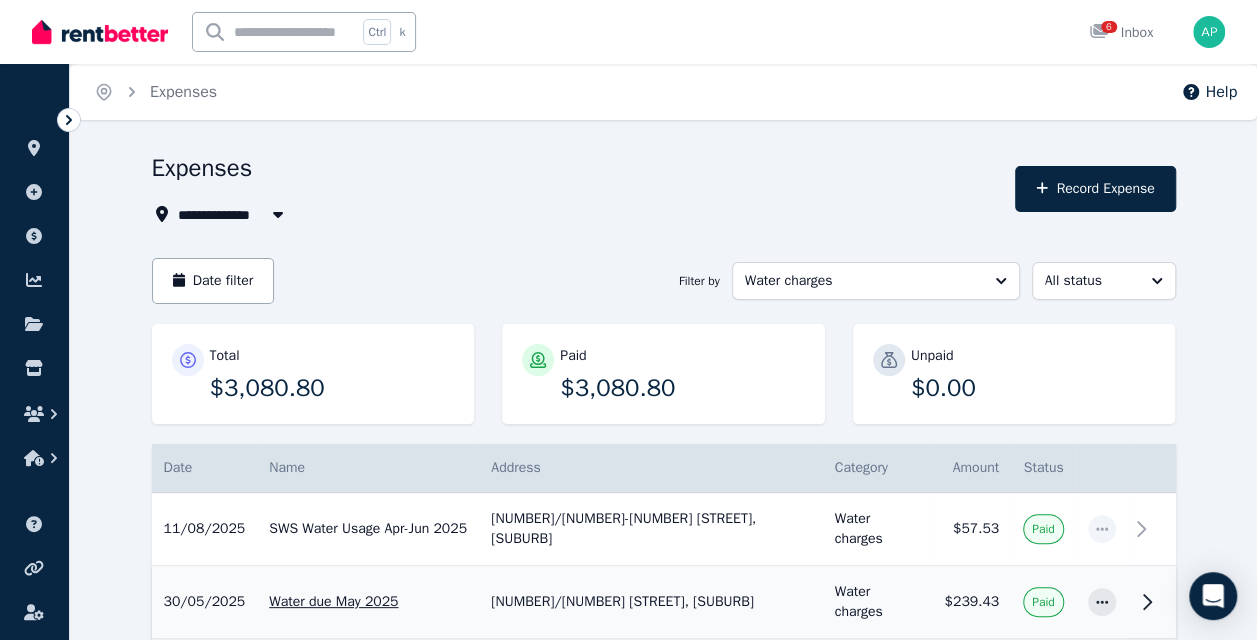 drag, startPoint x: 122, startPoint y: 94, endPoint x: 138, endPoint y: 89, distance: 16.763054 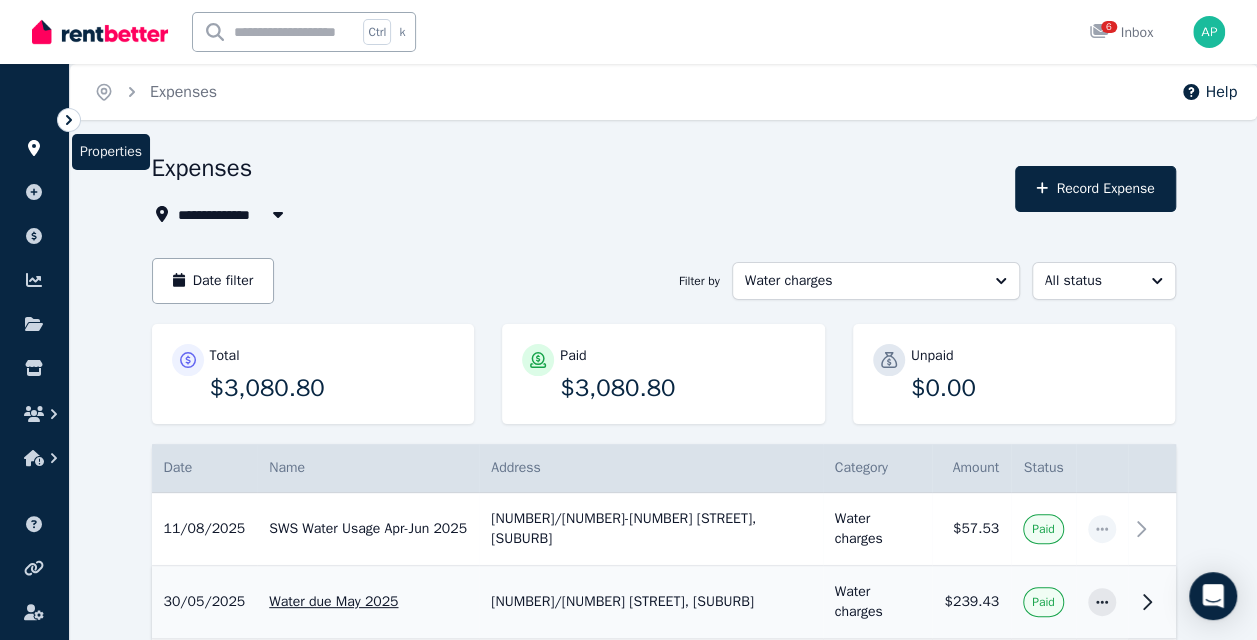 click 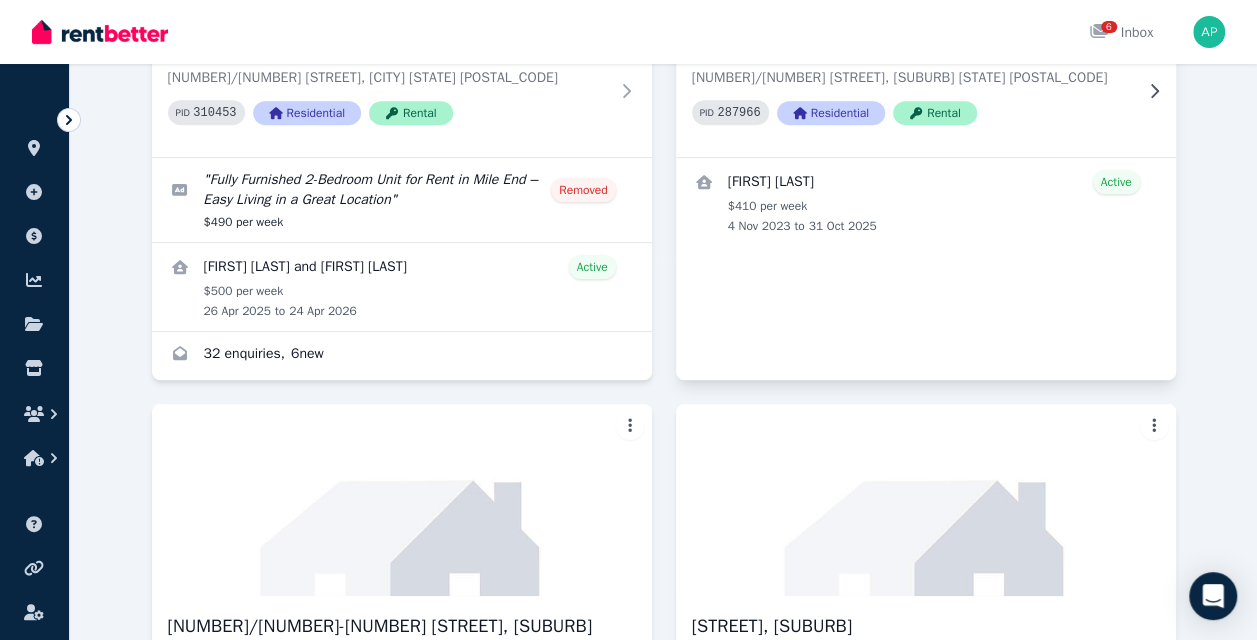 scroll, scrollTop: 635, scrollLeft: 0, axis: vertical 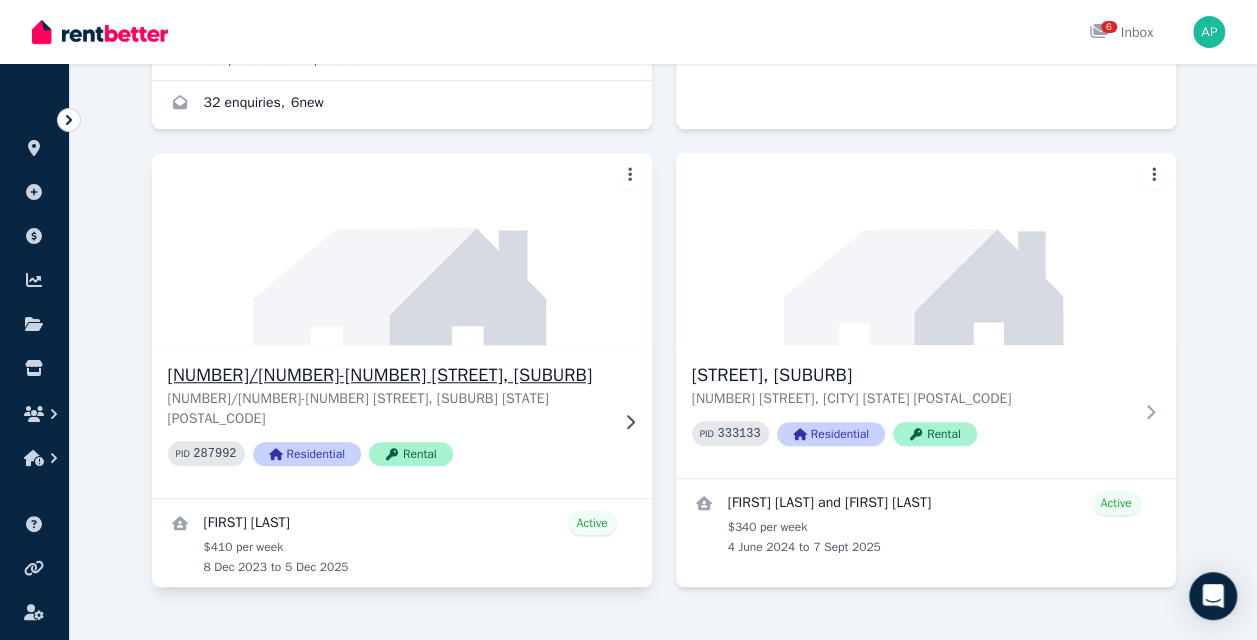 click at bounding box center [401, 249] 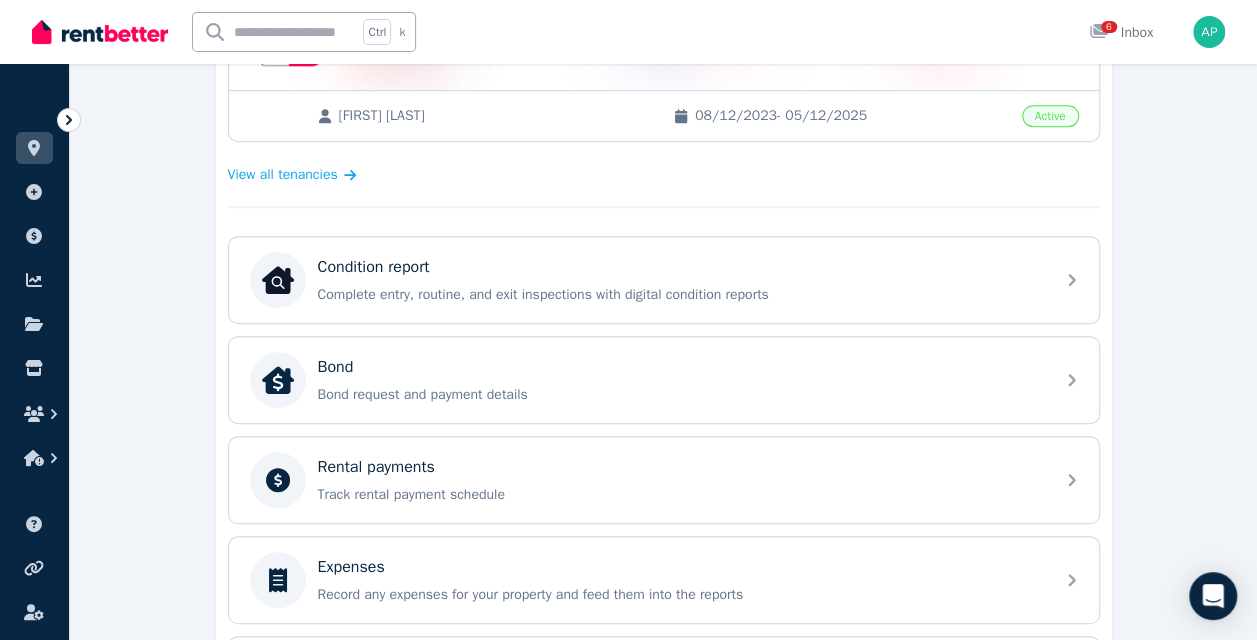 scroll, scrollTop: 596, scrollLeft: 0, axis: vertical 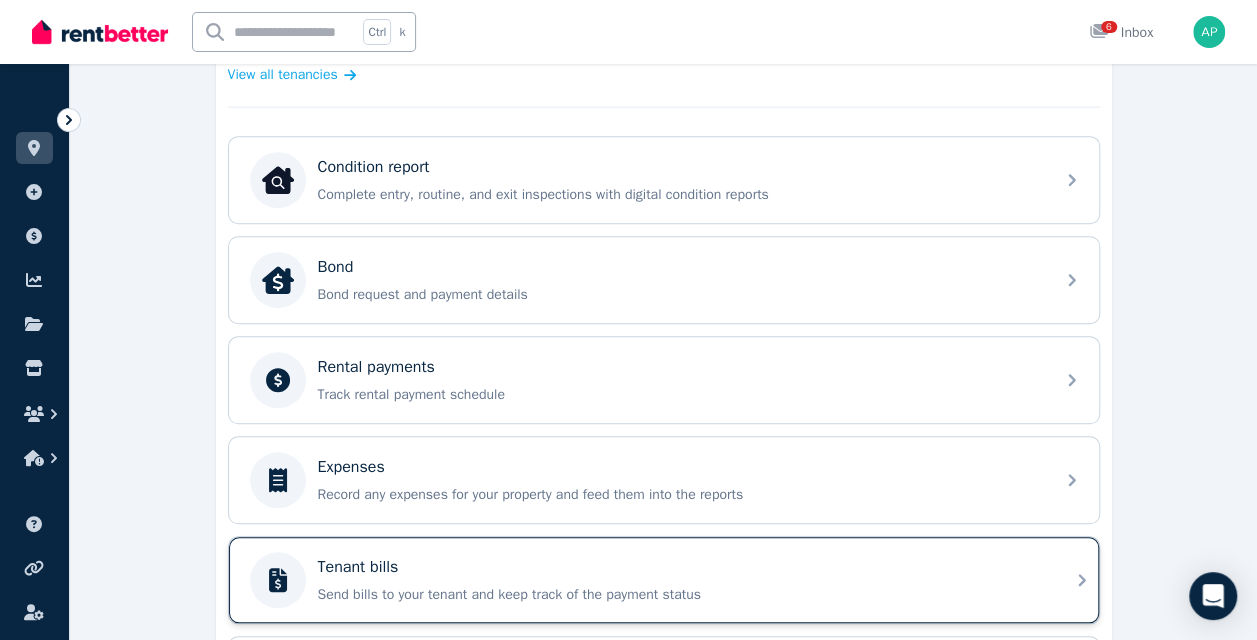 click on "Tenant bills" at bounding box center [680, 567] 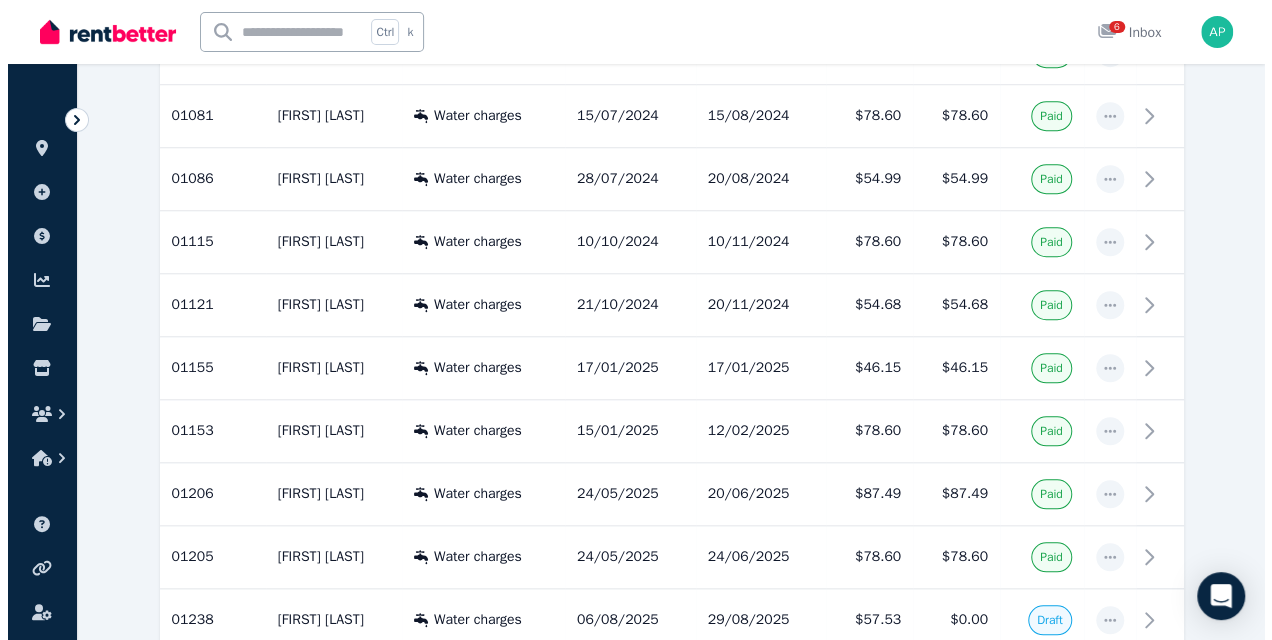 scroll, scrollTop: 761, scrollLeft: 0, axis: vertical 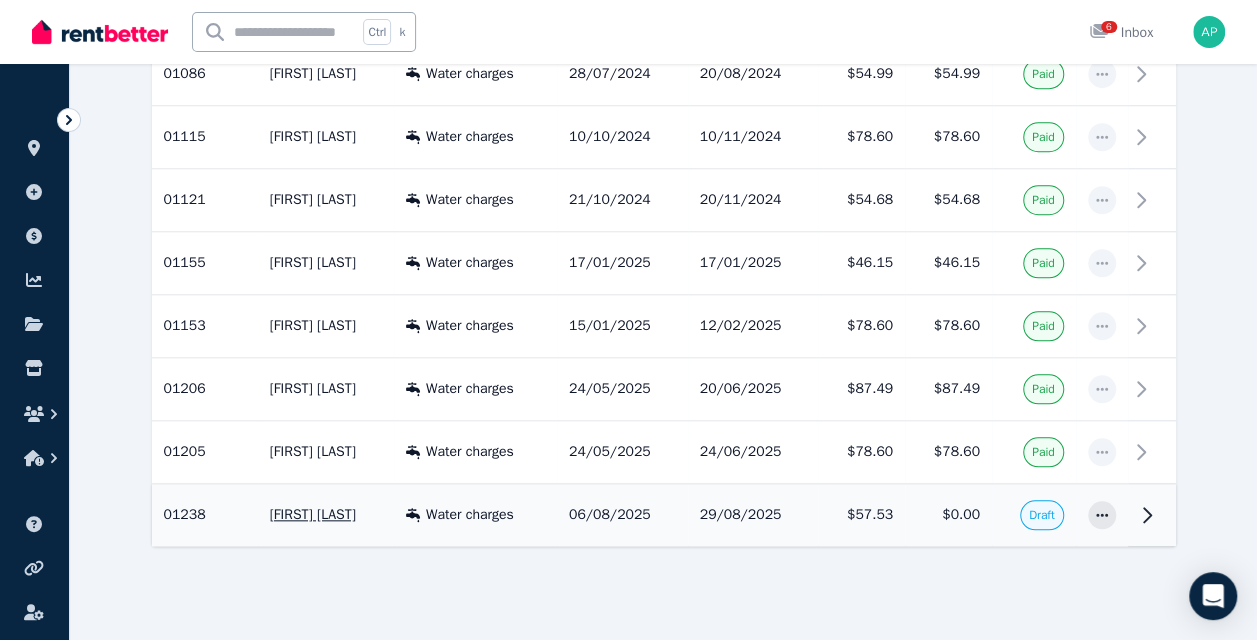 click on "29/08/2025" at bounding box center [753, 515] 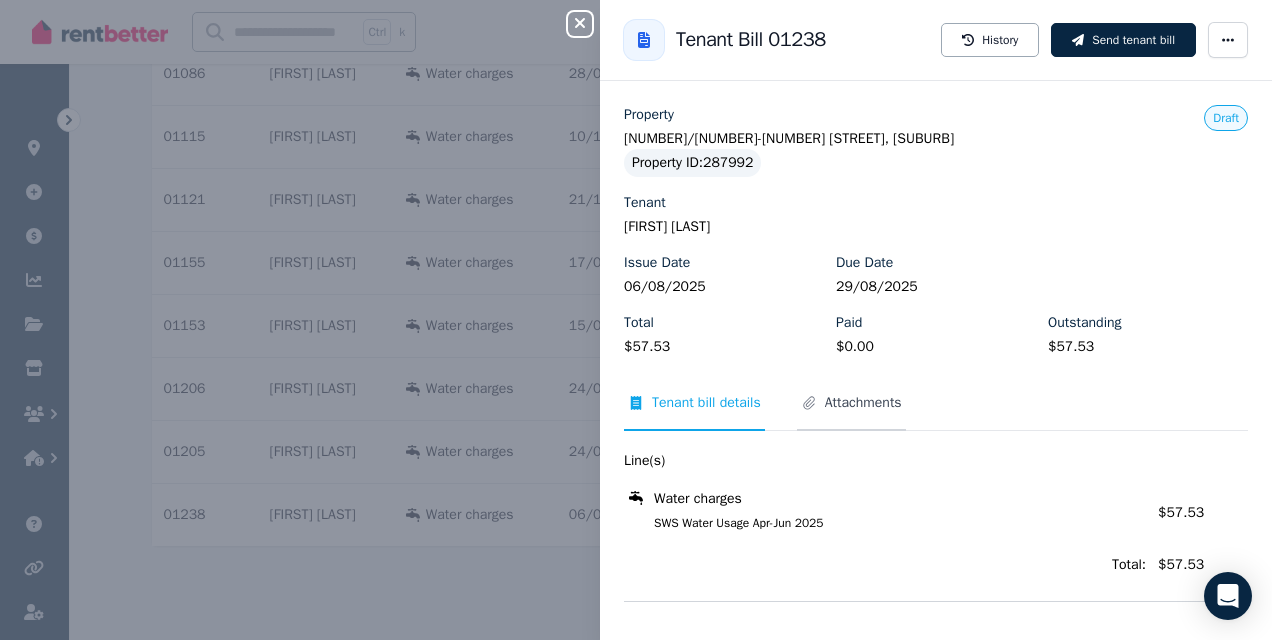 click on "Attachments" at bounding box center (863, 403) 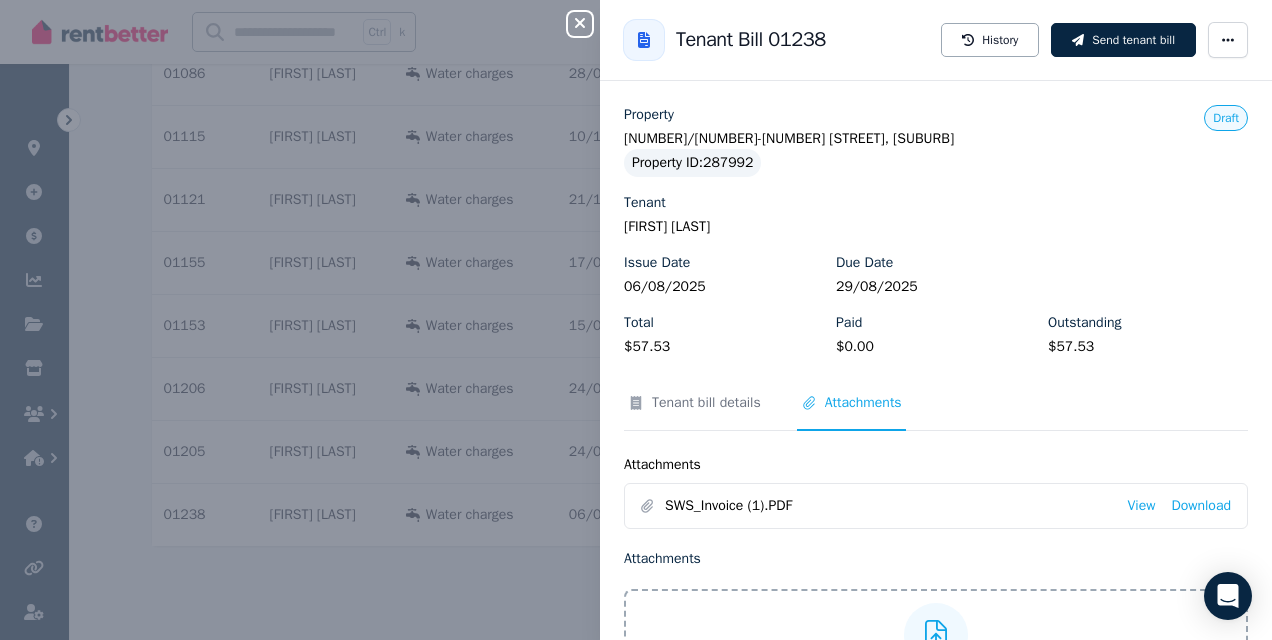 scroll, scrollTop: 136, scrollLeft: 0, axis: vertical 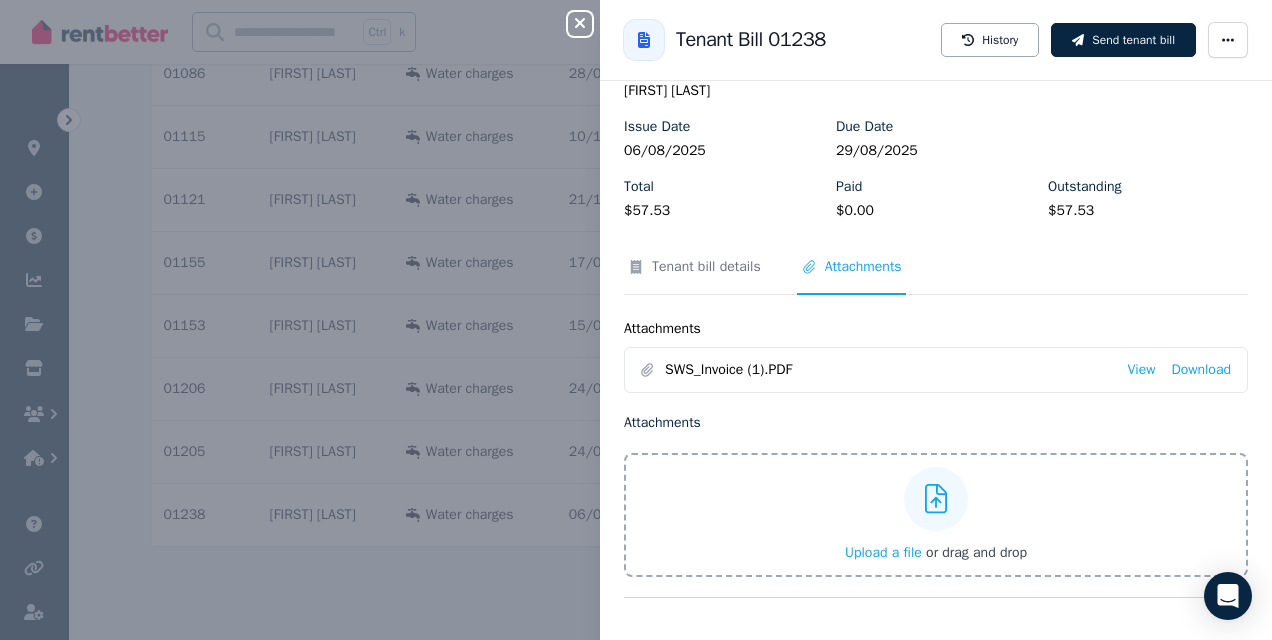 click on "SWS_Invoice (1).PDF" at bounding box center [888, 370] 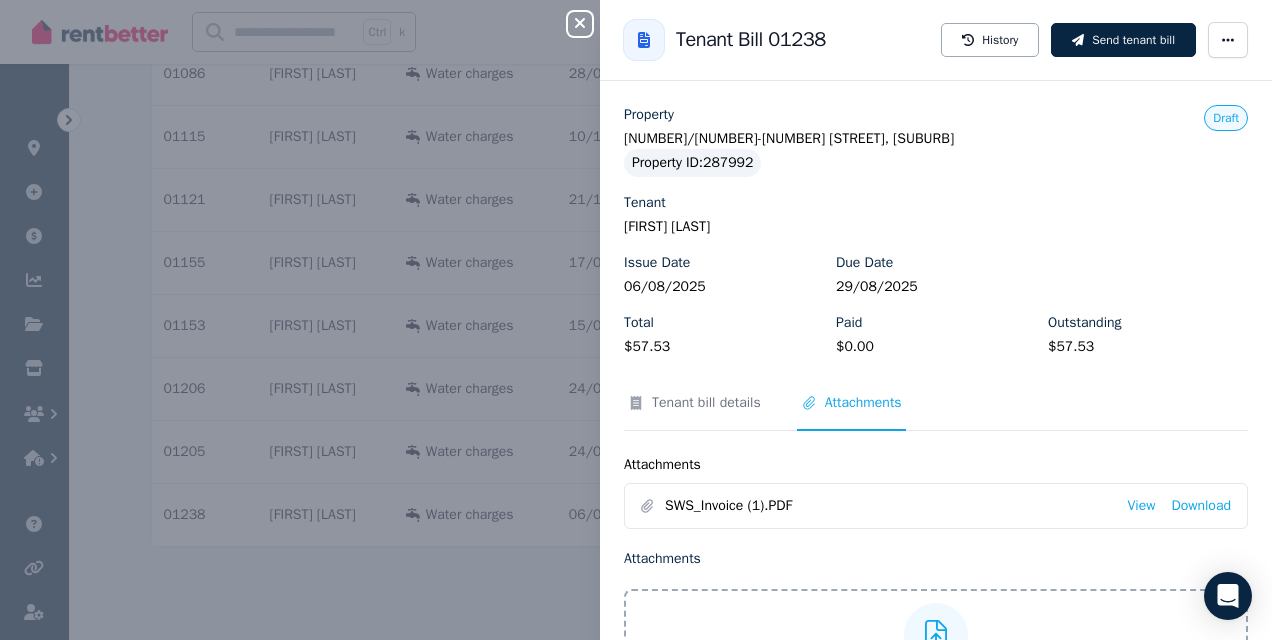 scroll, scrollTop: 136, scrollLeft: 0, axis: vertical 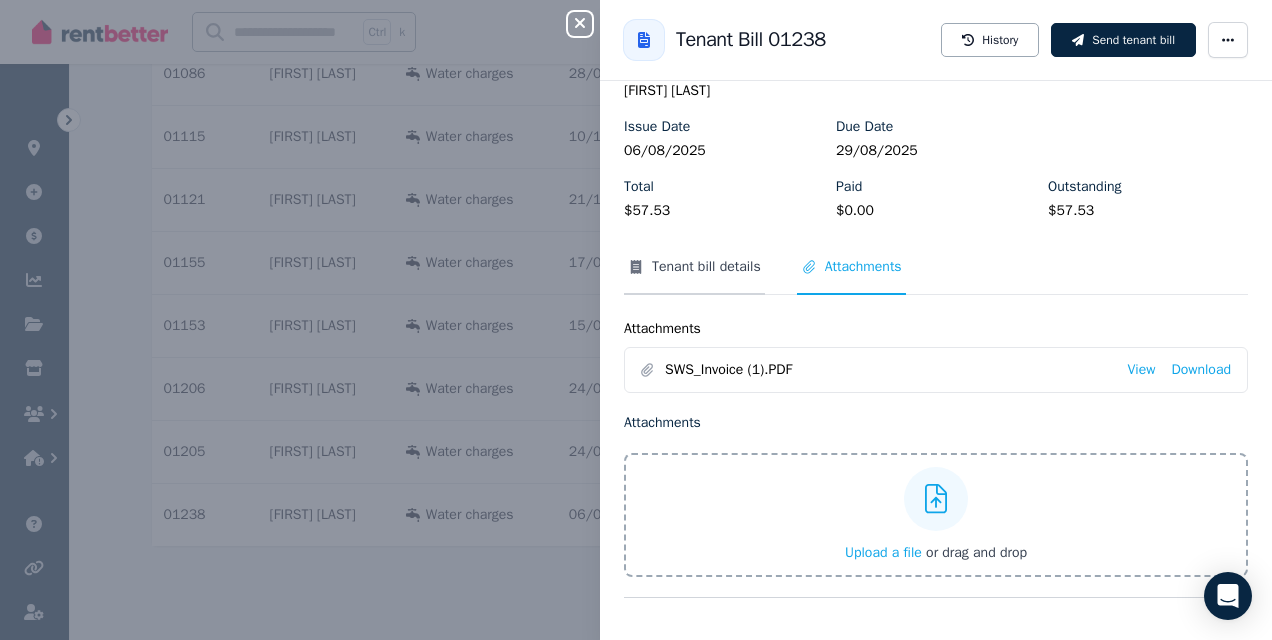 click on "Tenant bill details" at bounding box center (706, 267) 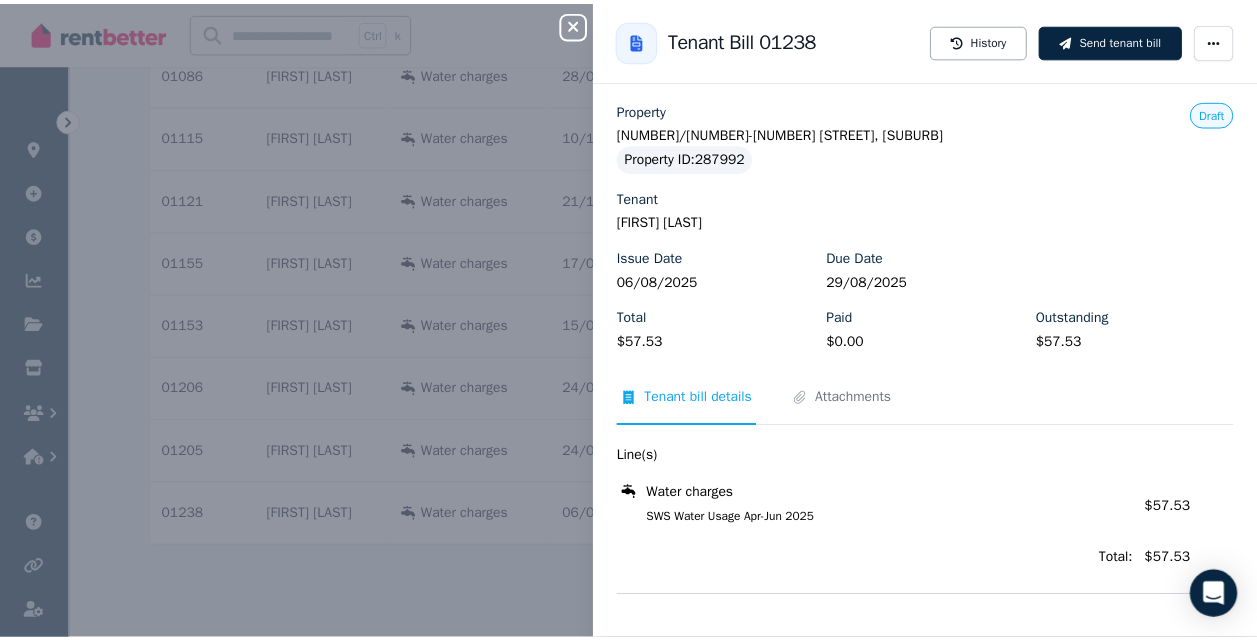 scroll, scrollTop: 4, scrollLeft: 0, axis: vertical 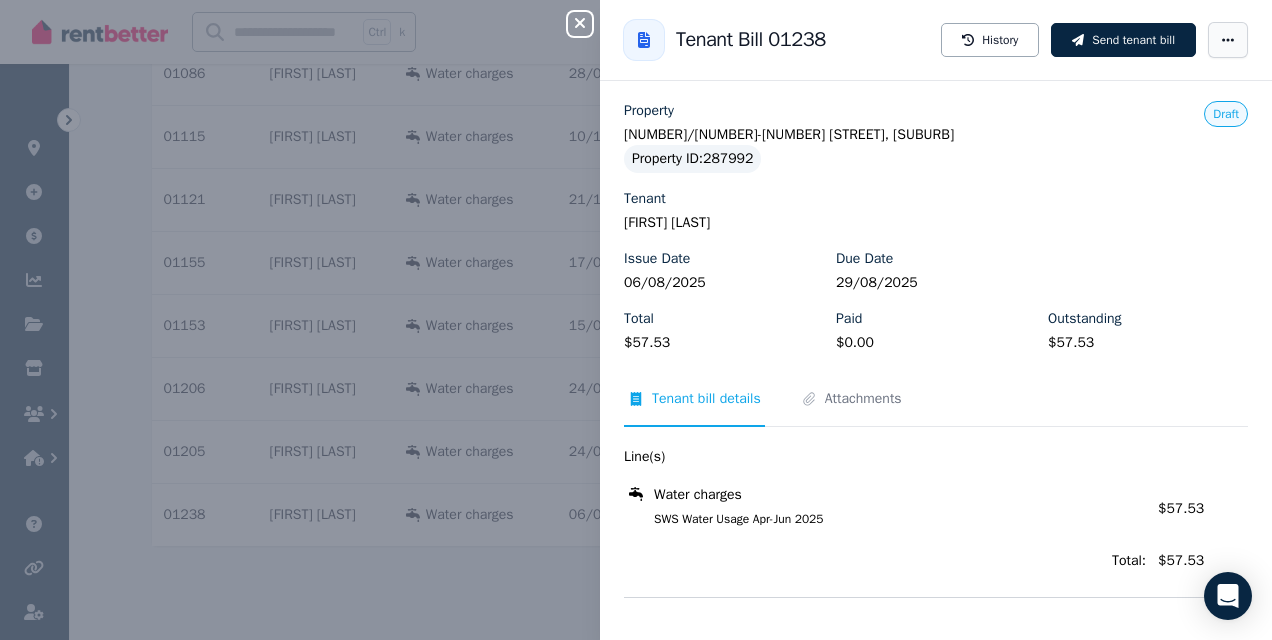 click at bounding box center [1228, 40] 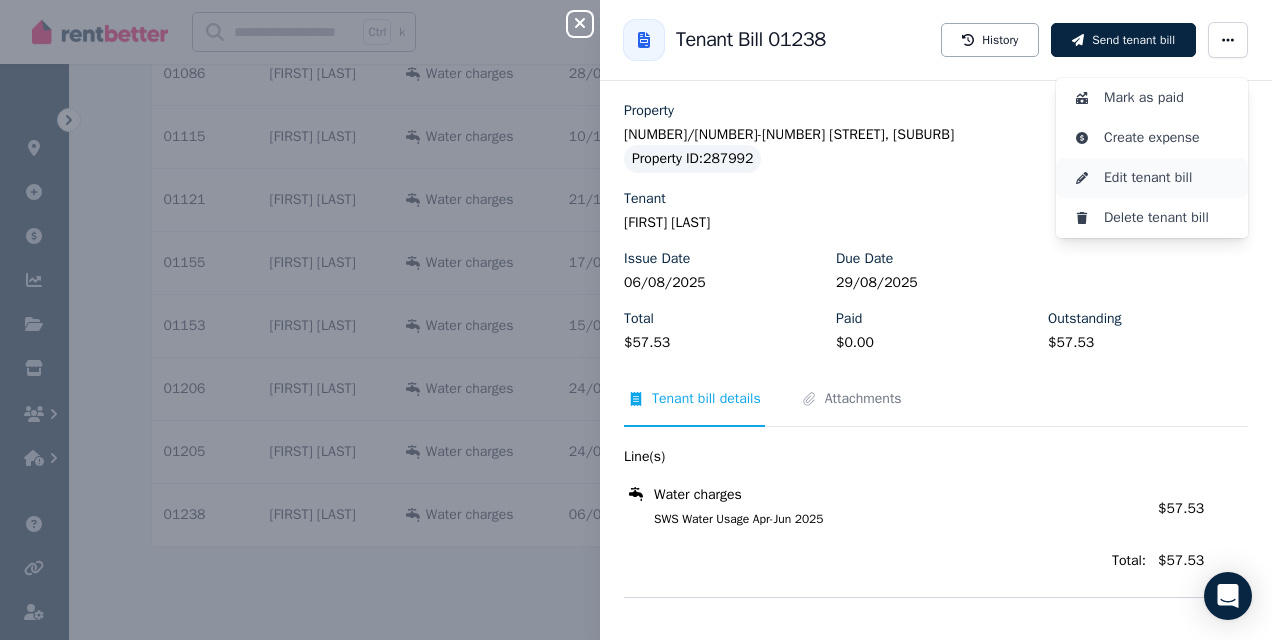 click on "Edit tenant bill" at bounding box center (1168, 178) 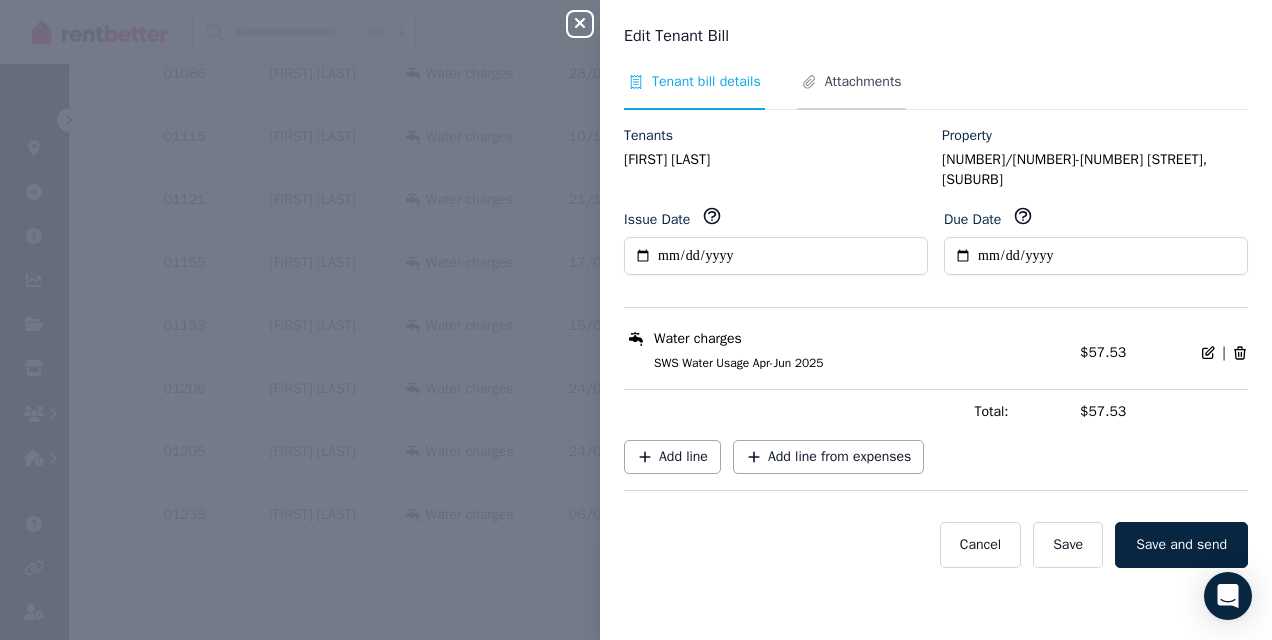 click on "Attachments" at bounding box center [863, 82] 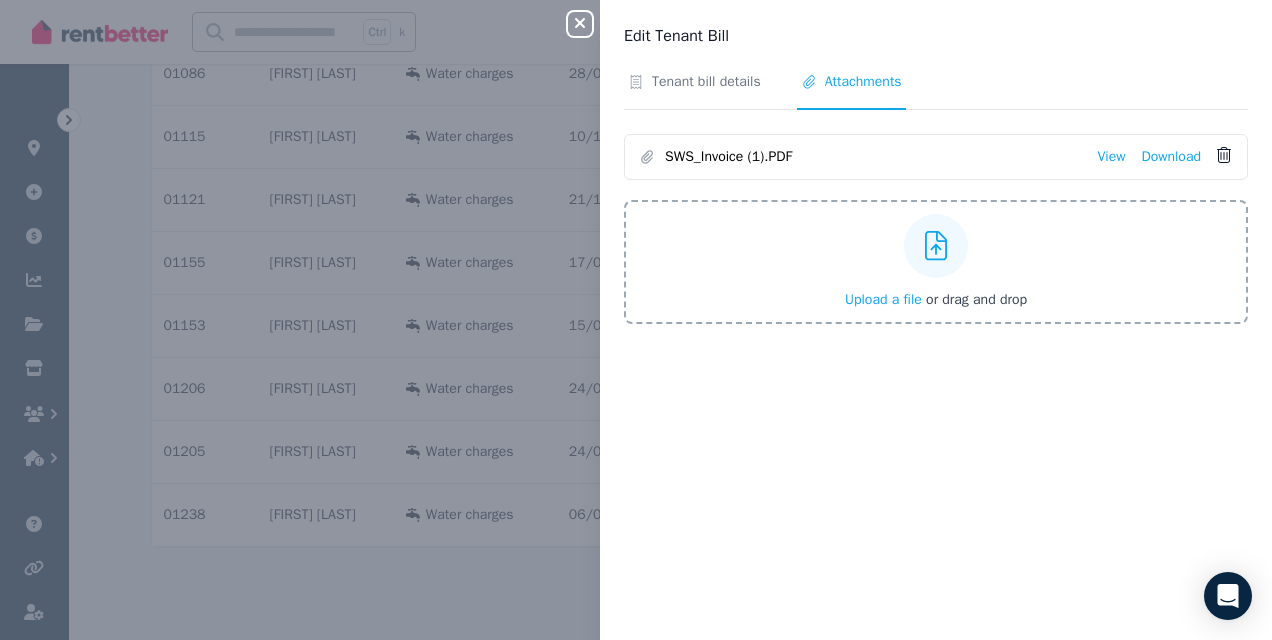 click 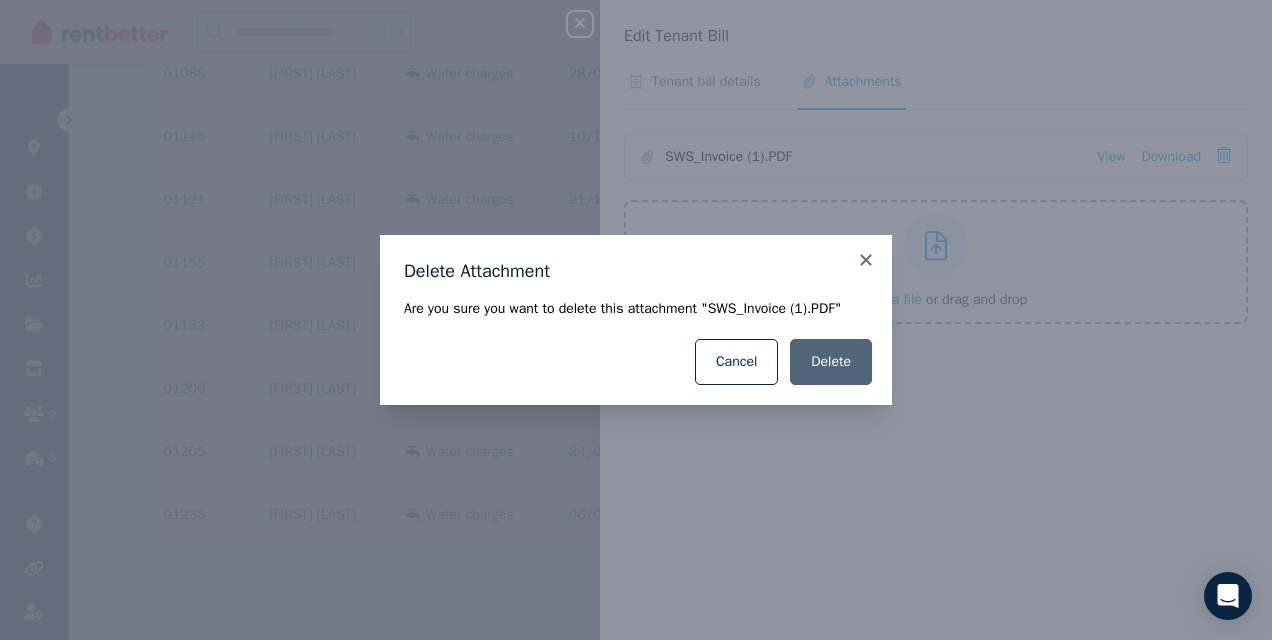 click on "Delete" at bounding box center (831, 362) 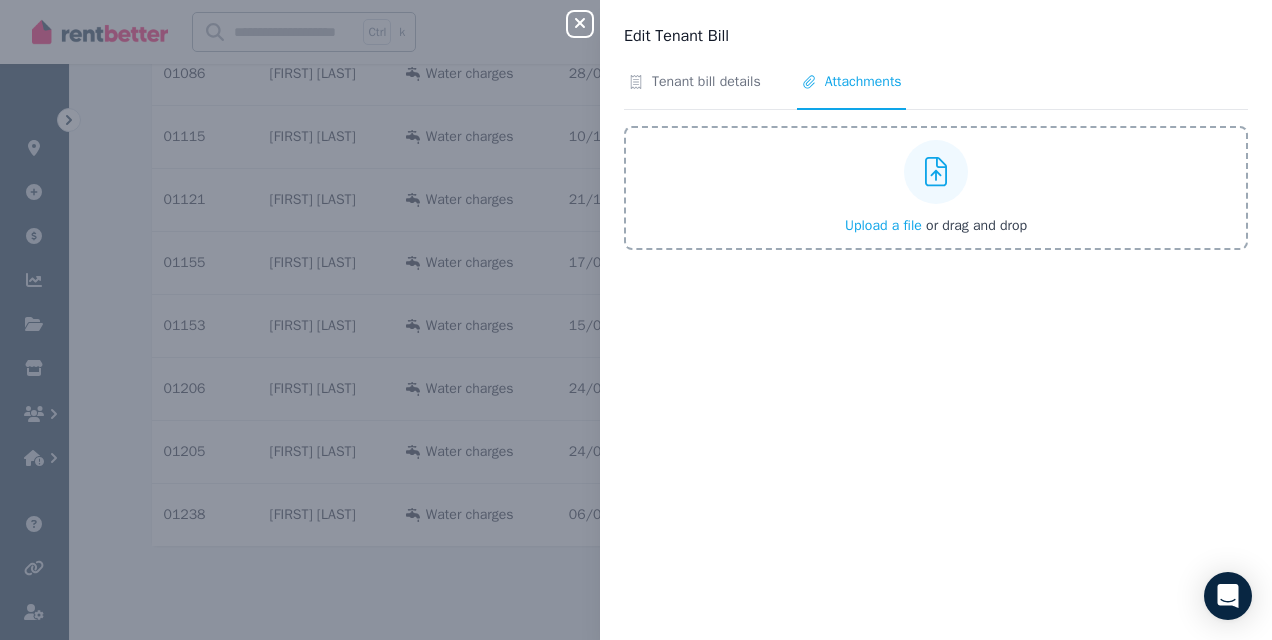 type 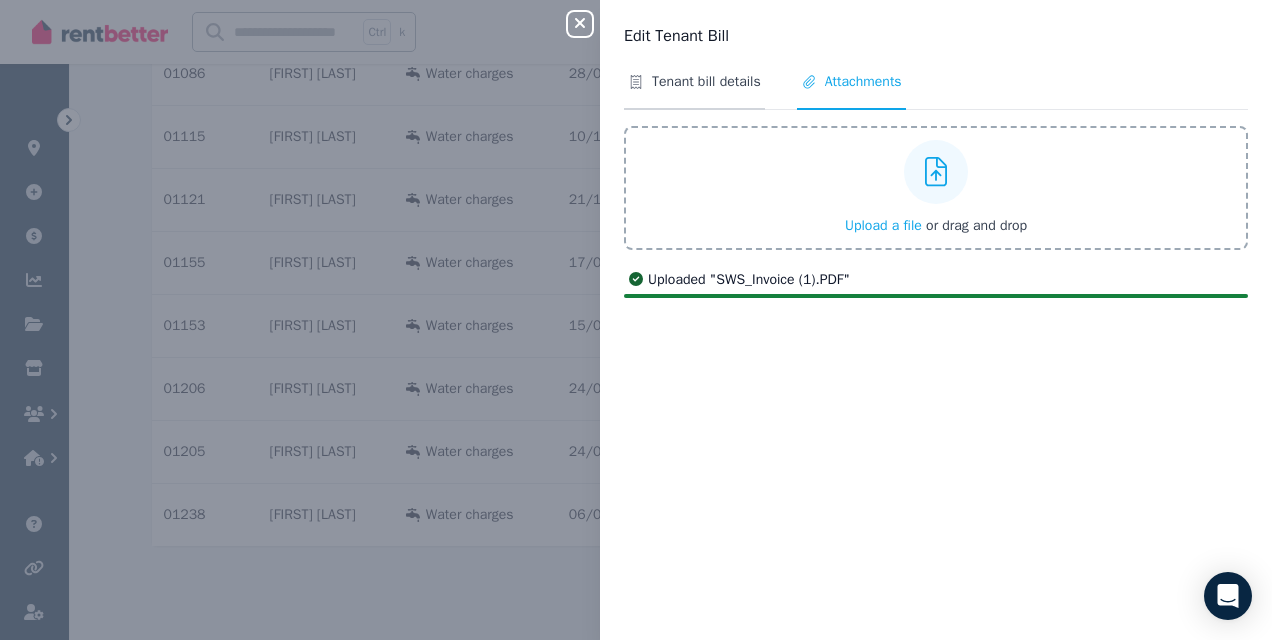 click on "Tenant bill details" at bounding box center [706, 82] 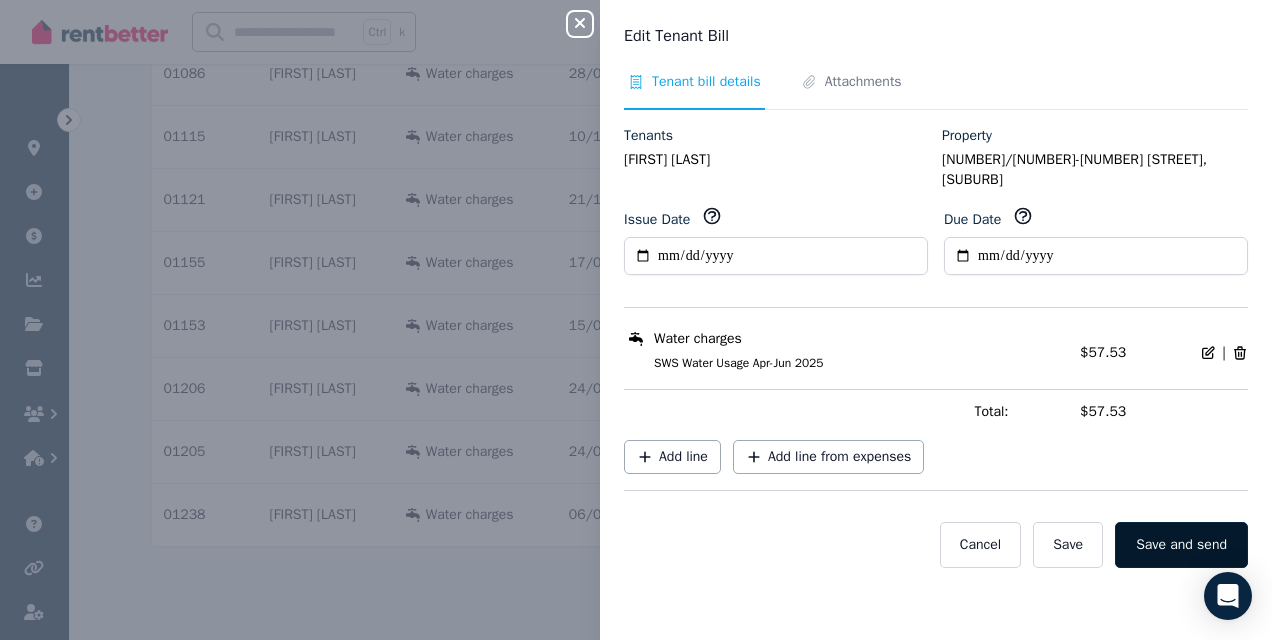 click on "Save and send" at bounding box center [1181, 545] 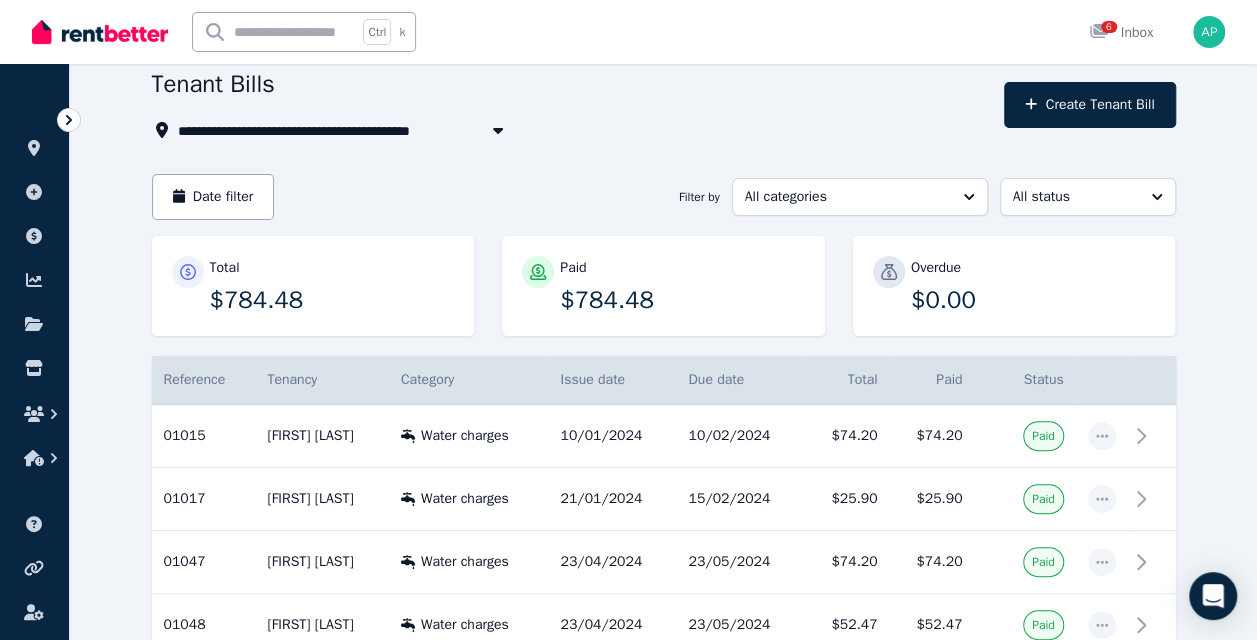 scroll, scrollTop: 62, scrollLeft: 0, axis: vertical 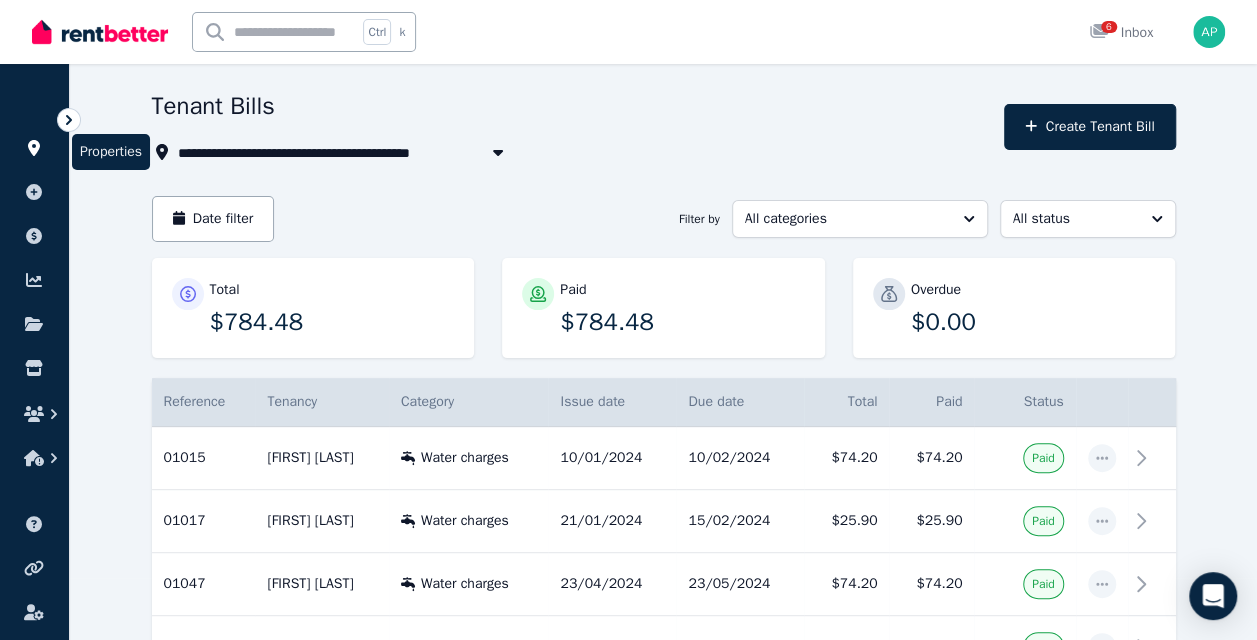click 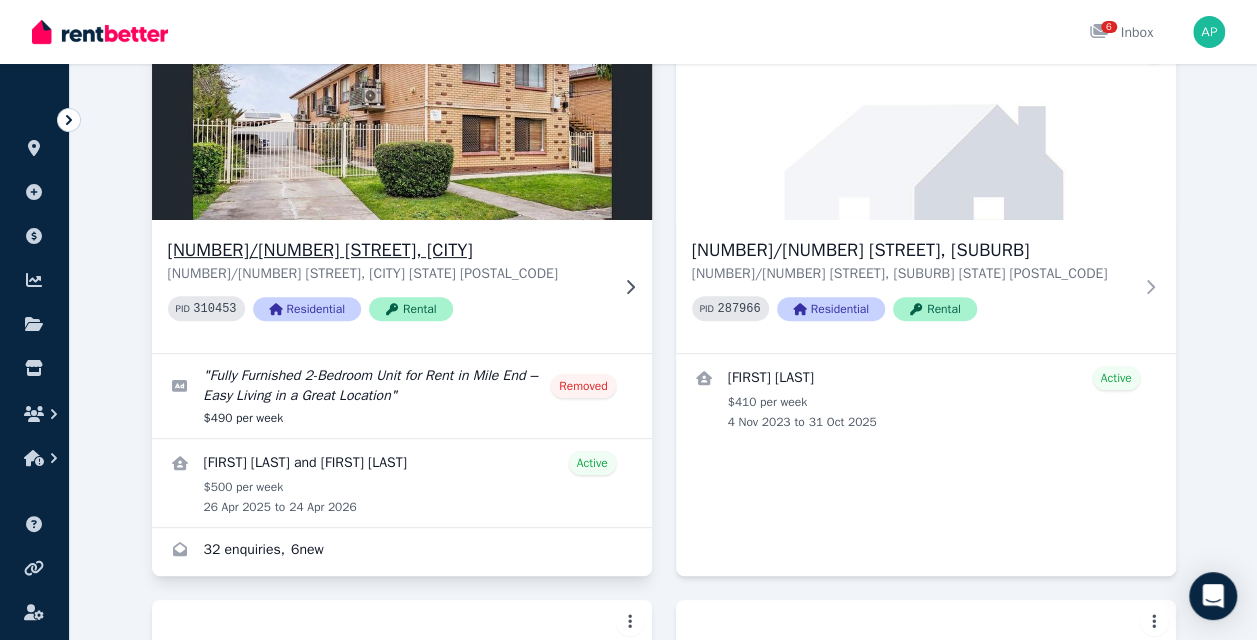 scroll, scrollTop: 187, scrollLeft: 0, axis: vertical 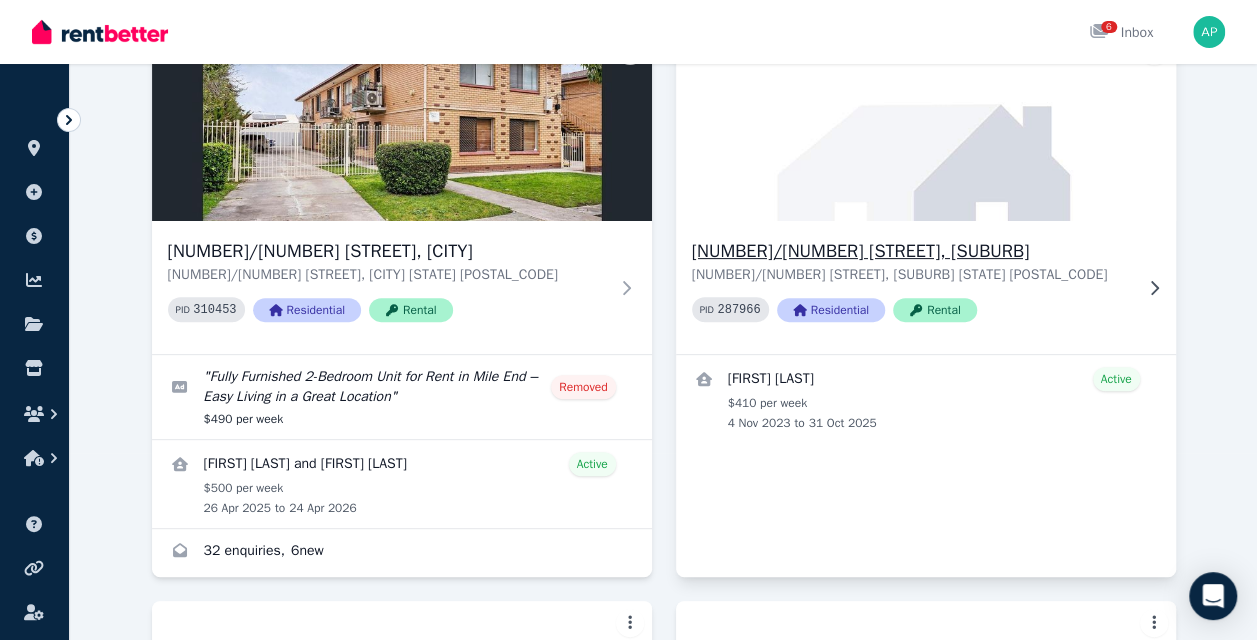 click at bounding box center (925, 125) 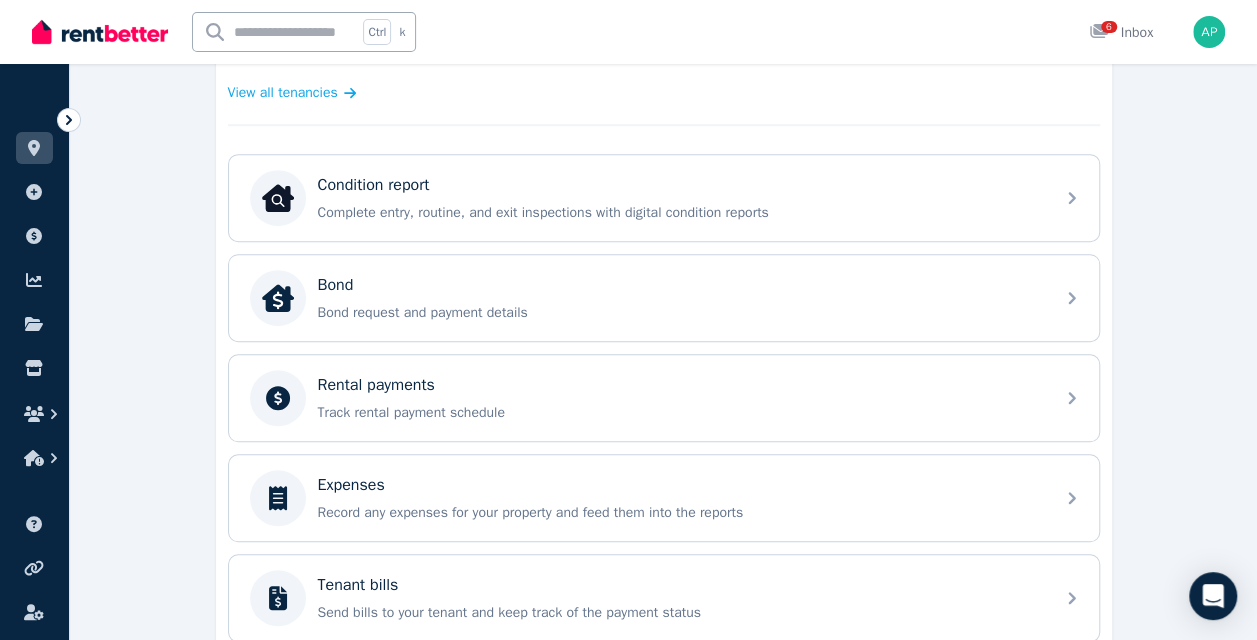 scroll, scrollTop: 631, scrollLeft: 0, axis: vertical 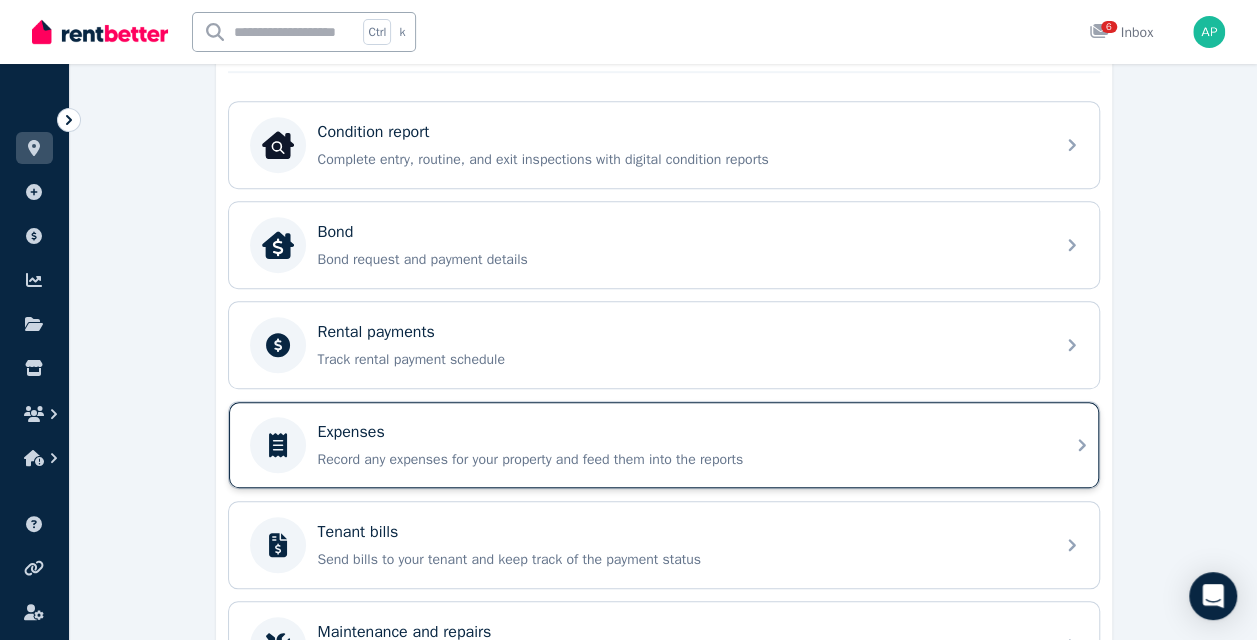 click on "Expenses" at bounding box center (680, 432) 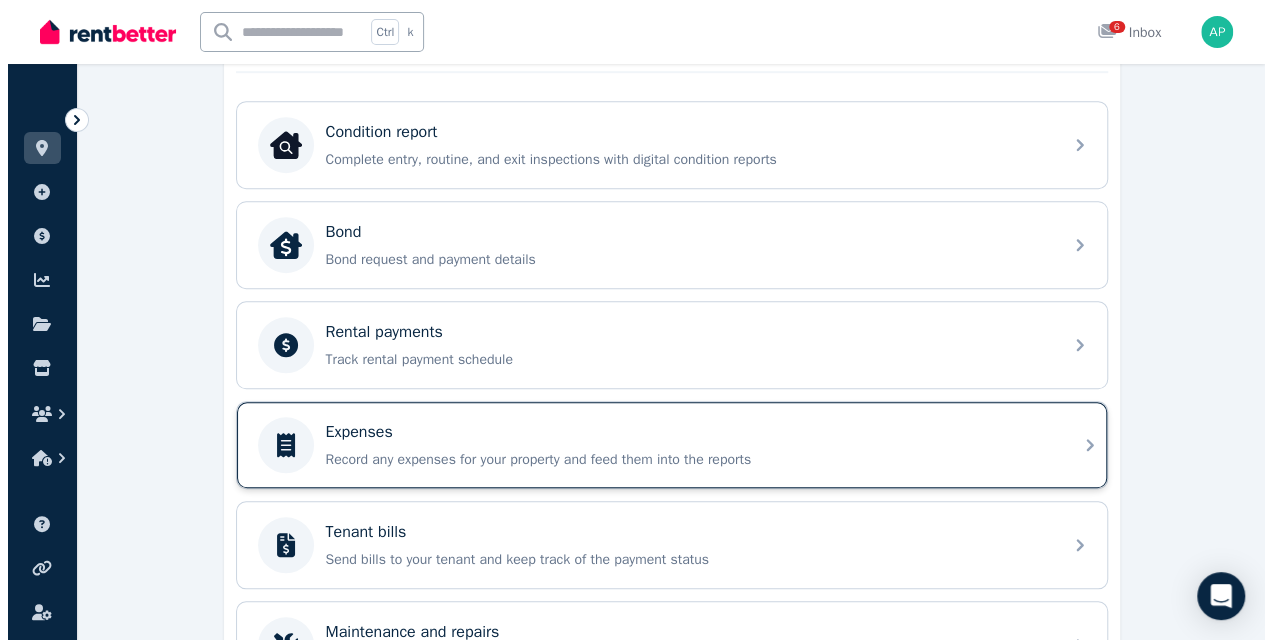 scroll, scrollTop: 0, scrollLeft: 0, axis: both 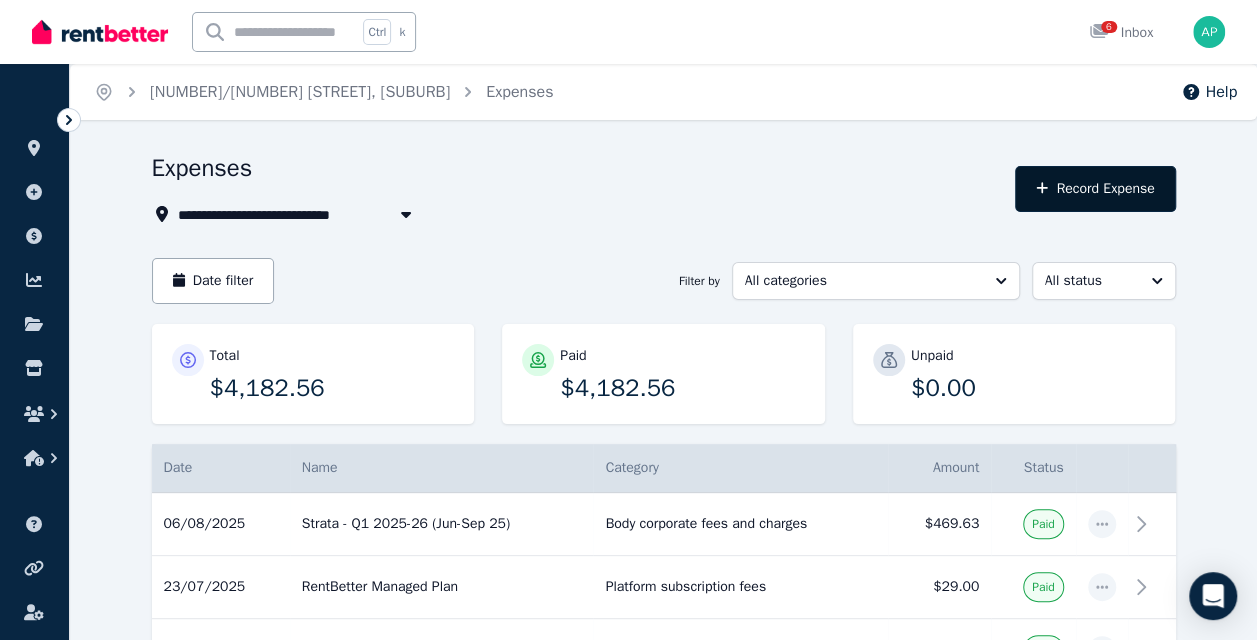 click on "Record Expense" at bounding box center [1095, 189] 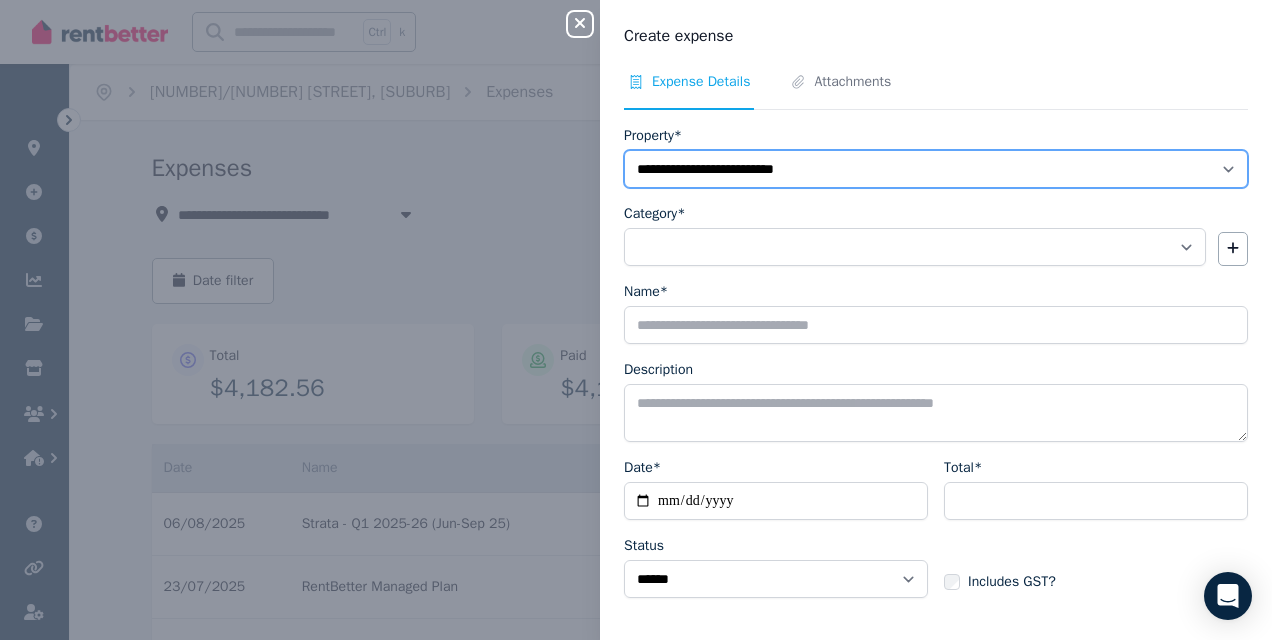 click on "**********" at bounding box center [936, 169] 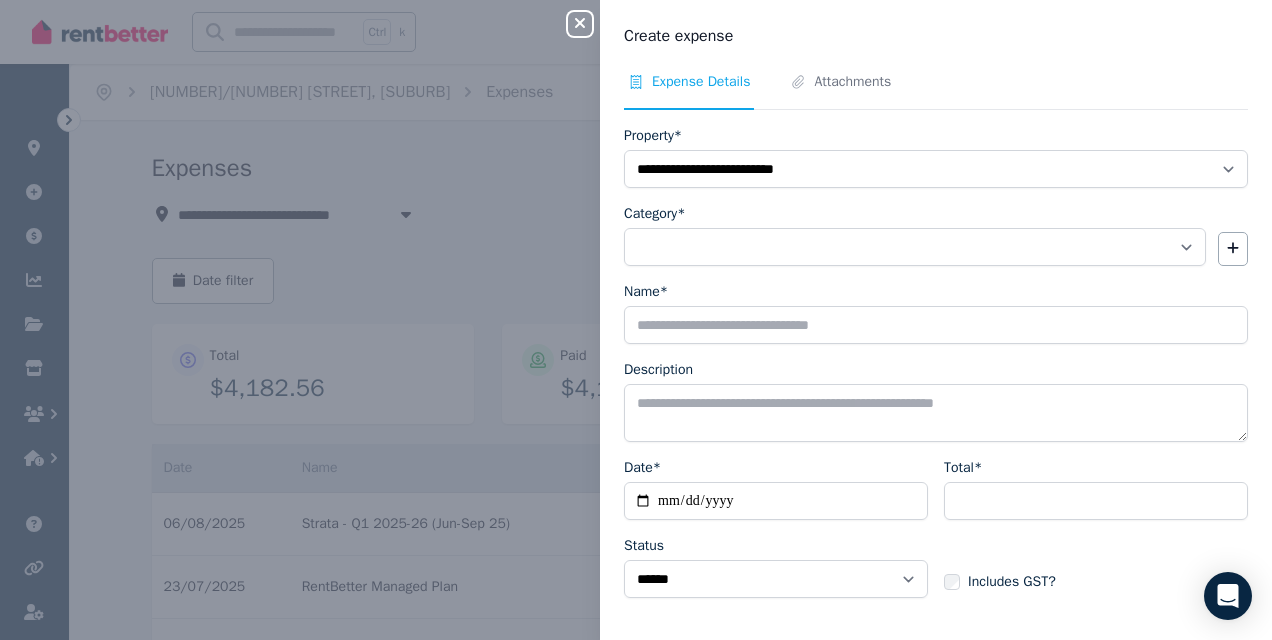 click on "Category*" at bounding box center [915, 214] 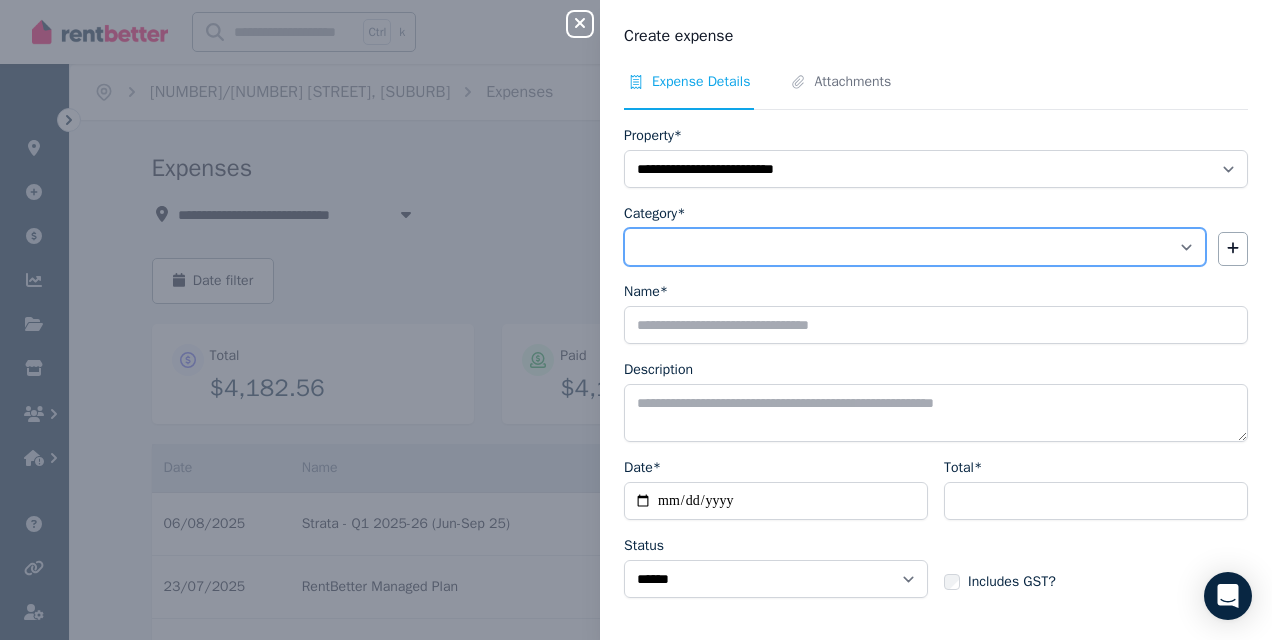 click on "**********" at bounding box center (915, 247) 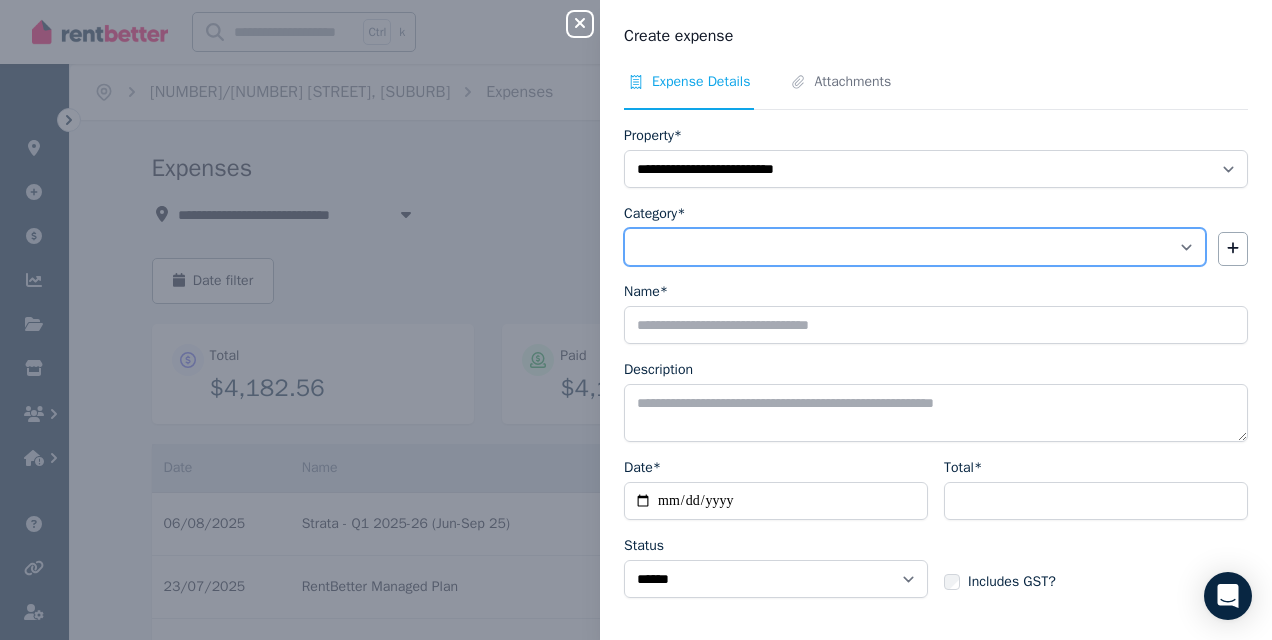 select on "**********" 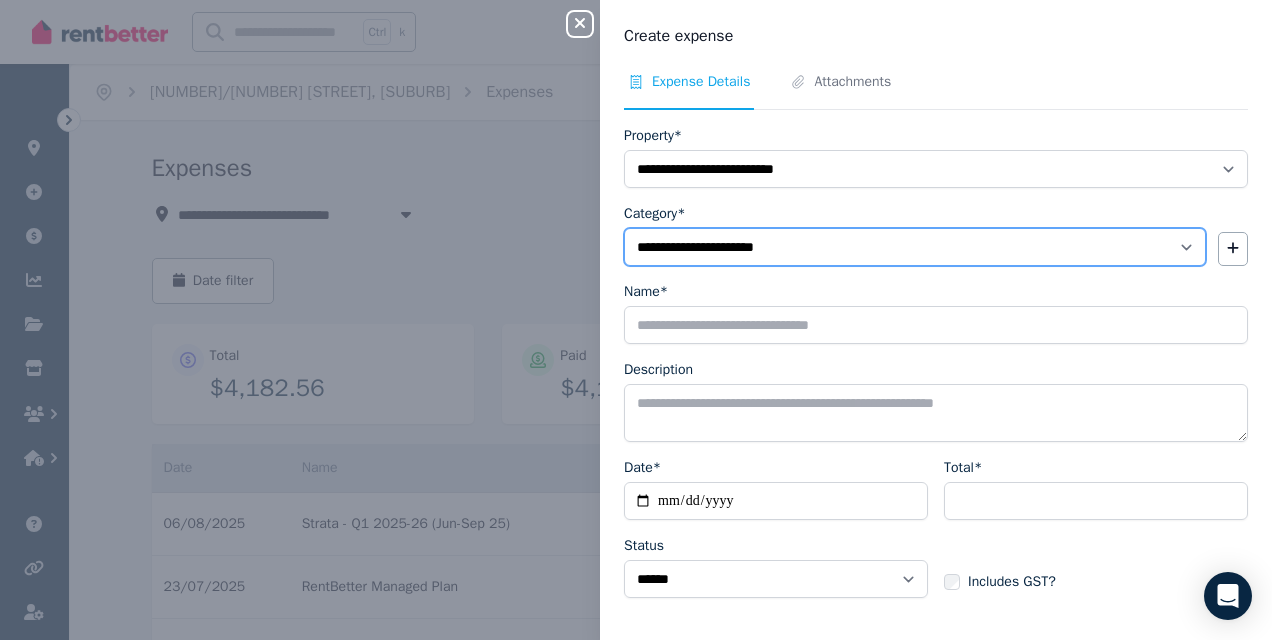 click on "**********" at bounding box center [915, 247] 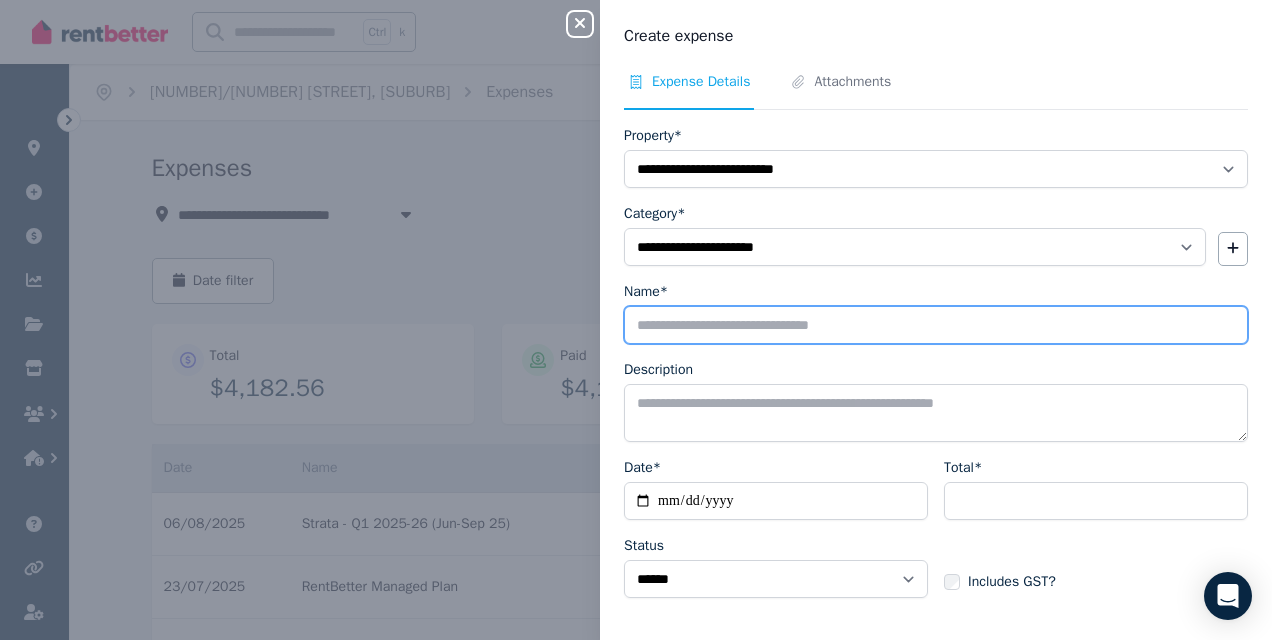 click on "Name*" at bounding box center [936, 325] 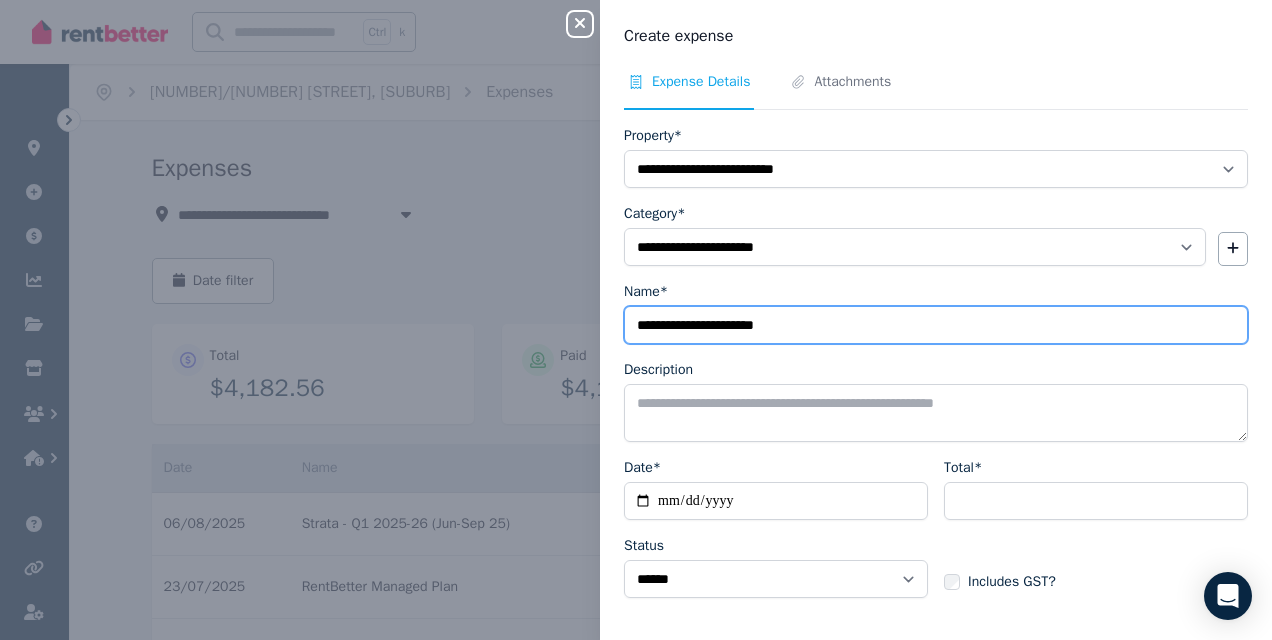 type on "**********" 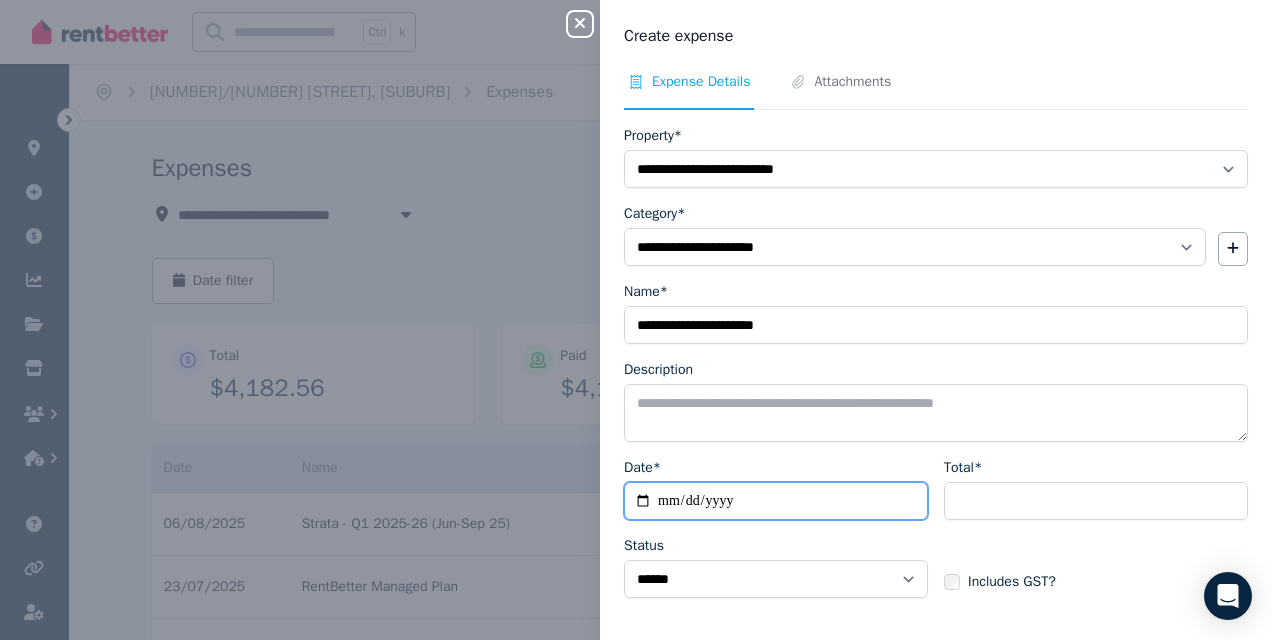 click on "Date*" at bounding box center (776, 501) 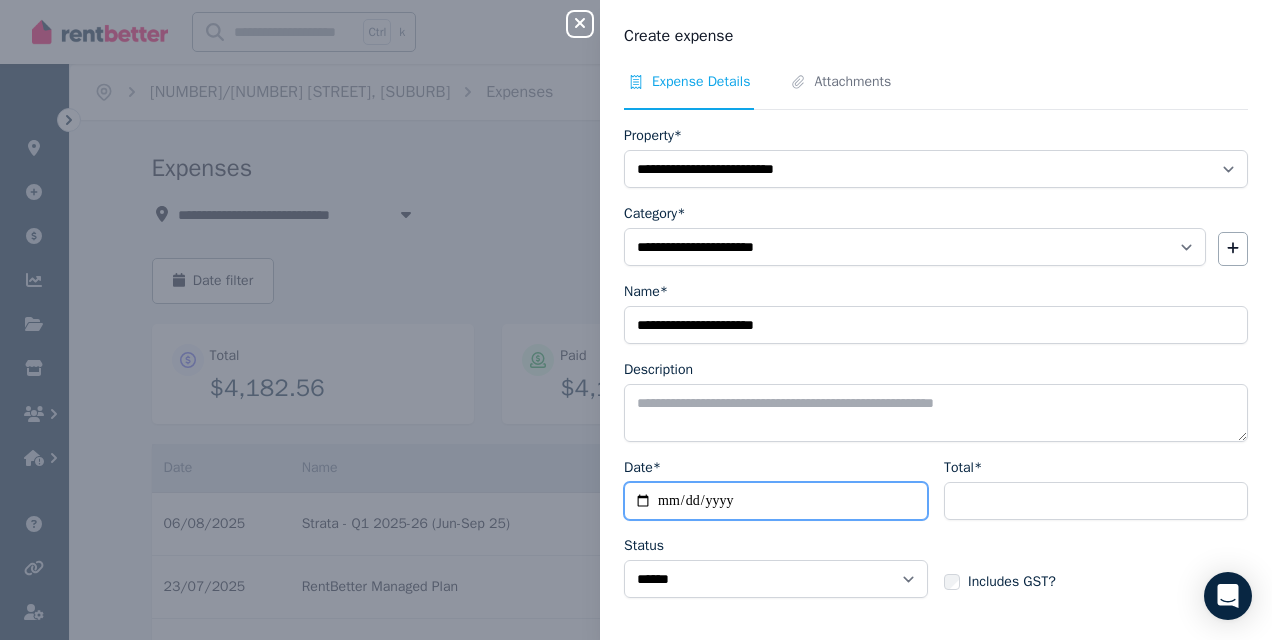 type on "**********" 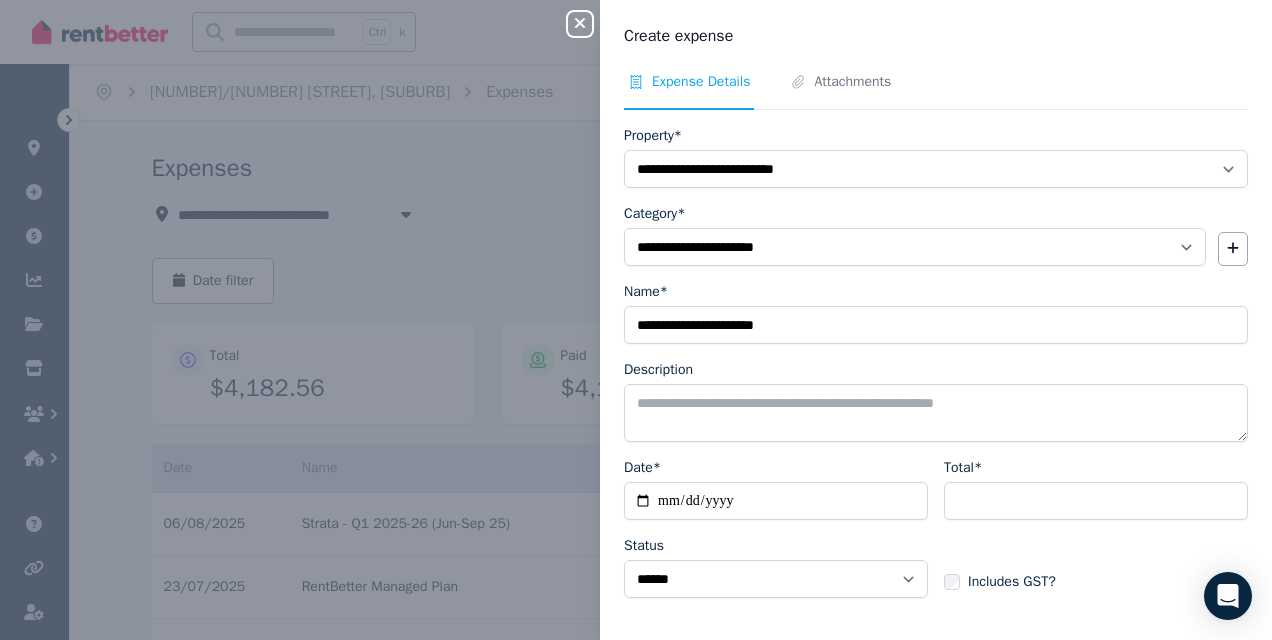 click on "Includes GST?" at bounding box center (1096, 564) 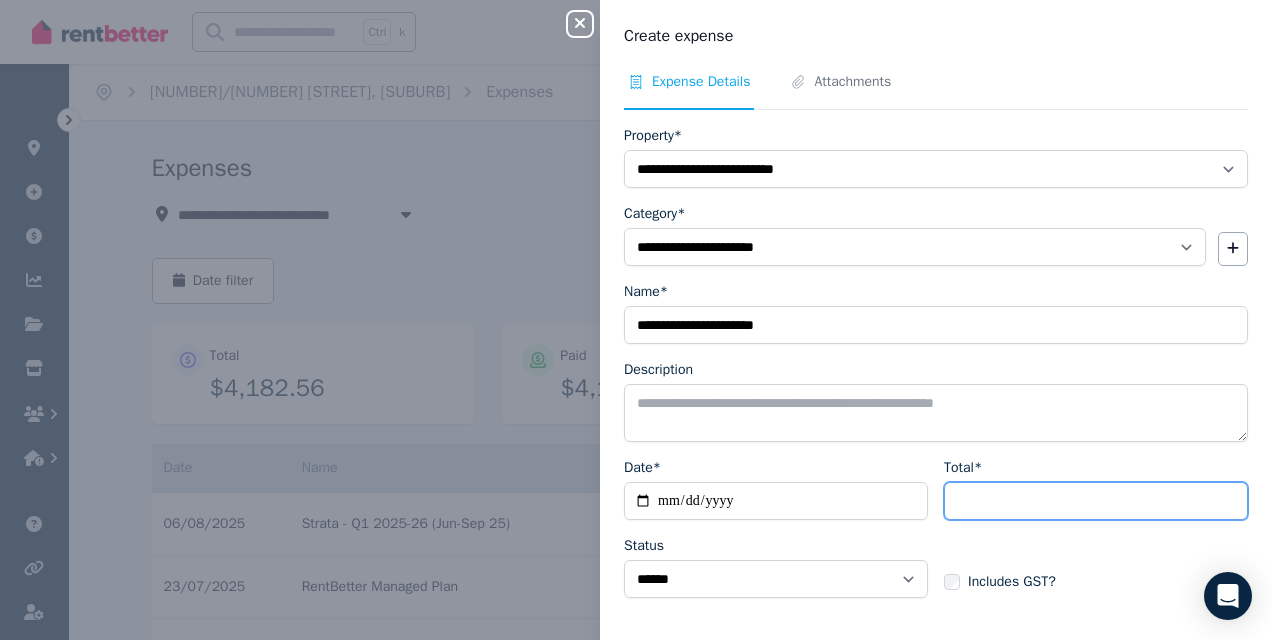 click on "Total*" at bounding box center [1096, 501] 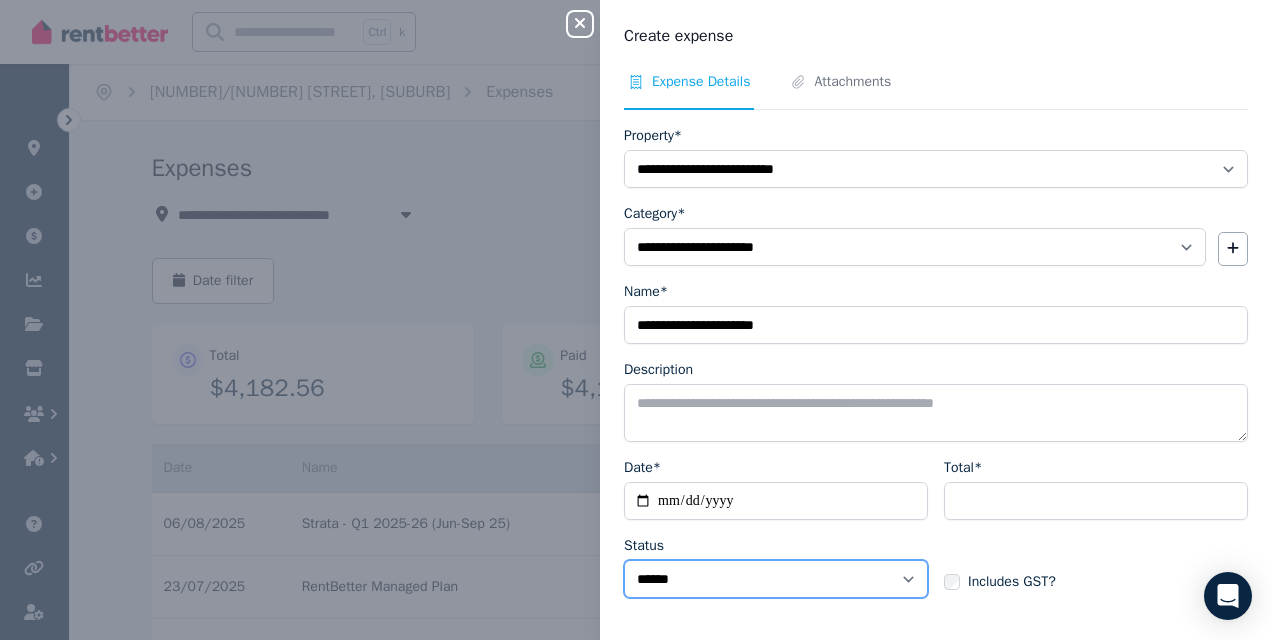 click on "****** ****" at bounding box center (776, 579) 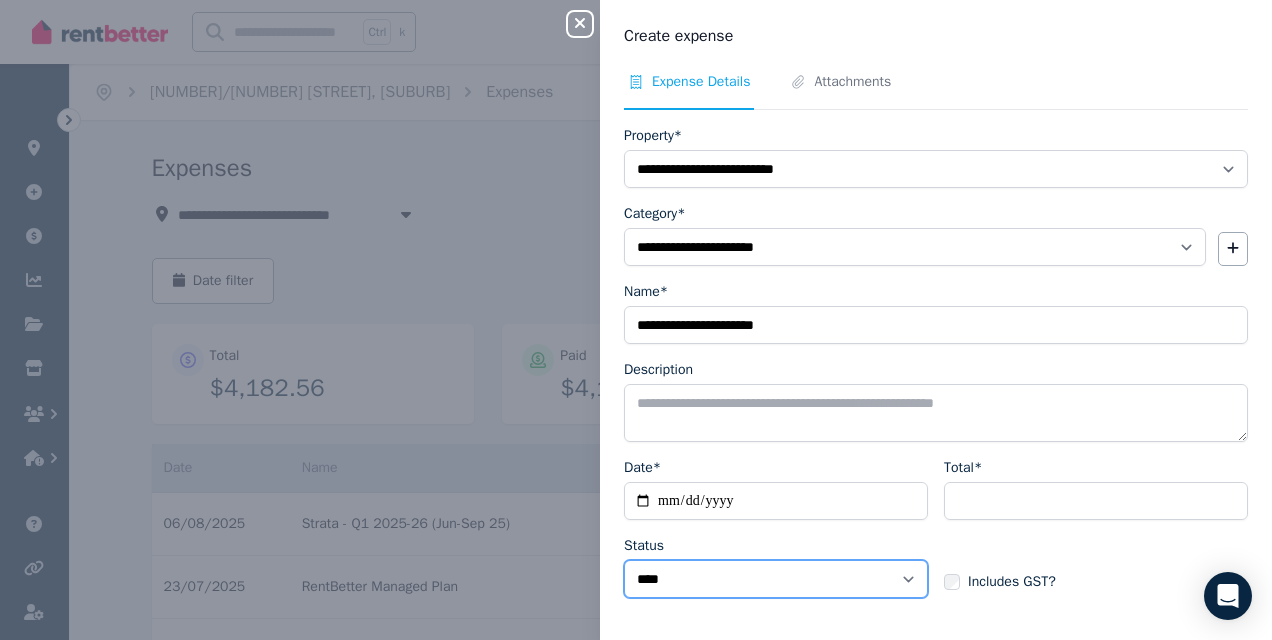 click on "****** ****" at bounding box center (776, 579) 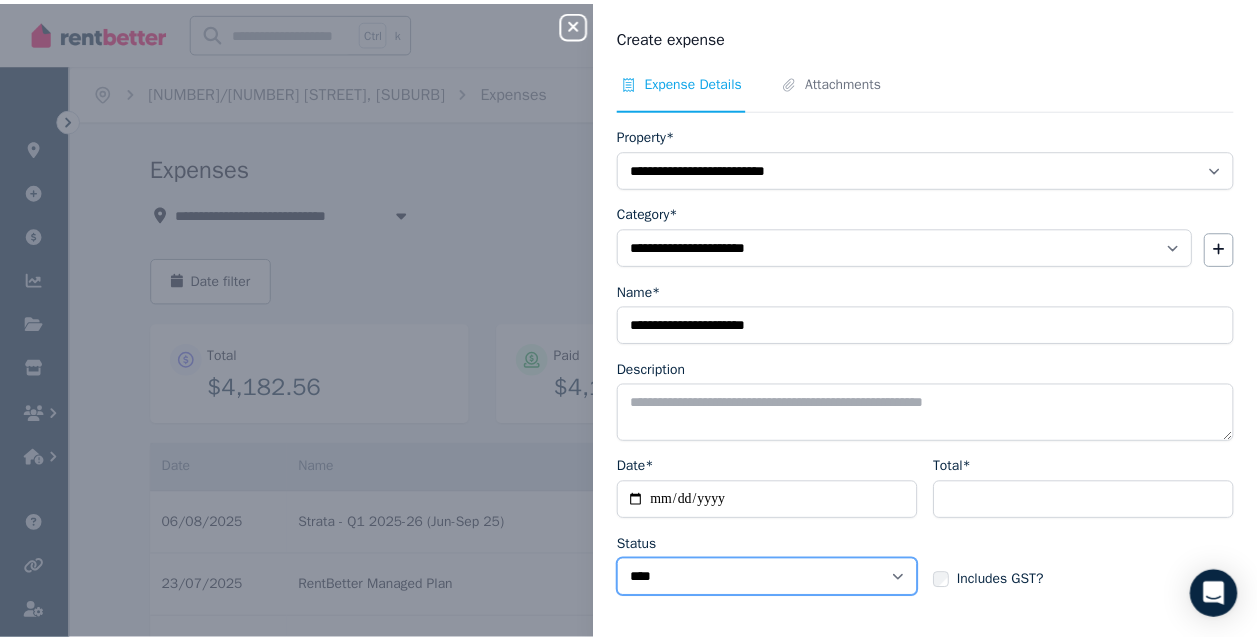 scroll, scrollTop: 71, scrollLeft: 0, axis: vertical 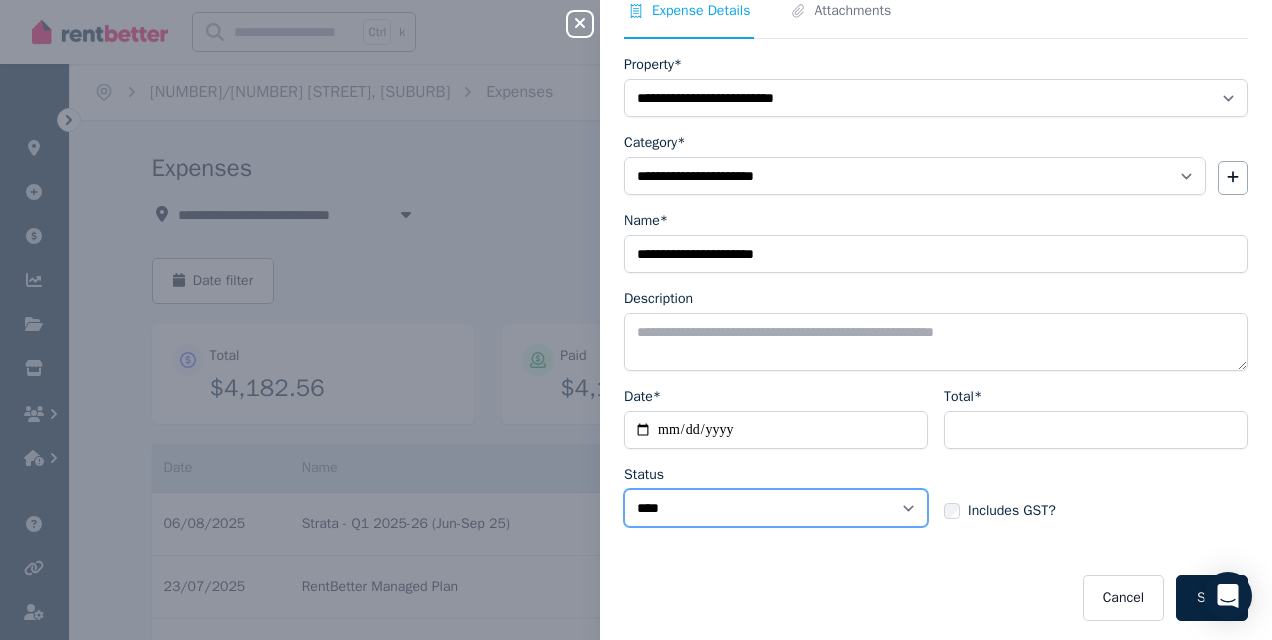 click on "****** ****" at bounding box center (776, 508) 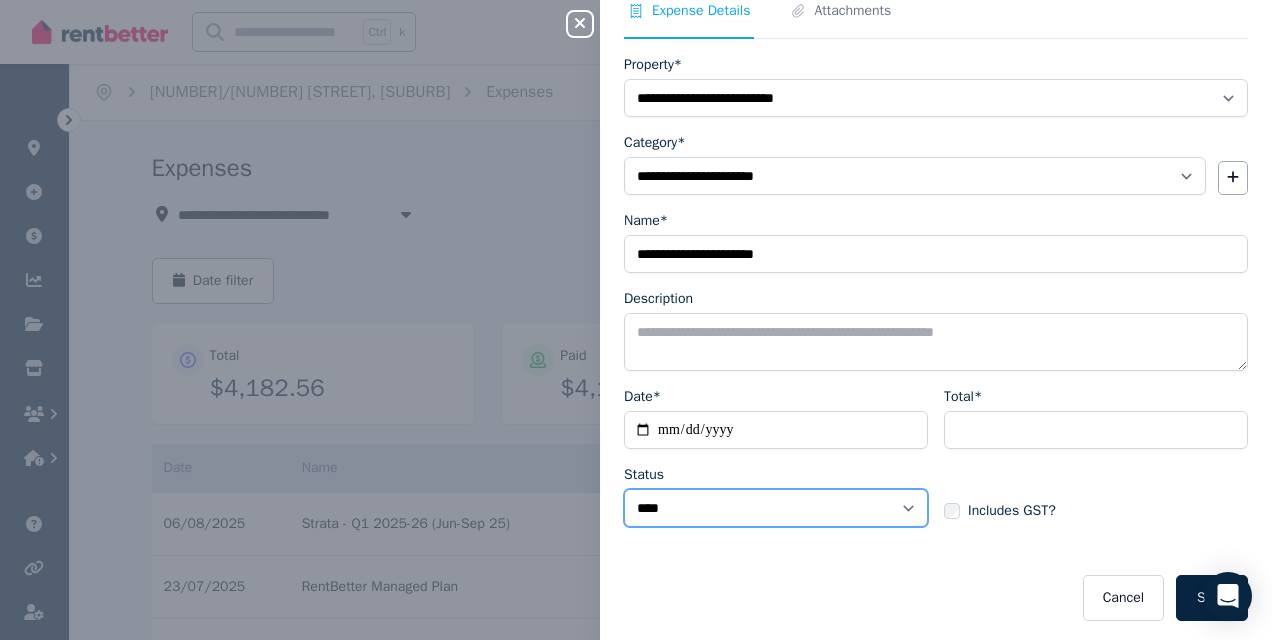 select on "**********" 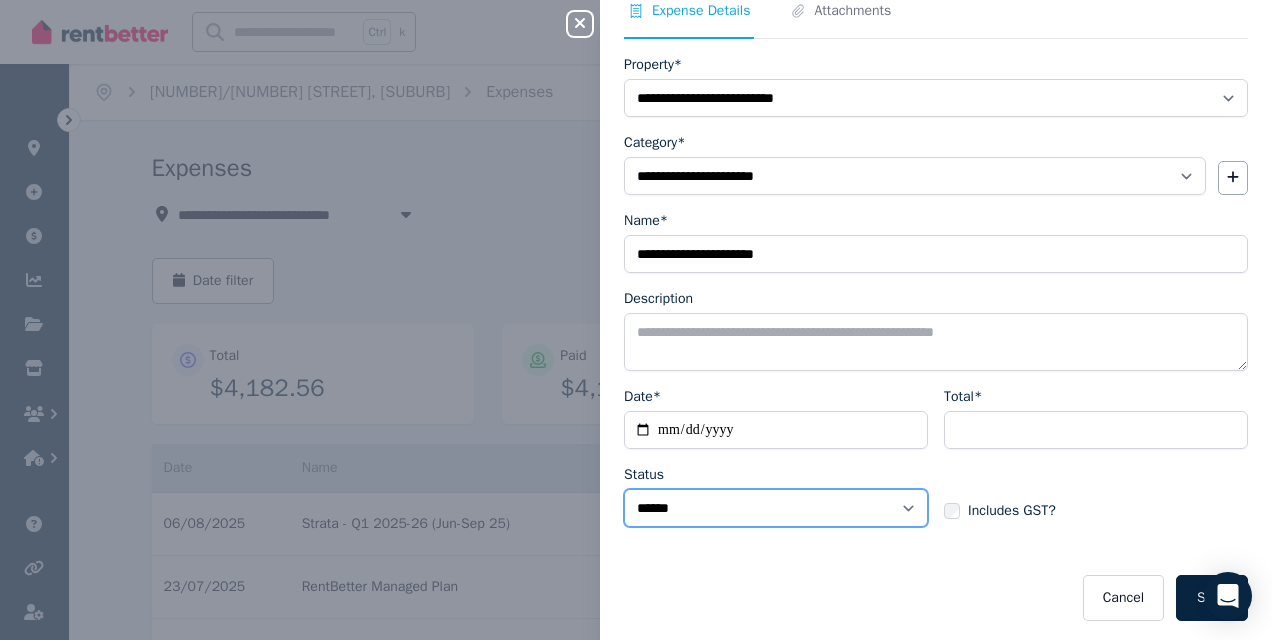 click on "****** ****" at bounding box center [776, 508] 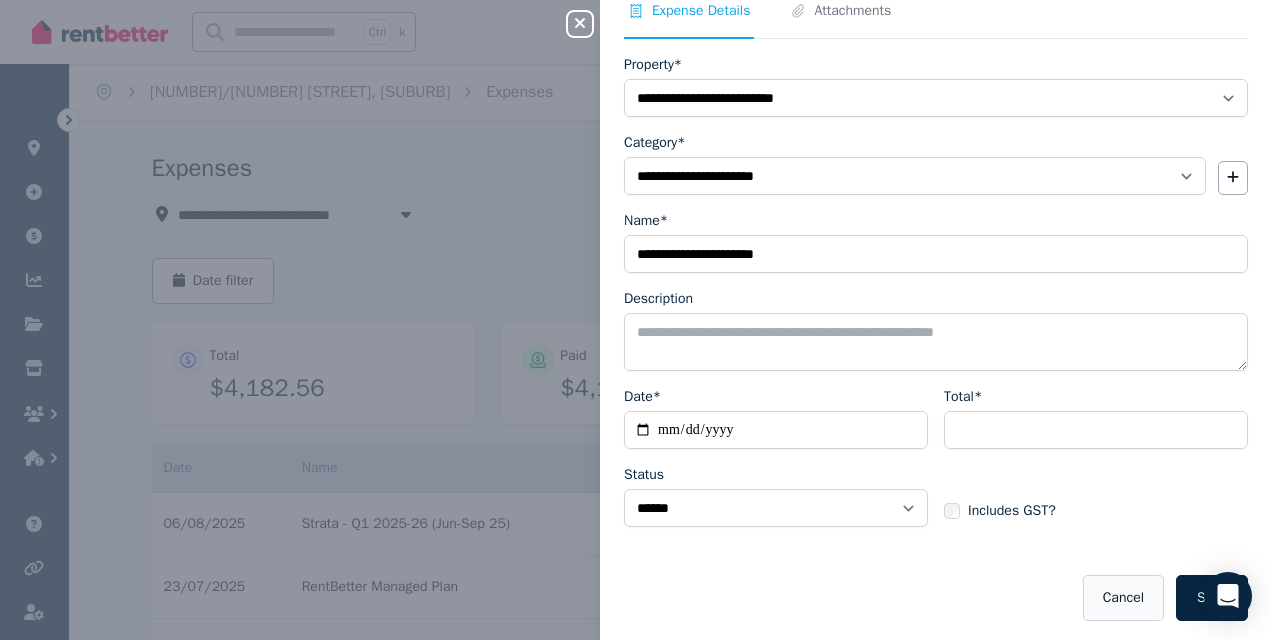 drag, startPoint x: 1172, startPoint y: 583, endPoint x: 1139, endPoint y: 592, distance: 34.20526 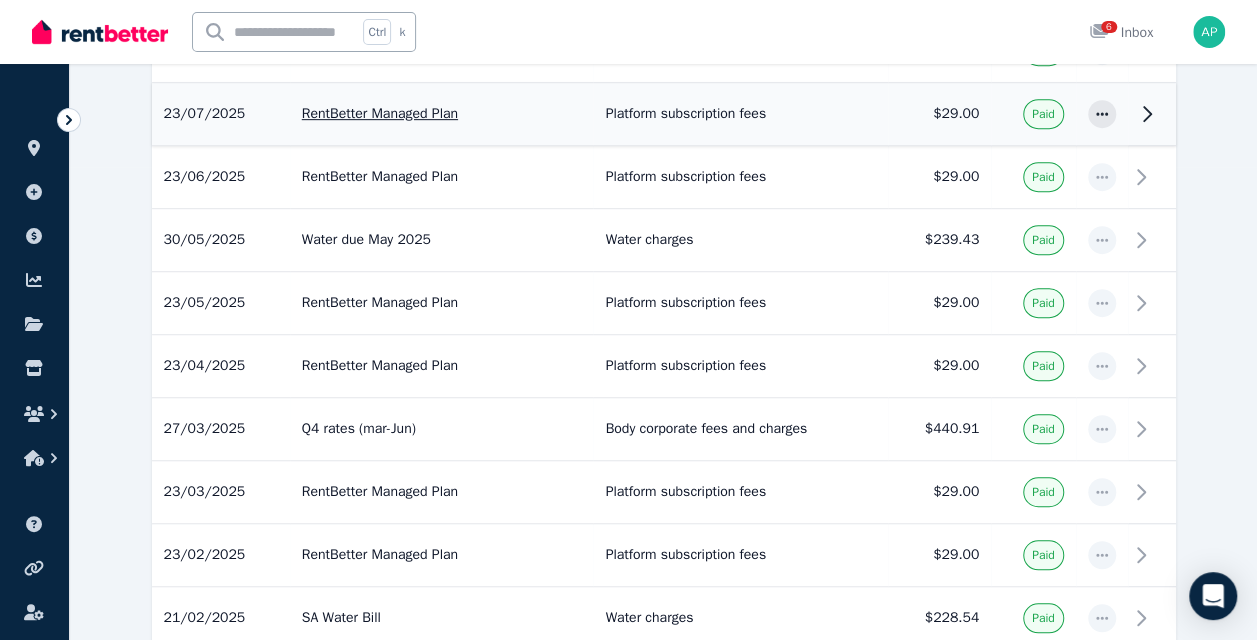 scroll, scrollTop: 0, scrollLeft: 0, axis: both 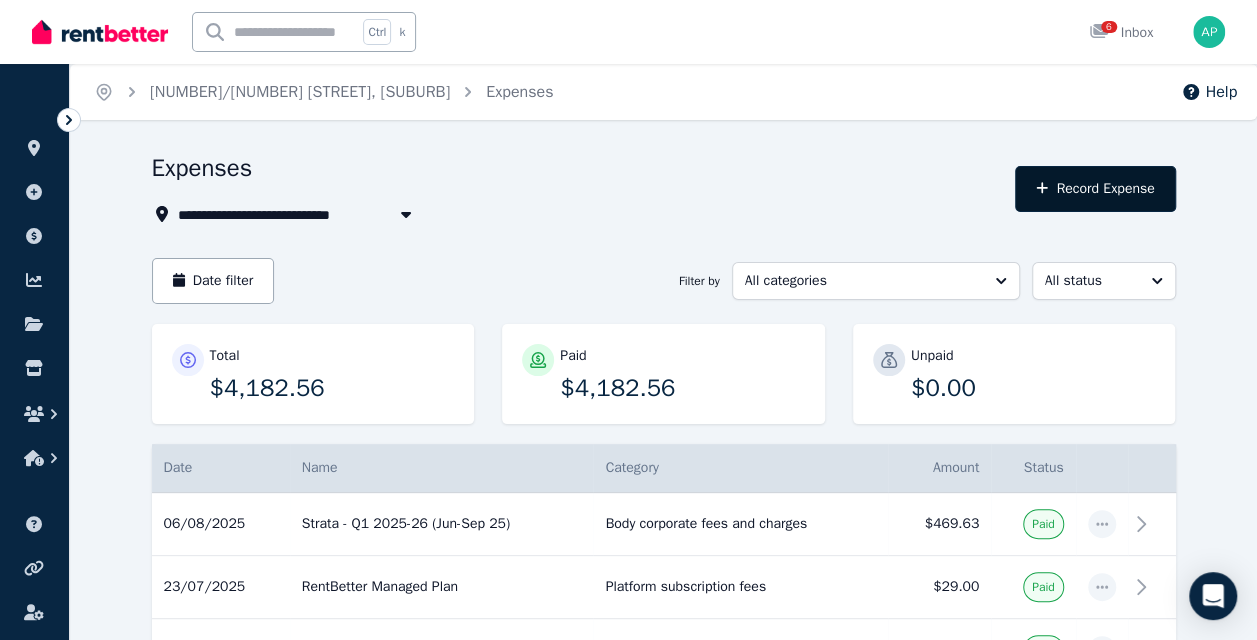 click on "Record Expense" at bounding box center (1095, 189) 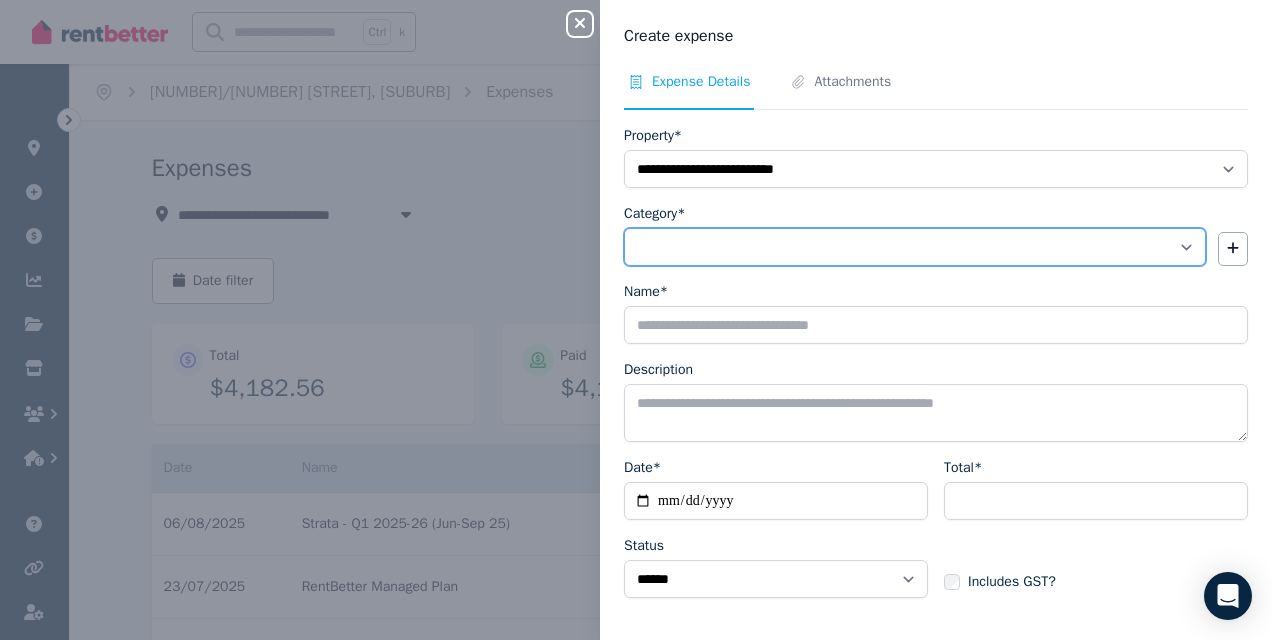 click on "**********" at bounding box center [915, 247] 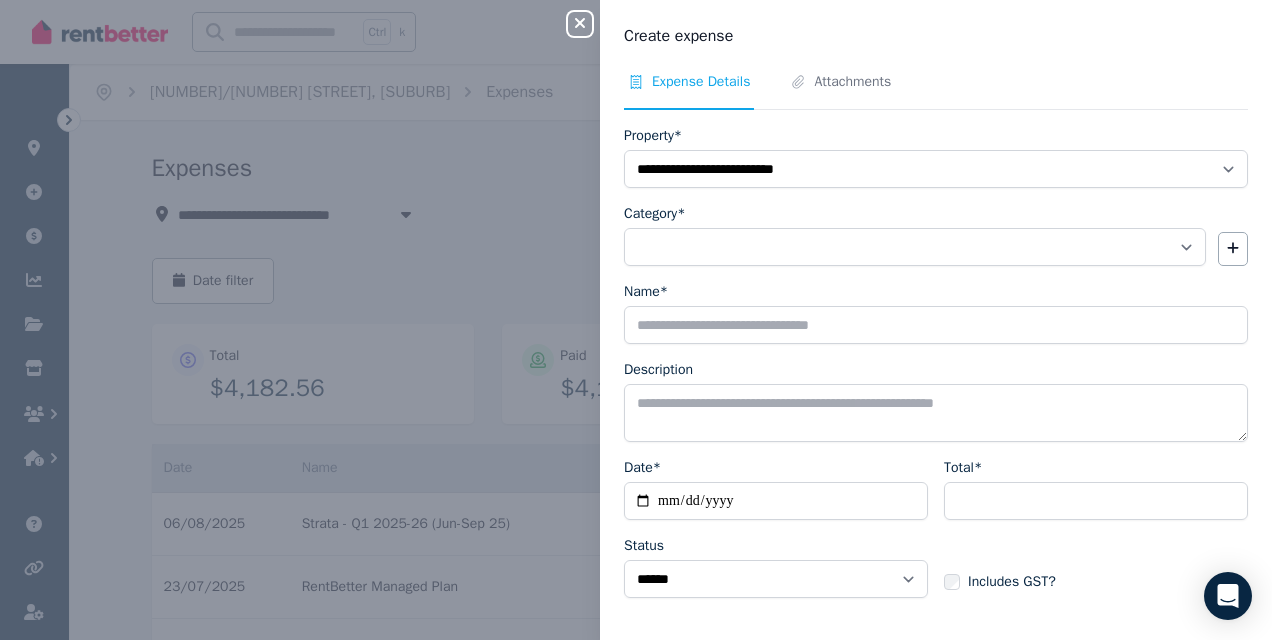 click on "Close panel" at bounding box center [580, 24] 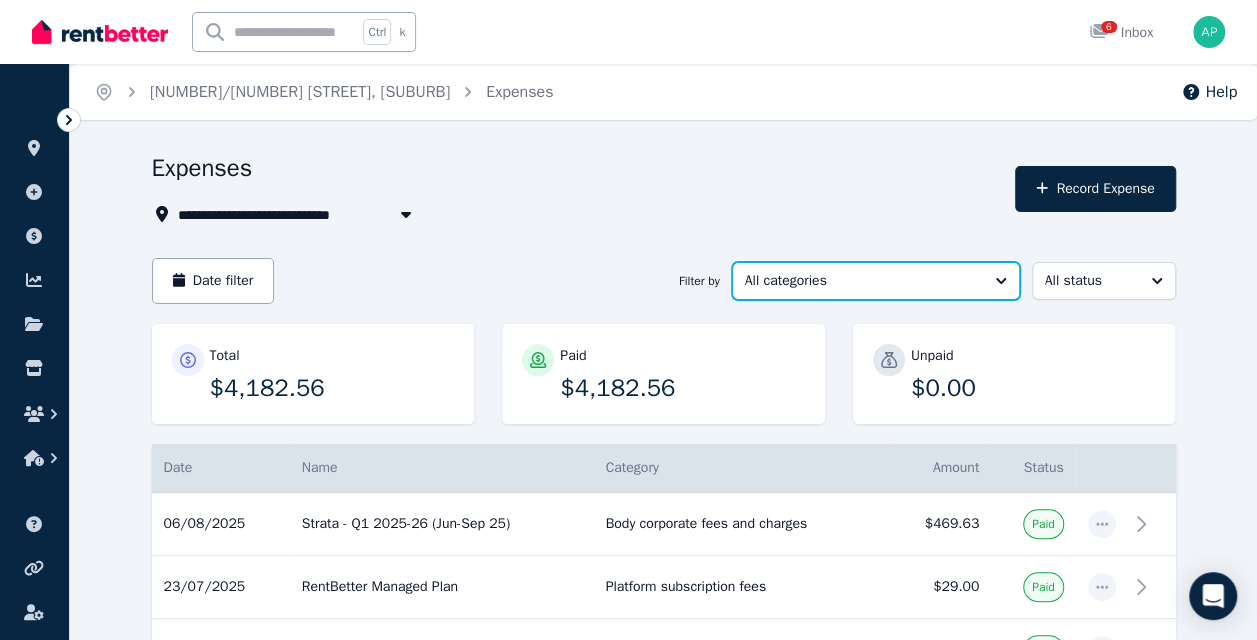 click on "All categories" at bounding box center [876, 281] 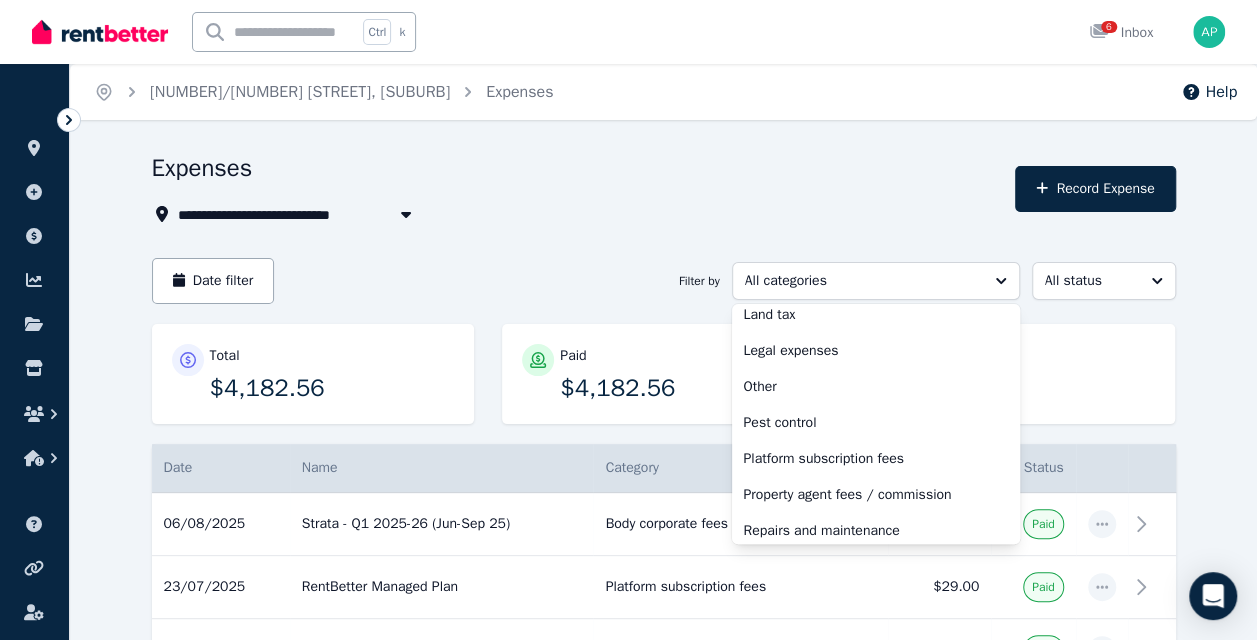 scroll, scrollTop: 668, scrollLeft: 0, axis: vertical 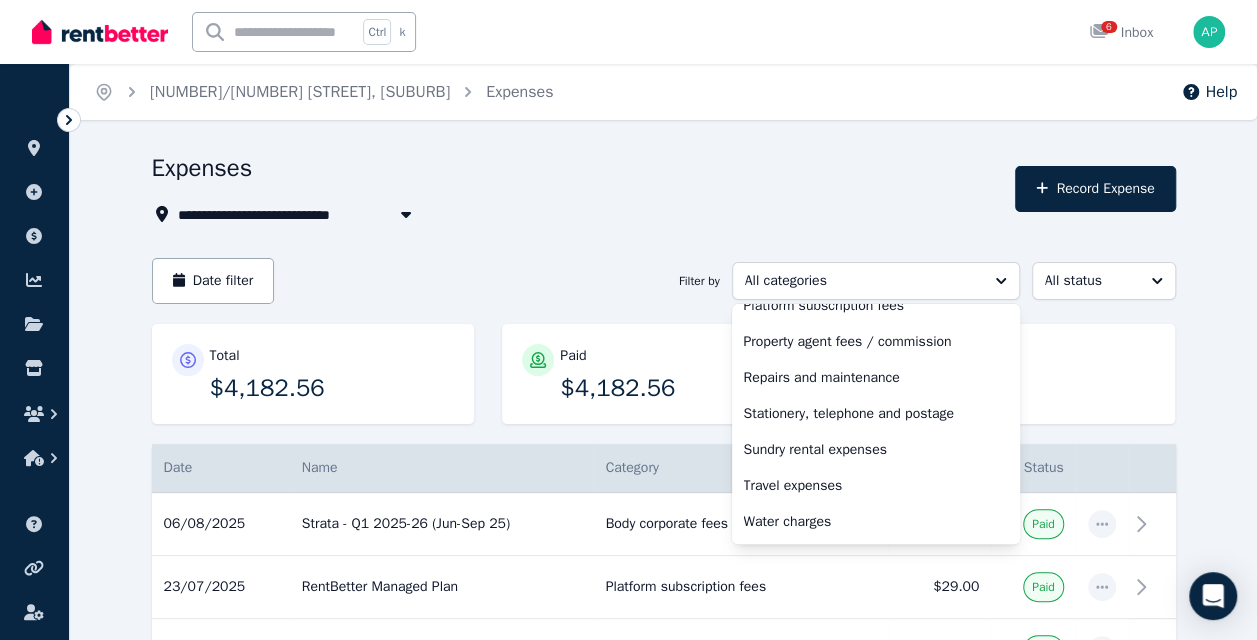 click on "All categories Advertising for tenants Body corporate fees and charges Bond Payment Borrowing expenses Capital works deductions Cleaning Council rates Deductions for decline in value Electricity Charges Gardening / lawn mowing Gas Charges Insurance Interest on loan(s) Land tax Legal expenses Other Pest control Platform subscription fees Property agent fees / commission Repairs and maintenance Stationery, telephone and postage Sundry rental expenses Travel expenses Water charges" at bounding box center [876, 424] 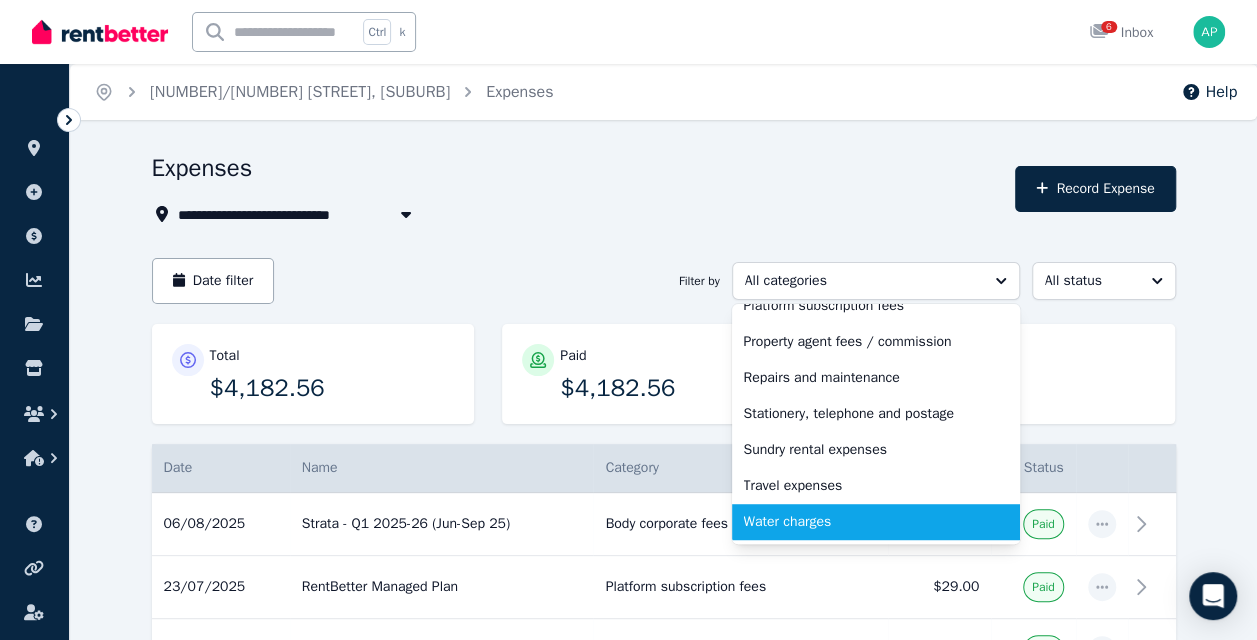 click on "Water charges" at bounding box center (864, 522) 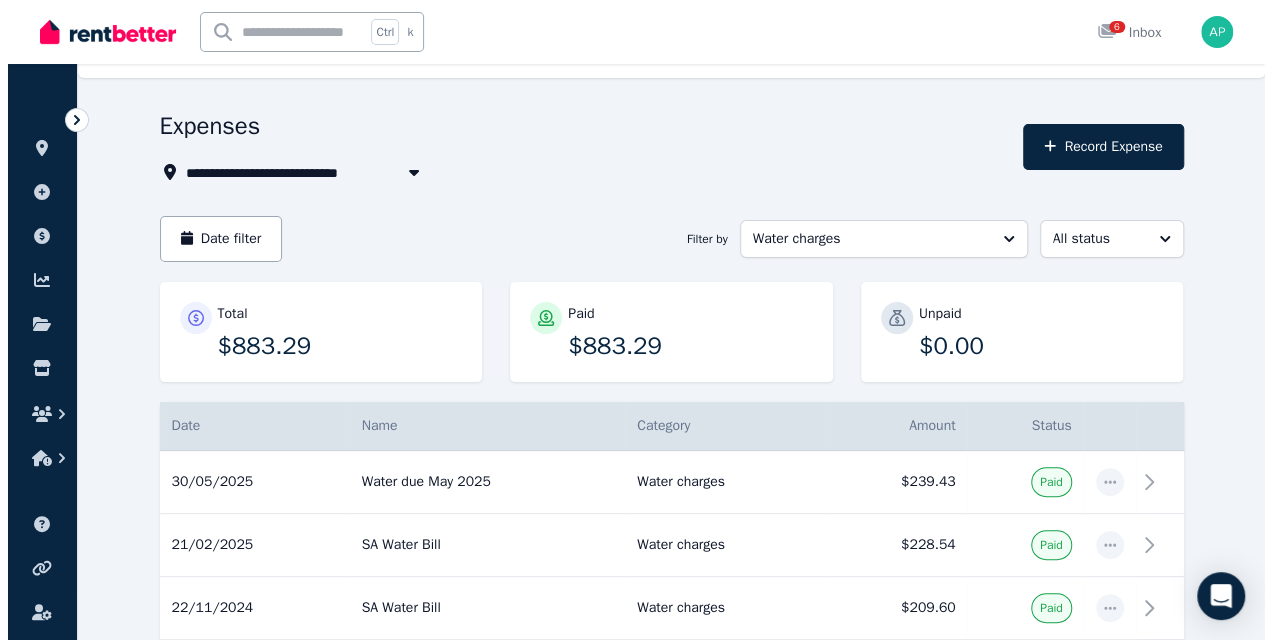 scroll, scrollTop: 41, scrollLeft: 0, axis: vertical 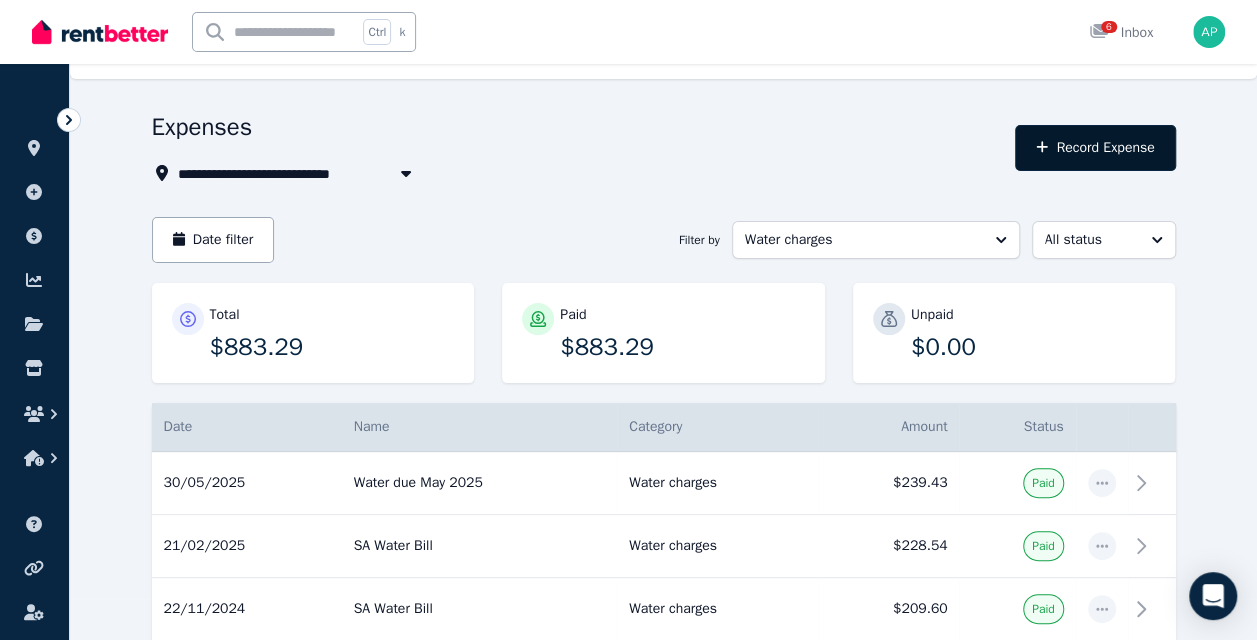 click on "Record Expense" at bounding box center (1095, 148) 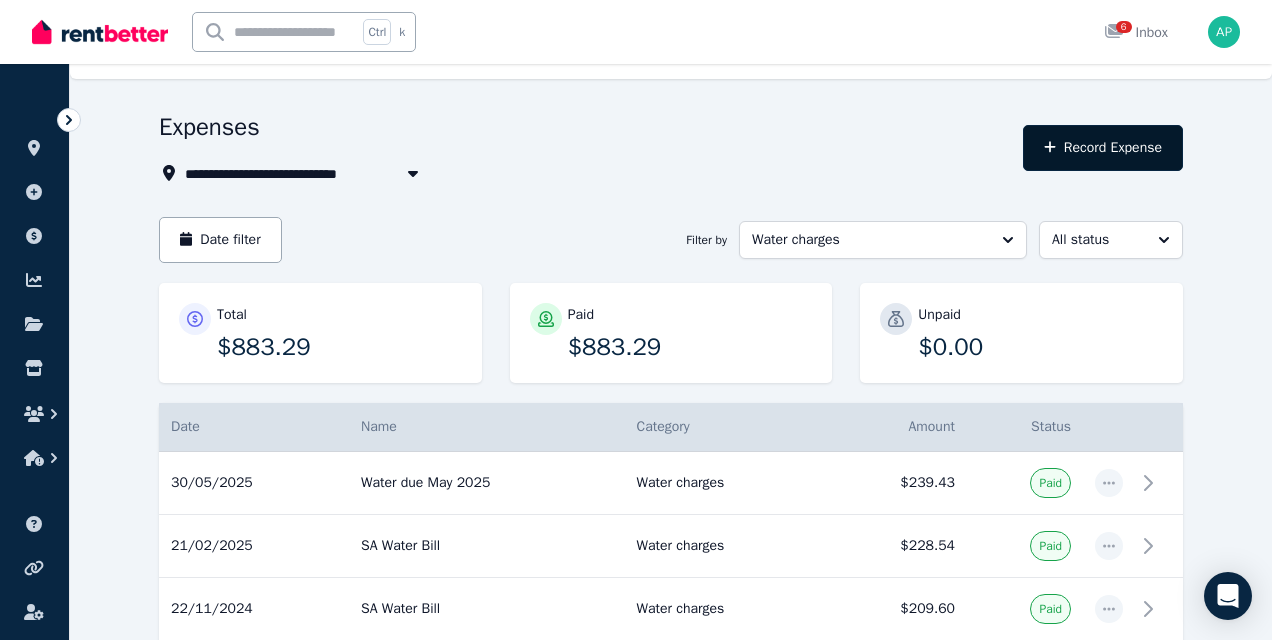 select on "**********" 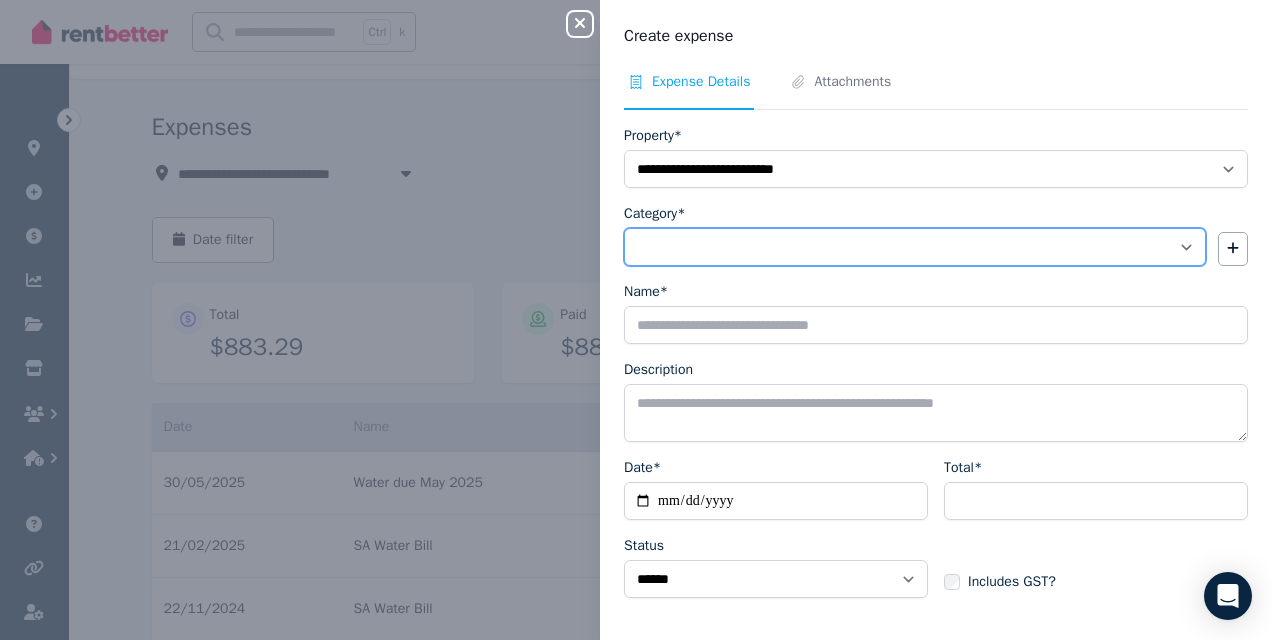 click on "**********" at bounding box center (915, 247) 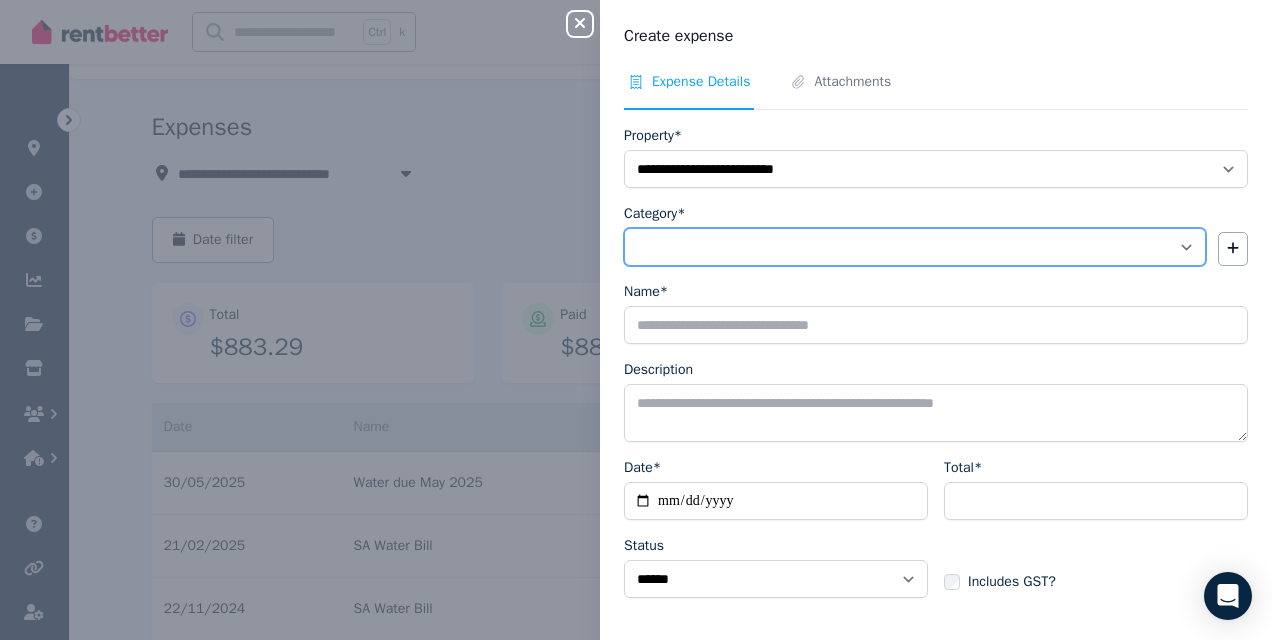 select on "**********" 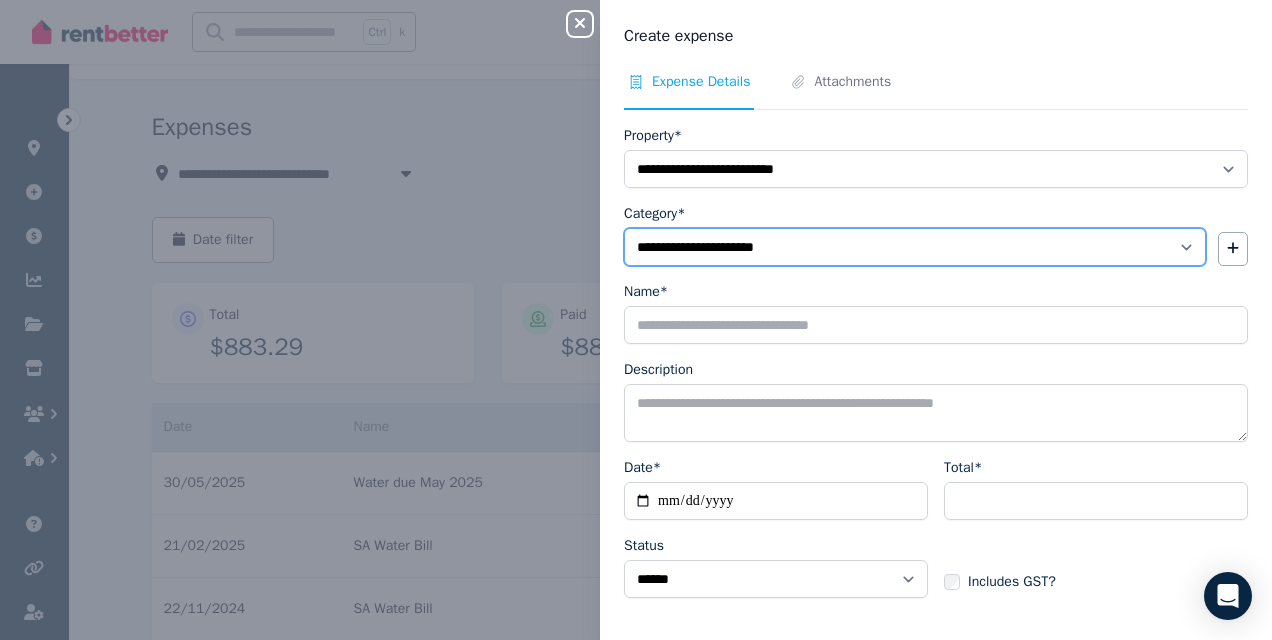 click on "**********" at bounding box center (915, 247) 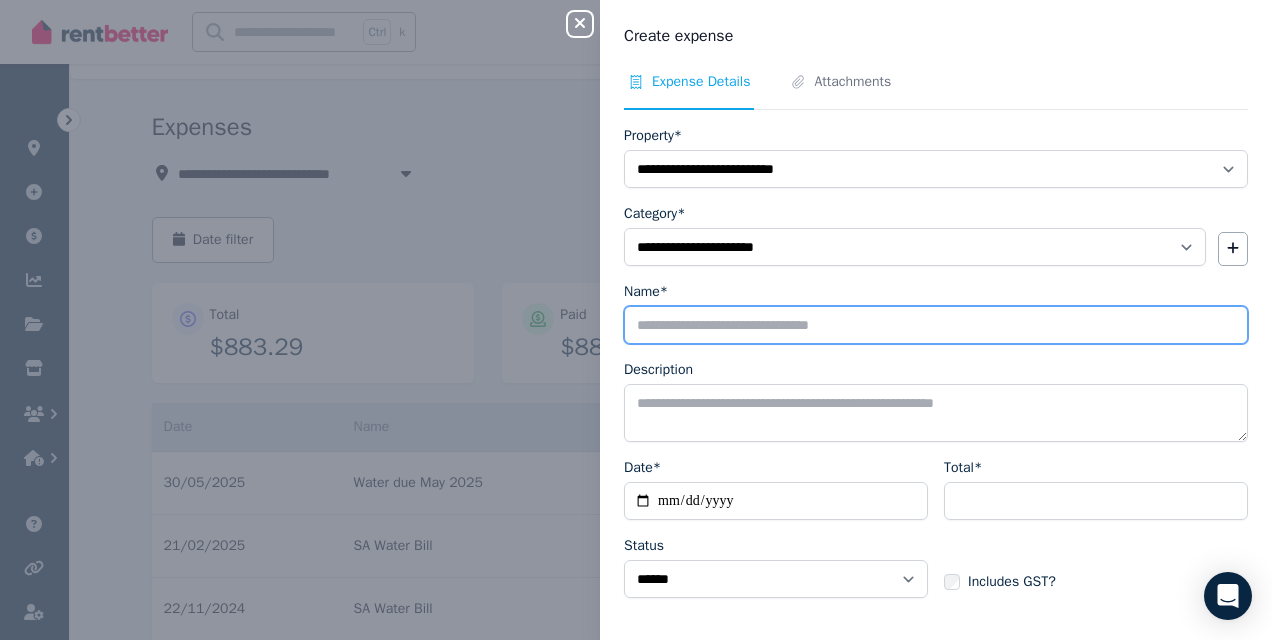 click on "Name*" at bounding box center (936, 325) 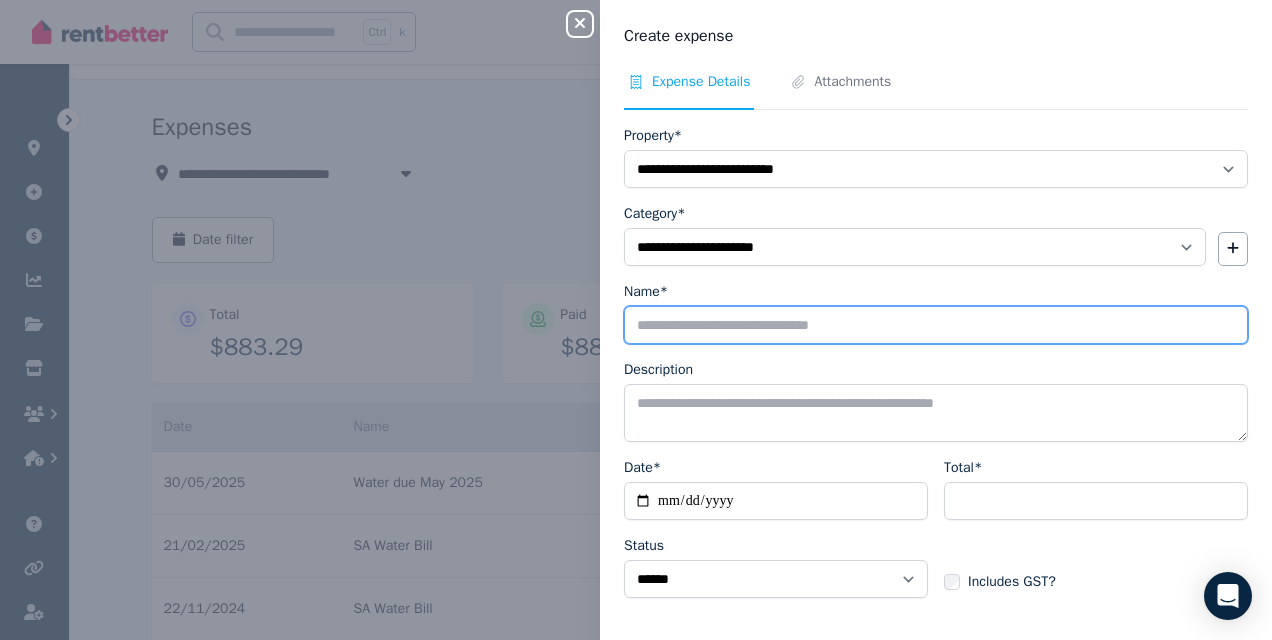 type on "**********" 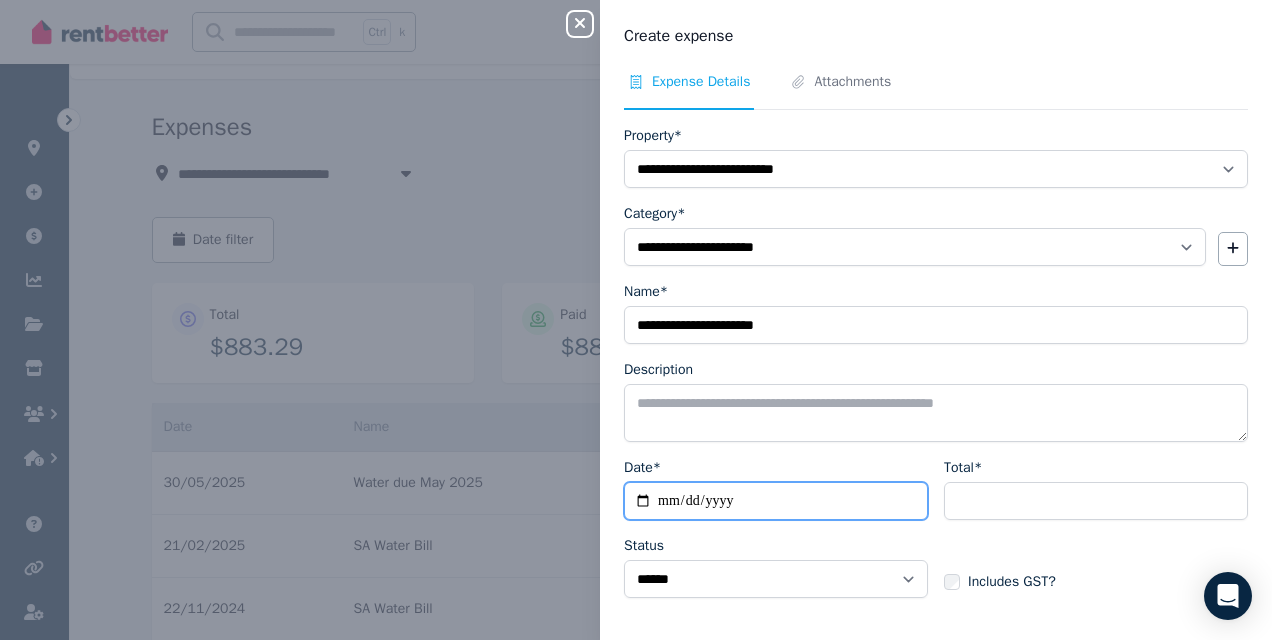 type on "**********" 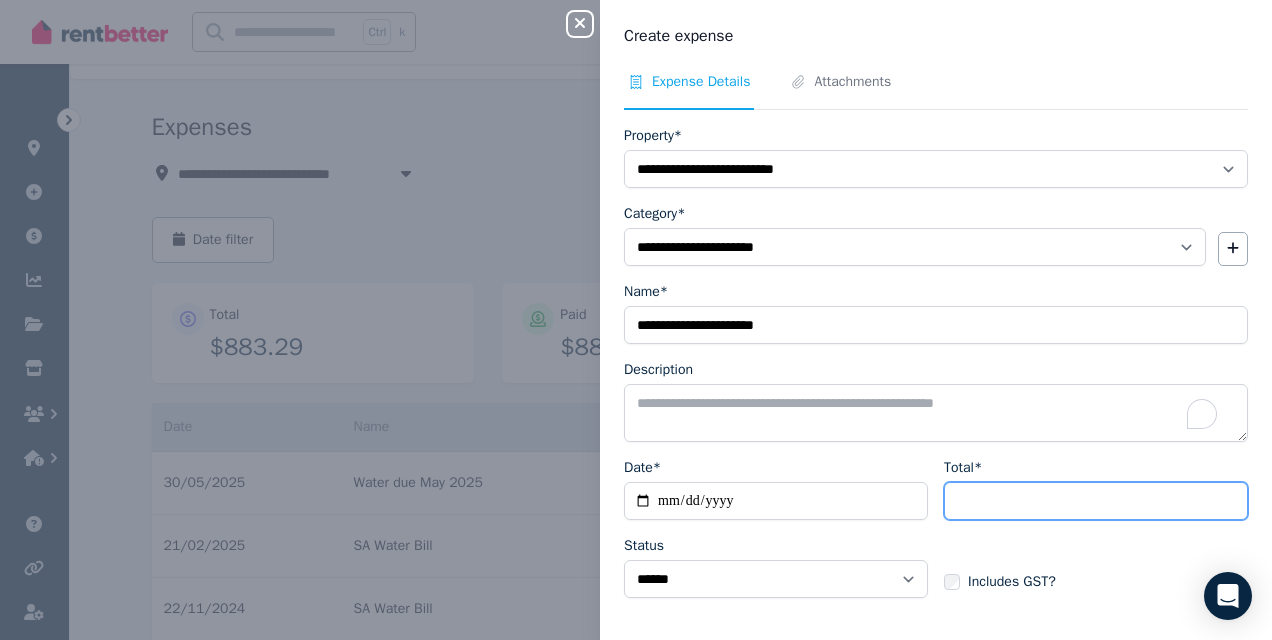 click on "Total*" at bounding box center (1096, 501) 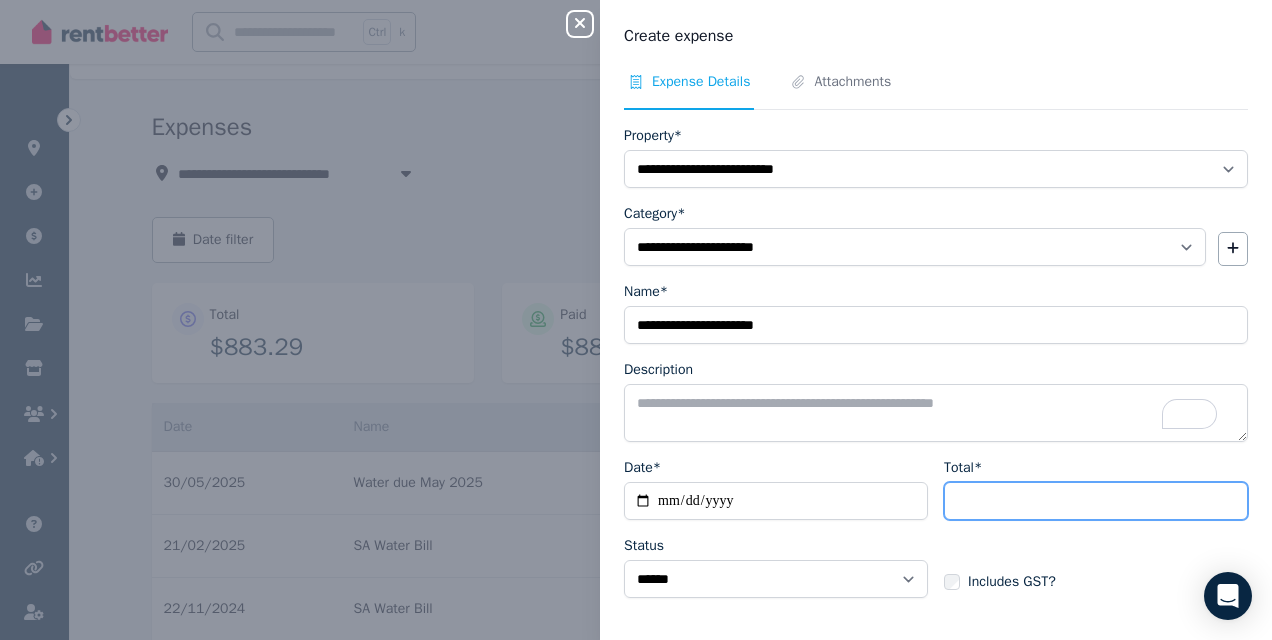 scroll, scrollTop: 71, scrollLeft: 0, axis: vertical 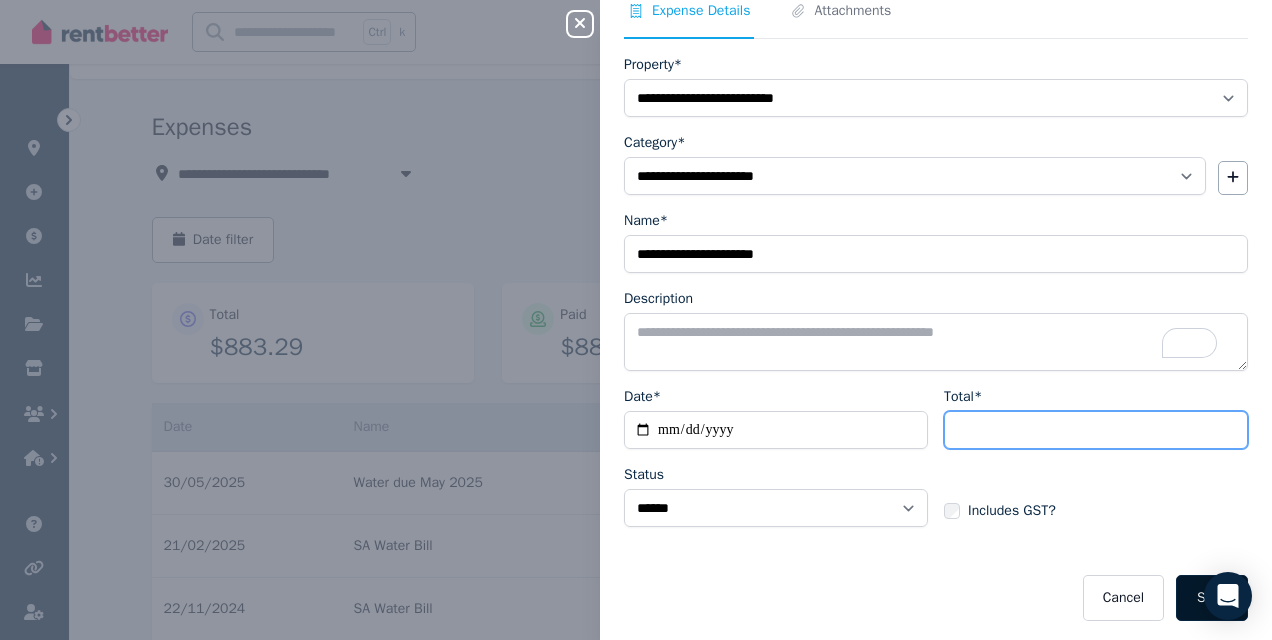 type on "******" 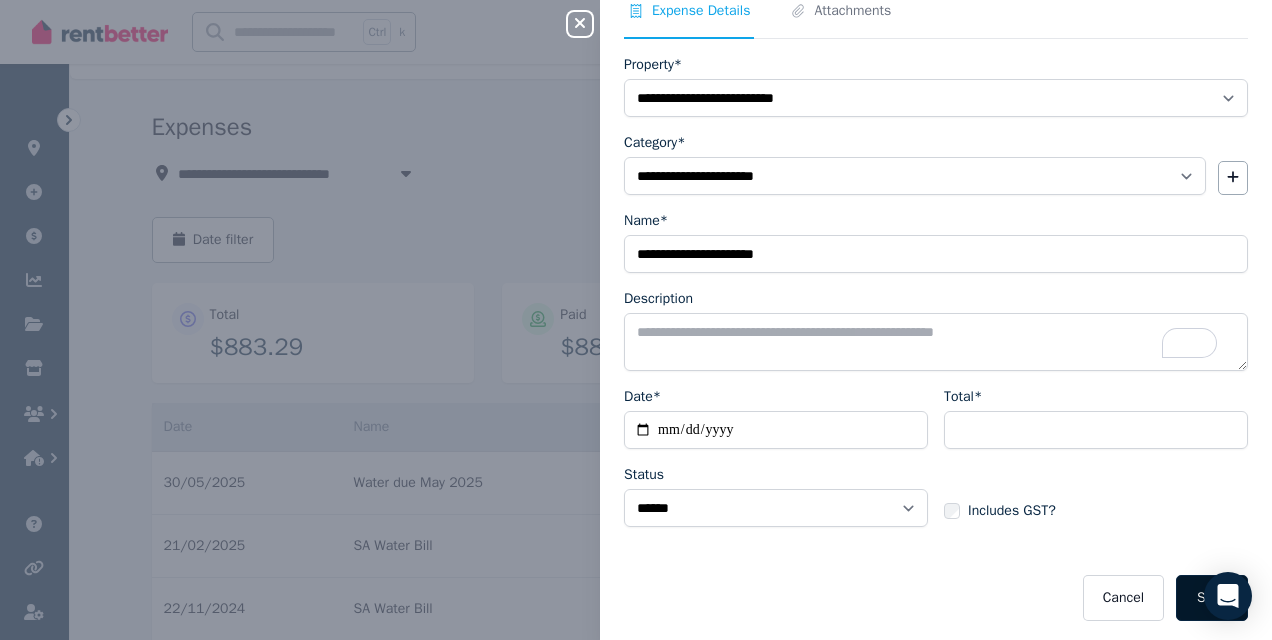 click on "Save" at bounding box center [1212, 598] 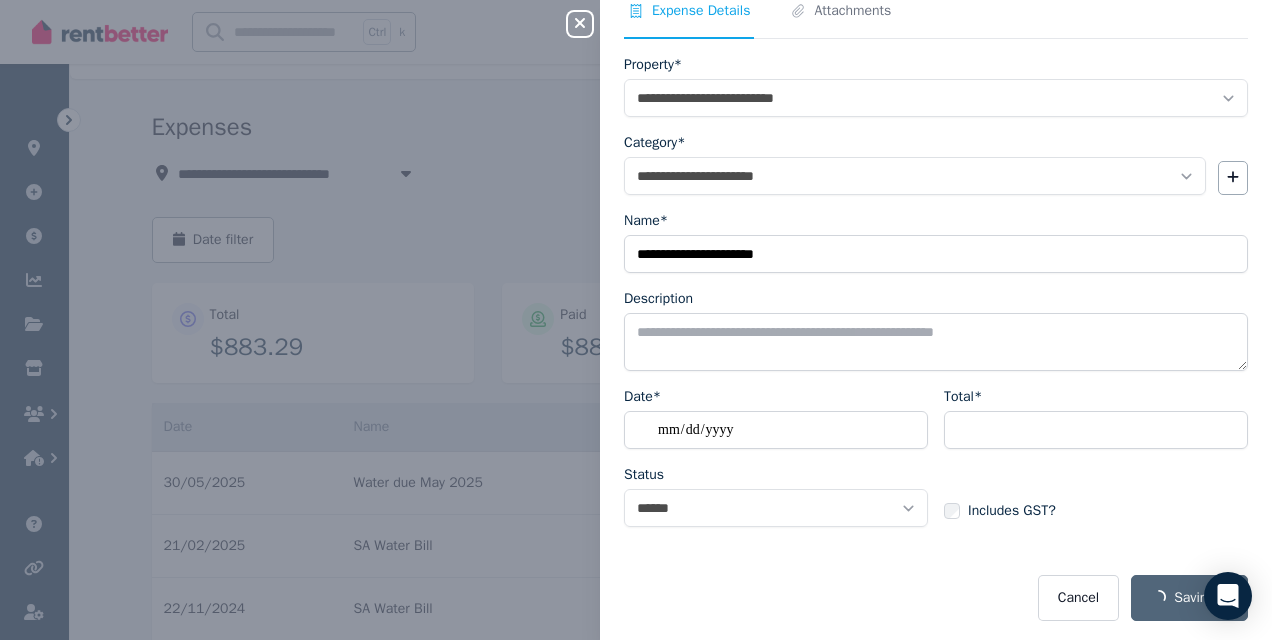 select on "**********" 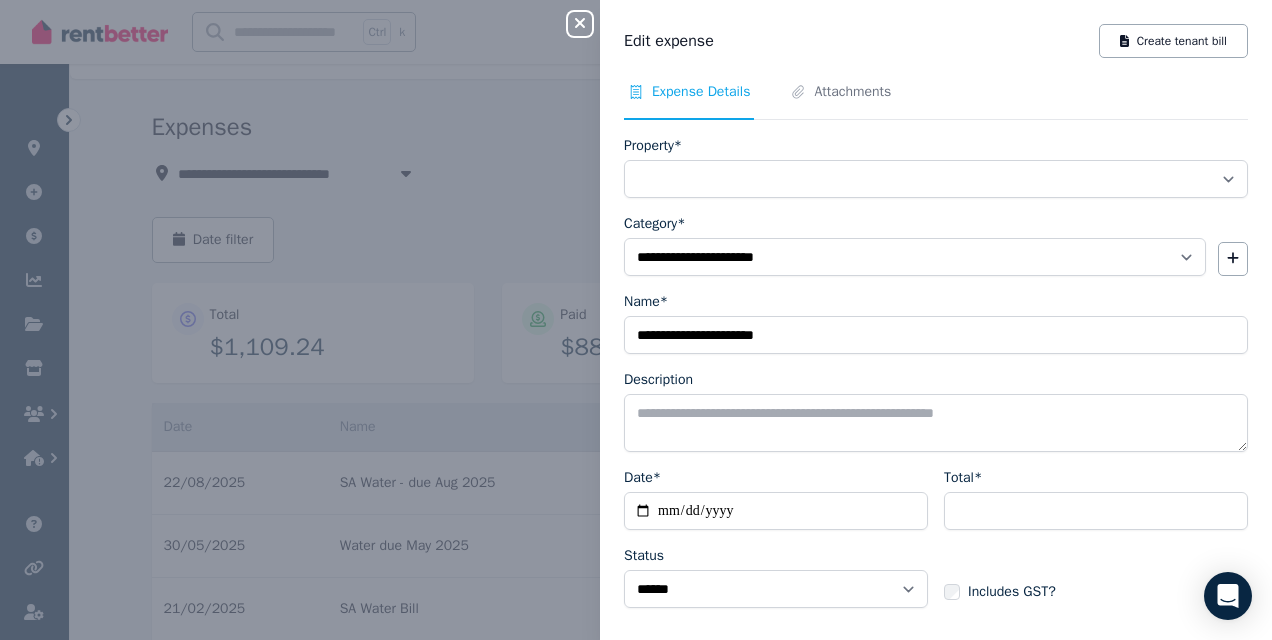 select on "**********" 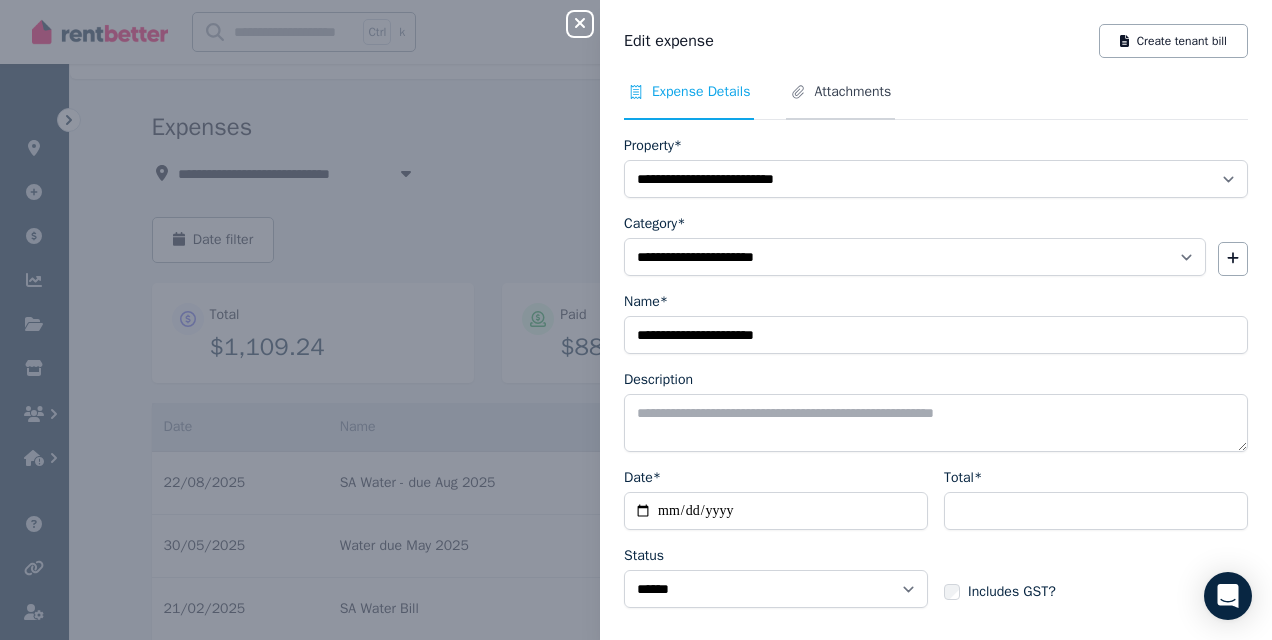 click on "Attachments" at bounding box center [852, 92] 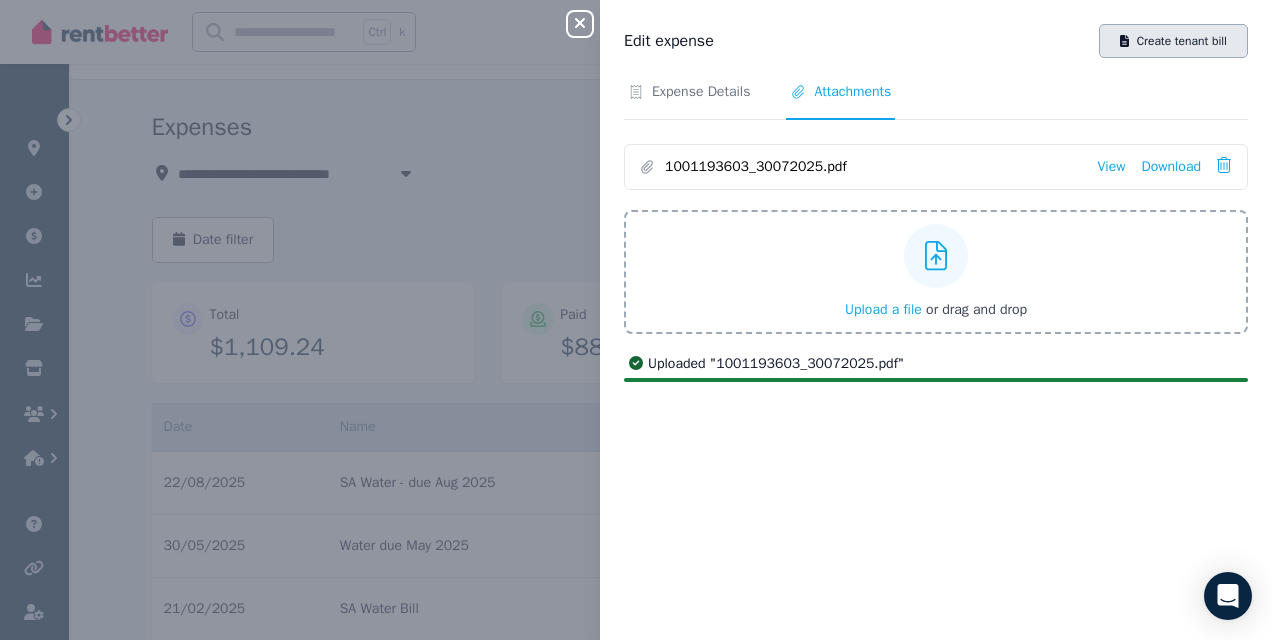 click on "Create tenant bill" at bounding box center [1173, 41] 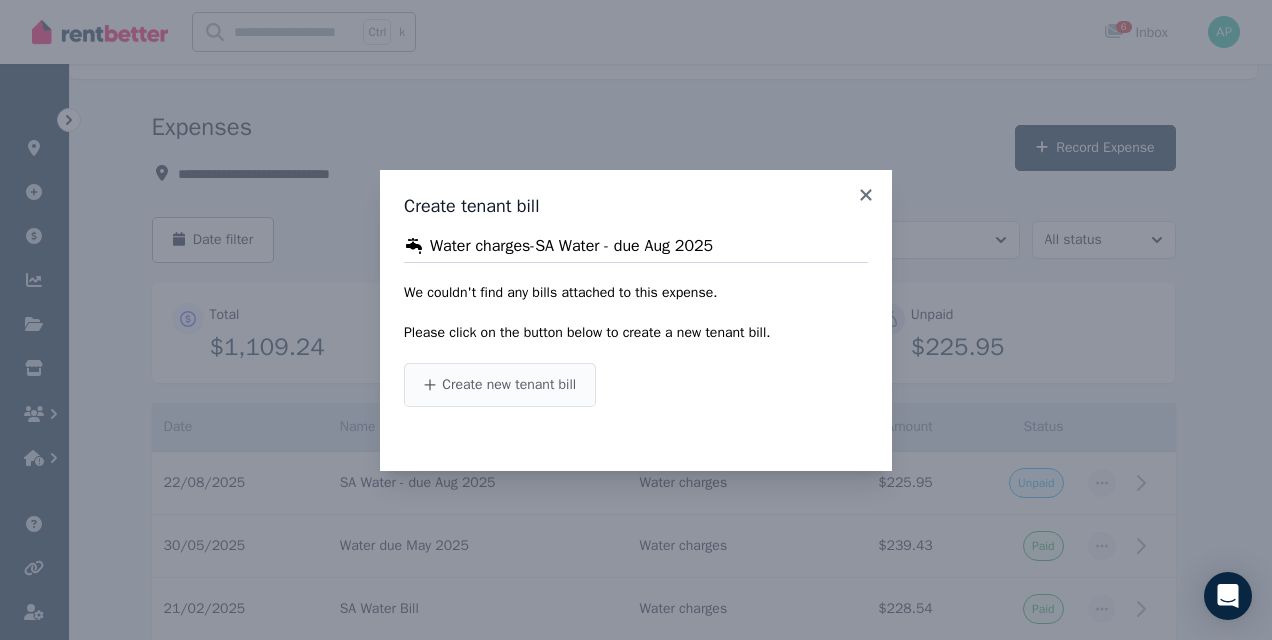 click on "Create new tenant bill" at bounding box center [509, 385] 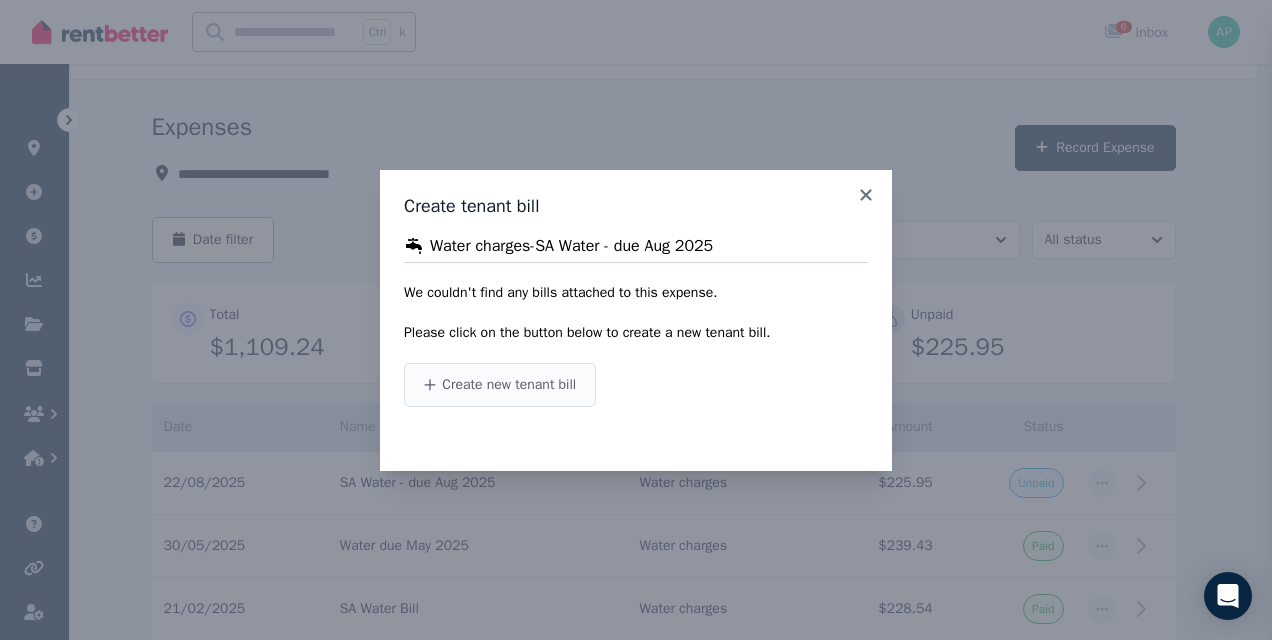 type on "**********" 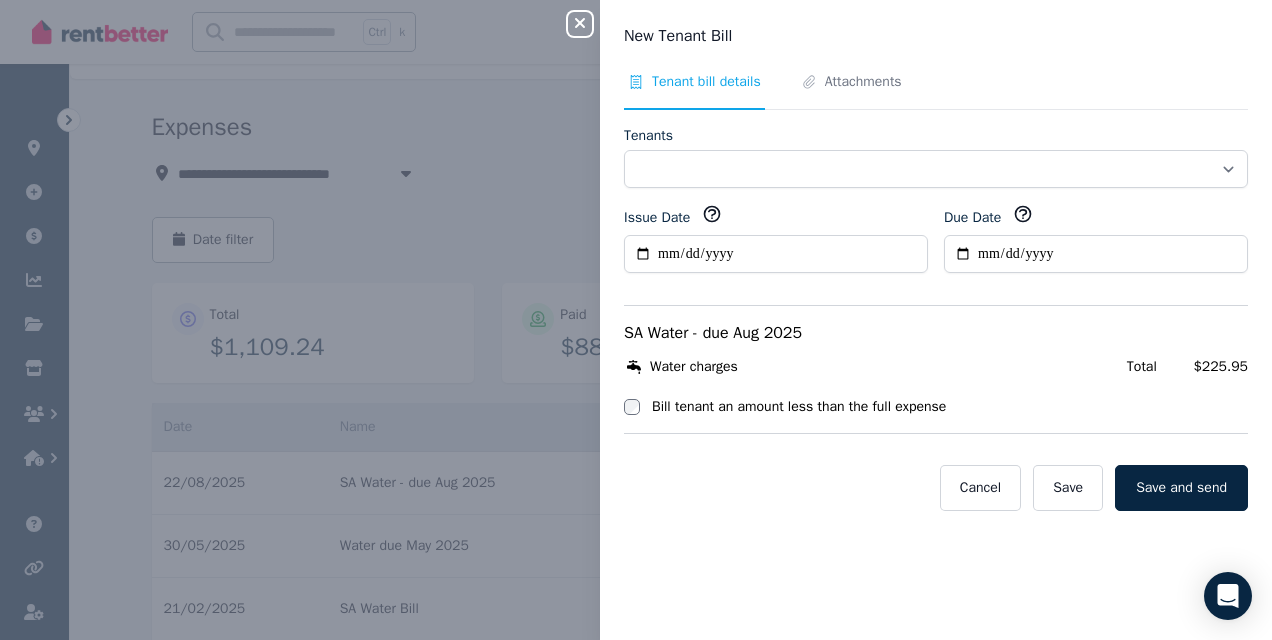 select on "**********" 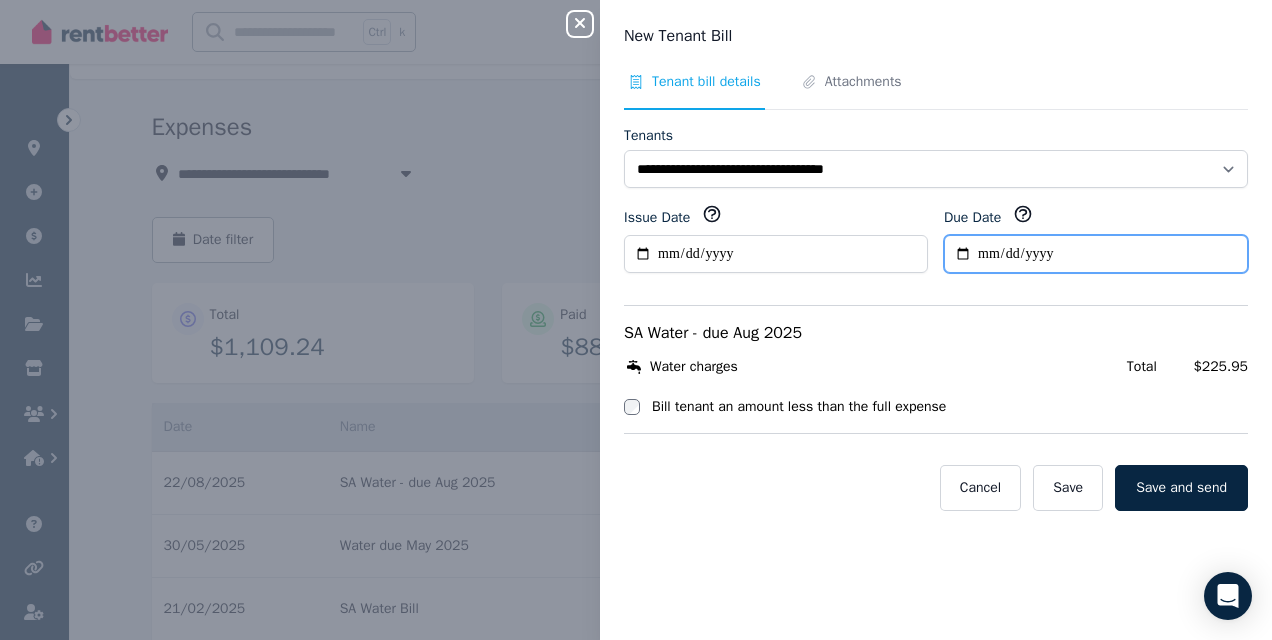 click on "Due Date" at bounding box center [1096, 254] 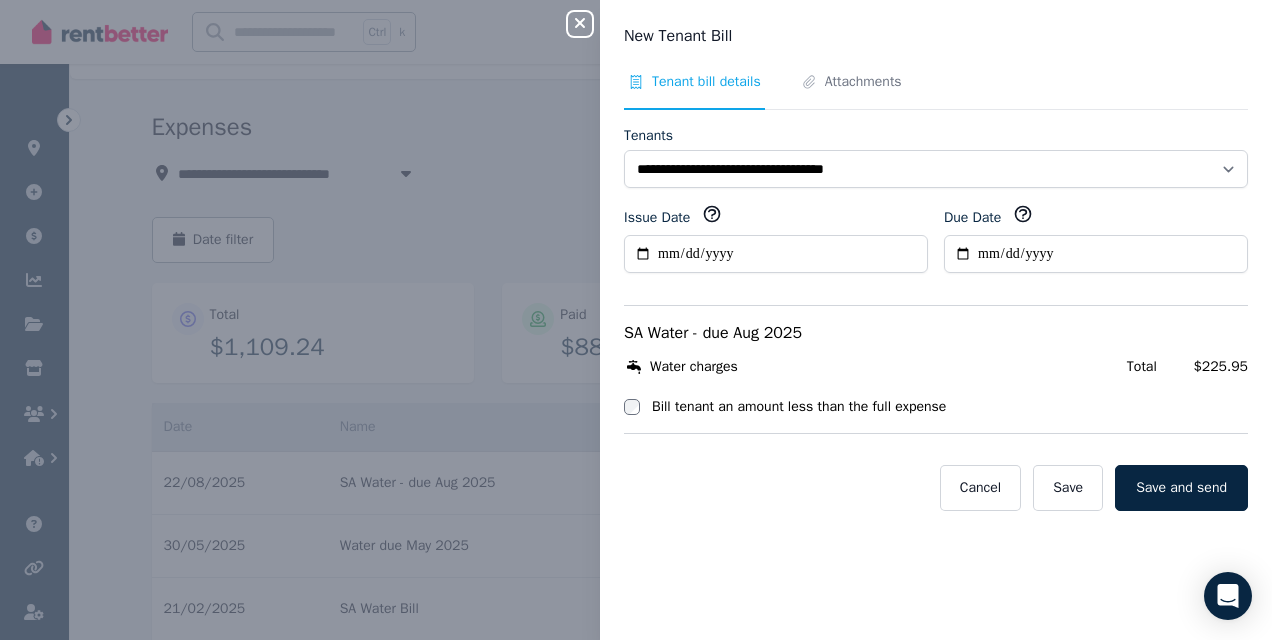 click on "Bill tenant an amount less than the full expense" at bounding box center (799, 407) 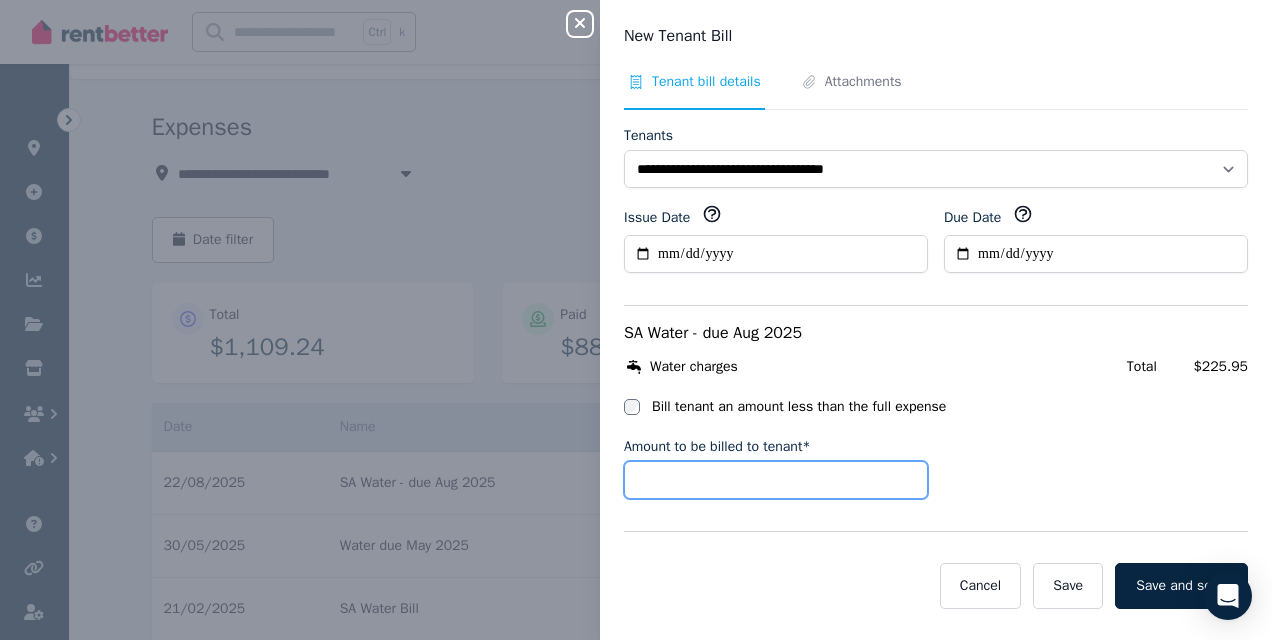 click on "Amount to be billed to tenant*" at bounding box center [776, 480] 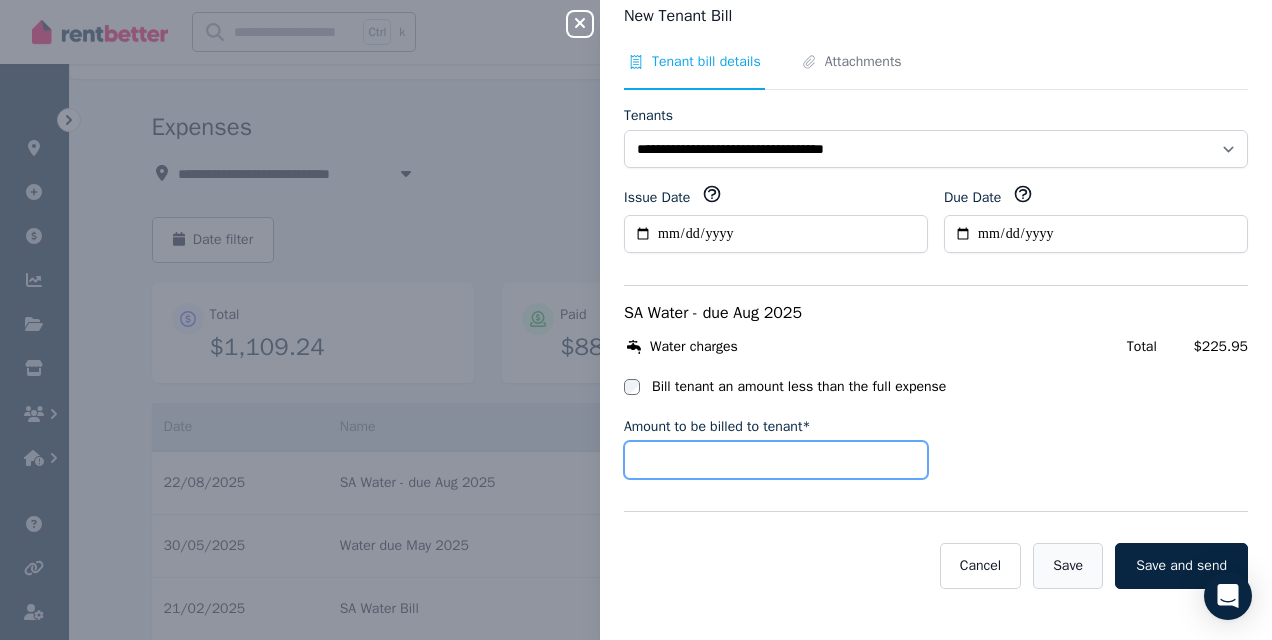 type on "******" 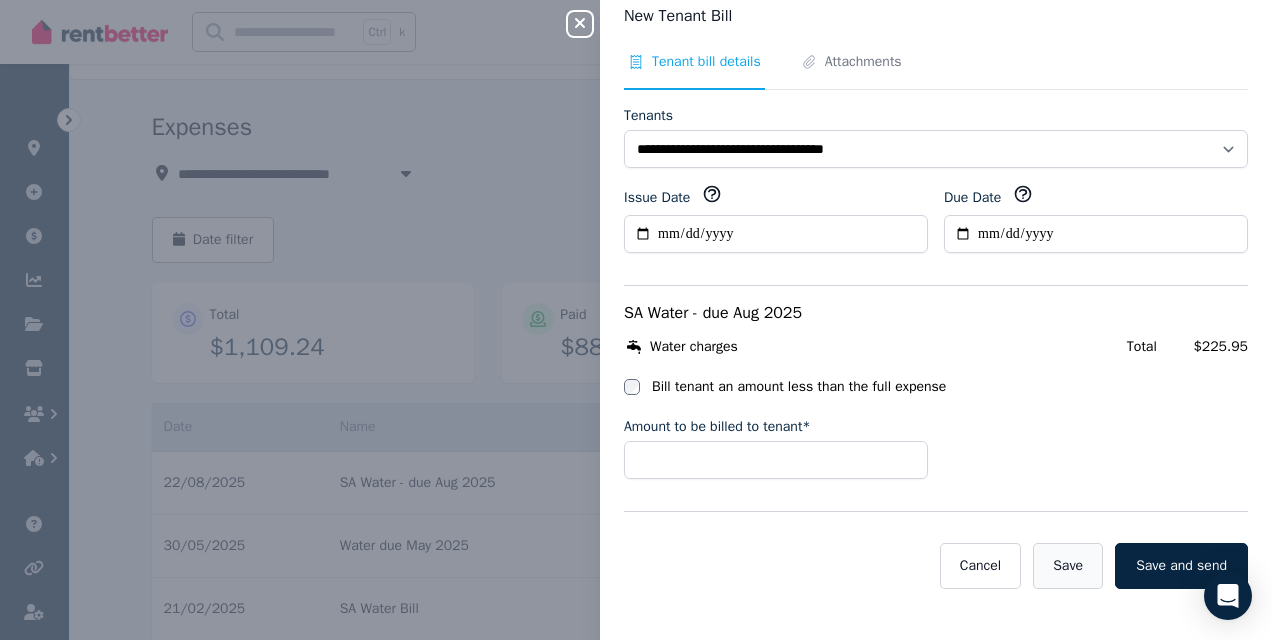 click on "Save" at bounding box center [1068, 566] 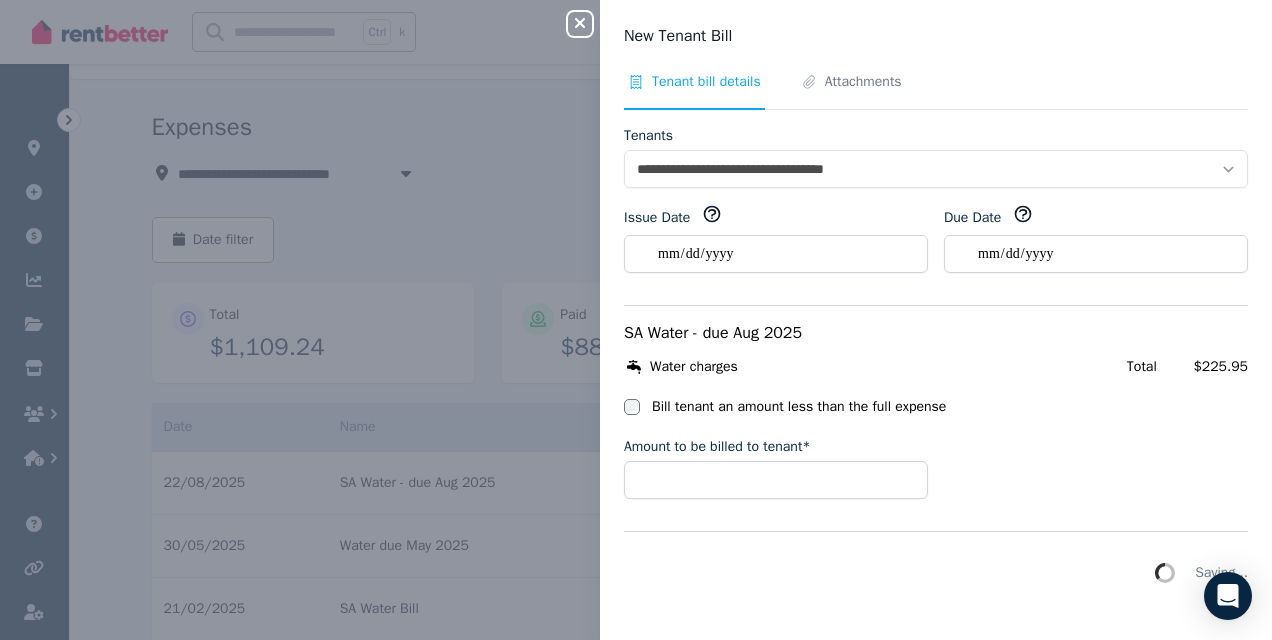 scroll, scrollTop: 0, scrollLeft: 0, axis: both 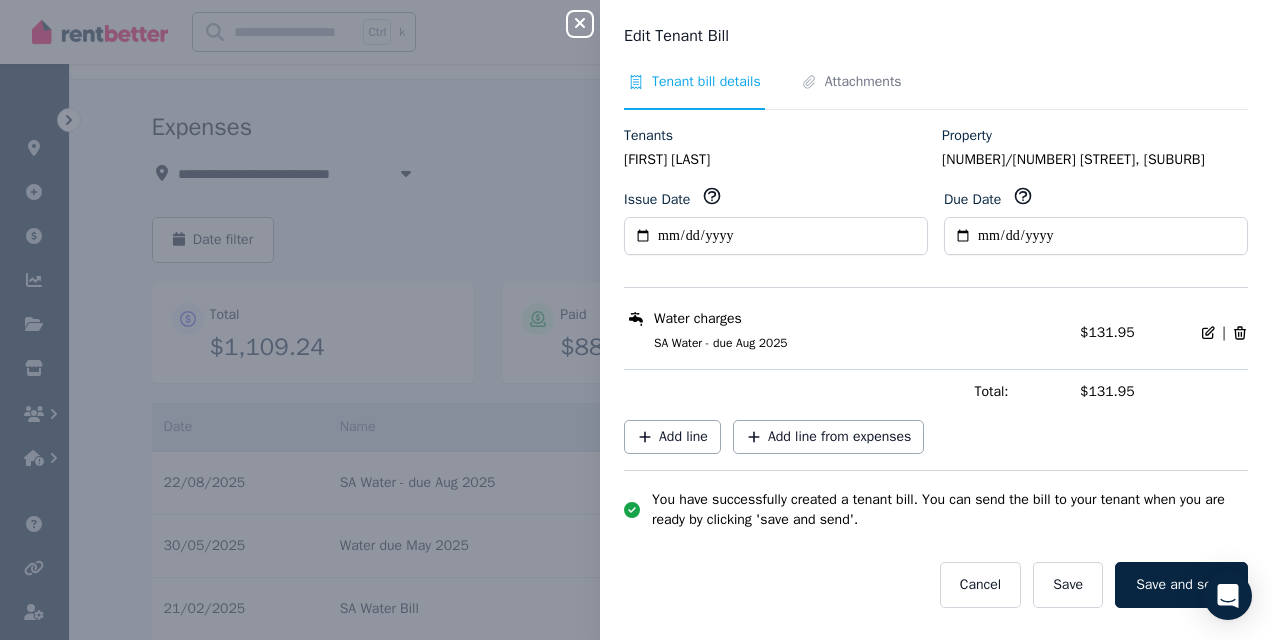 click 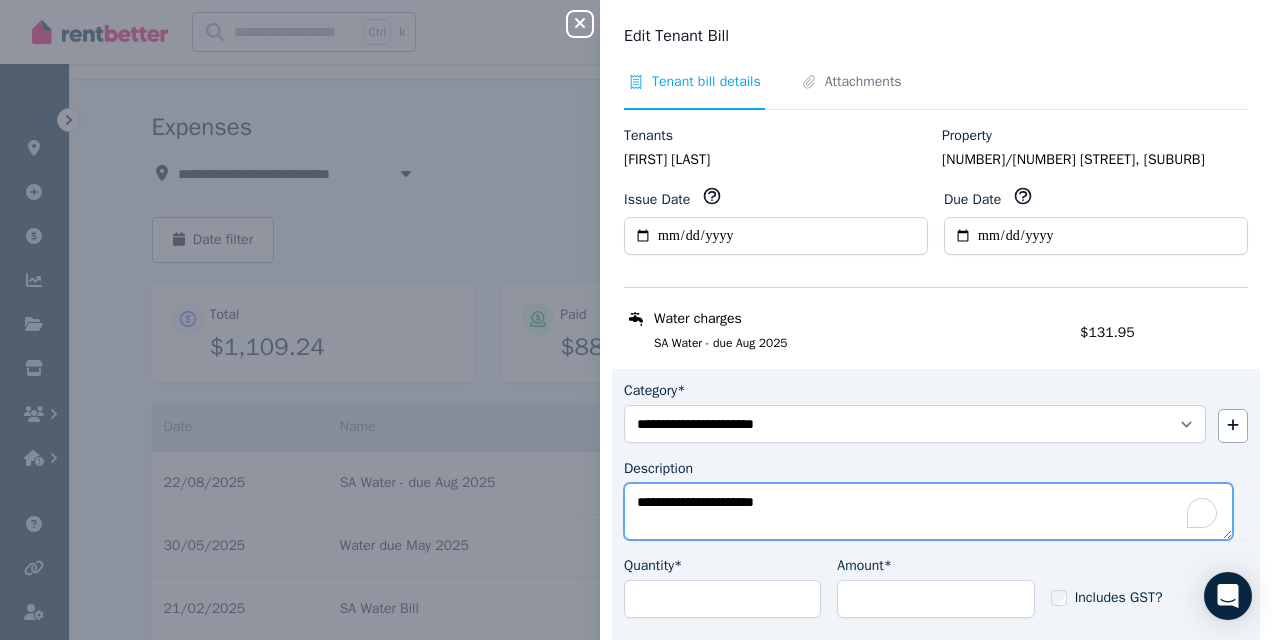 click on "**********" at bounding box center (928, 511) 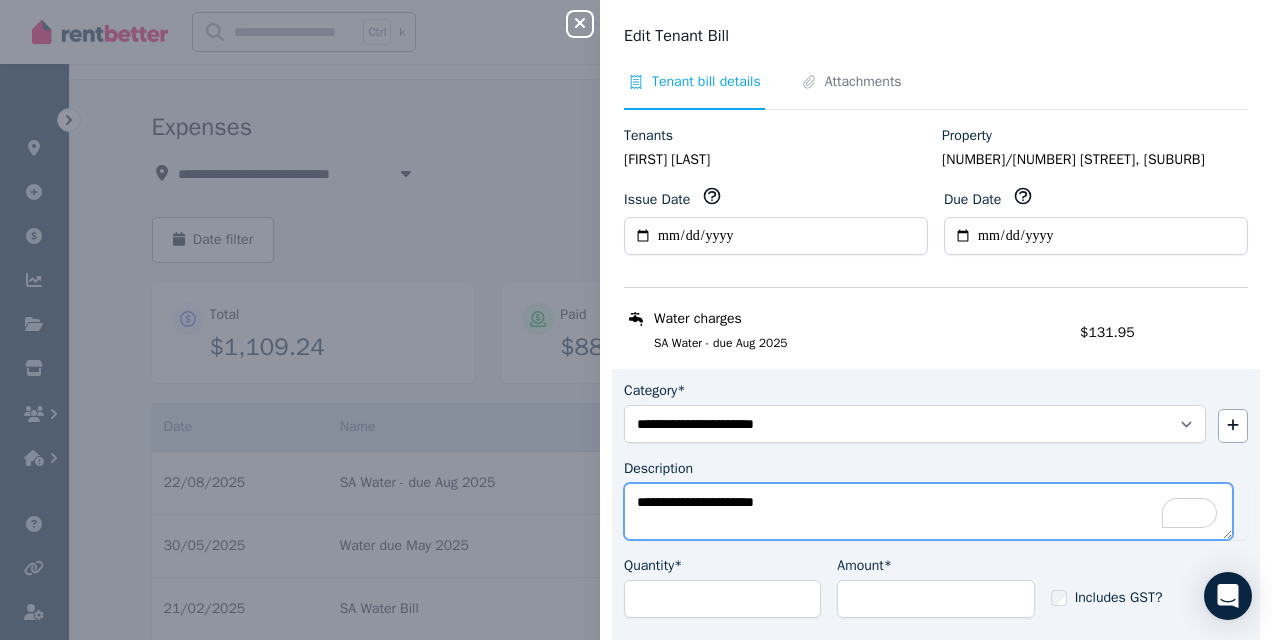 drag, startPoint x: 806, startPoint y: 501, endPoint x: 705, endPoint y: 498, distance: 101.04455 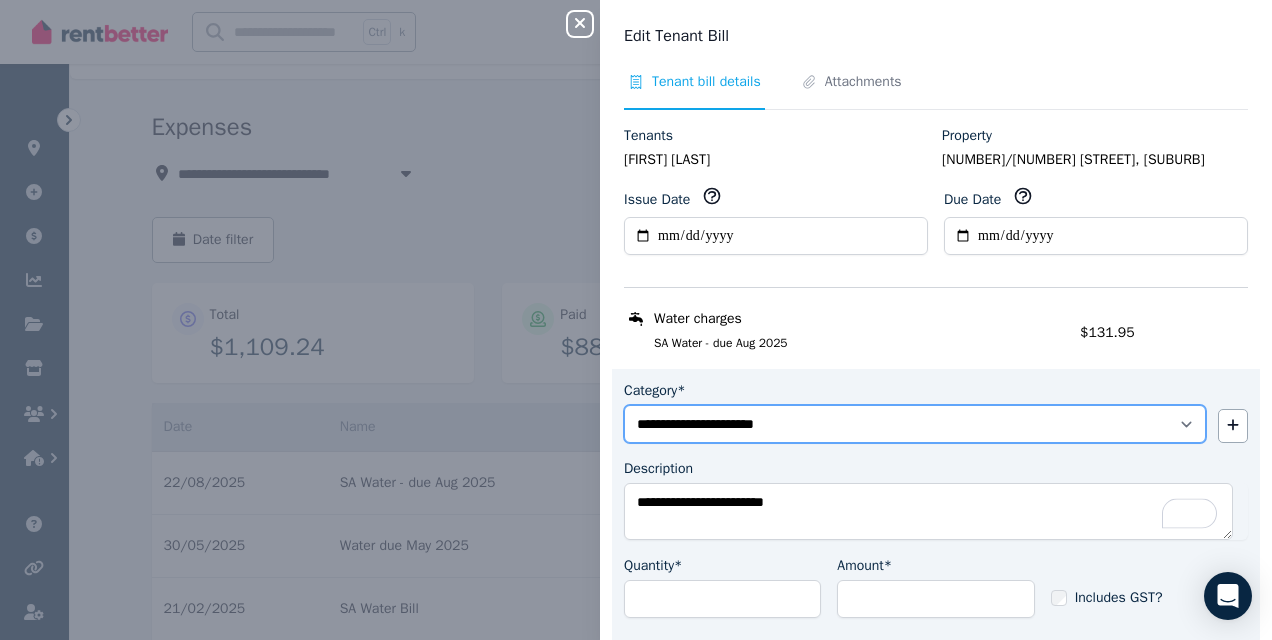click on "**********" at bounding box center (915, 424) 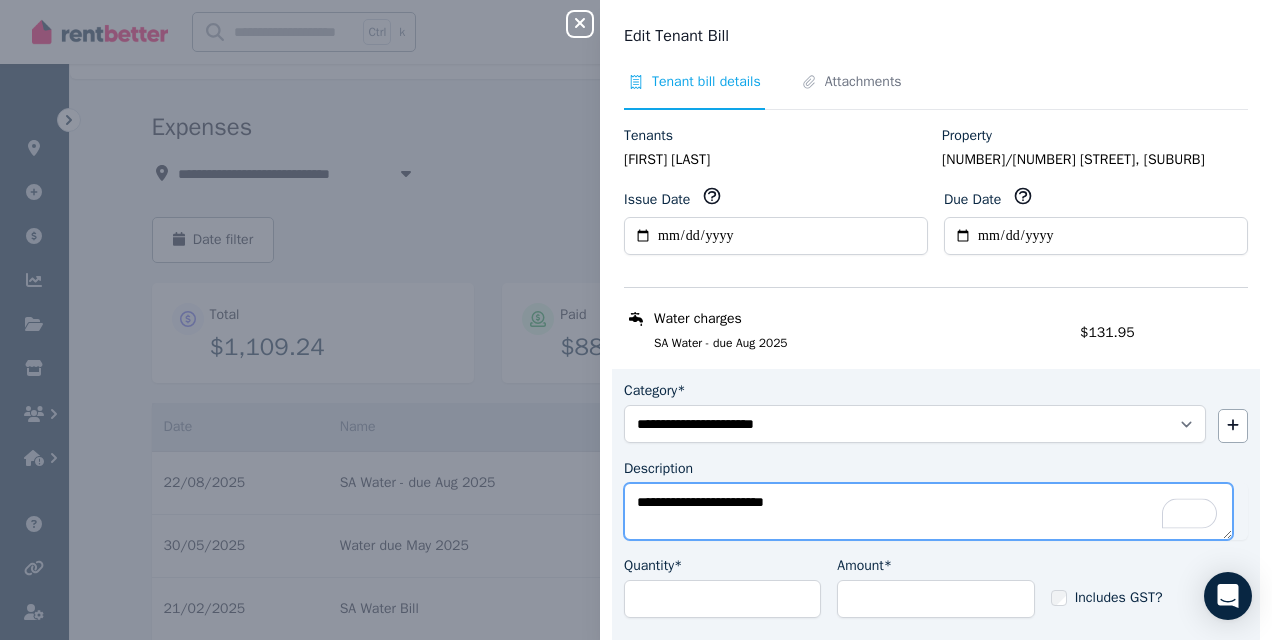 click on "**********" at bounding box center (928, 511) 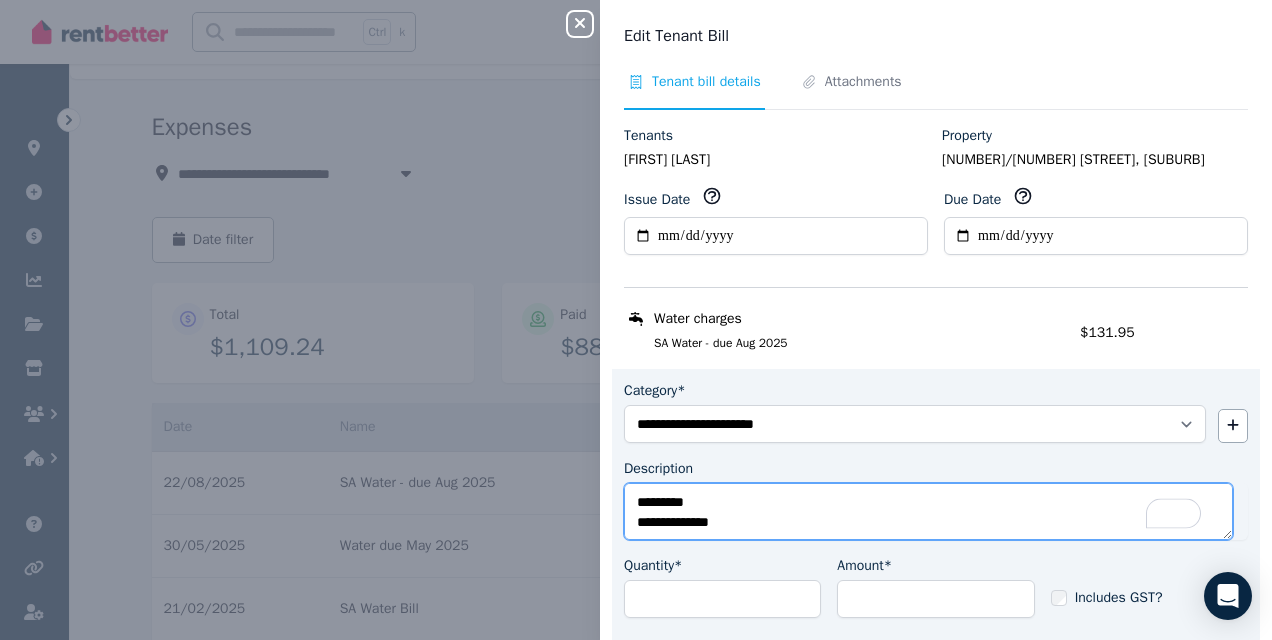 click on "**********" at bounding box center (928, 511) 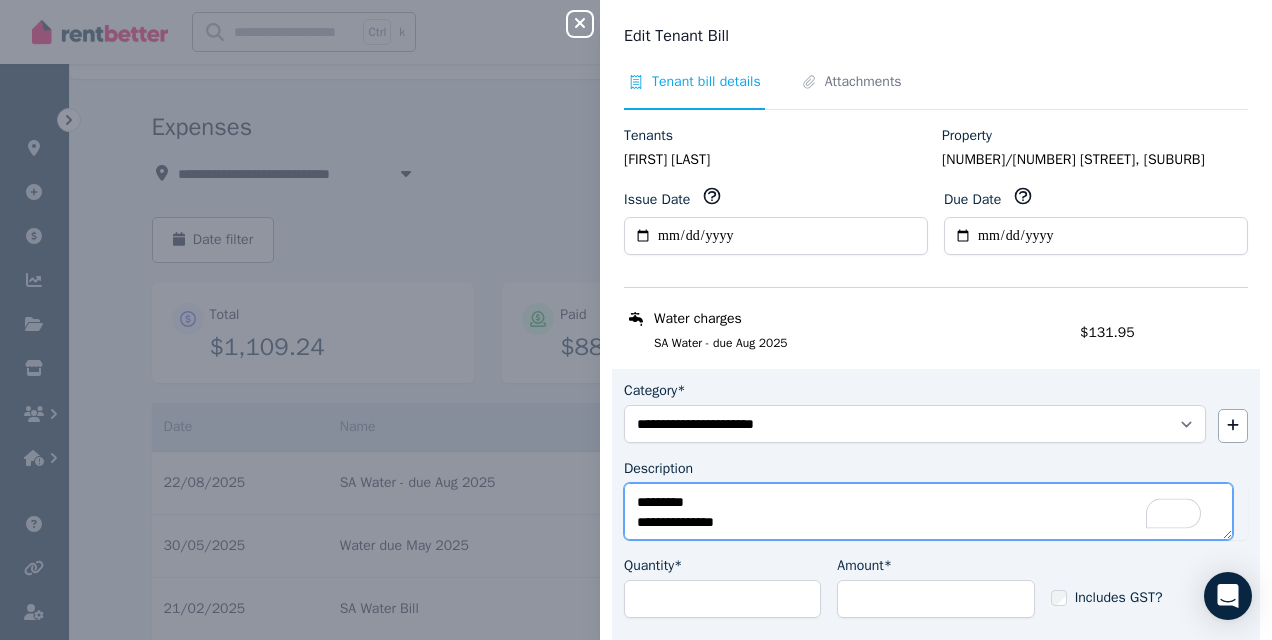 scroll, scrollTop: 12, scrollLeft: 0, axis: vertical 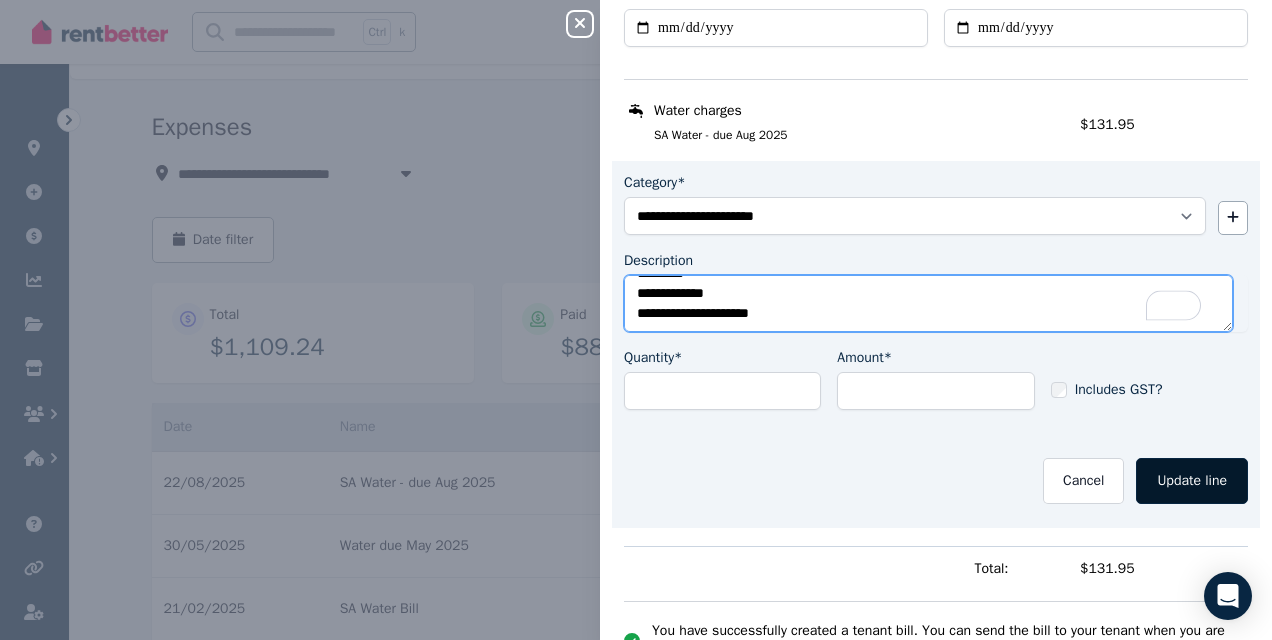 type on "**********" 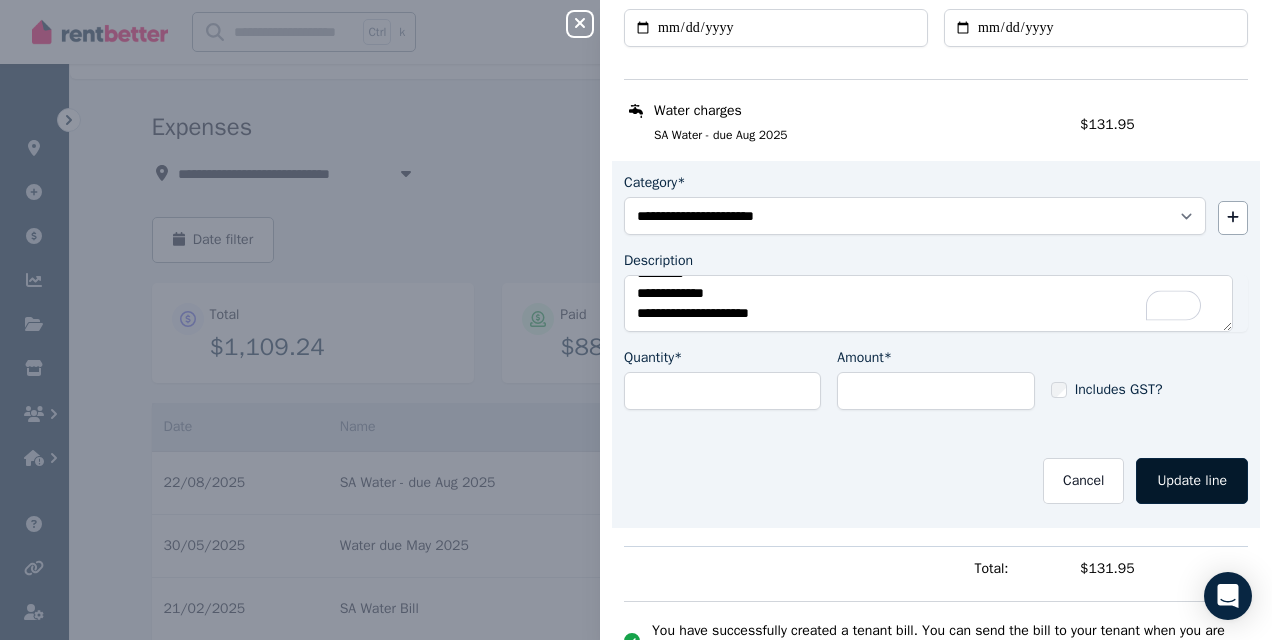 click on "Update line" at bounding box center [1192, 481] 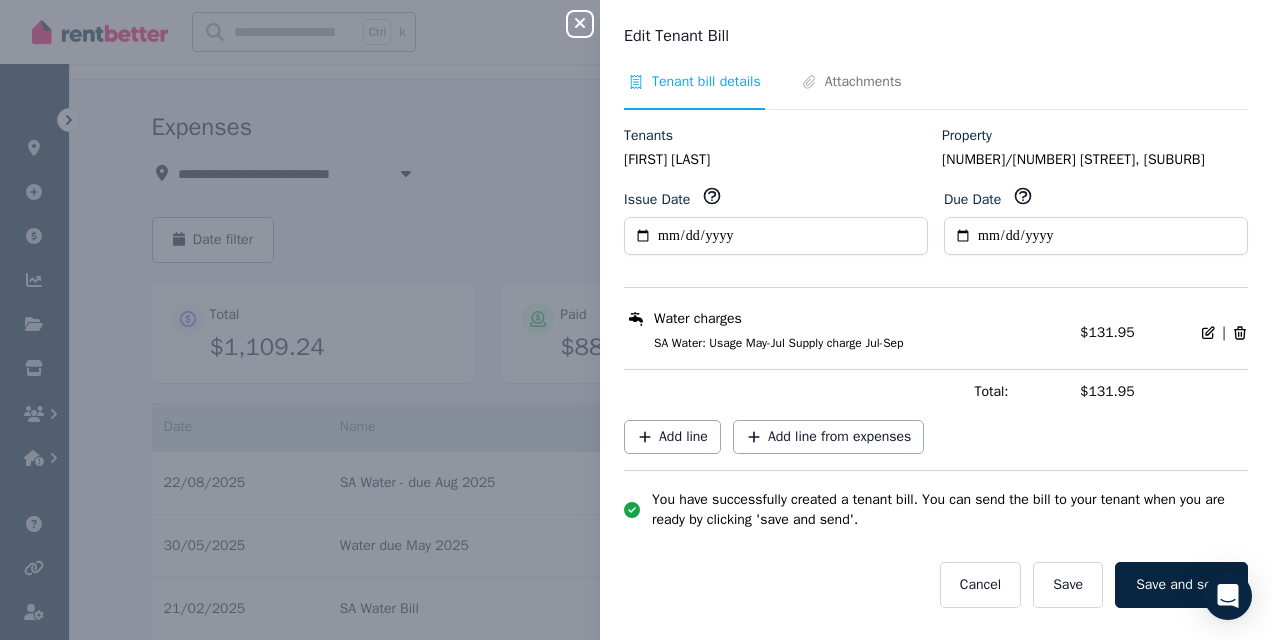 scroll, scrollTop: 0, scrollLeft: 0, axis: both 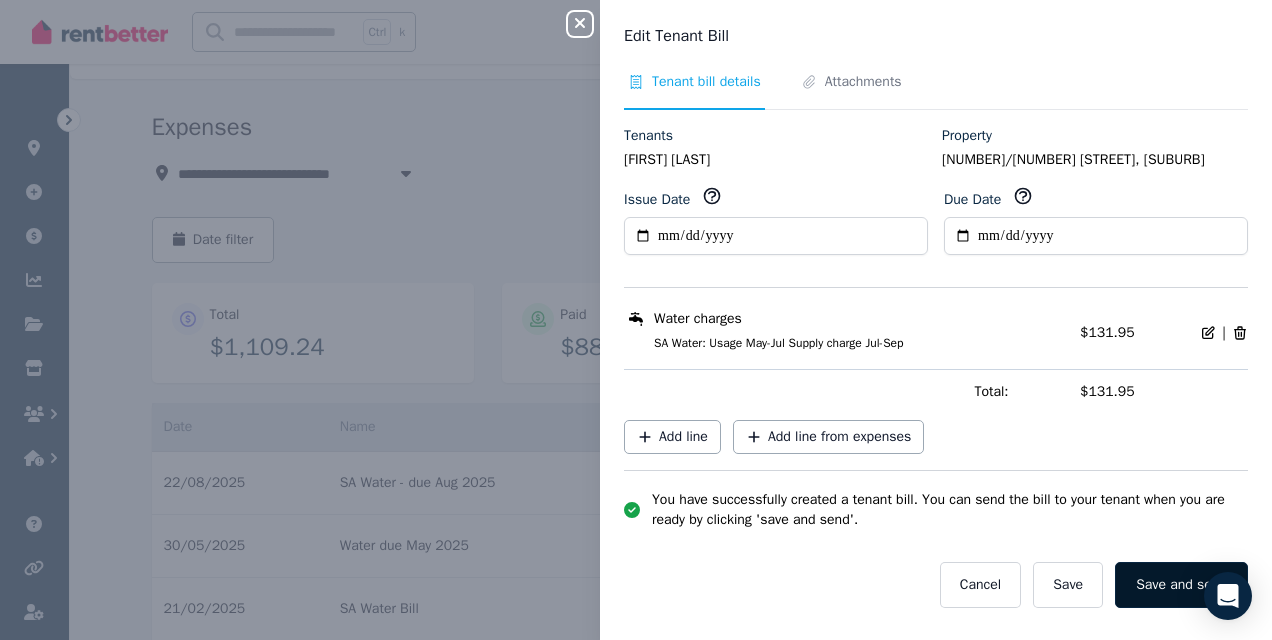 click on "Save and send" at bounding box center (1181, 585) 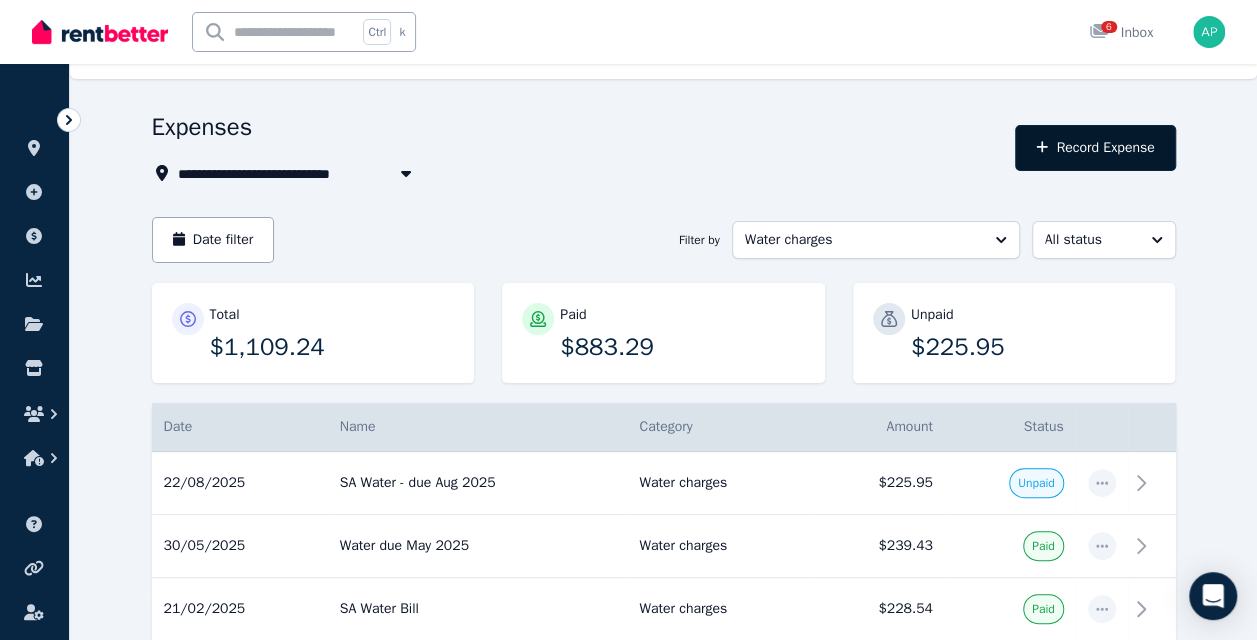 click on "Record Expense" at bounding box center (1095, 148) 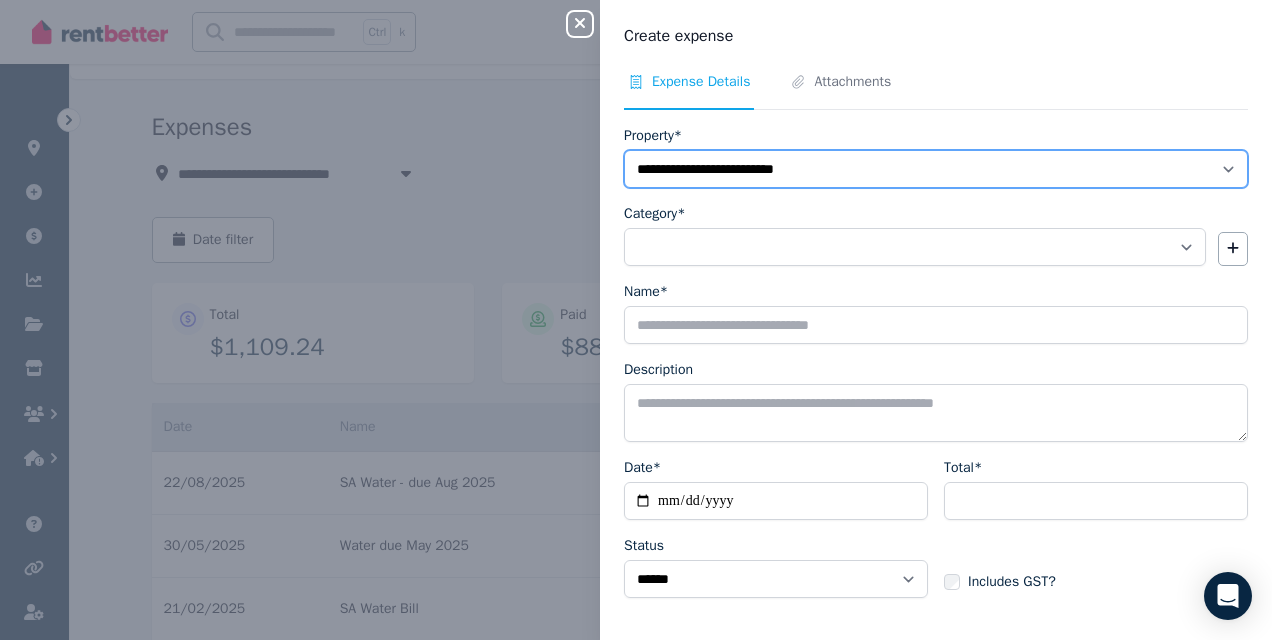 click on "**********" at bounding box center (936, 169) 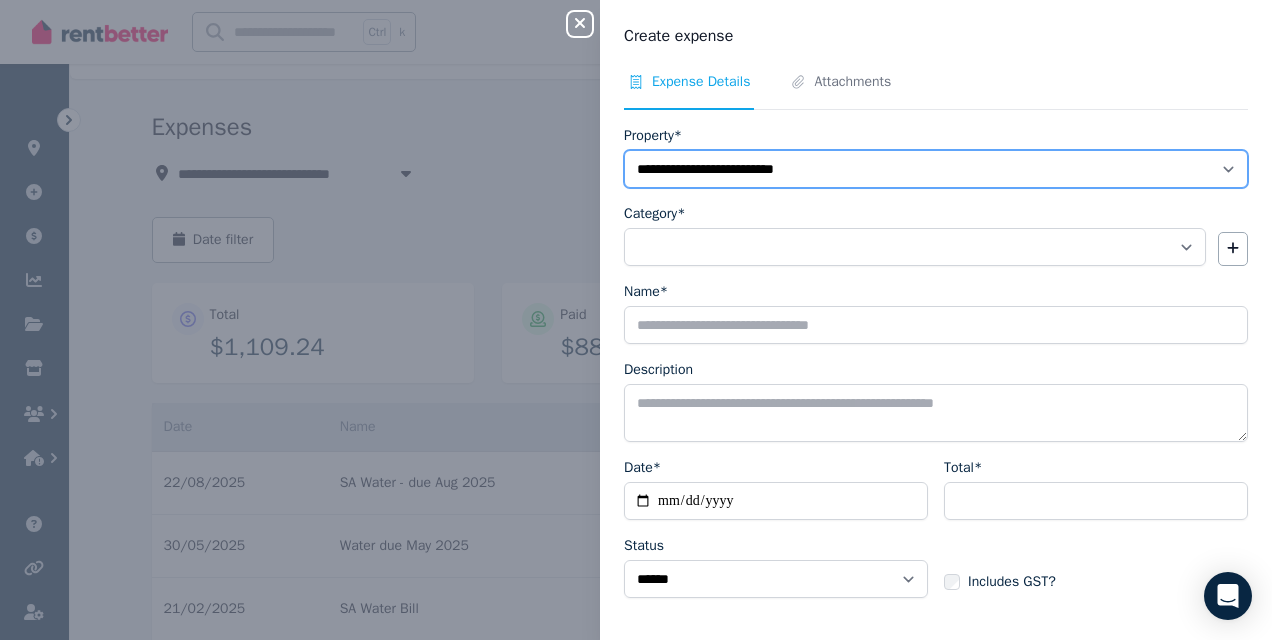 click on "**********" at bounding box center (936, 169) 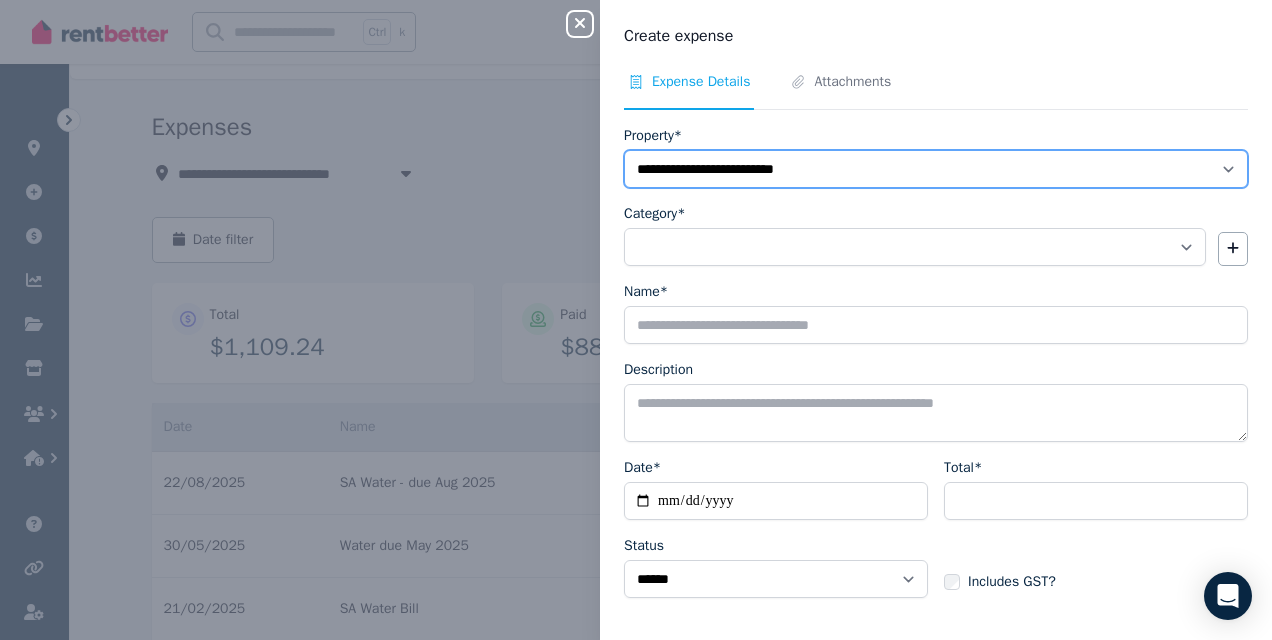 select on "**********" 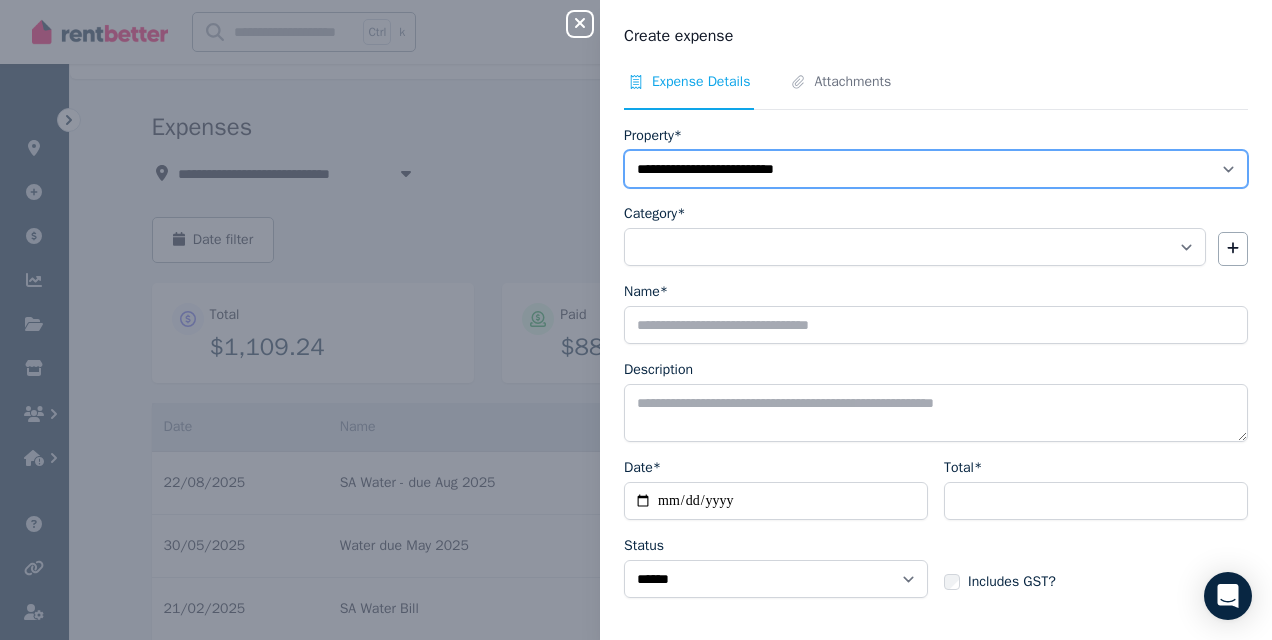 click on "**********" at bounding box center [936, 169] 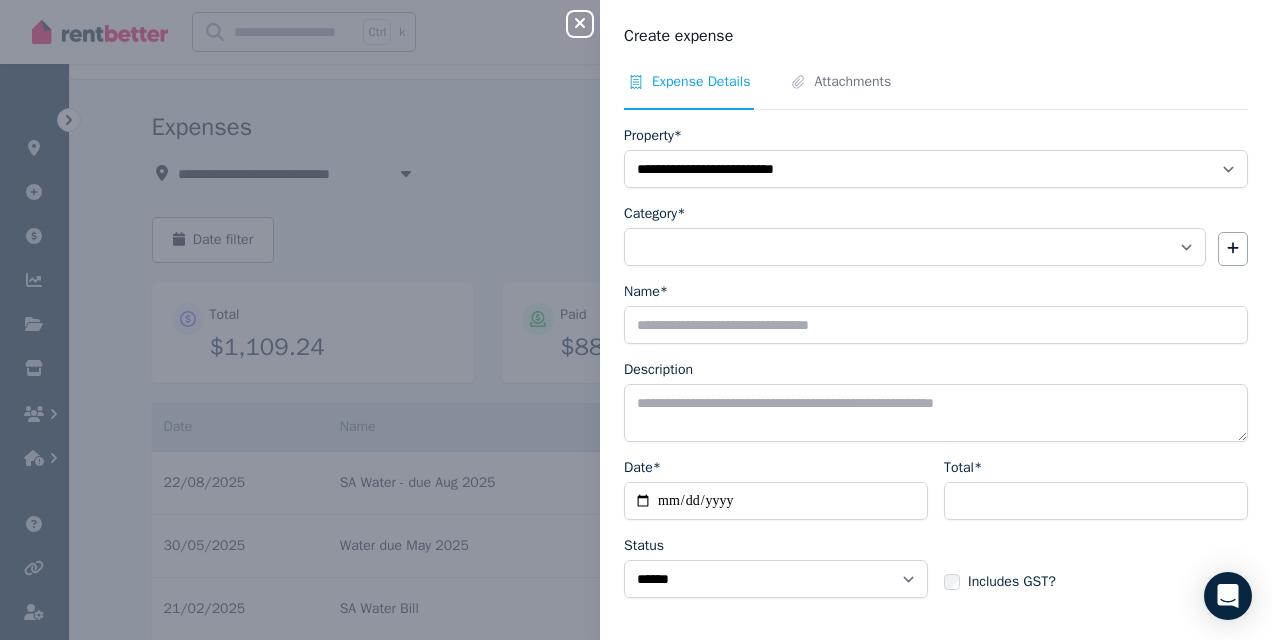 drag, startPoint x: 717, startPoint y: 270, endPoint x: 724, endPoint y: 254, distance: 17.464249 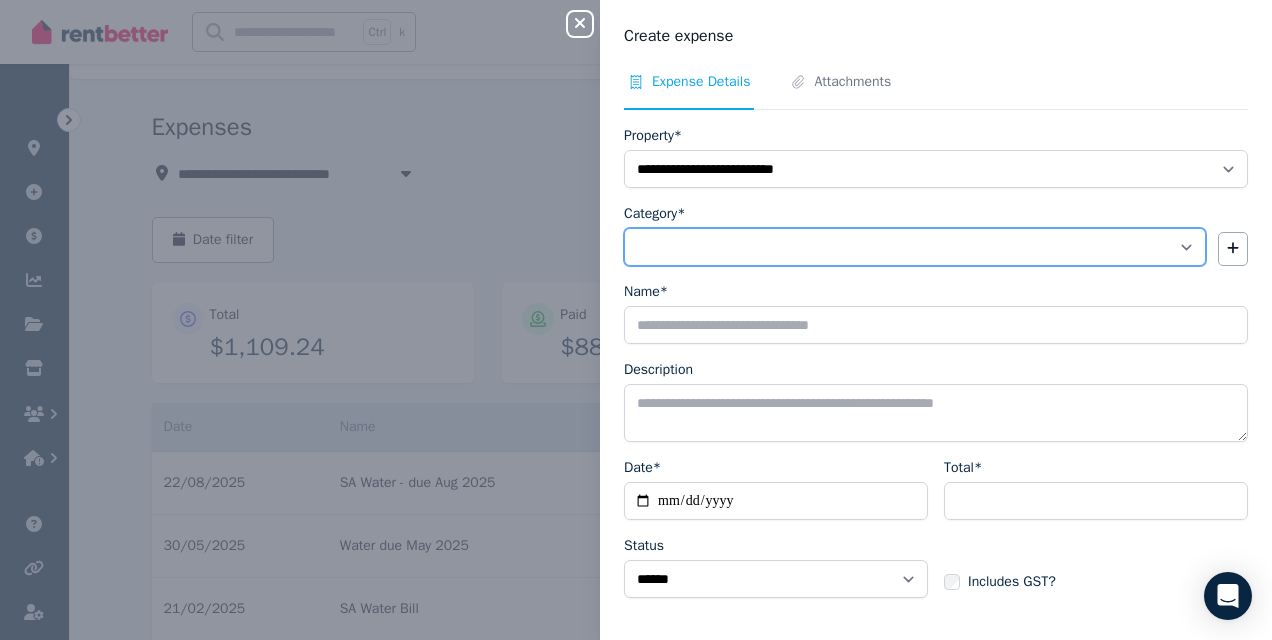click on "**********" at bounding box center [915, 247] 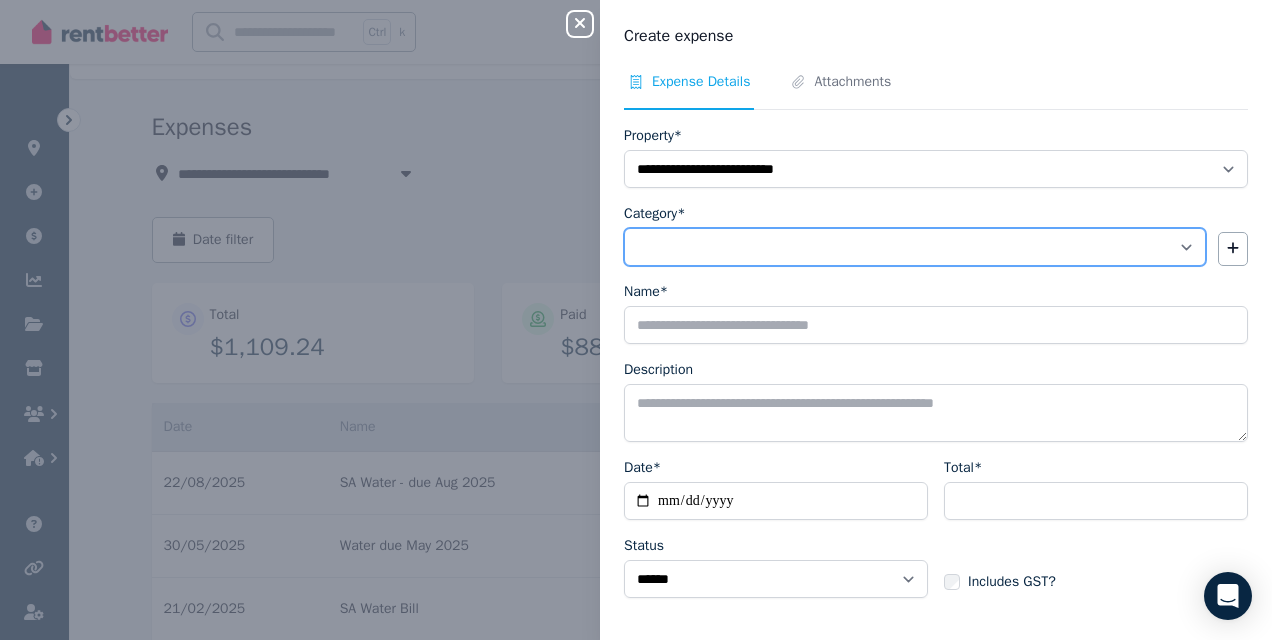 select on "**********" 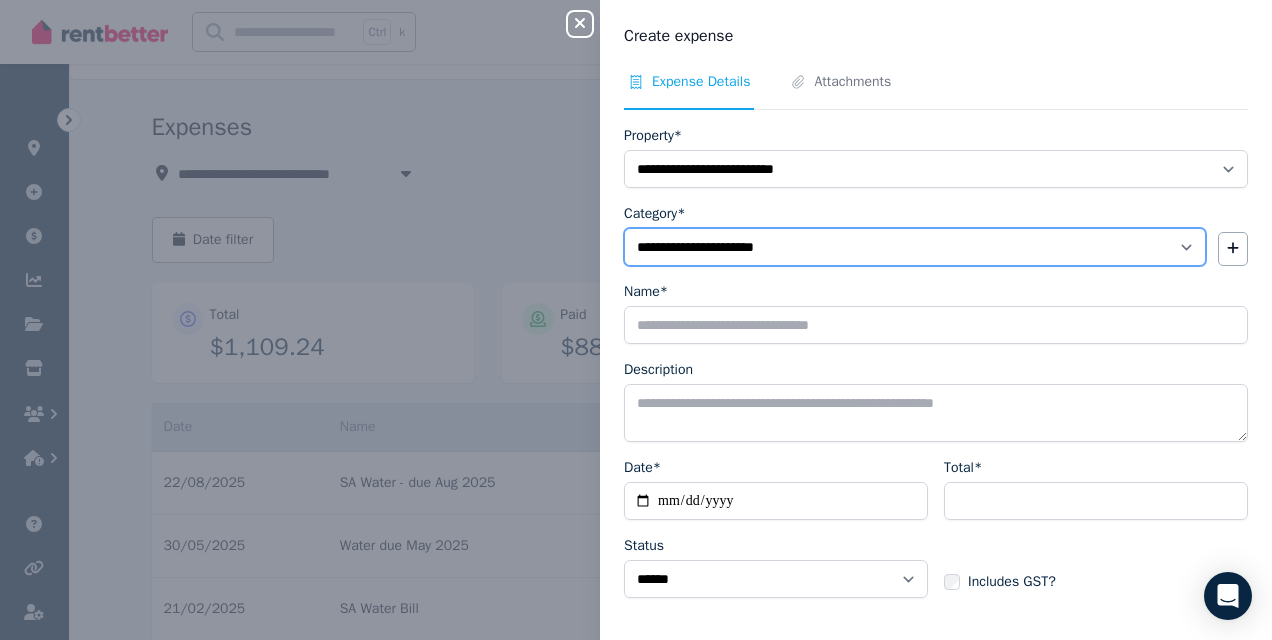 click on "**********" at bounding box center (915, 247) 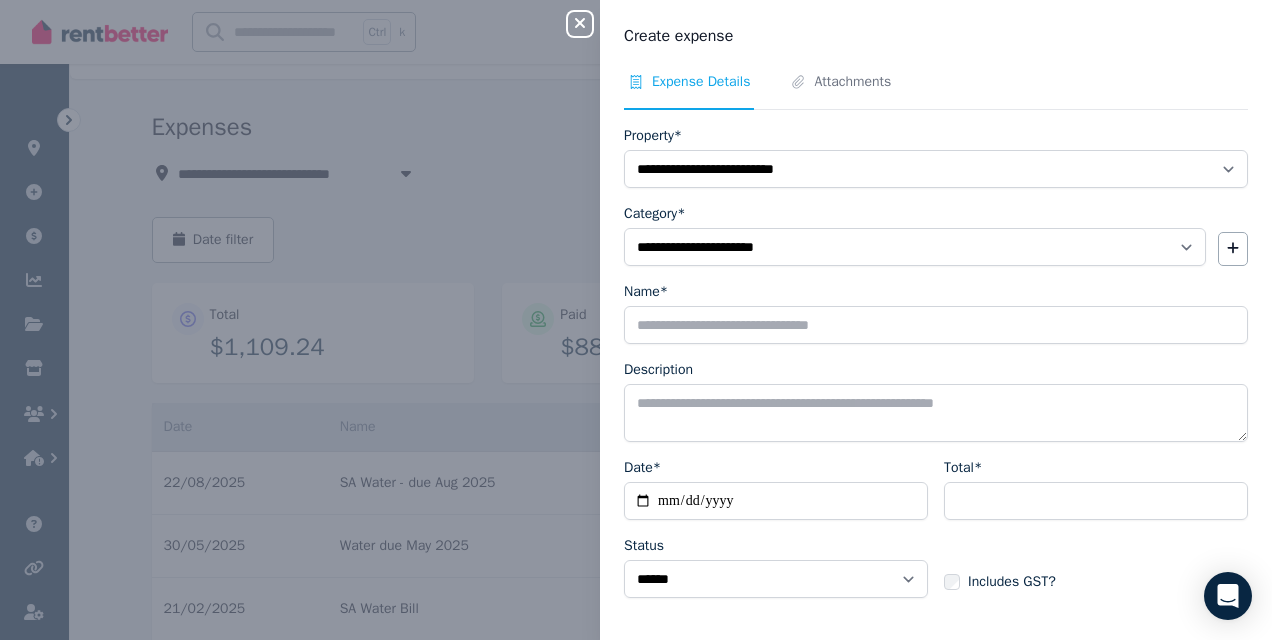 drag, startPoint x: 755, startPoint y: 300, endPoint x: 738, endPoint y: 321, distance: 27.018513 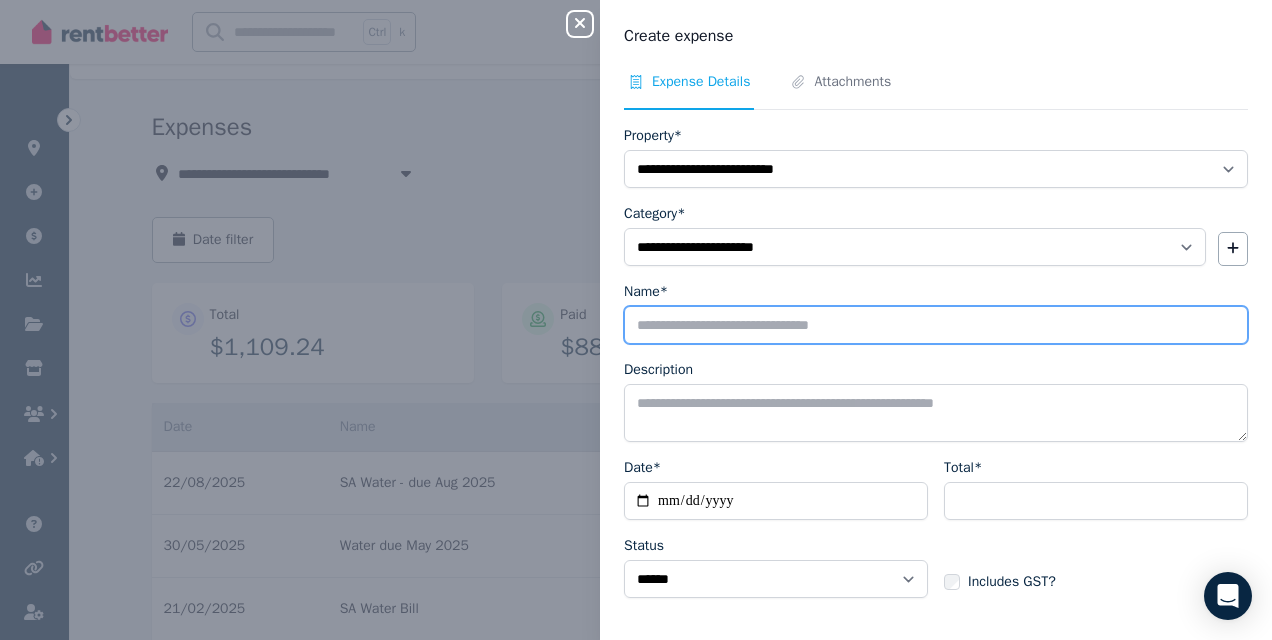 click on "Name*" at bounding box center [936, 325] 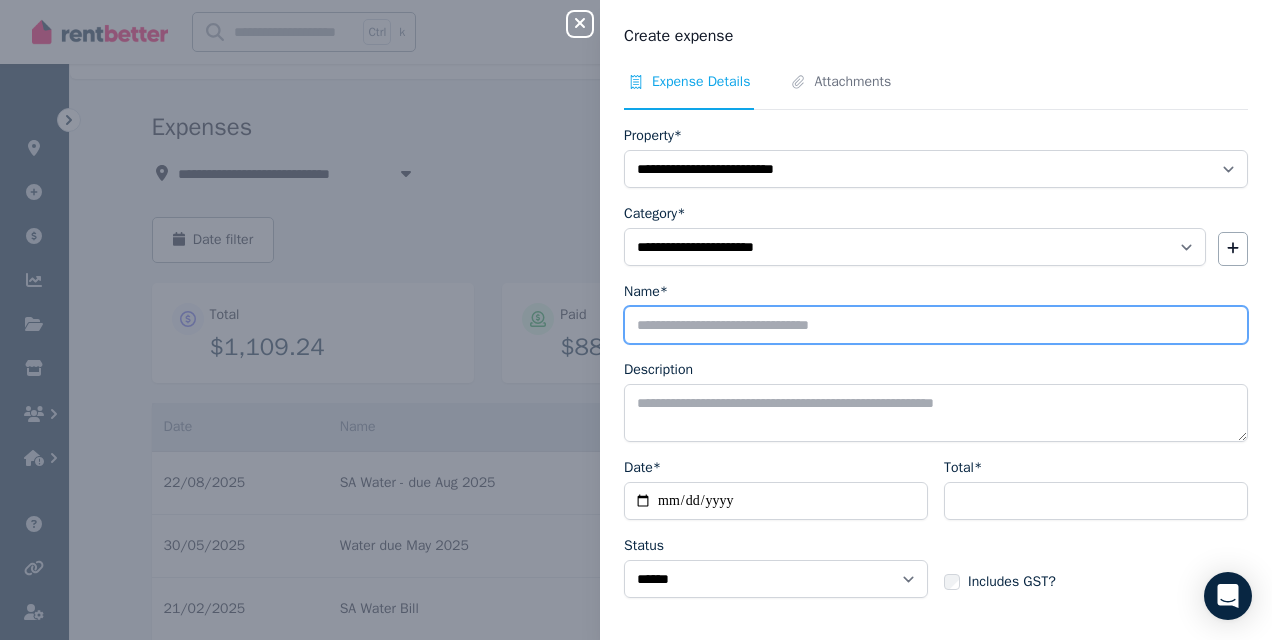 type on "**********" 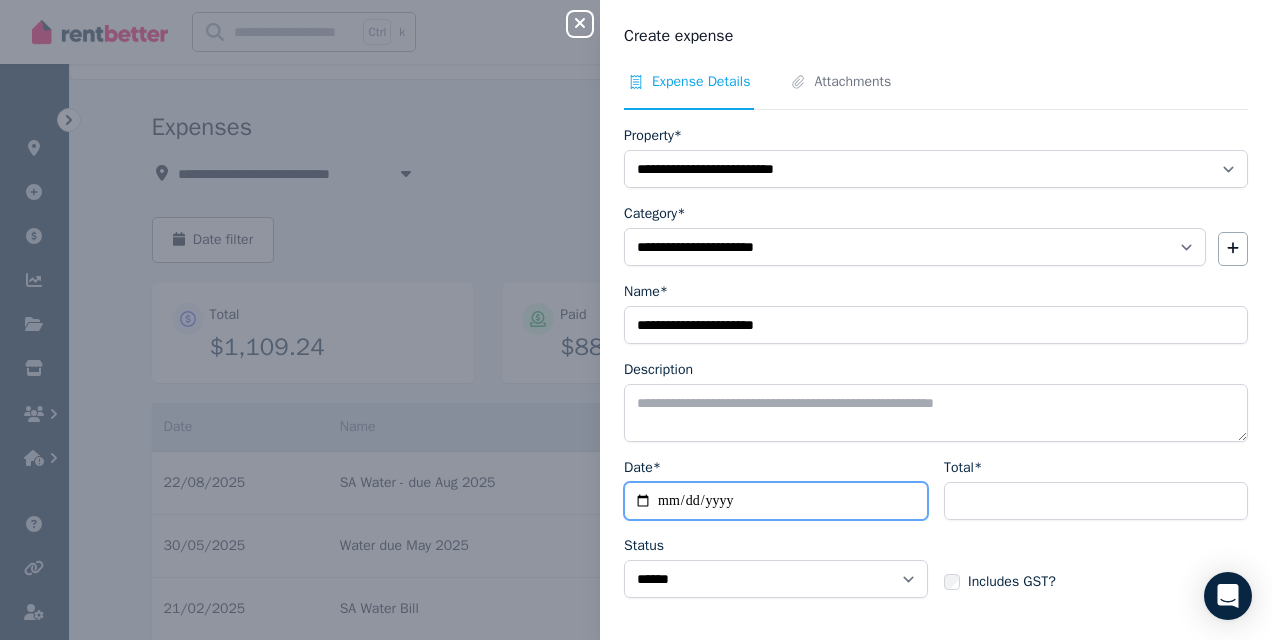 type on "**********" 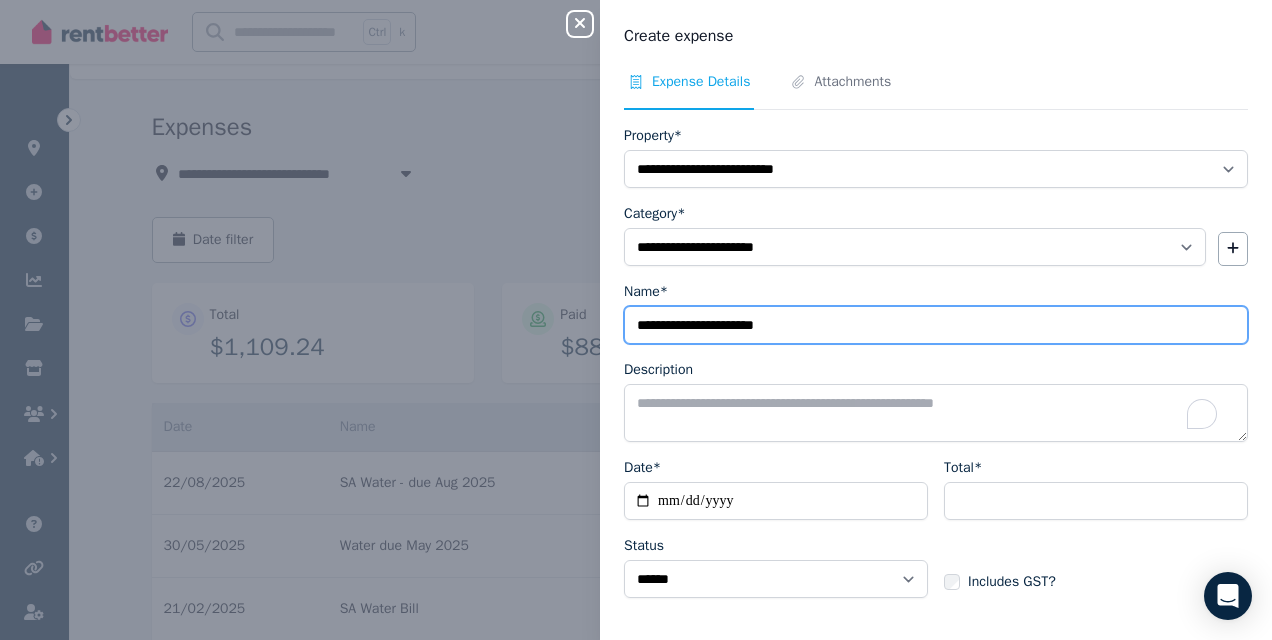 click on "**********" at bounding box center (936, 325) 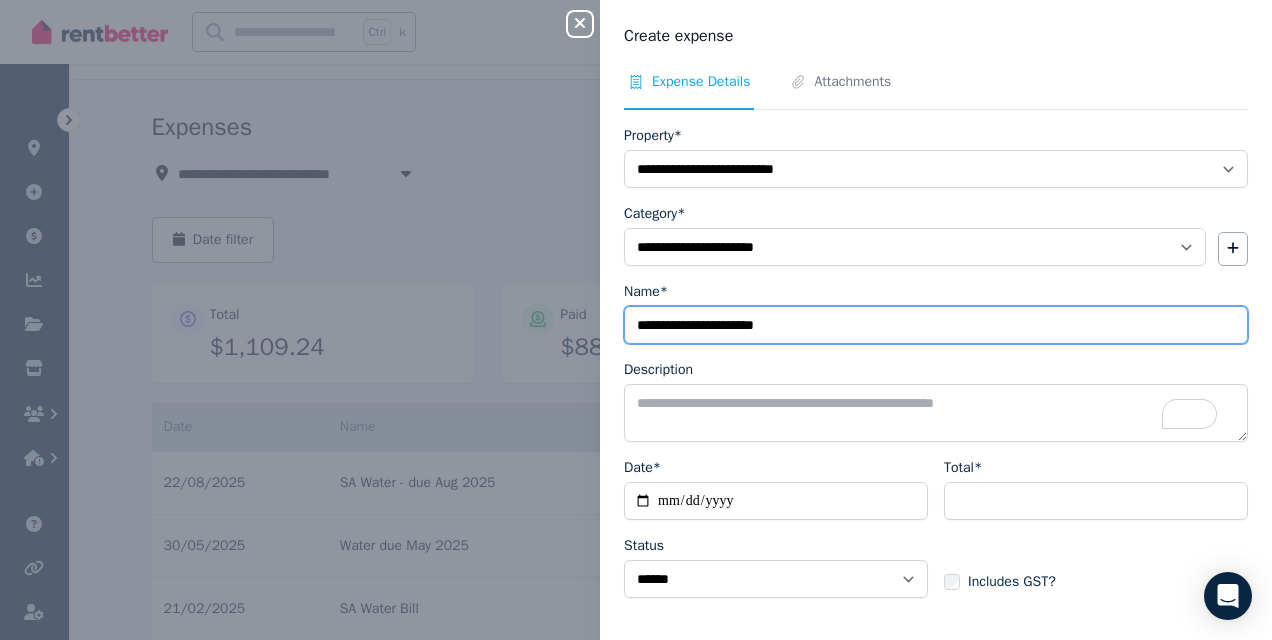 drag, startPoint x: 822, startPoint y: 322, endPoint x: 707, endPoint y: 327, distance: 115.10864 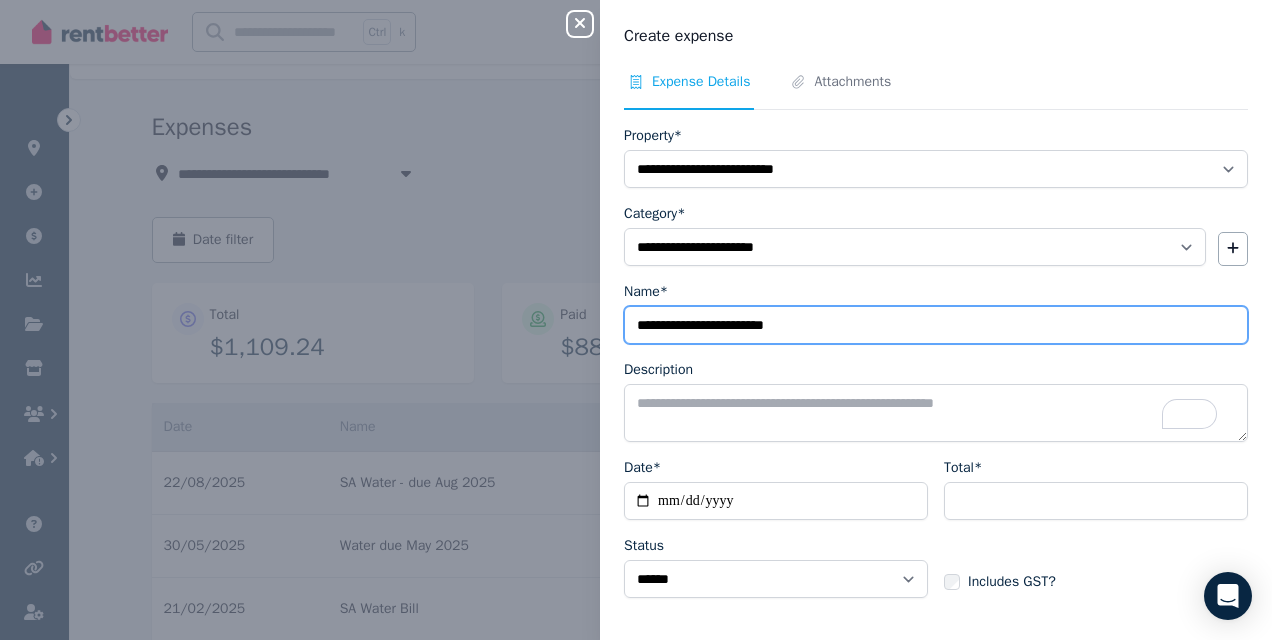 type on "**********" 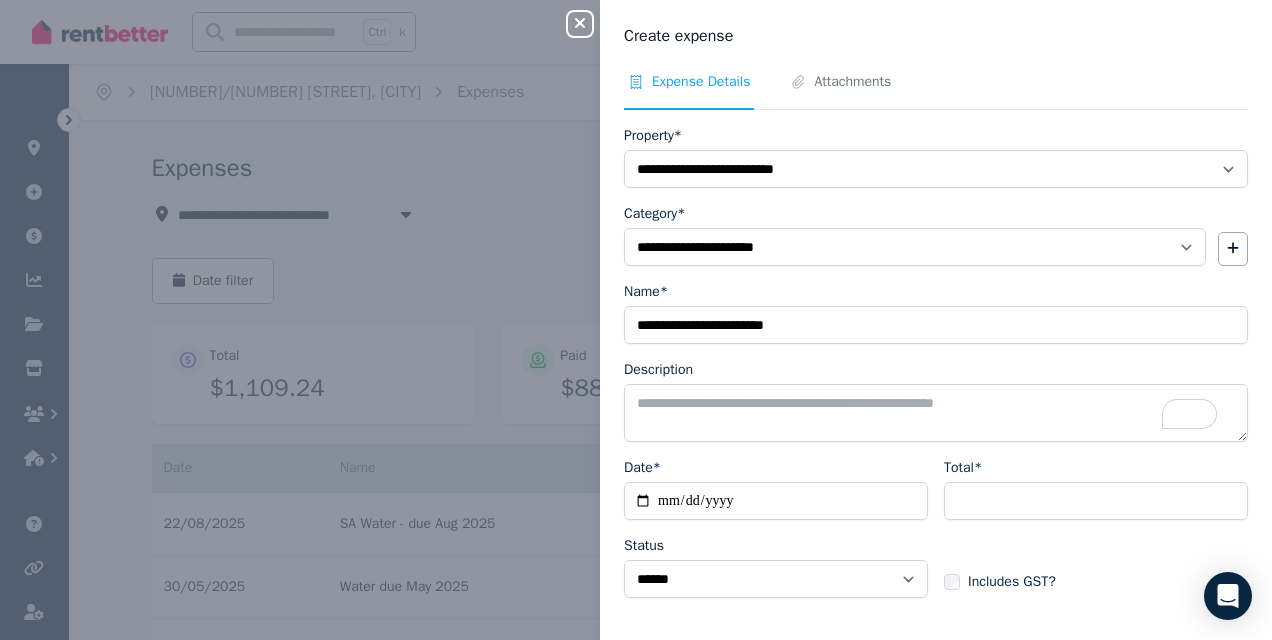 select on "**********" 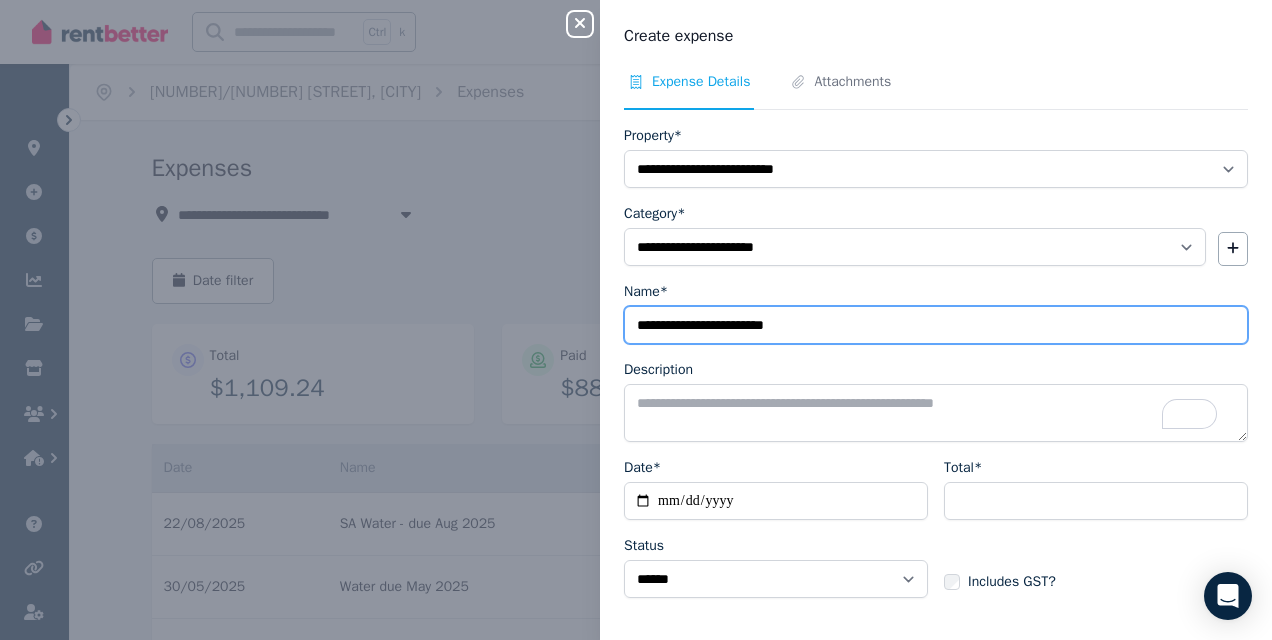 scroll, scrollTop: 41, scrollLeft: 0, axis: vertical 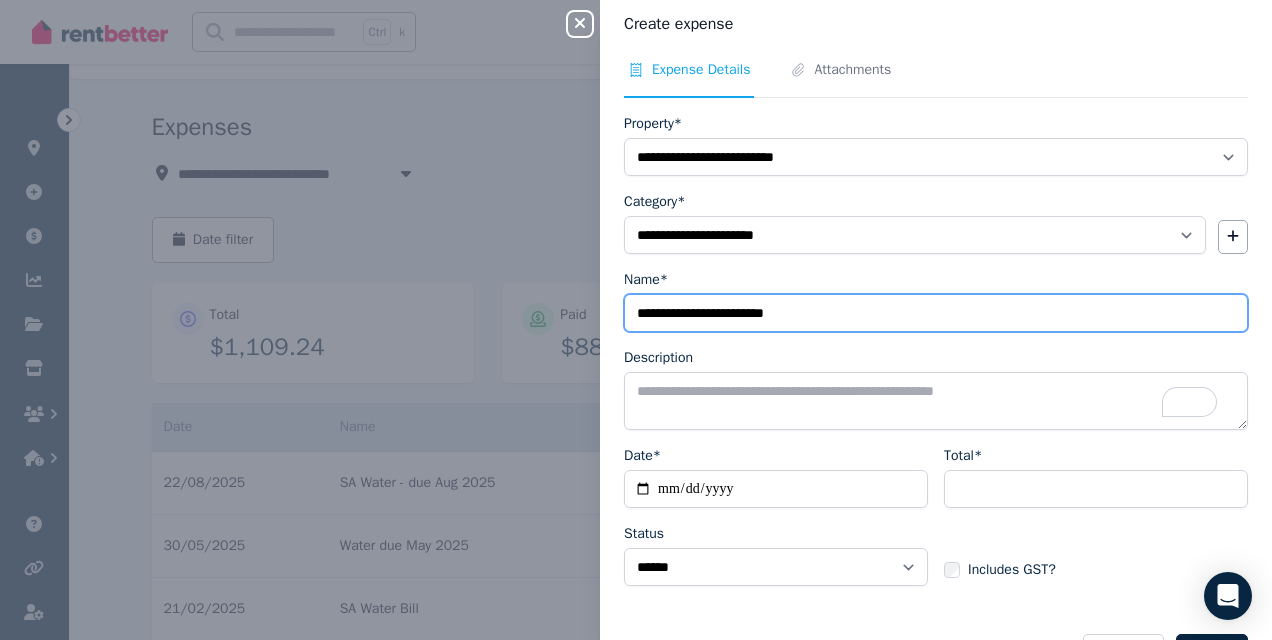 drag, startPoint x: 708, startPoint y: 312, endPoint x: 815, endPoint y: 313, distance: 107.00467 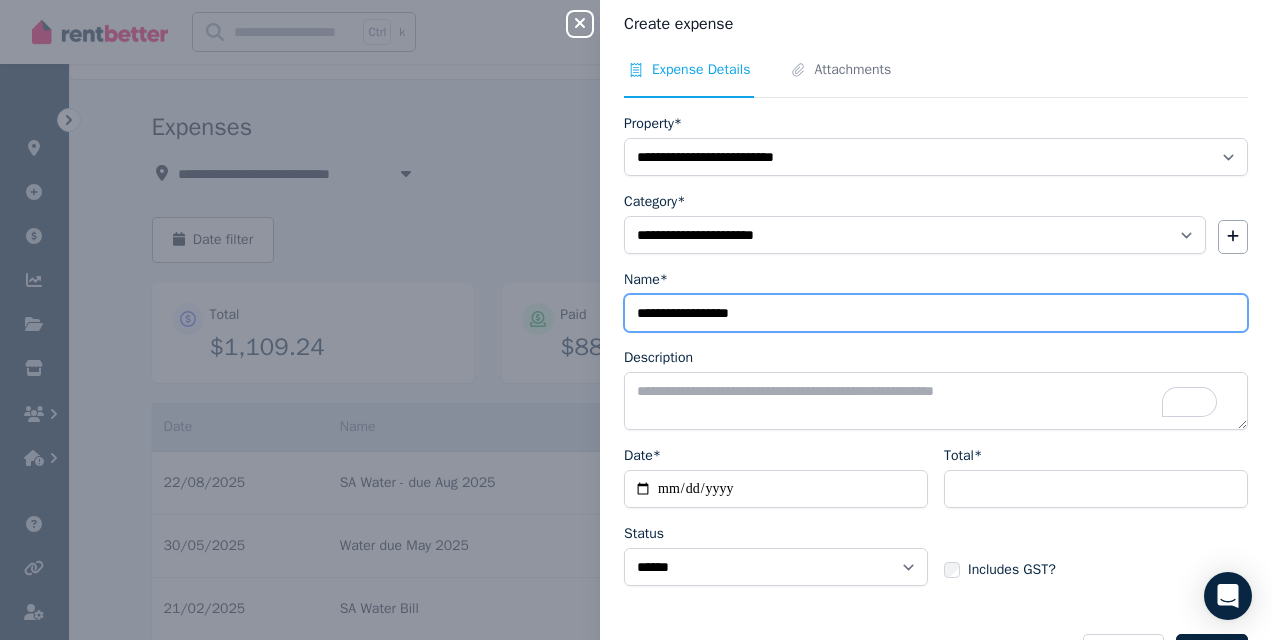 click on "**********" at bounding box center (936, 313) 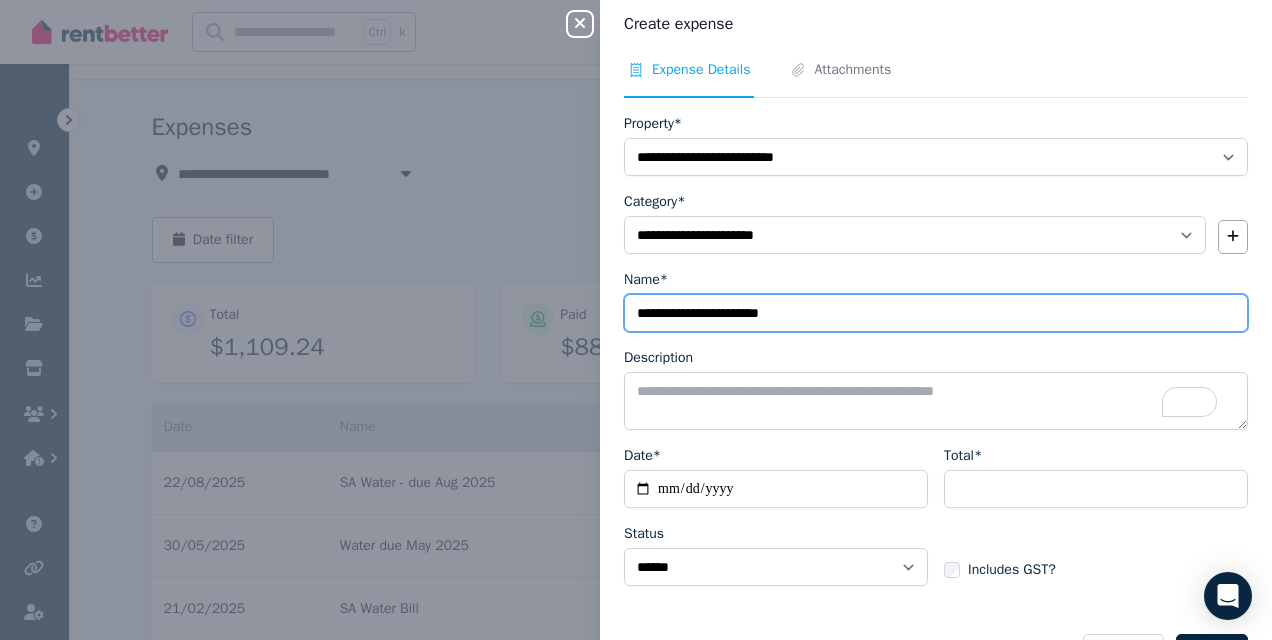 type on "**********" 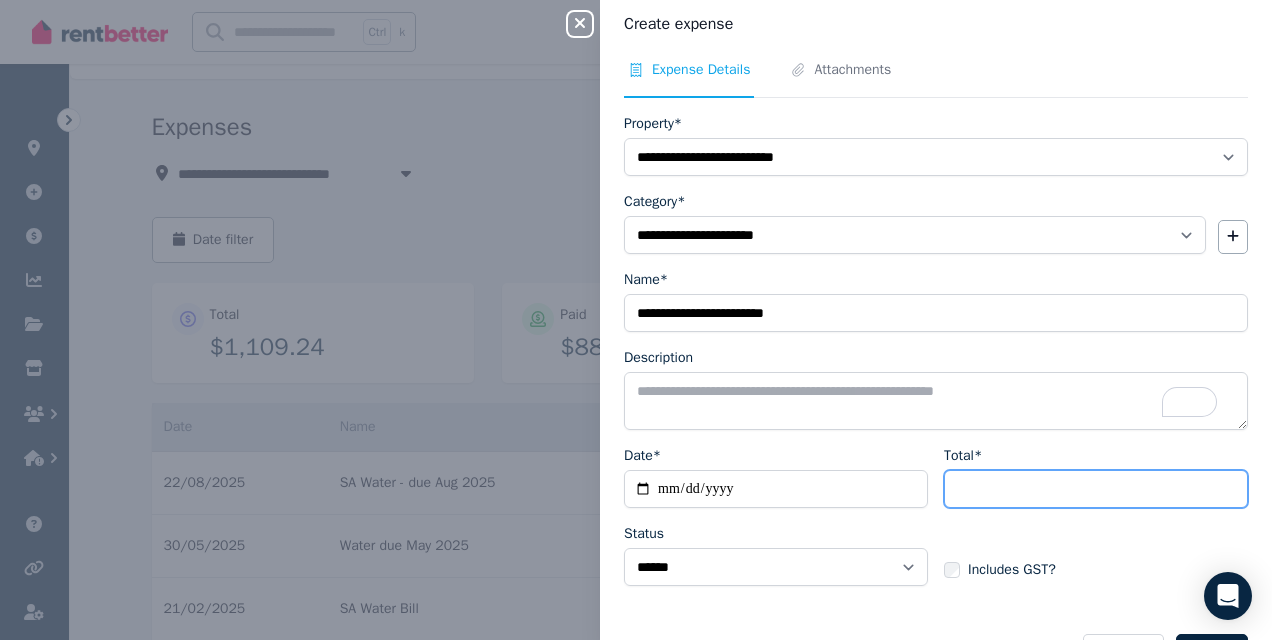 click on "Total*" at bounding box center [1096, 489] 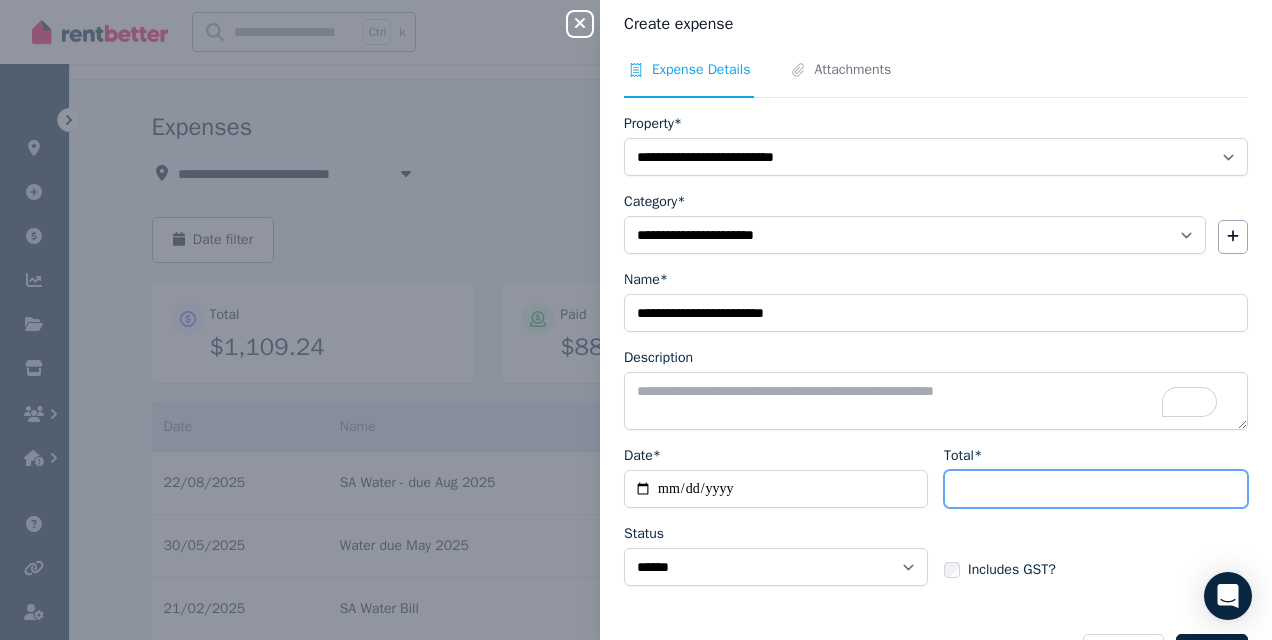 scroll, scrollTop: 68, scrollLeft: 0, axis: vertical 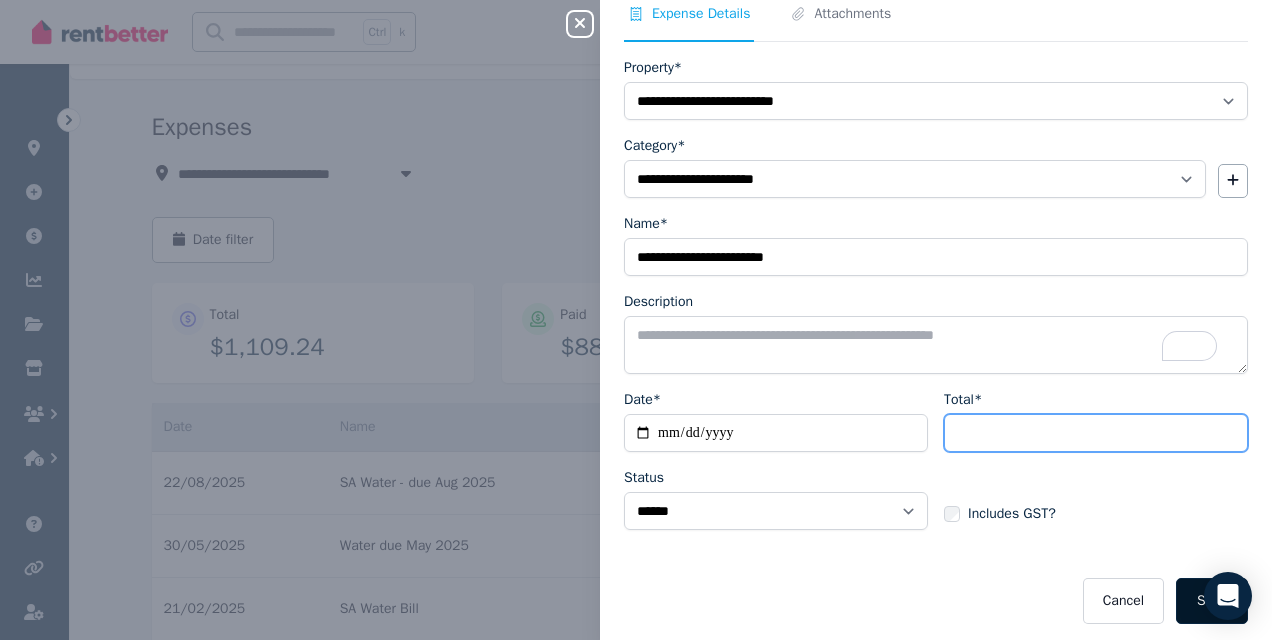 type on "*****" 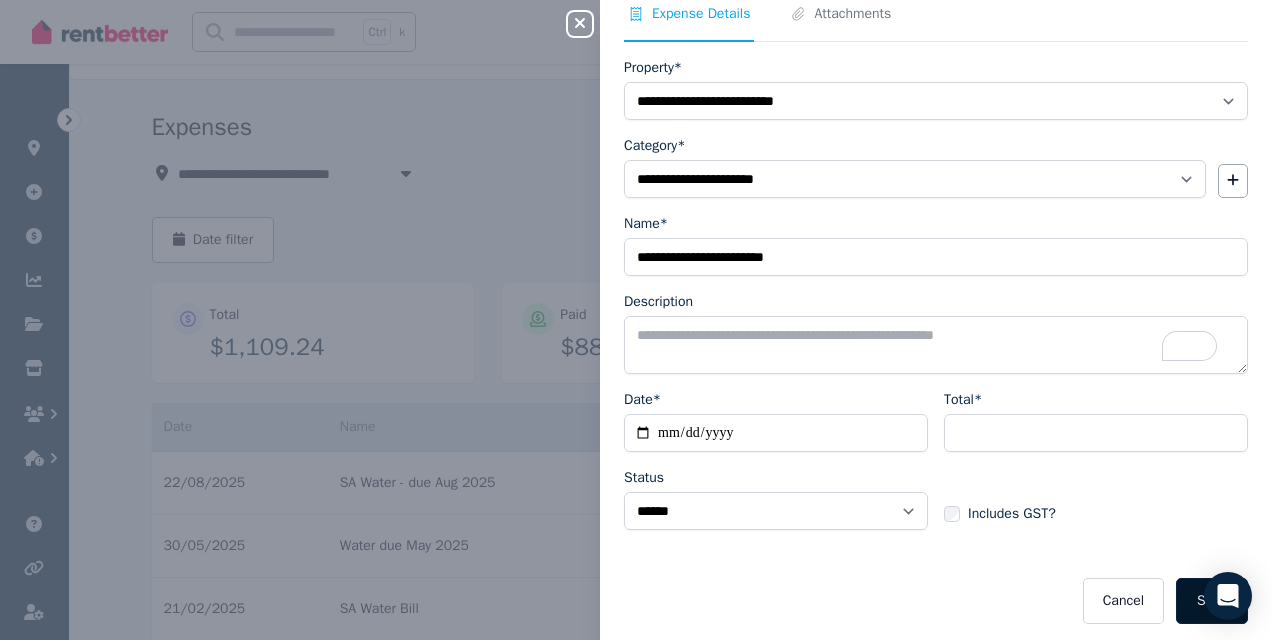click on "Save" at bounding box center (1212, 601) 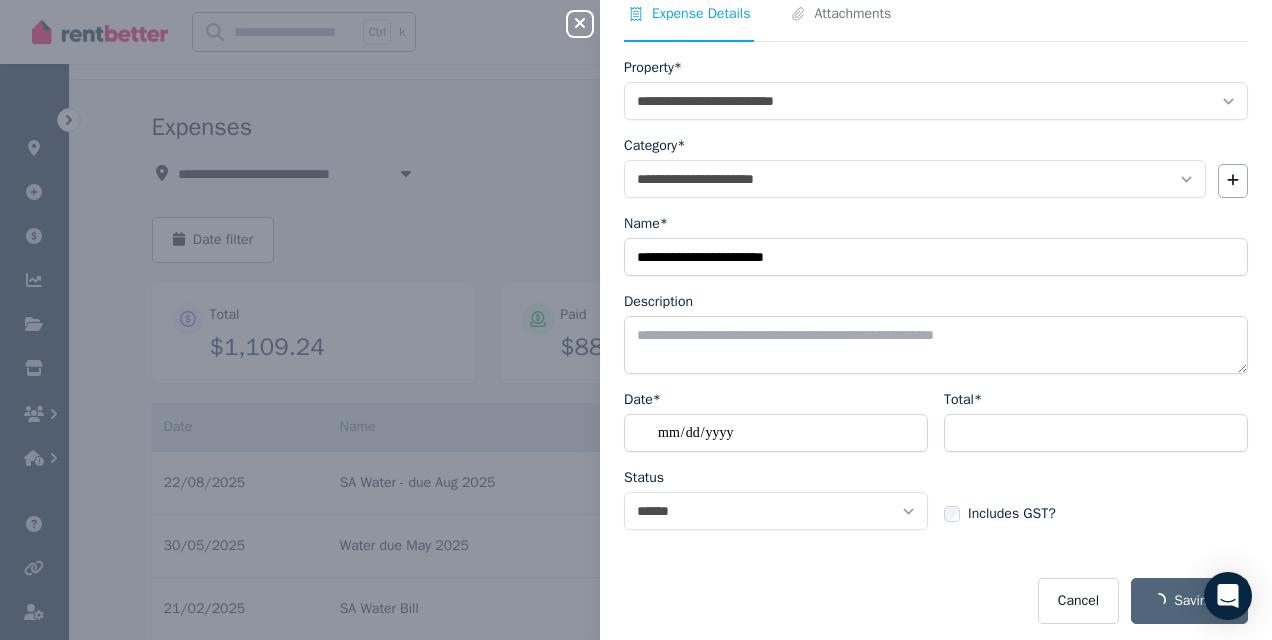select on "**********" 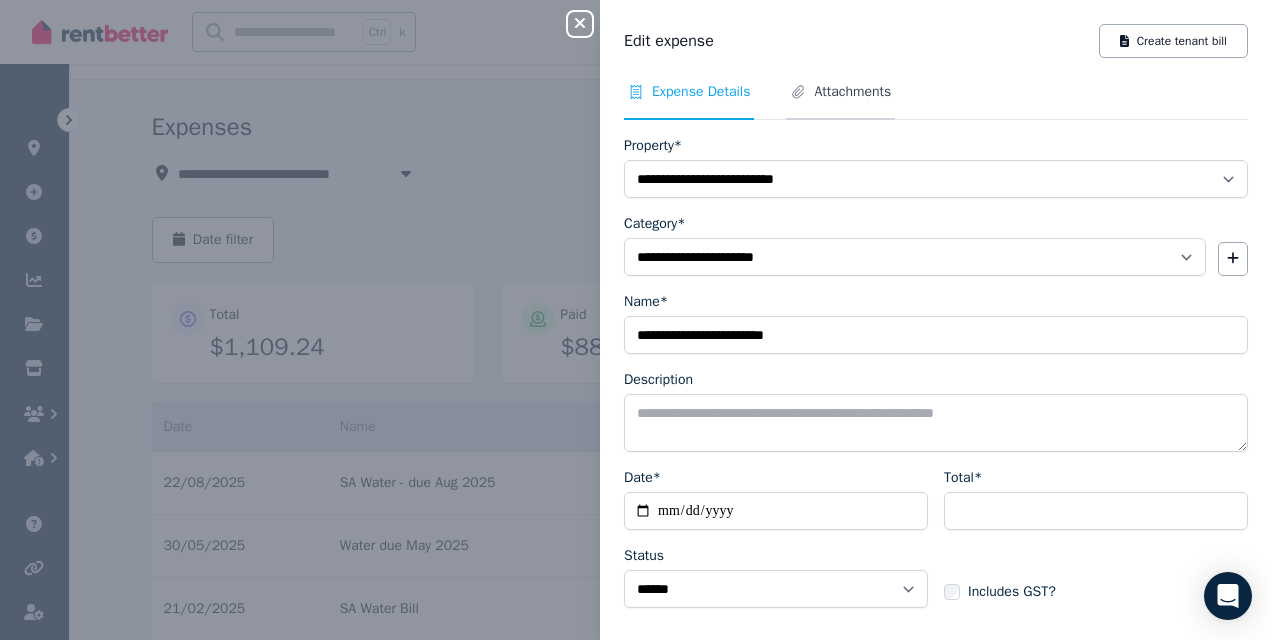 click on "Attachments" at bounding box center [840, 101] 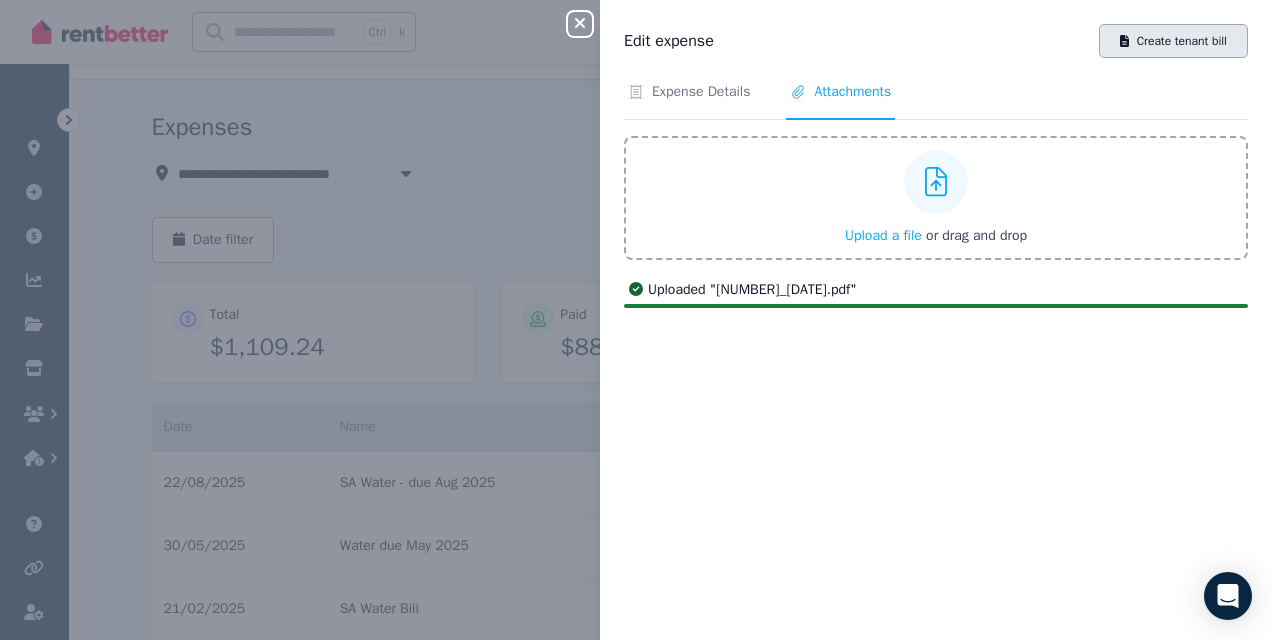click on "Create tenant bill" at bounding box center (1173, 41) 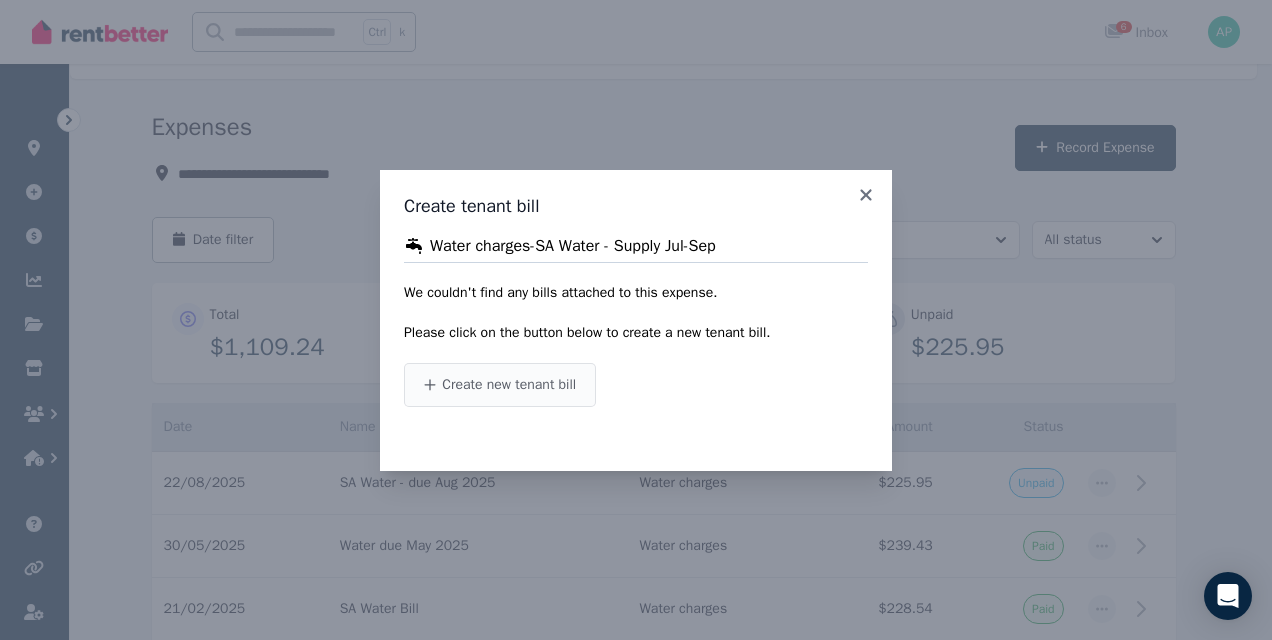 click on "Create new tenant bill" at bounding box center (509, 385) 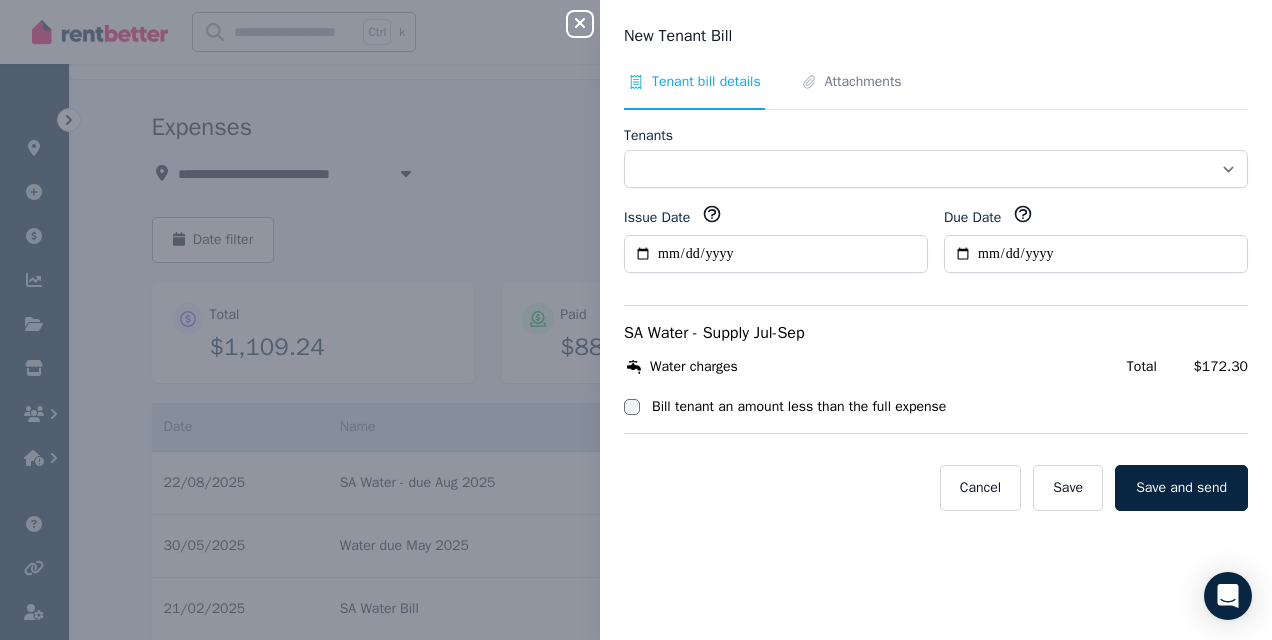 select on "**********" 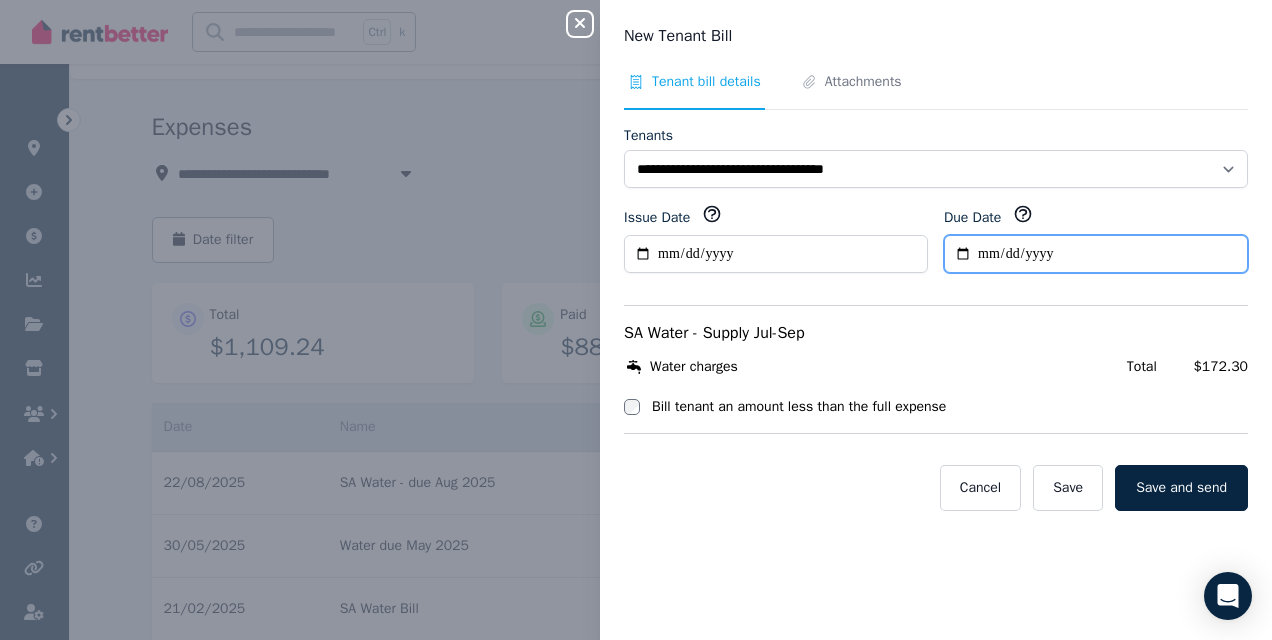 click on "Due Date" at bounding box center [1096, 254] 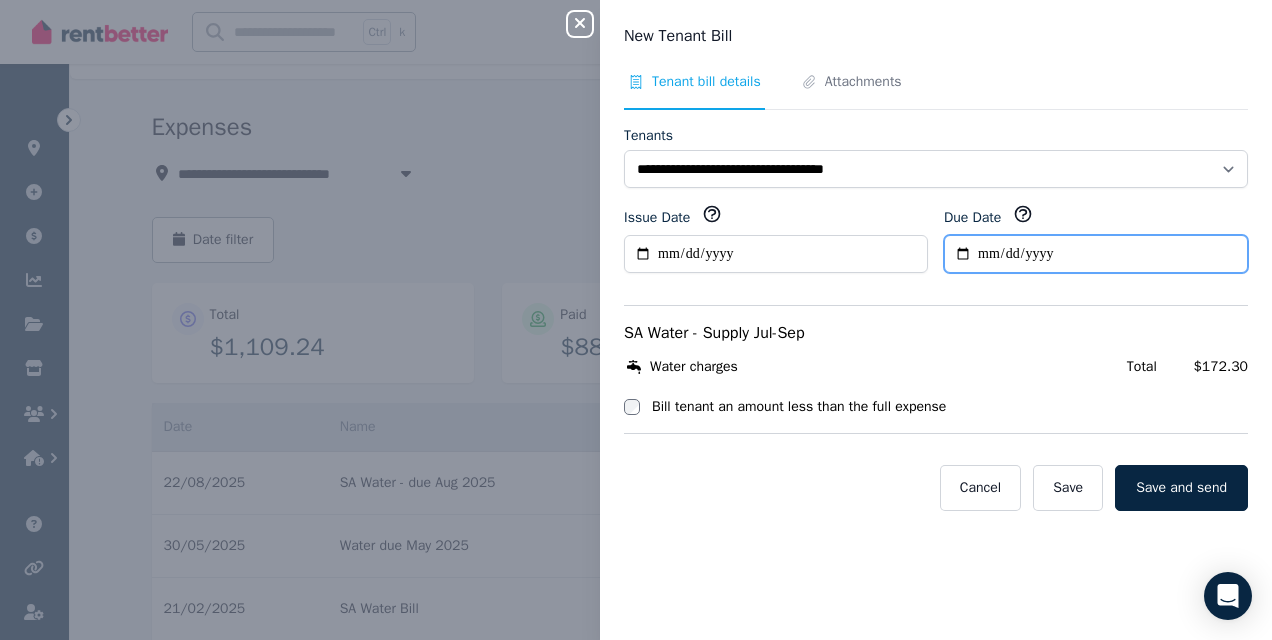 type on "**********" 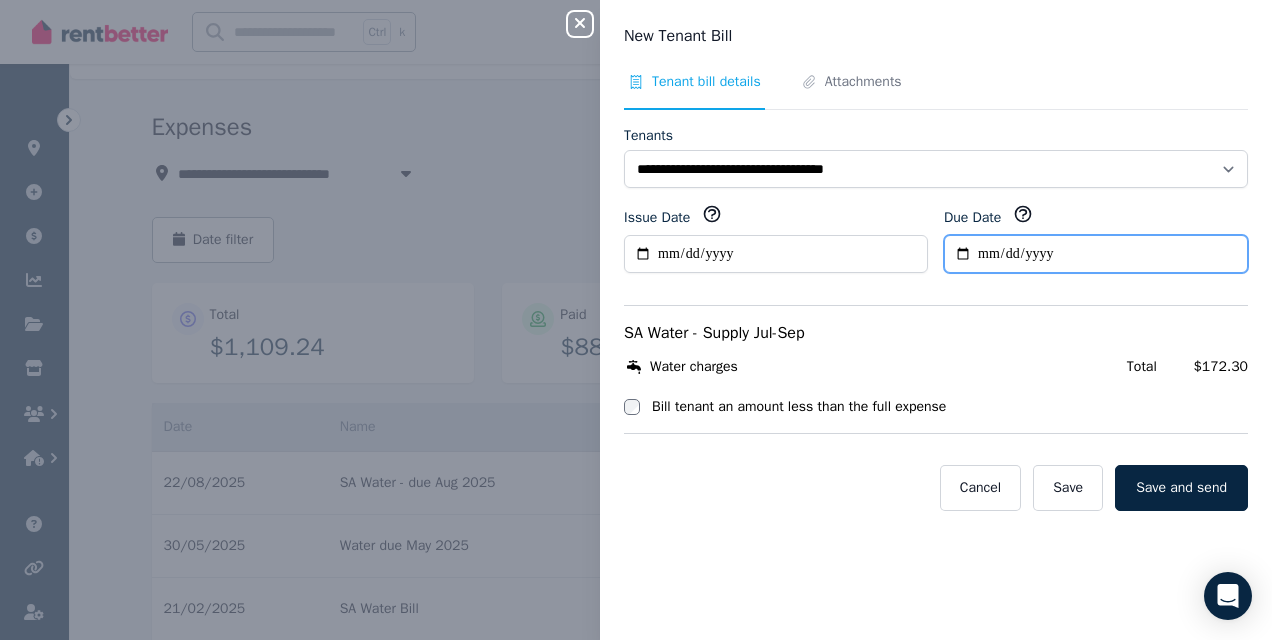 type on "**********" 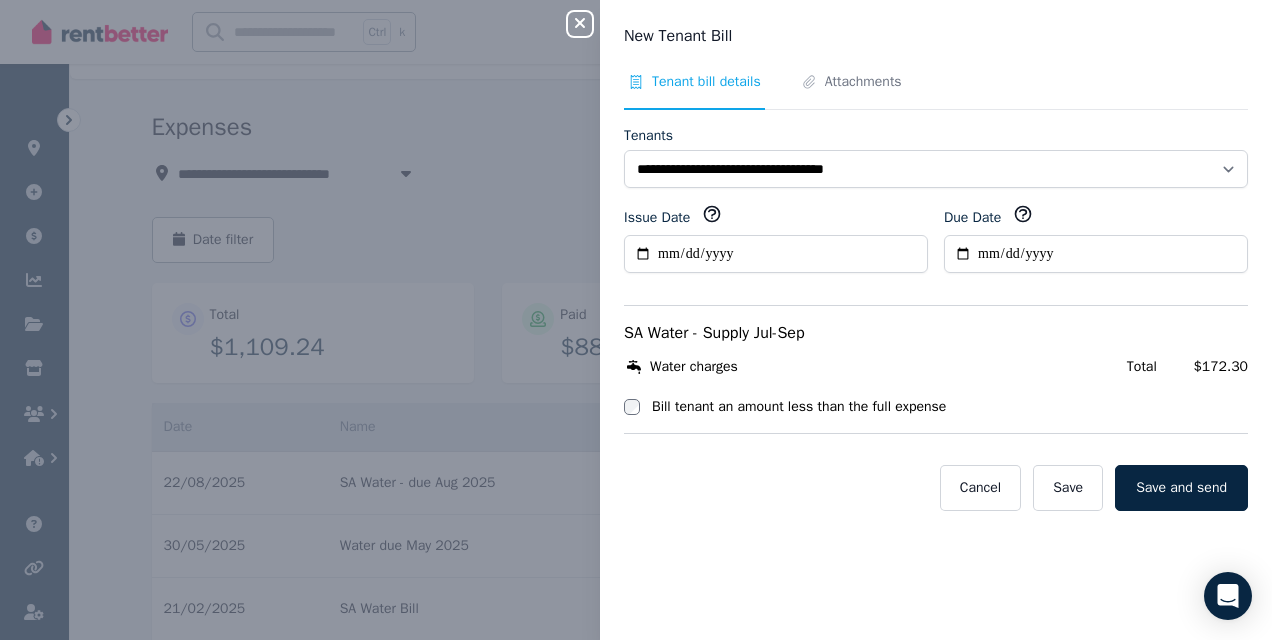 click on "Bill tenant an amount less than the full expense" at bounding box center (799, 407) 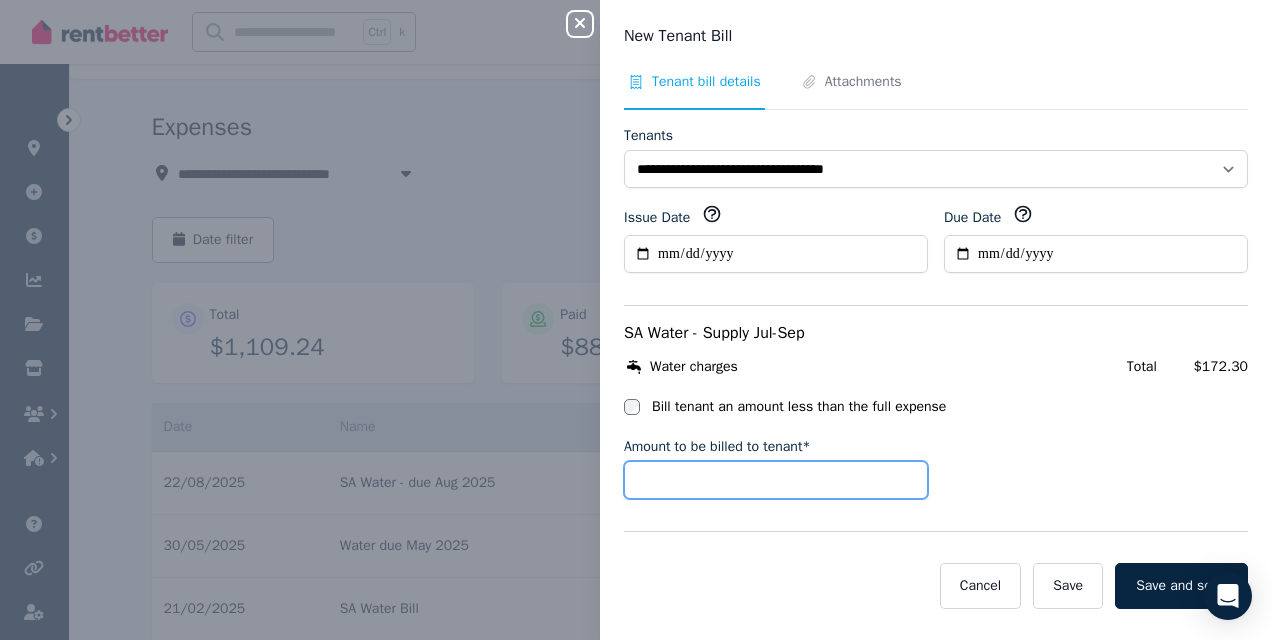 click on "Amount to be billed to tenant*" at bounding box center [776, 480] 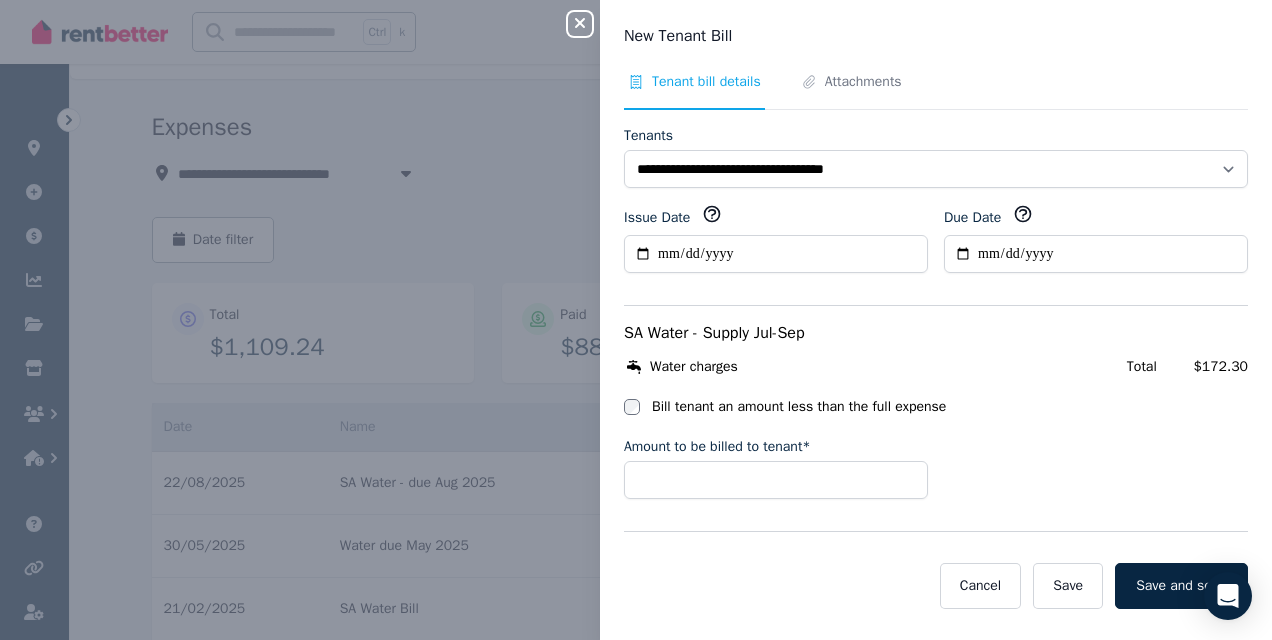 type 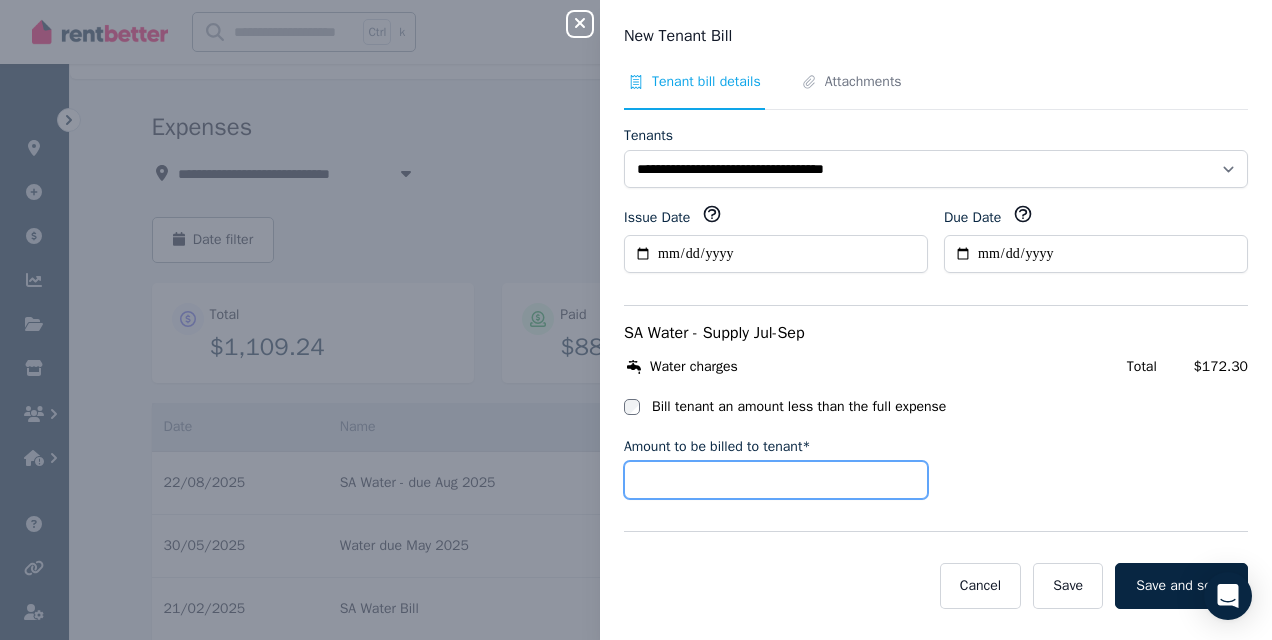 click on "Amount to be billed to tenant*" at bounding box center (776, 480) 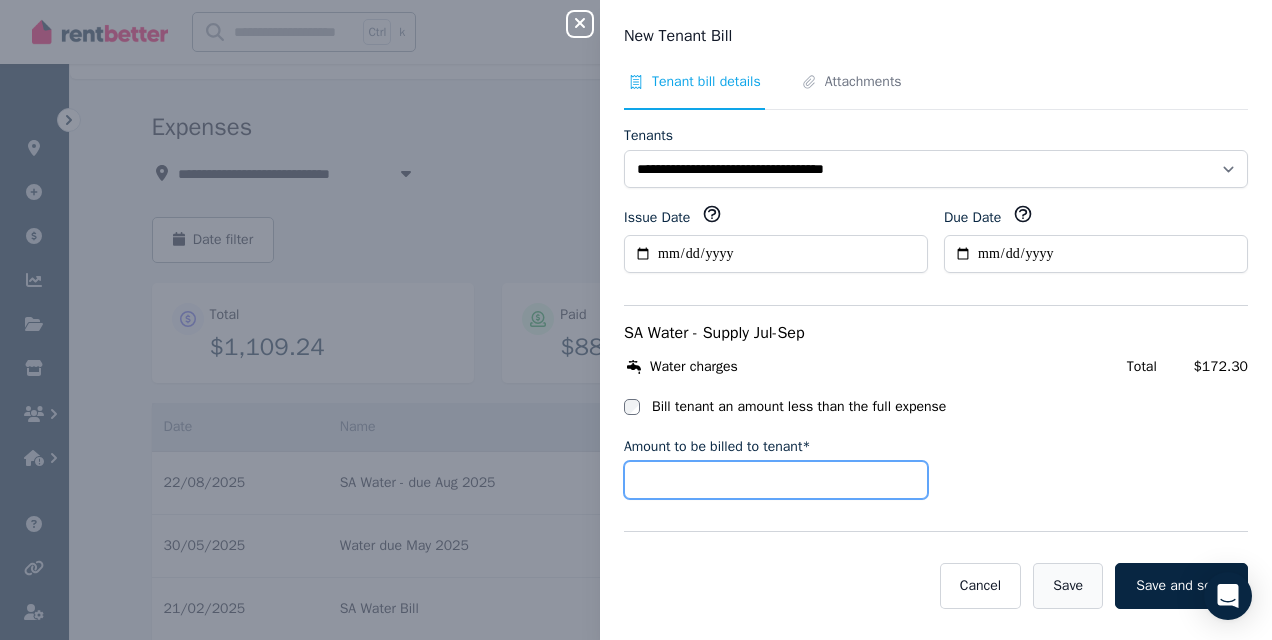 type on "*****" 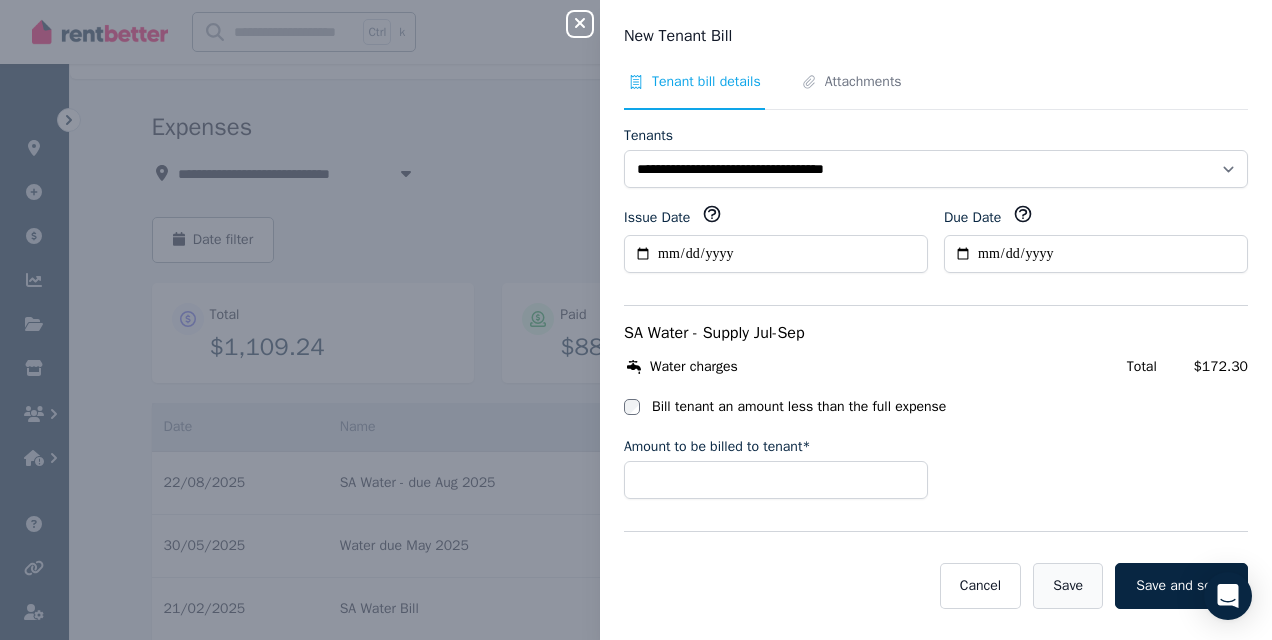 click on "Save" at bounding box center [1068, 586] 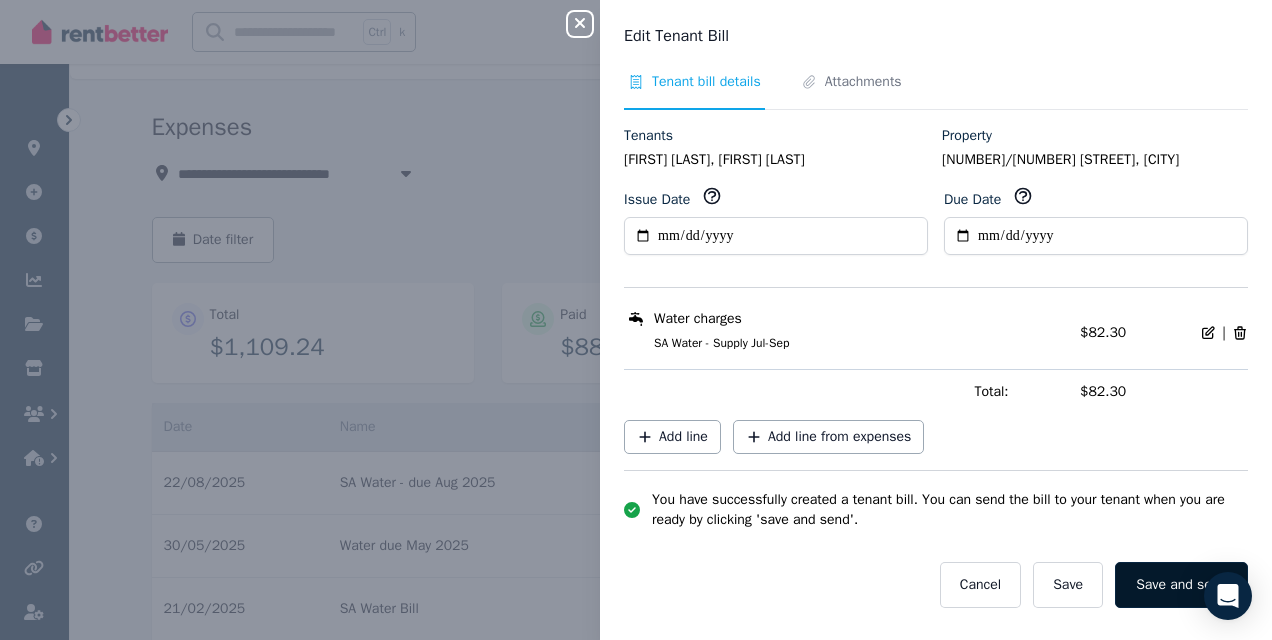 click on "Save and send" at bounding box center [1181, 585] 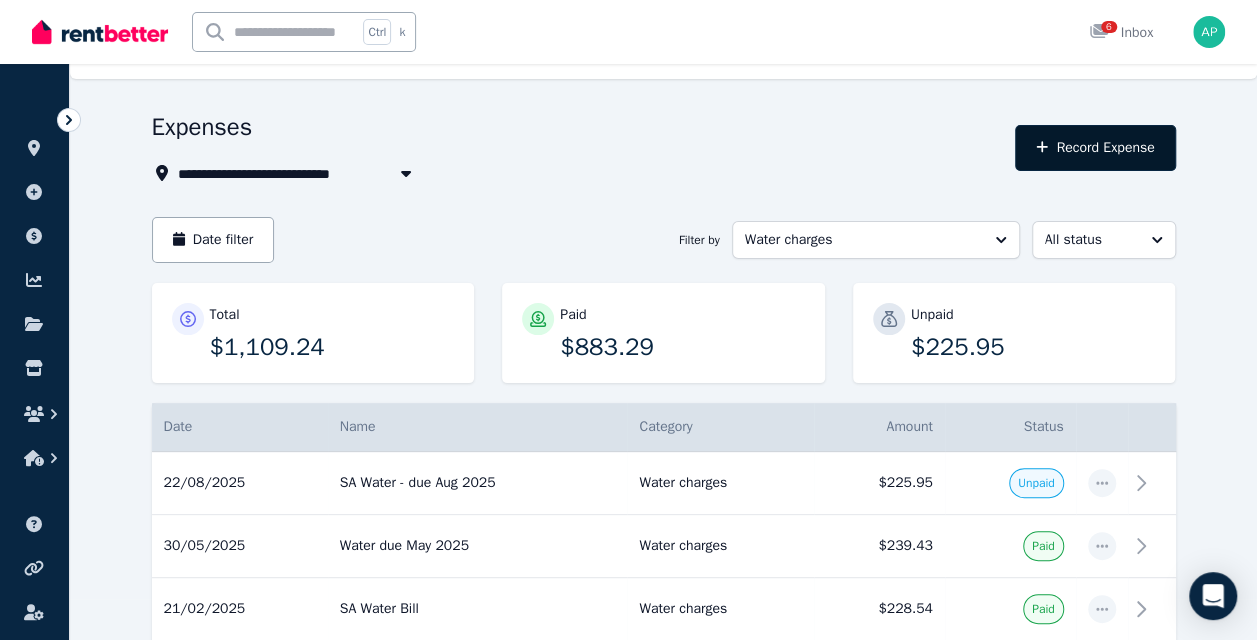 click on "Record Expense" at bounding box center [1095, 148] 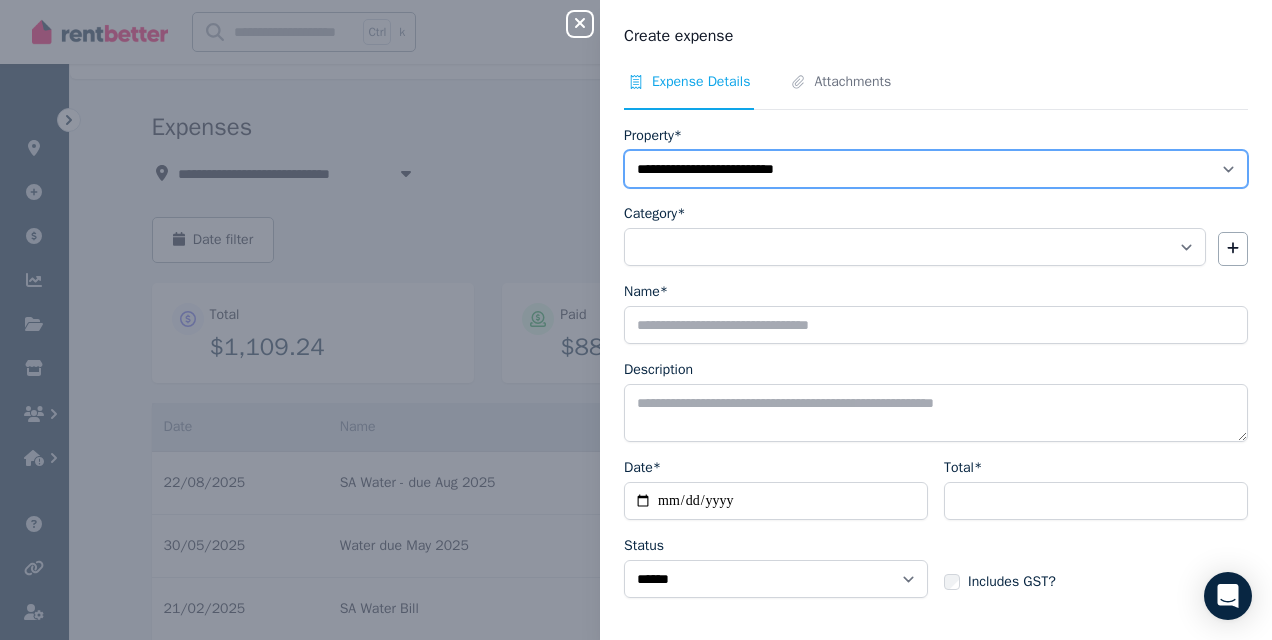 click on "**********" at bounding box center [936, 169] 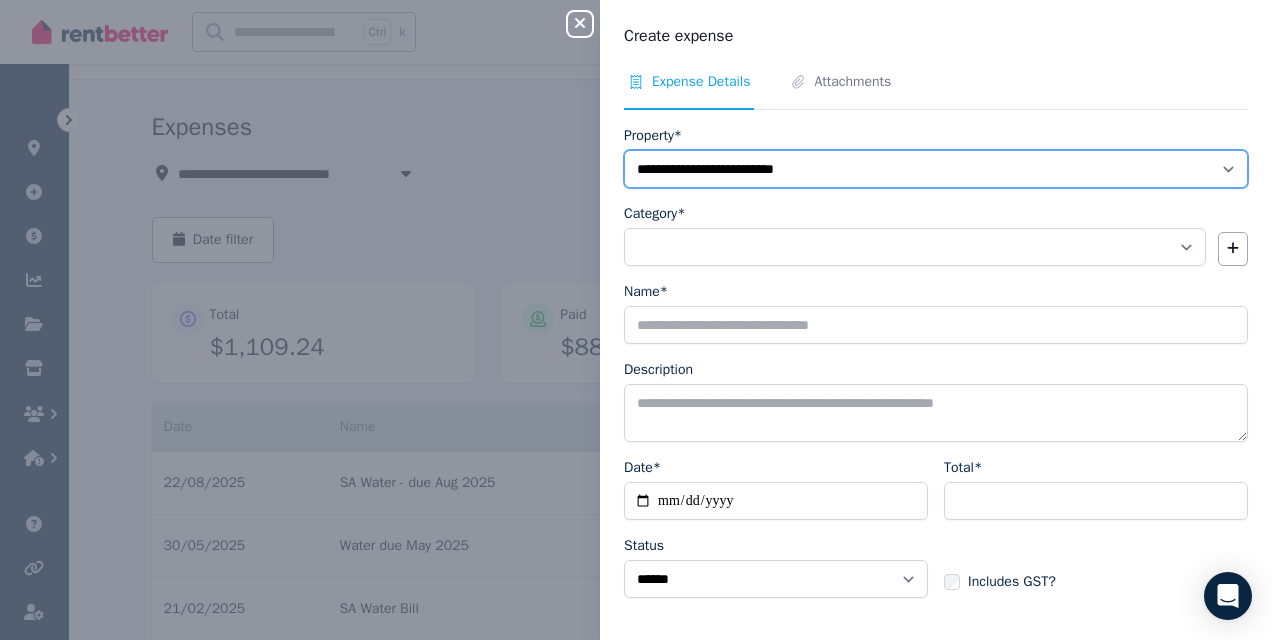 select on "**********" 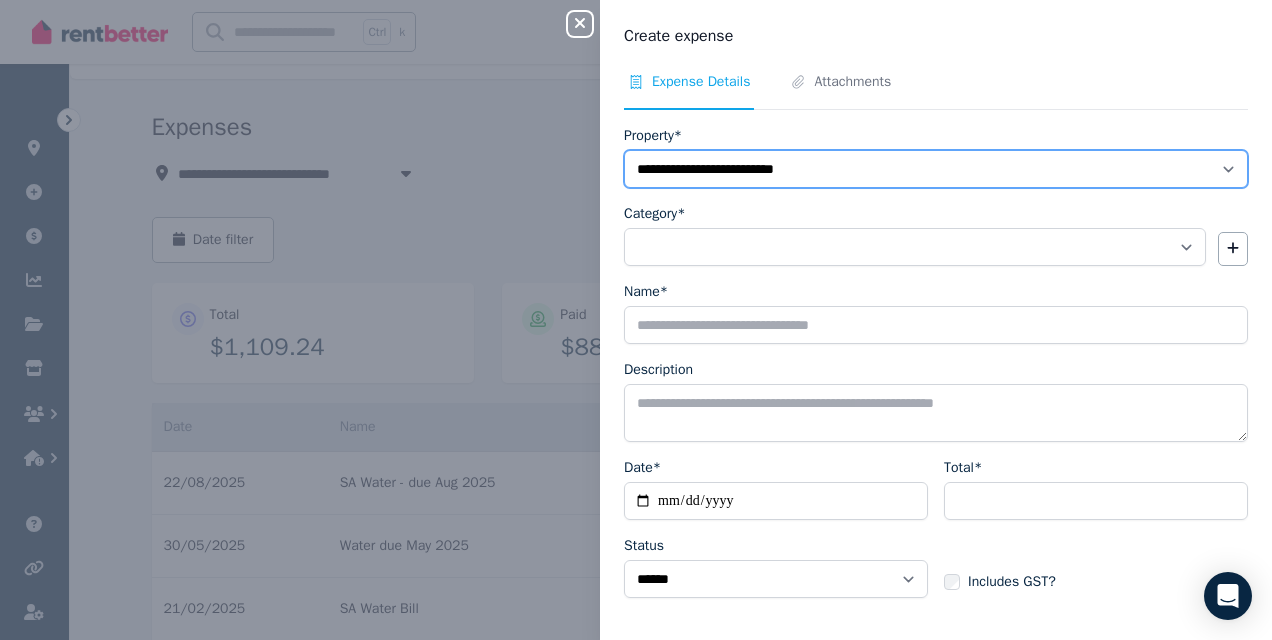 click on "**********" at bounding box center (936, 169) 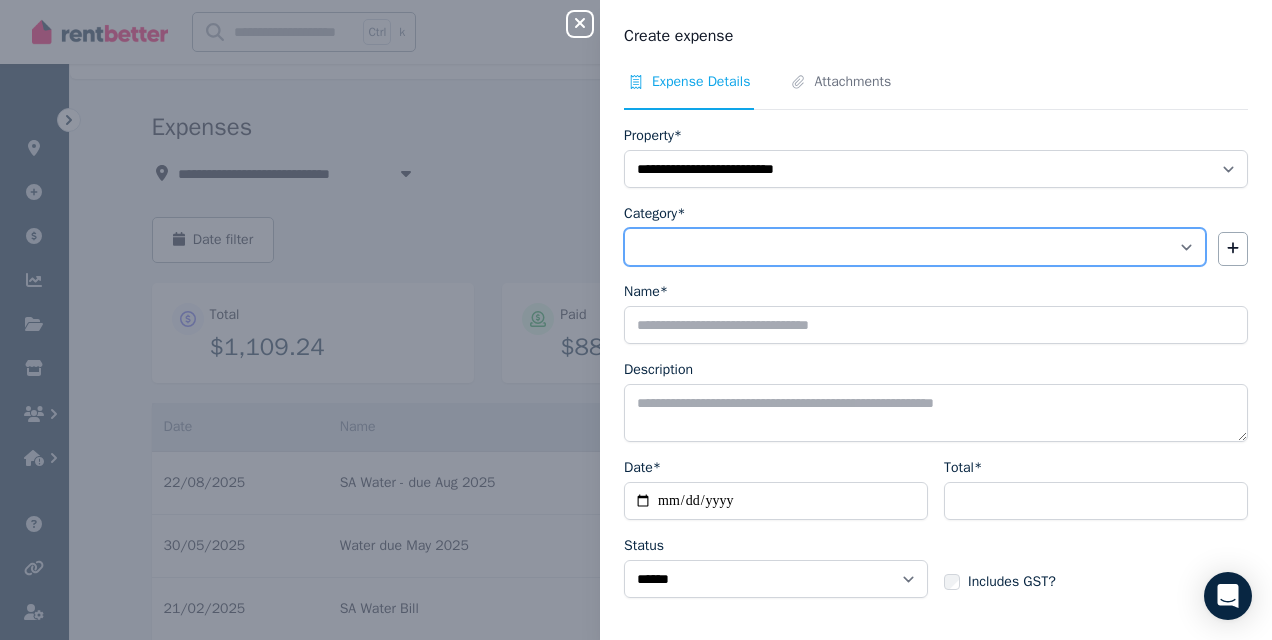 click on "**********" at bounding box center [915, 247] 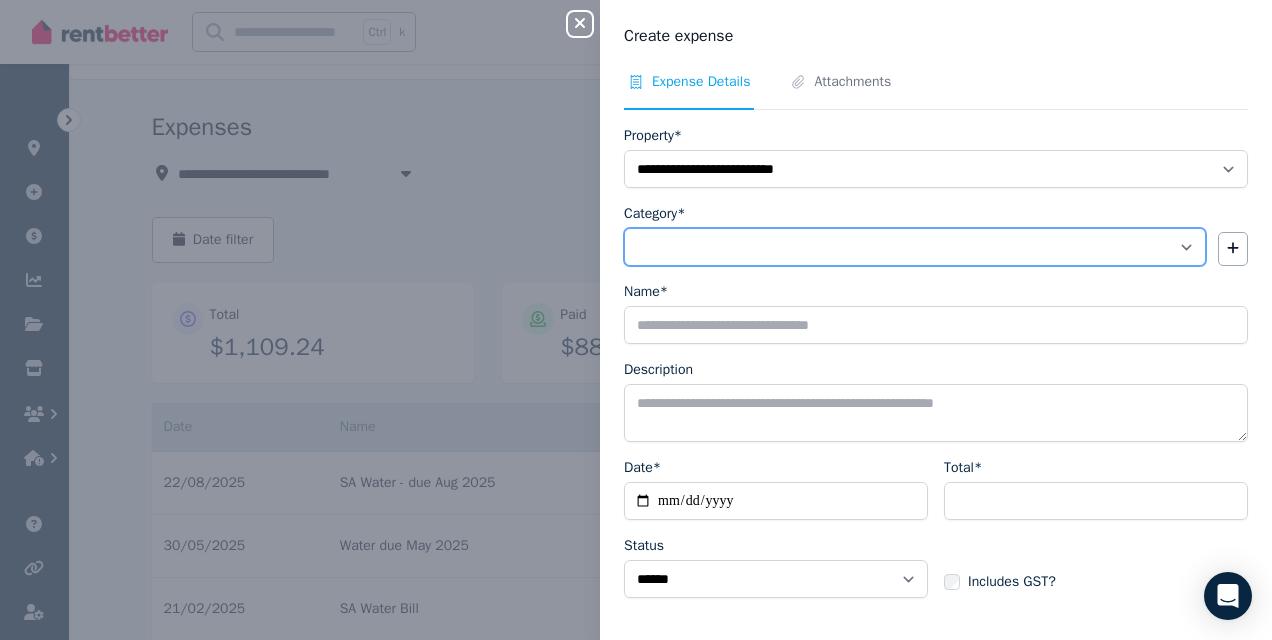 select on "**********" 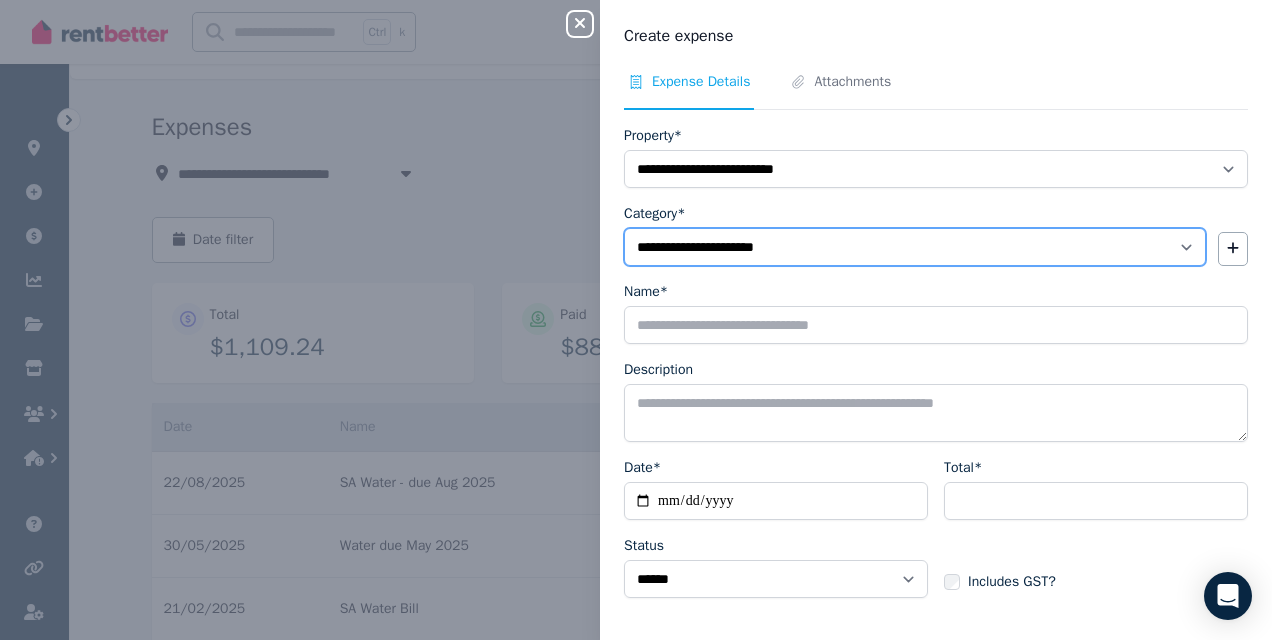 click on "**********" at bounding box center (915, 247) 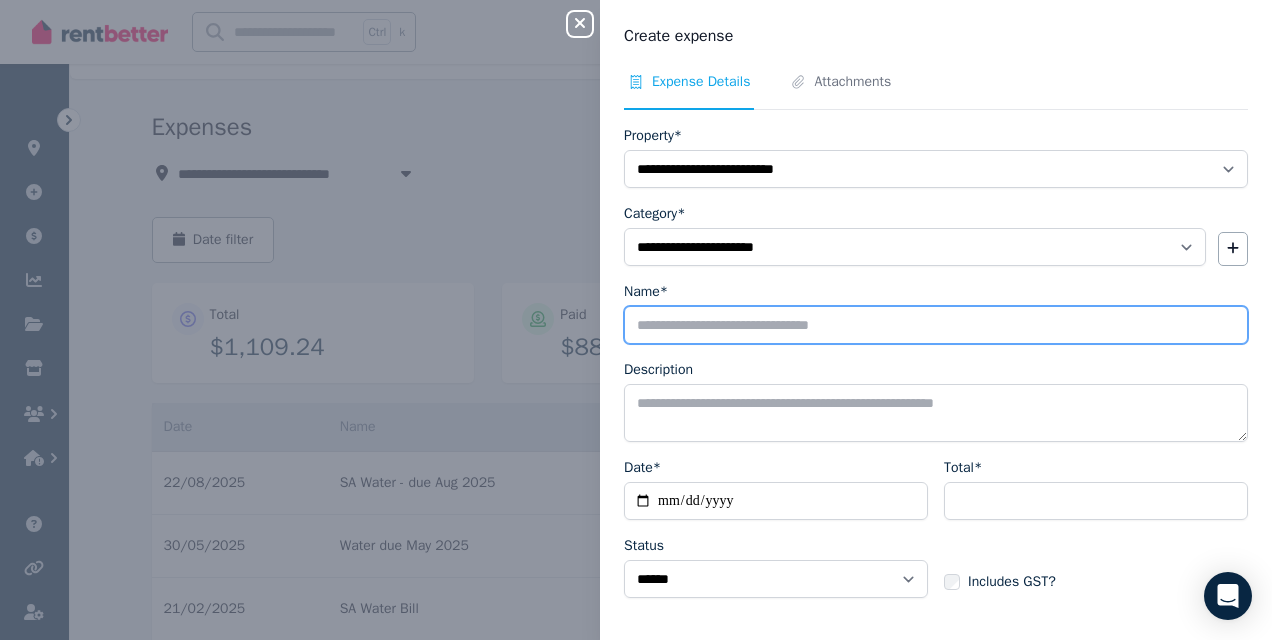 click on "Name*" at bounding box center [936, 325] 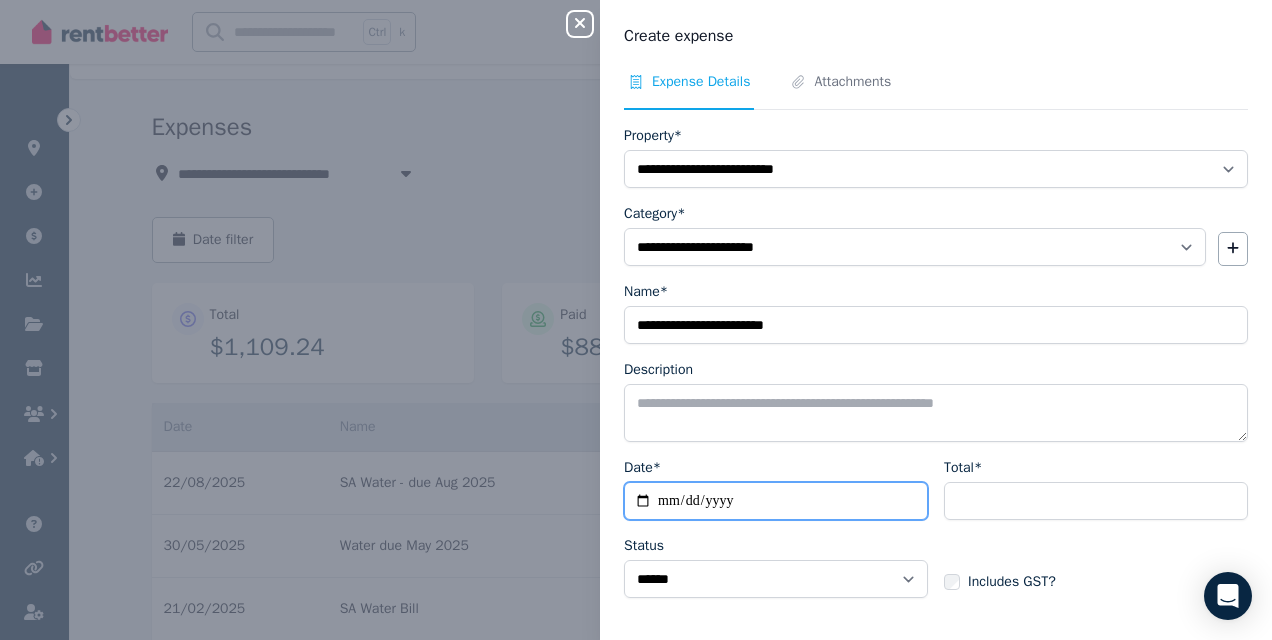 type on "**********" 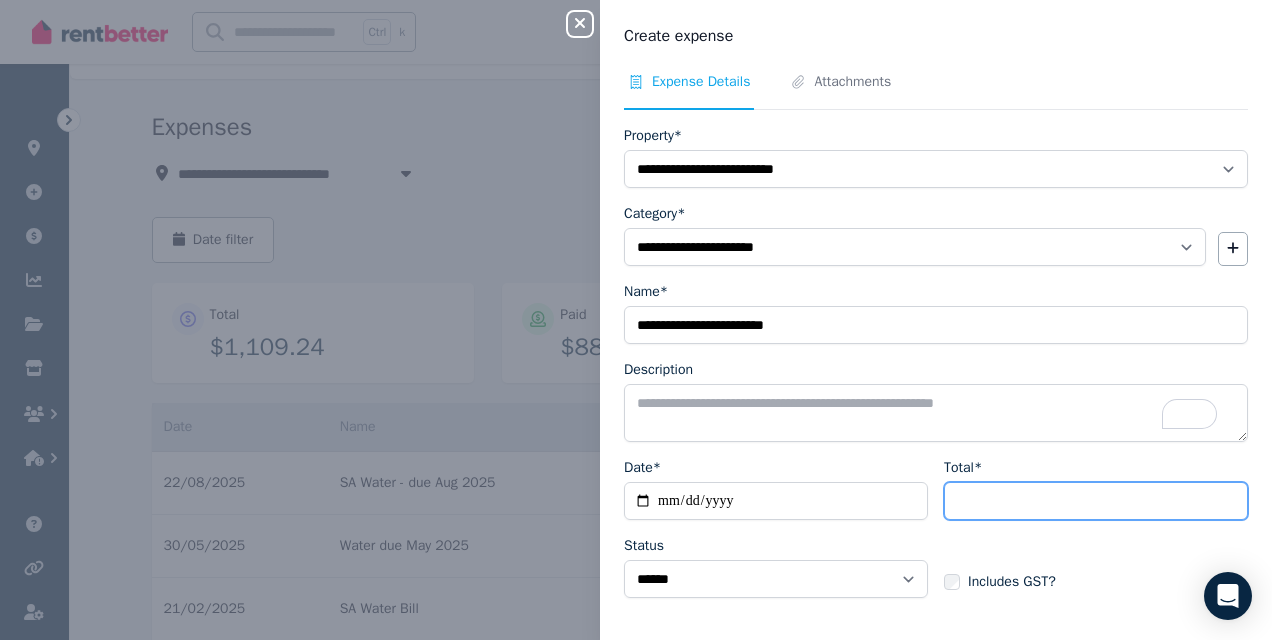 click on "Total*" at bounding box center (1096, 501) 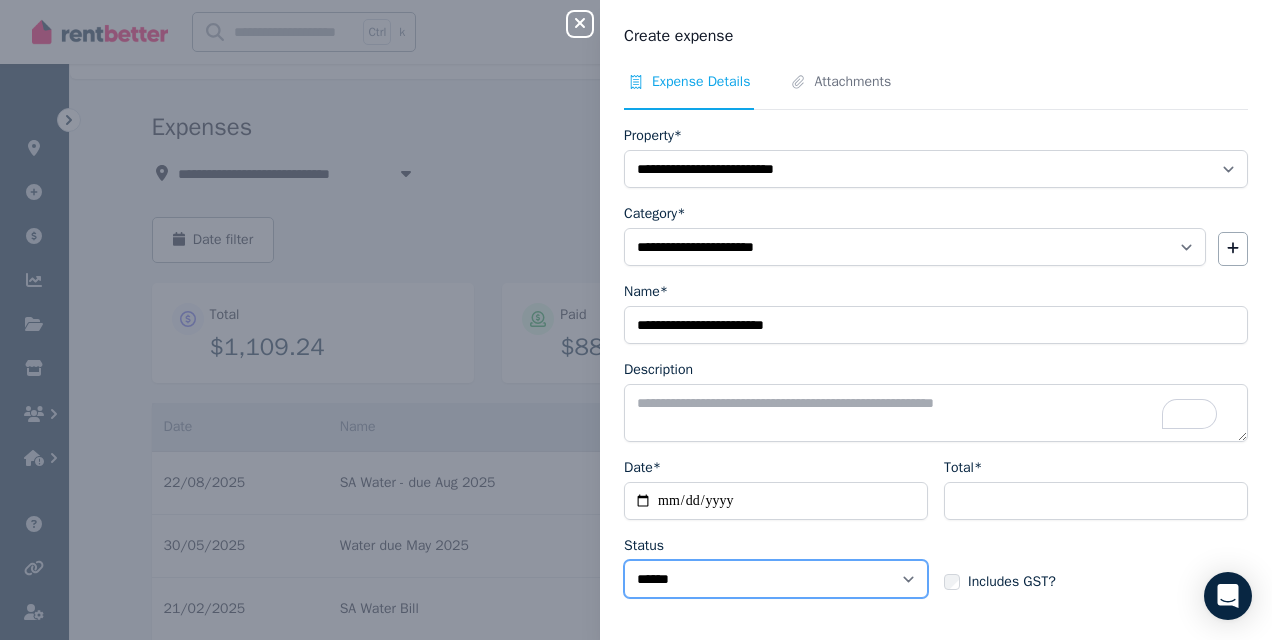click on "****** ****" at bounding box center [776, 579] 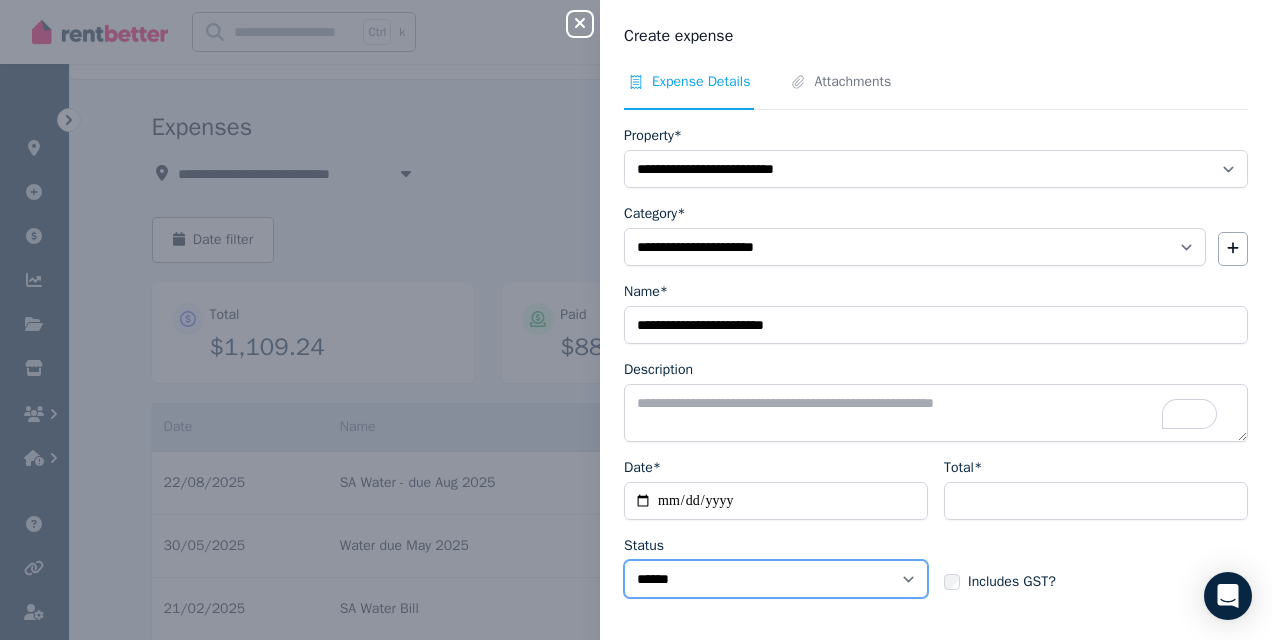select on "**********" 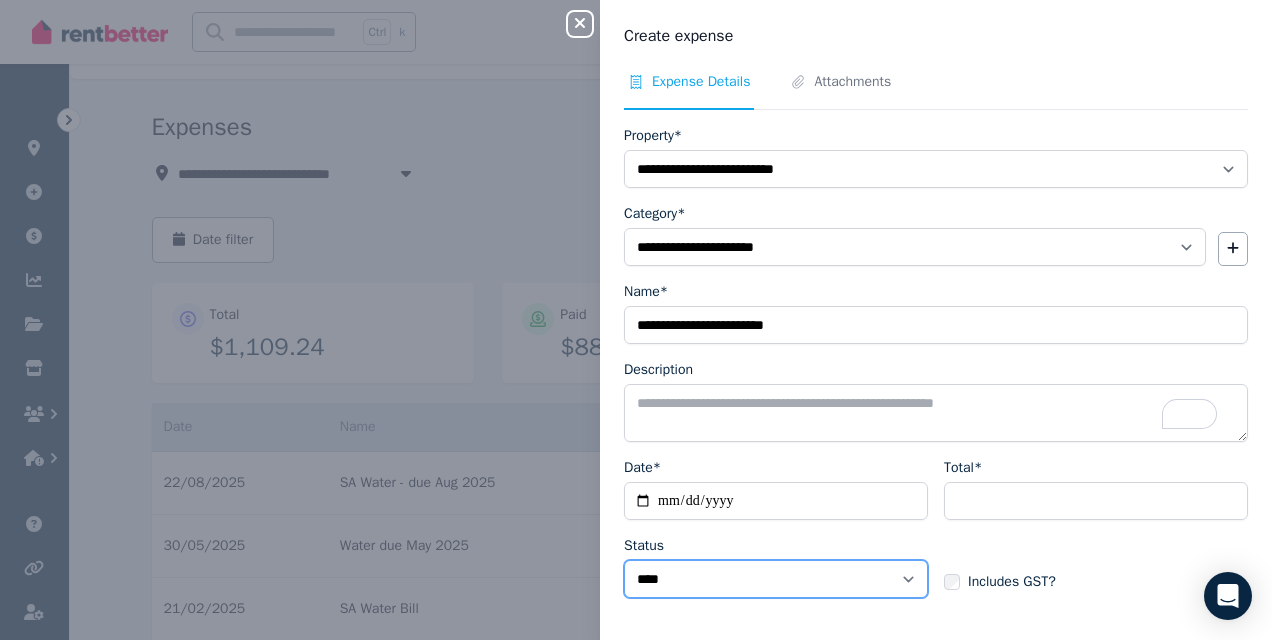 click on "****** ****" at bounding box center (776, 579) 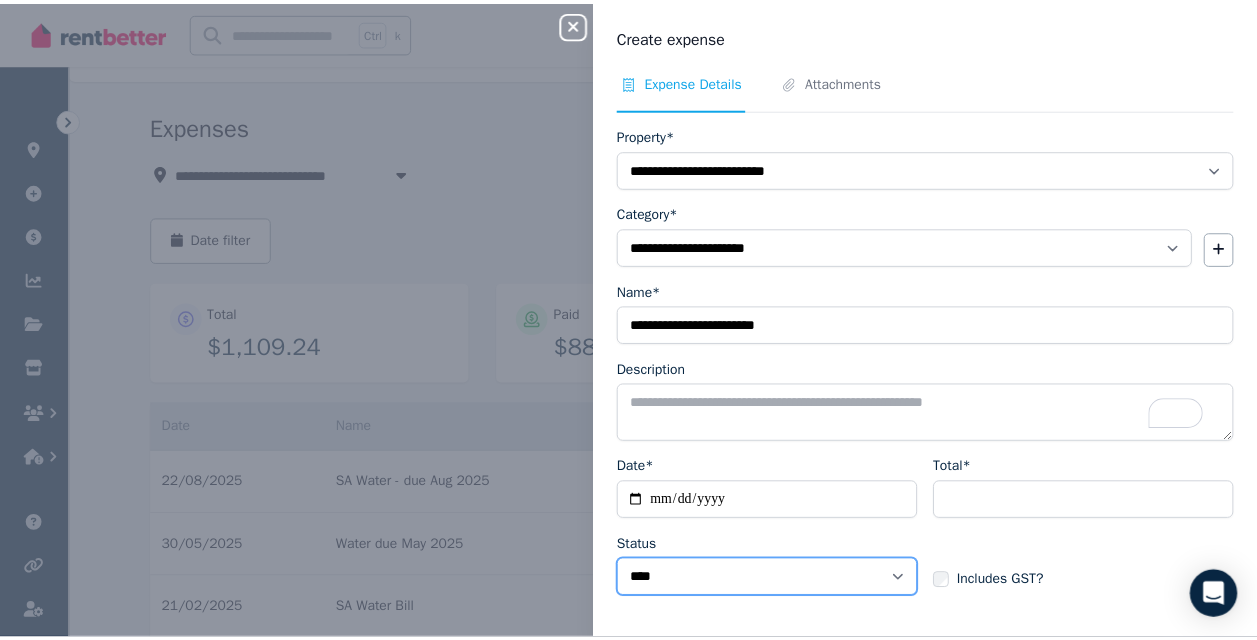 scroll, scrollTop: 71, scrollLeft: 0, axis: vertical 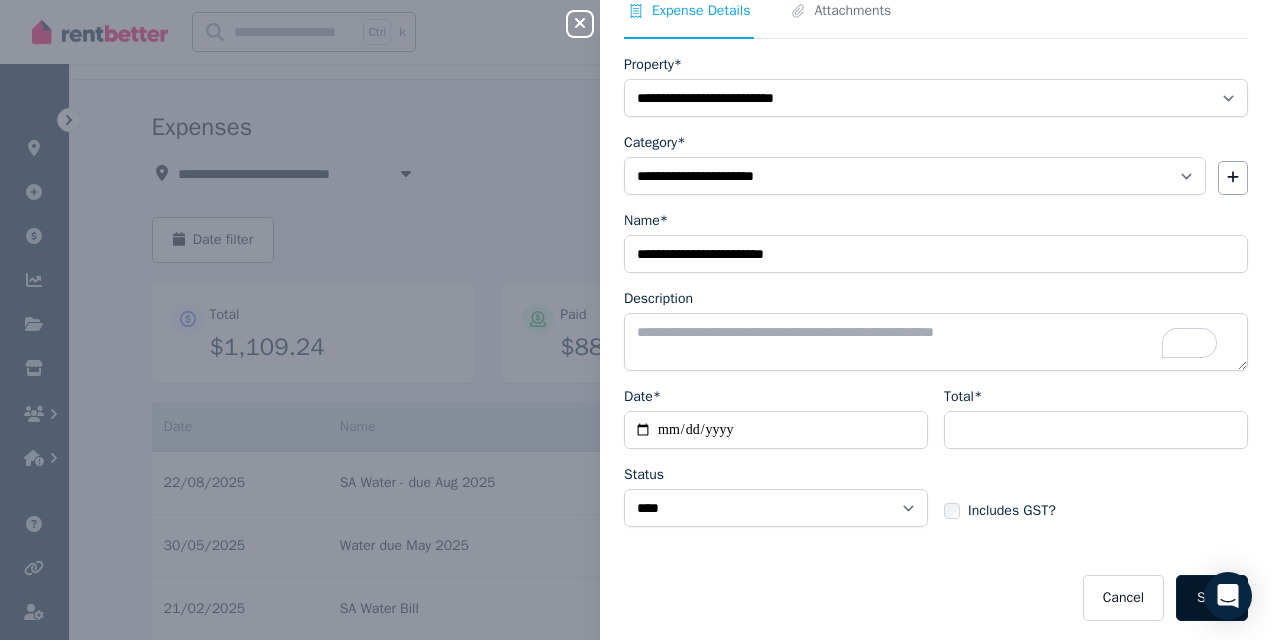 click on "Save" at bounding box center [1212, 598] 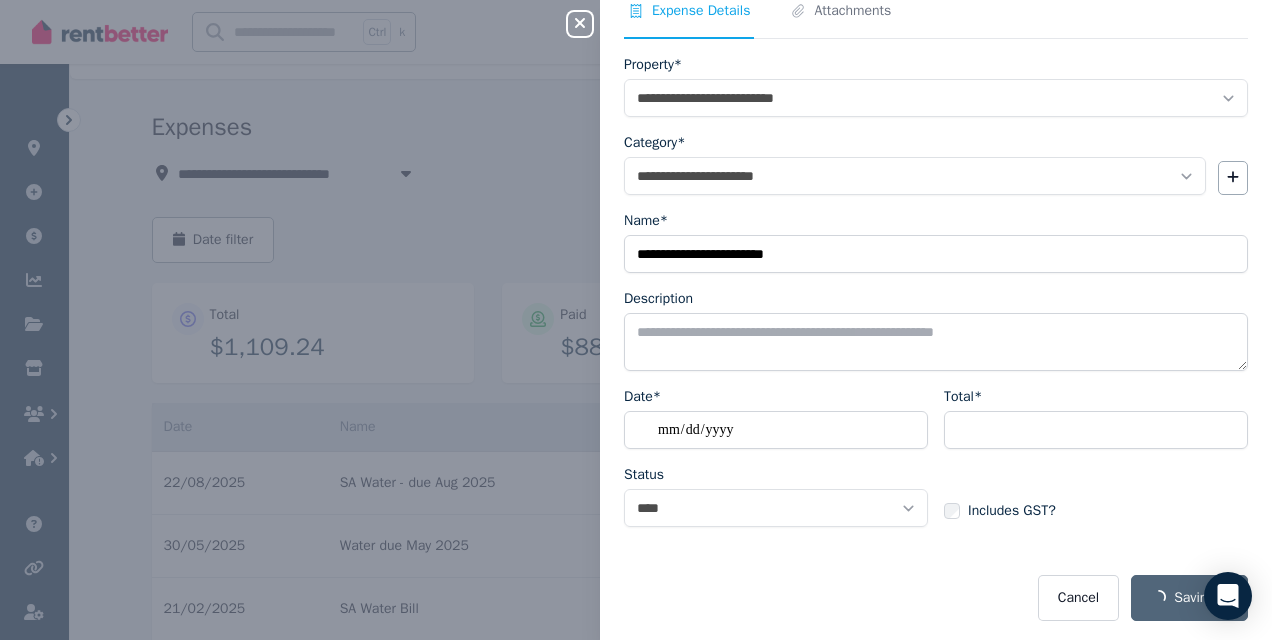 select on "**********" 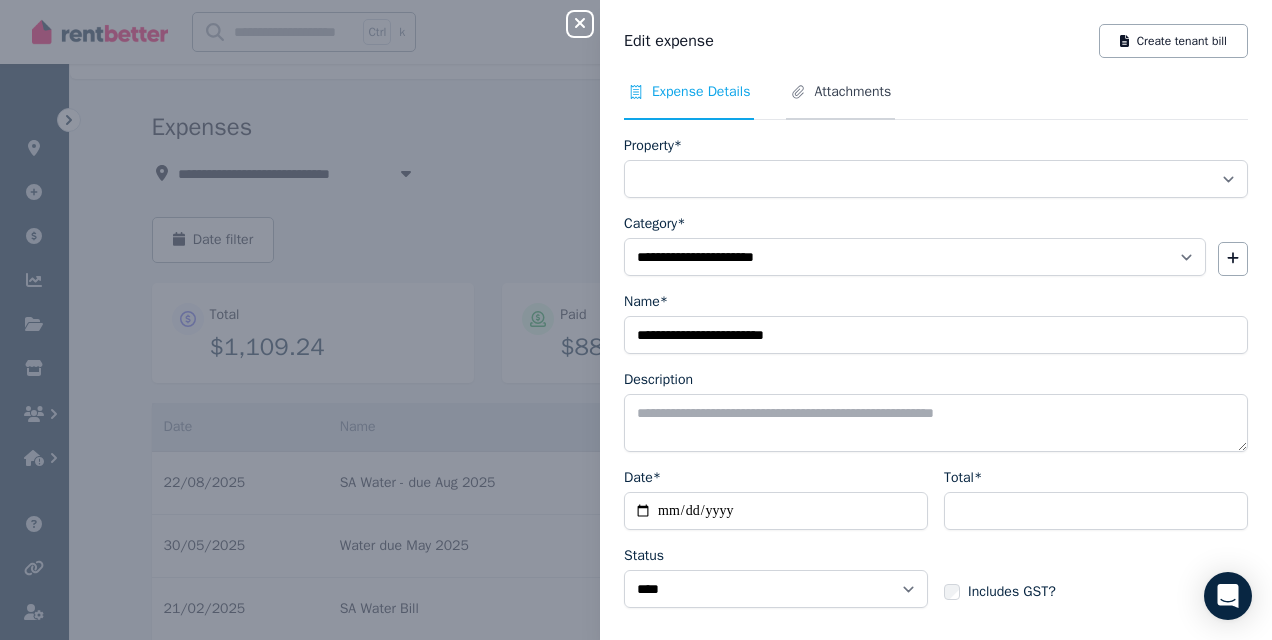 select on "**********" 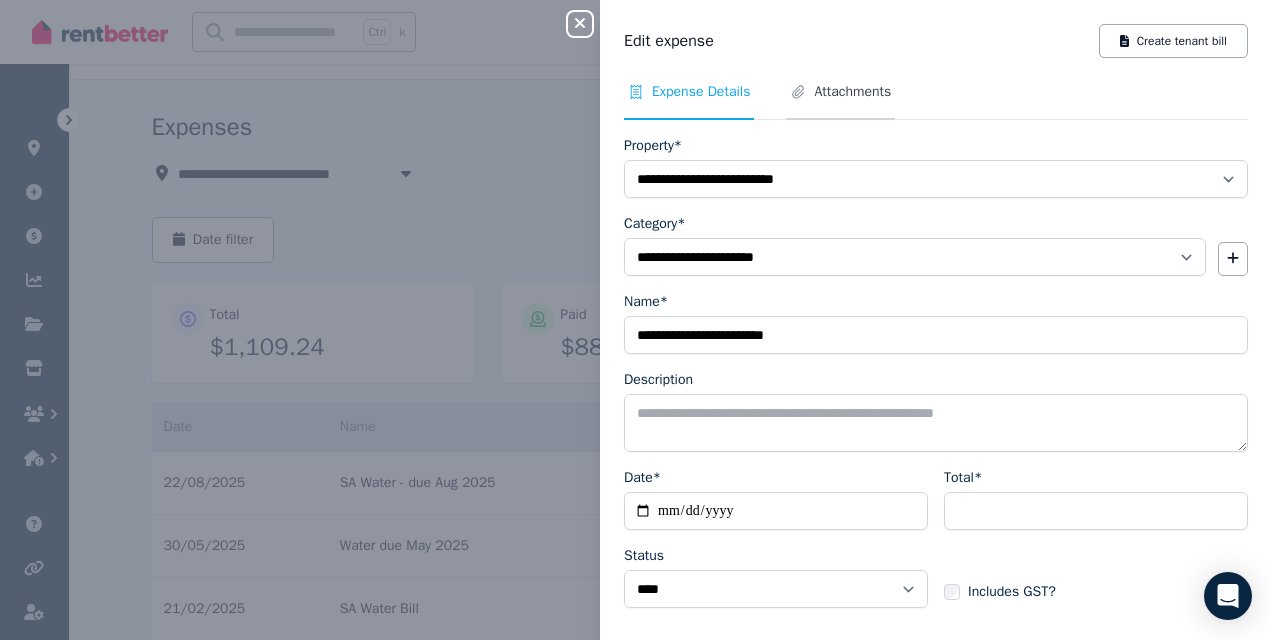 click on "Attachments" at bounding box center (852, 92) 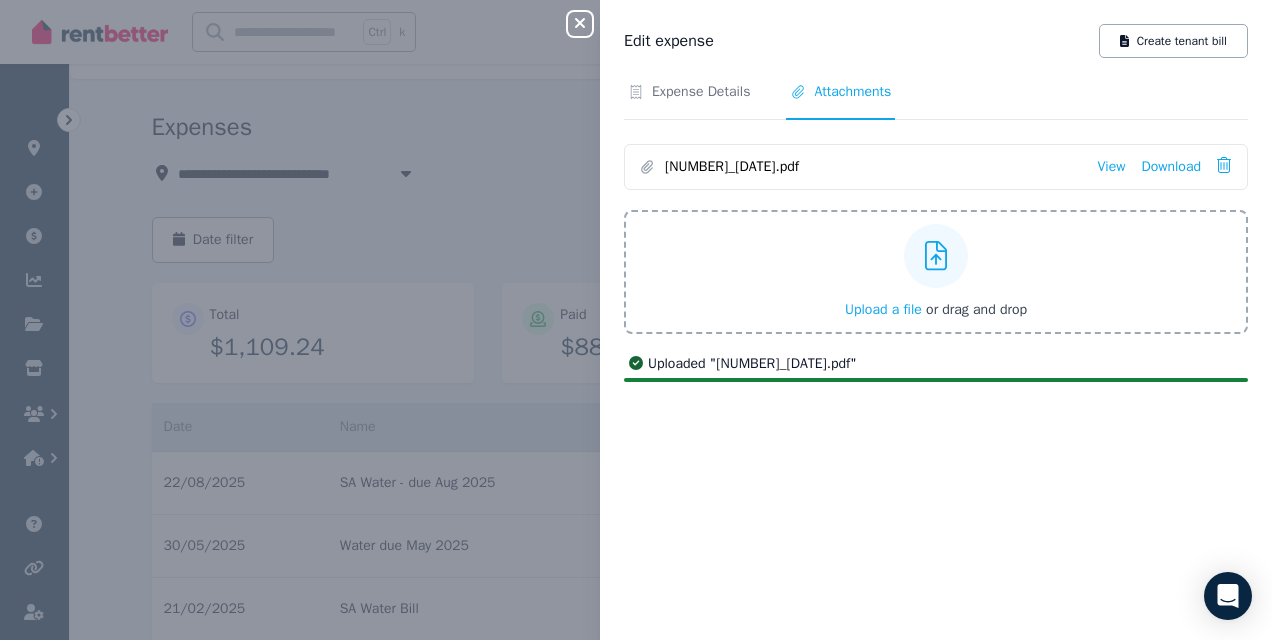 click 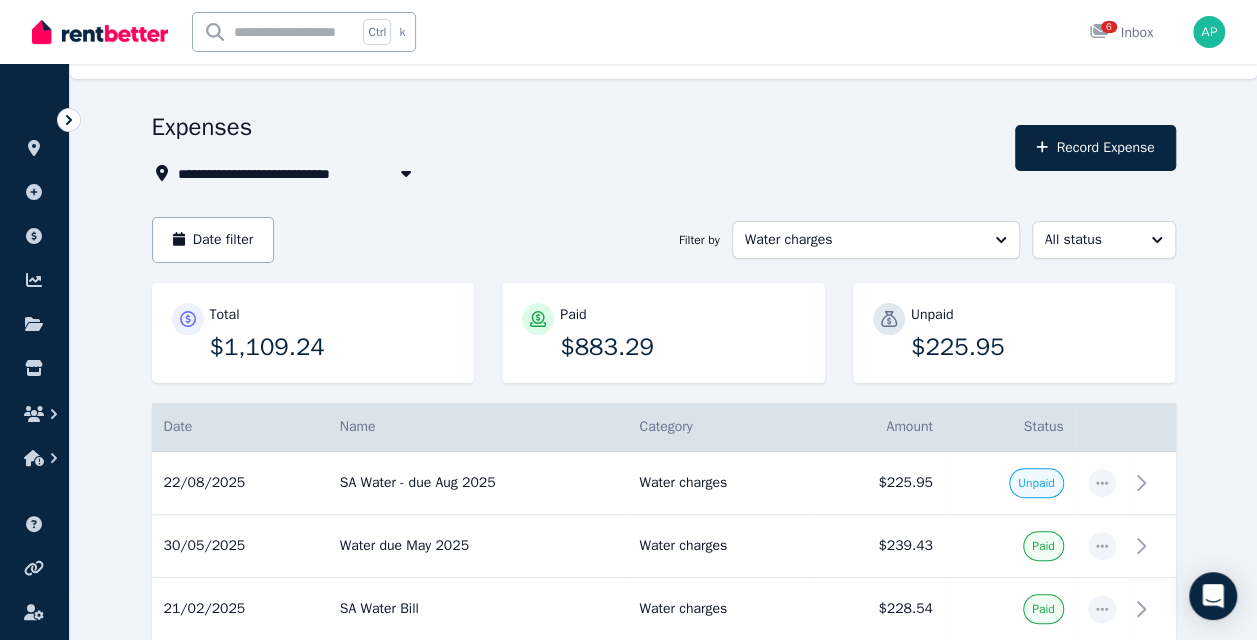 click on "[NUMBER]/[NUMBER] [STREET], [SUBURB]" at bounding box center (314, 173) 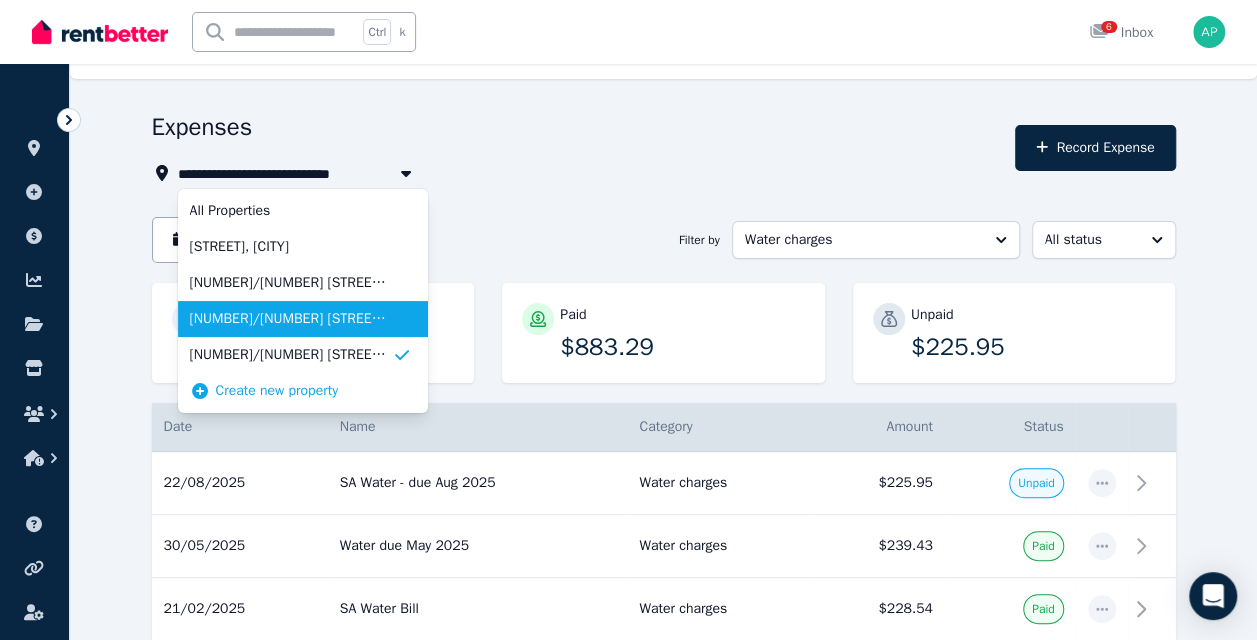 click on "[NUMBER]/[NUMBER]-[NUMBER] [STREET], [SUBURB]" at bounding box center [303, 319] 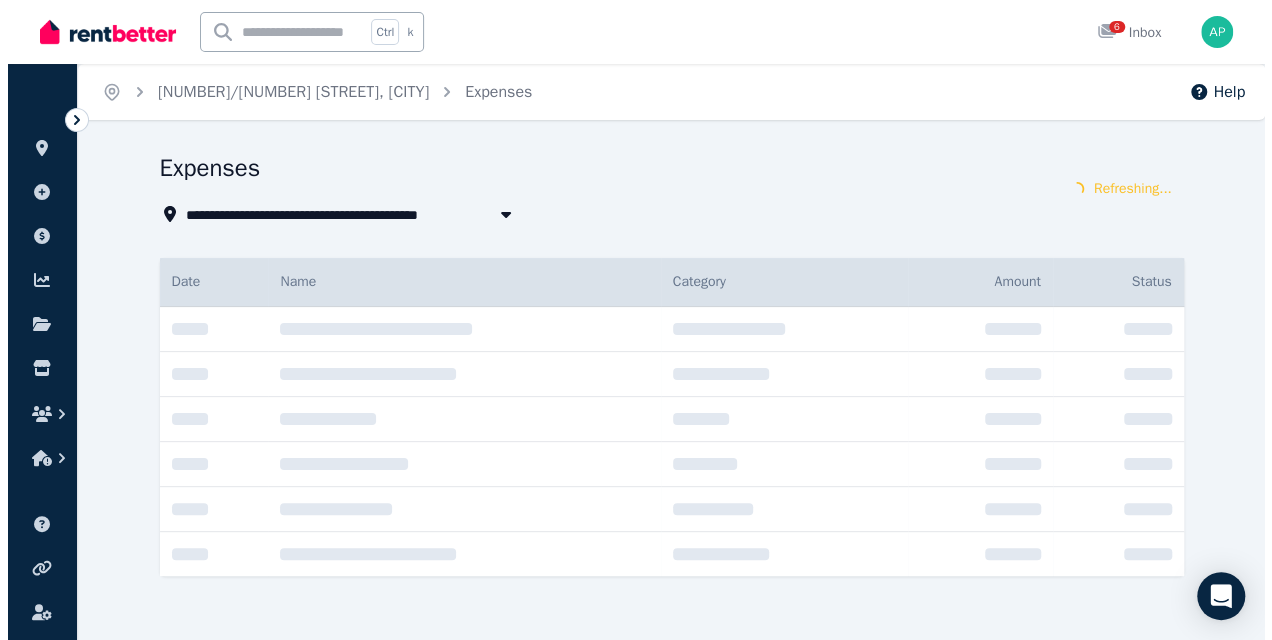 scroll, scrollTop: 0, scrollLeft: 0, axis: both 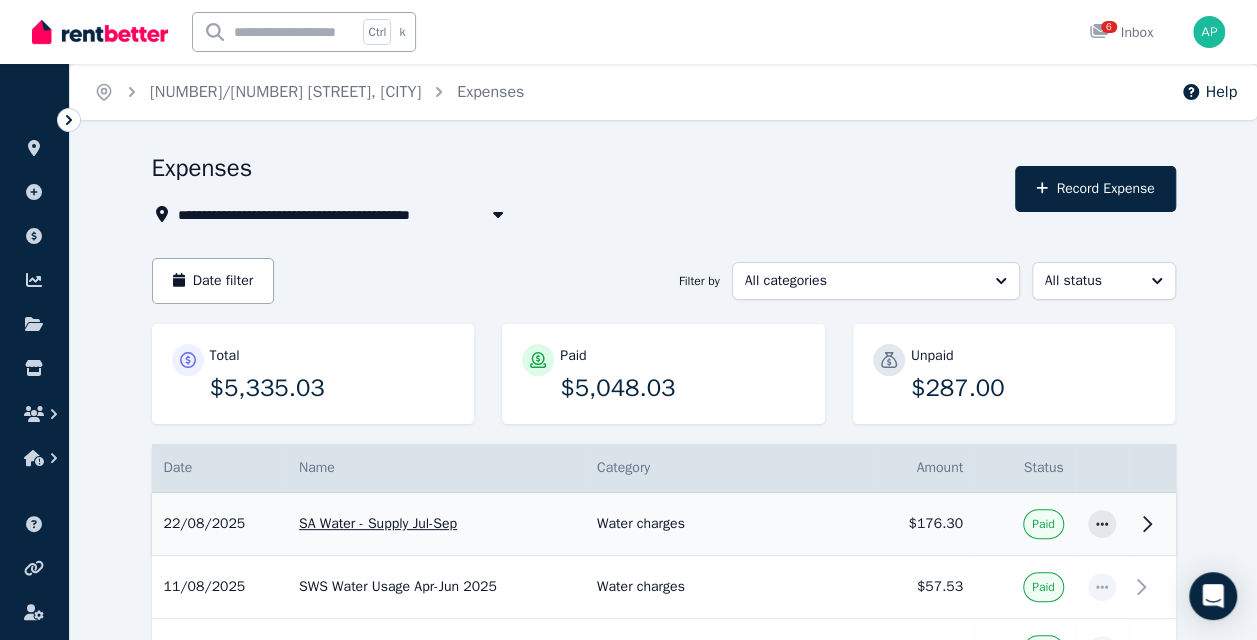 click on "Water charges" at bounding box center [729, 524] 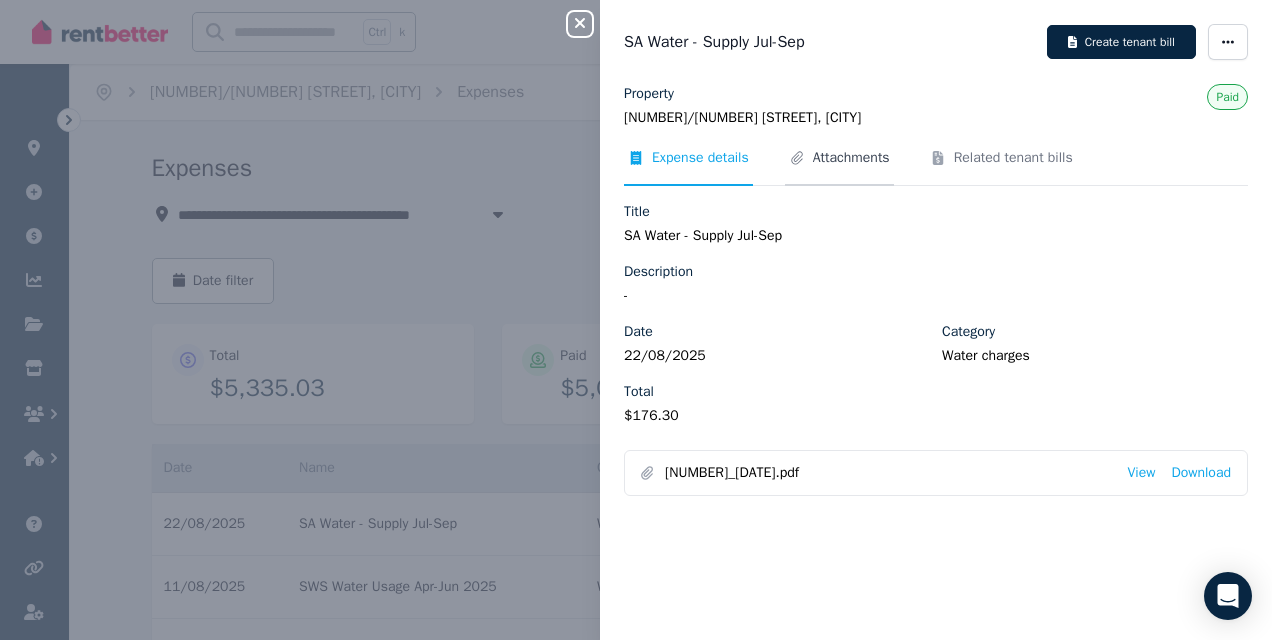 click on "Attachments" at bounding box center [851, 158] 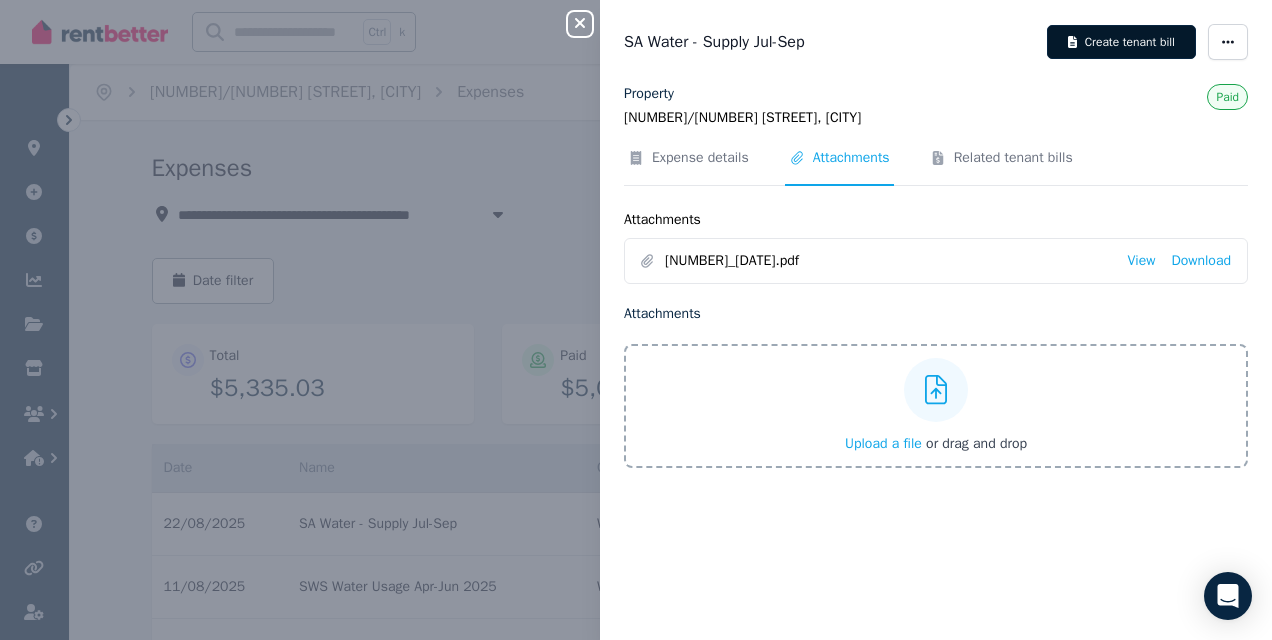 click on "Create tenant bill" at bounding box center [1121, 42] 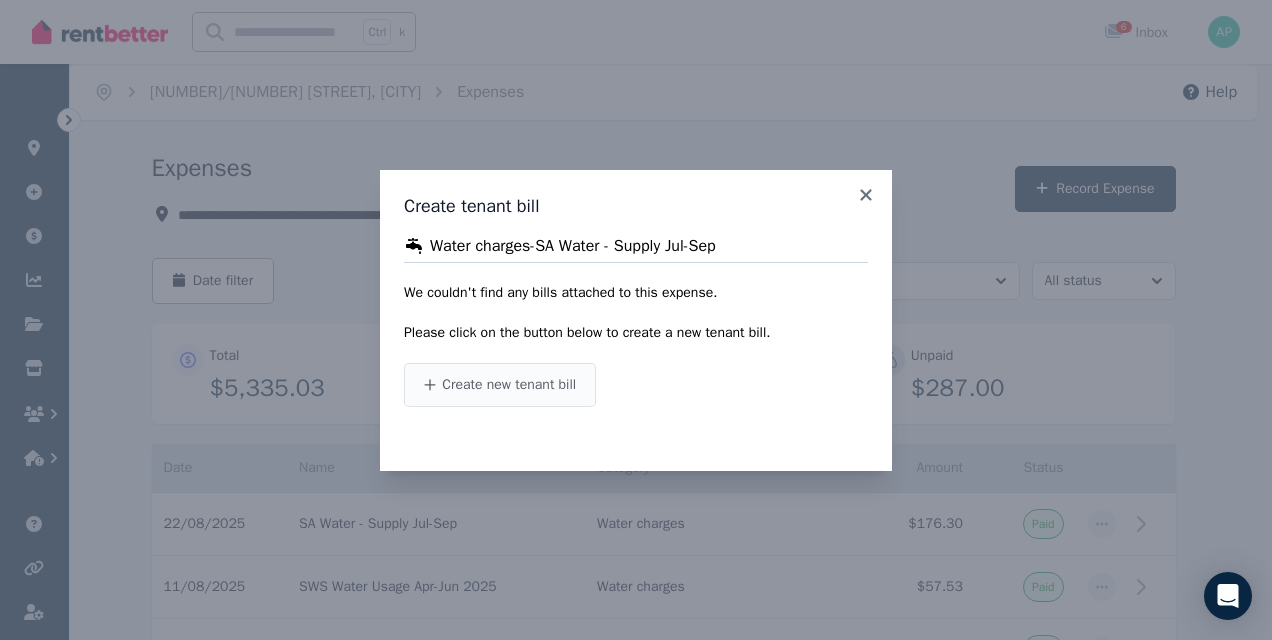 click on "Create new tenant bill" at bounding box center (509, 385) 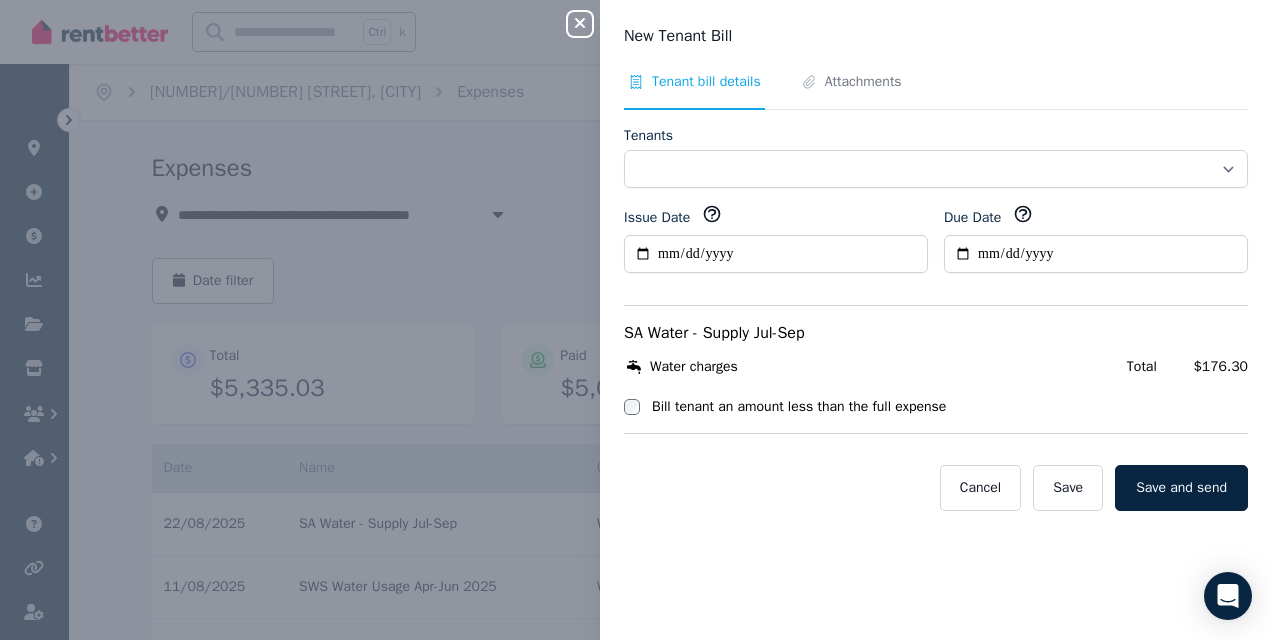 select on "**********" 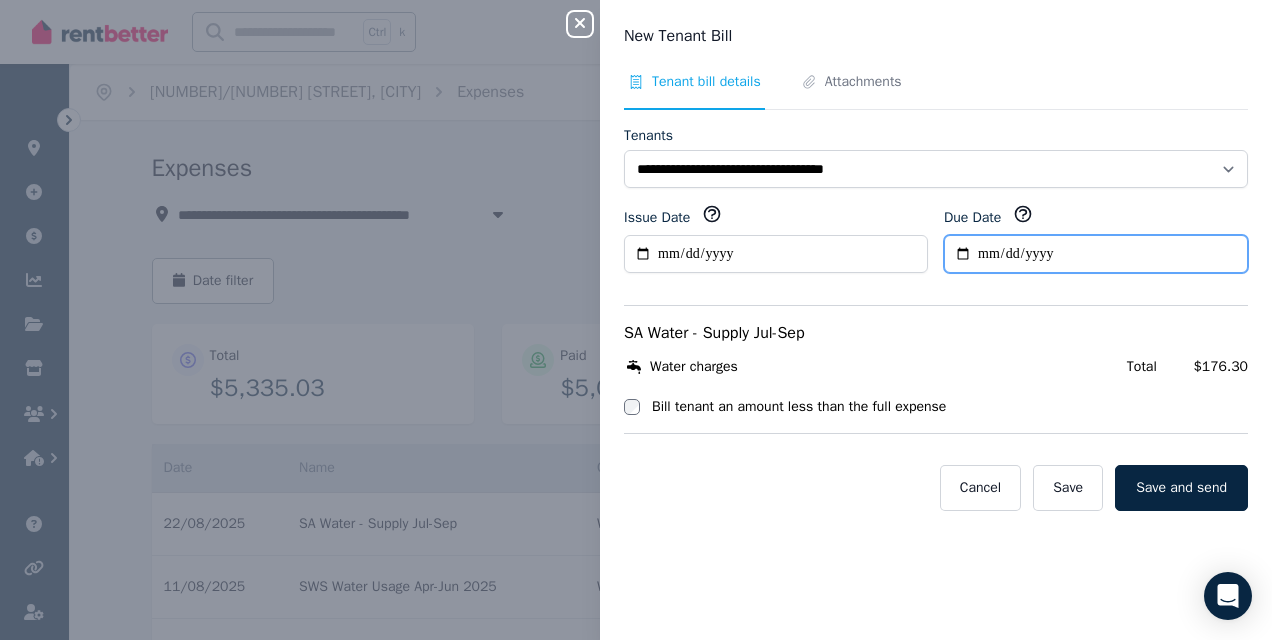 click on "Due Date" at bounding box center (1096, 254) 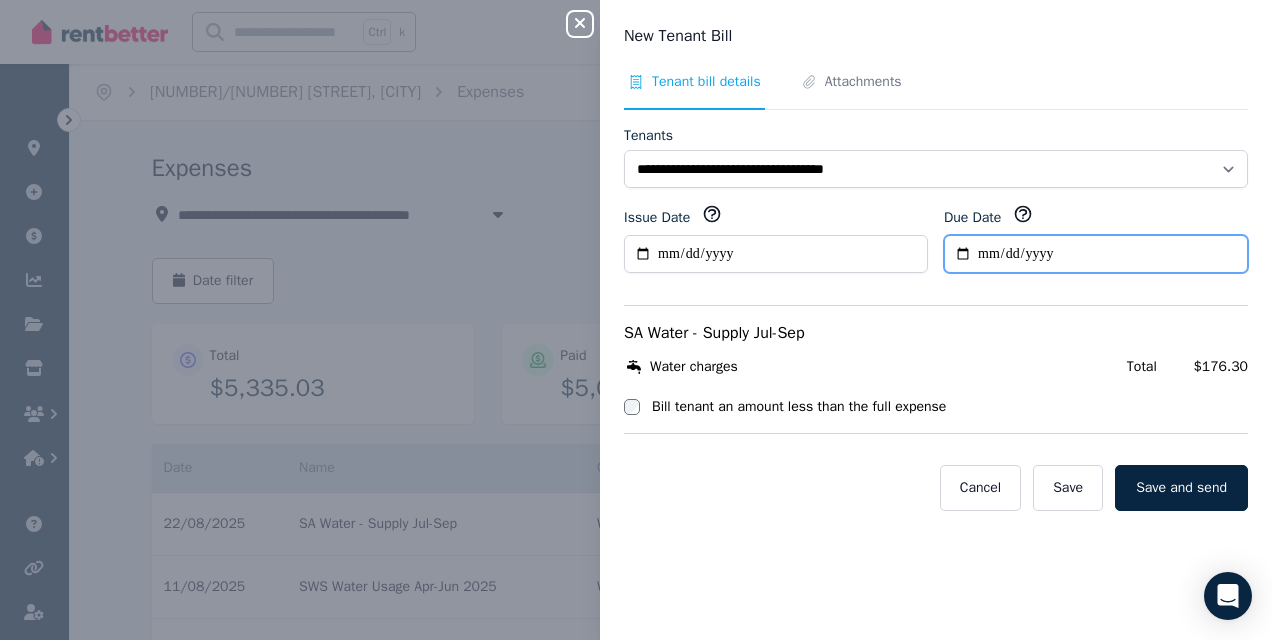 type on "**********" 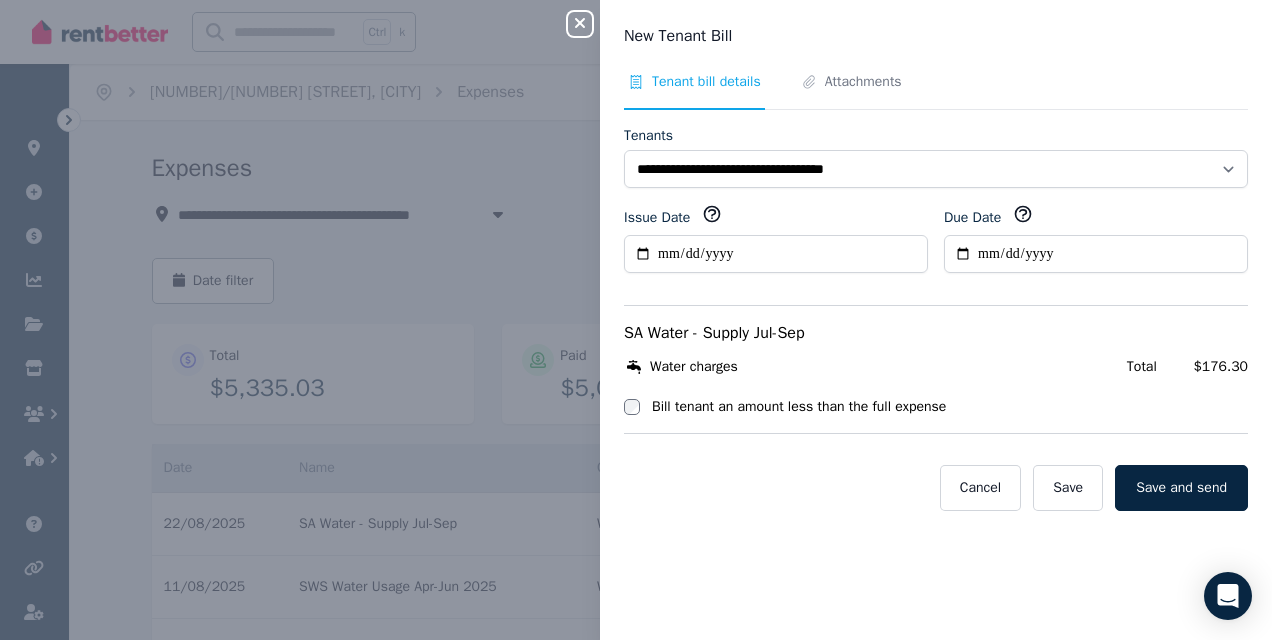 click on "Bill tenant an amount less than the full expense" at bounding box center (799, 407) 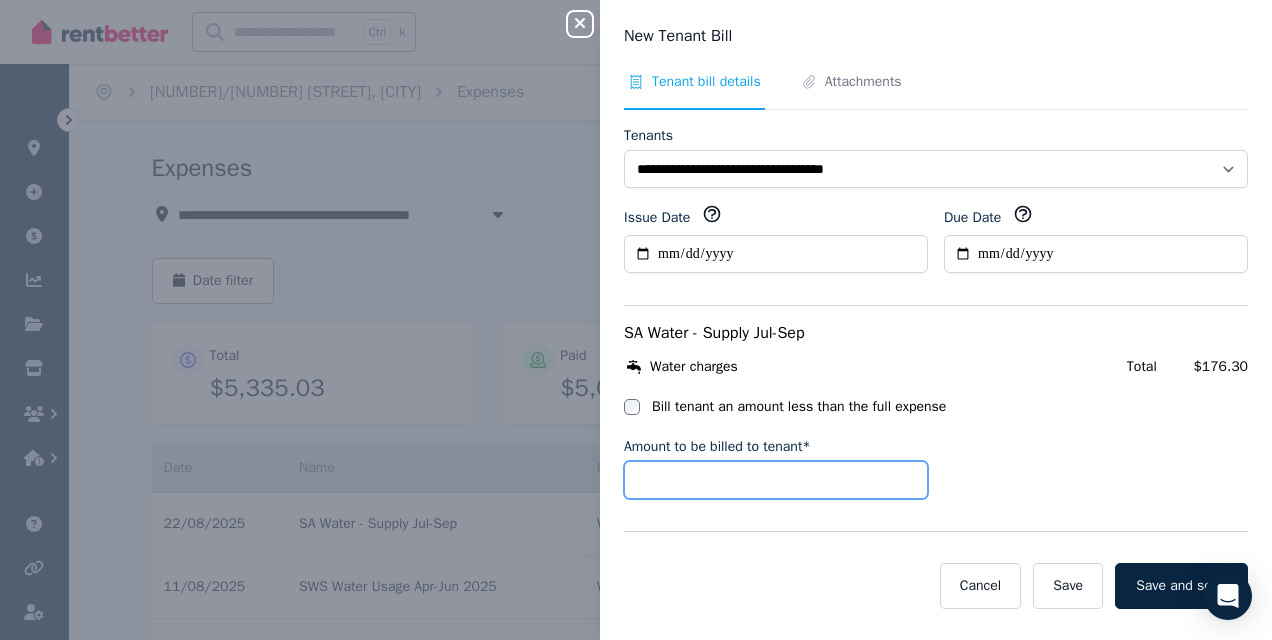 click on "Amount to be billed to tenant*" at bounding box center [776, 480] 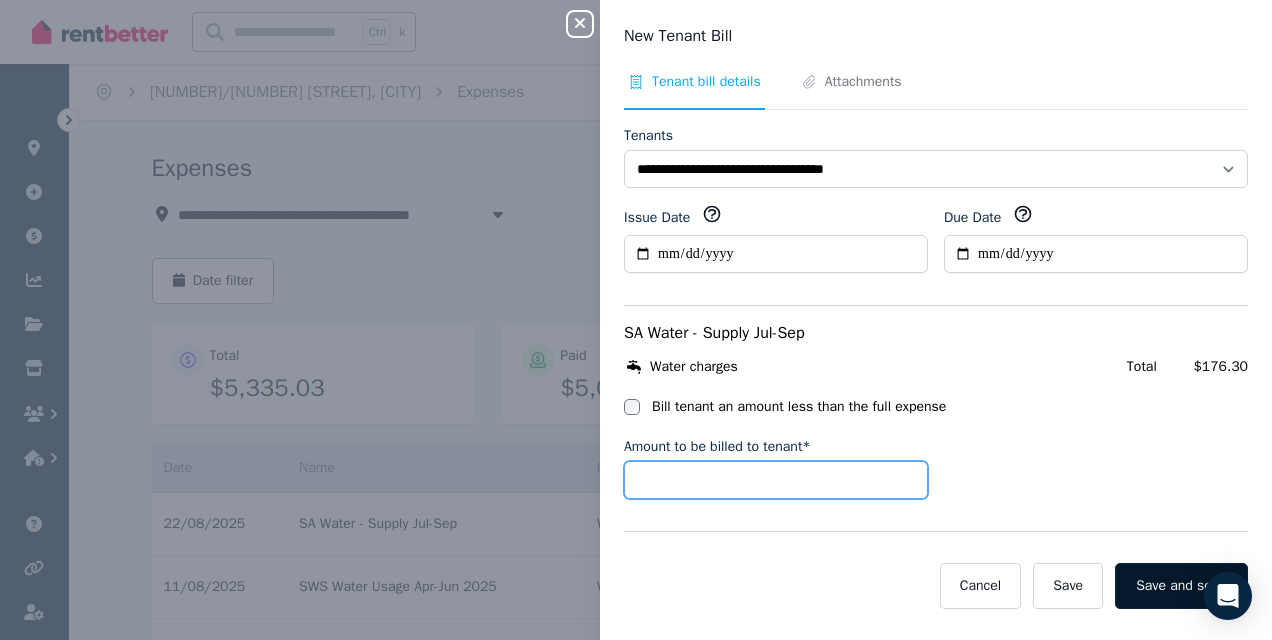 type on "*****" 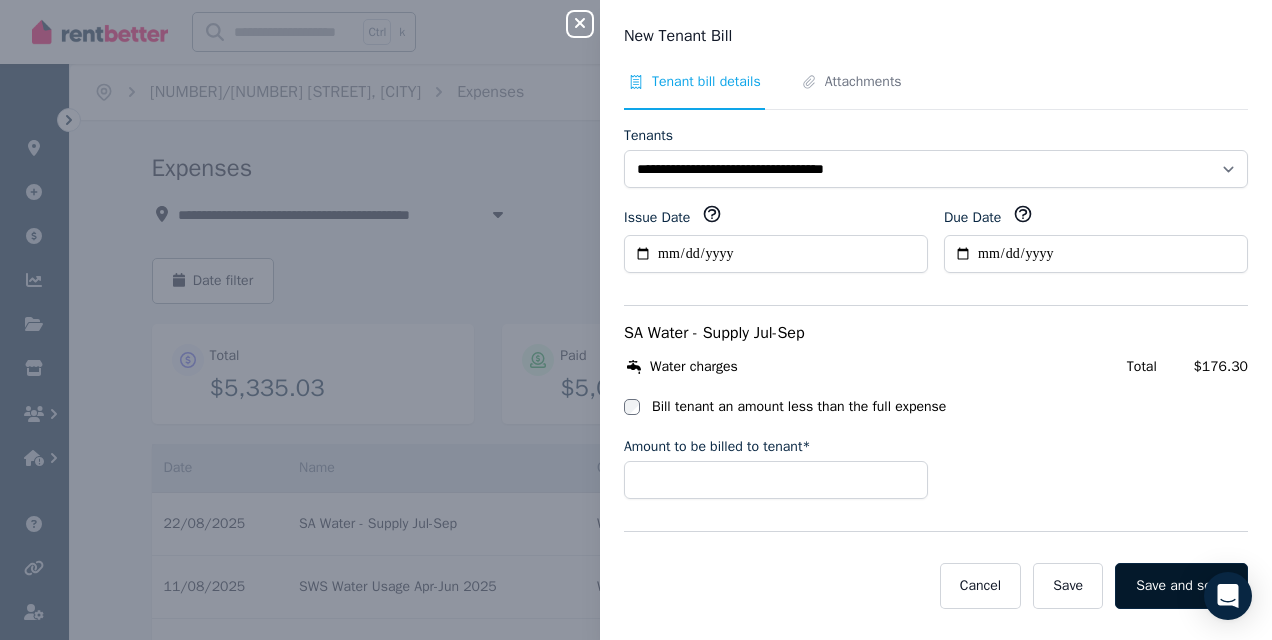 click on "Save and send" at bounding box center (1181, 586) 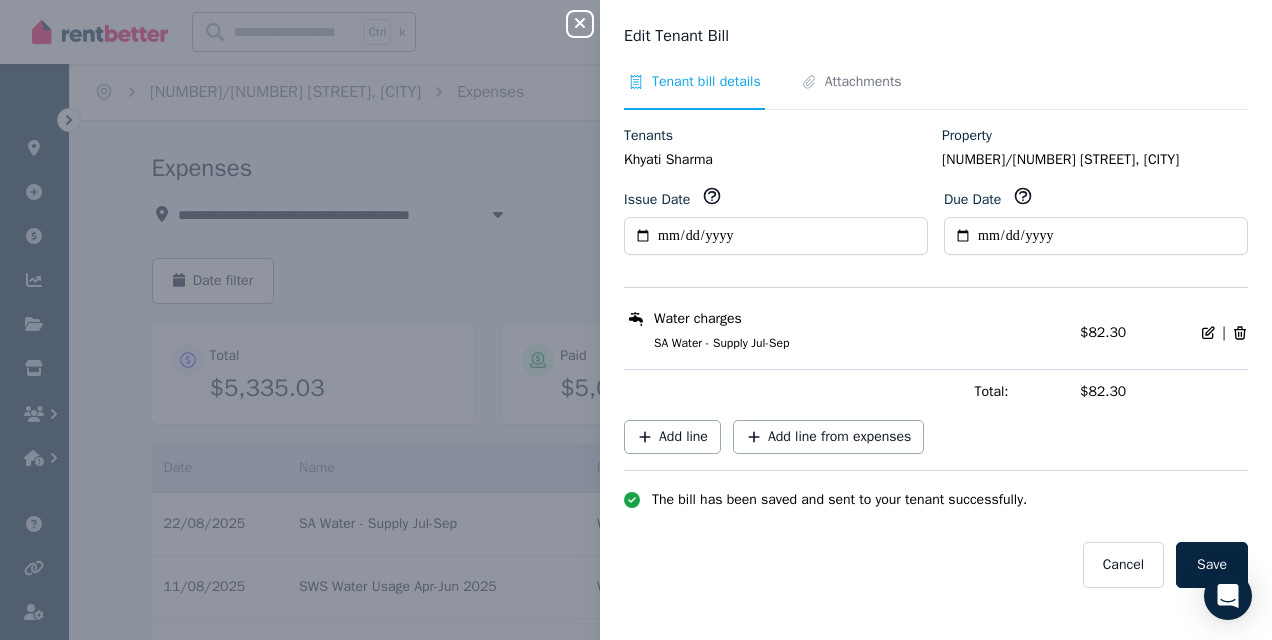 click 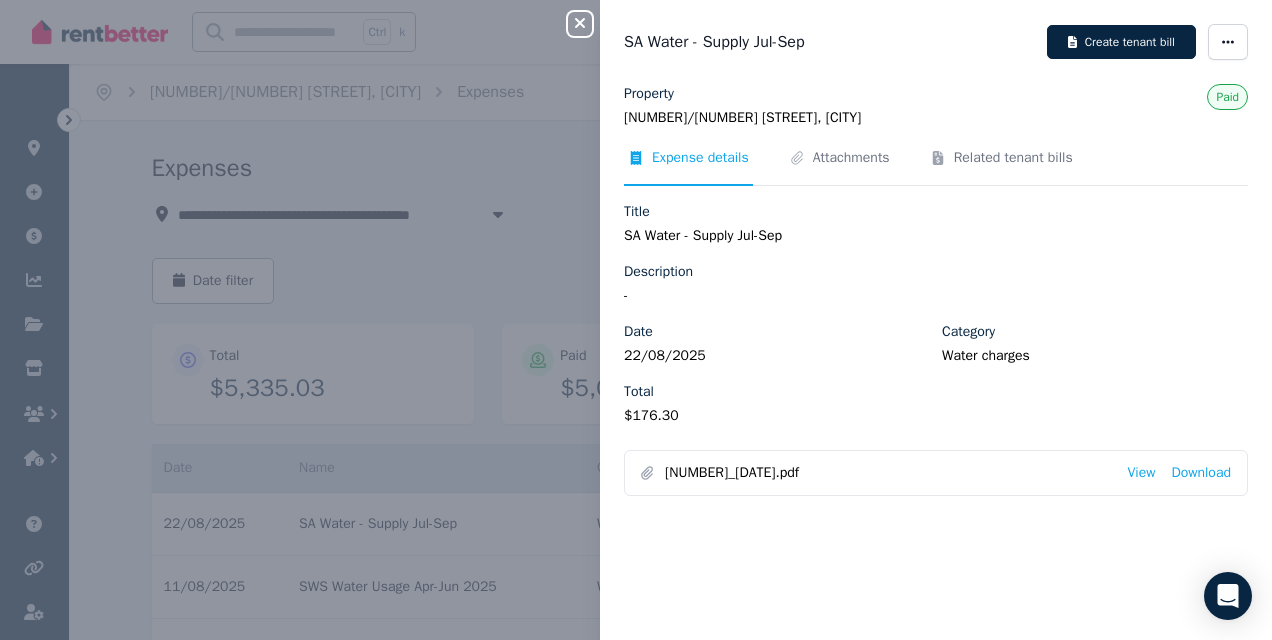 type 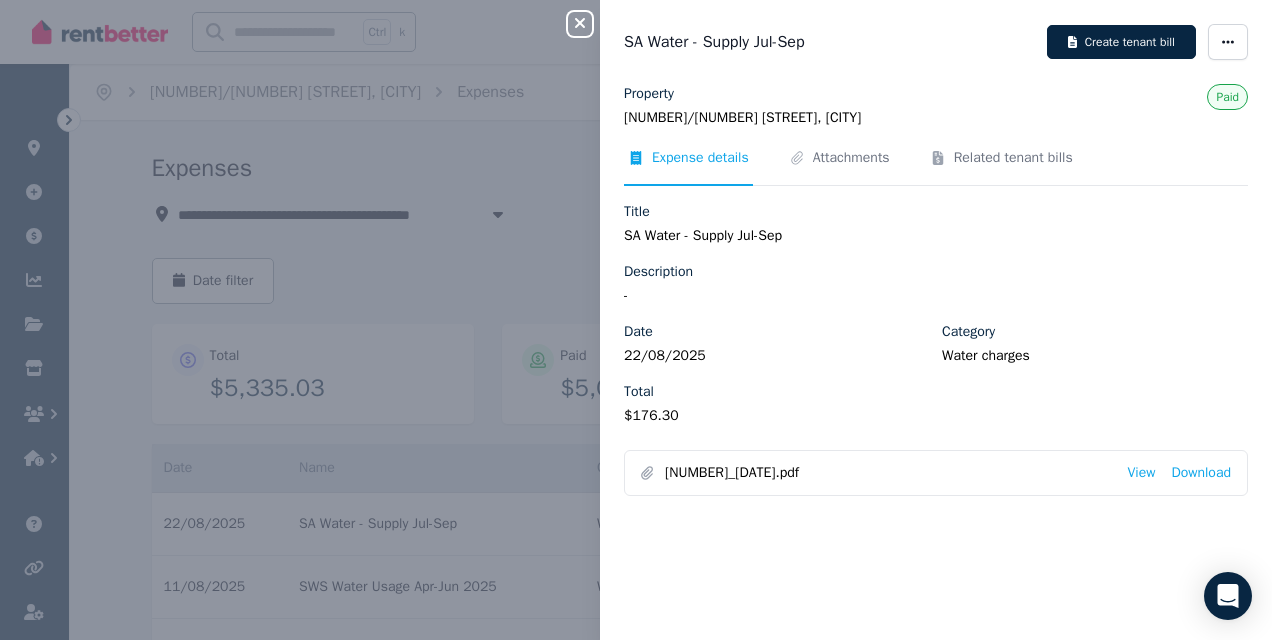 click 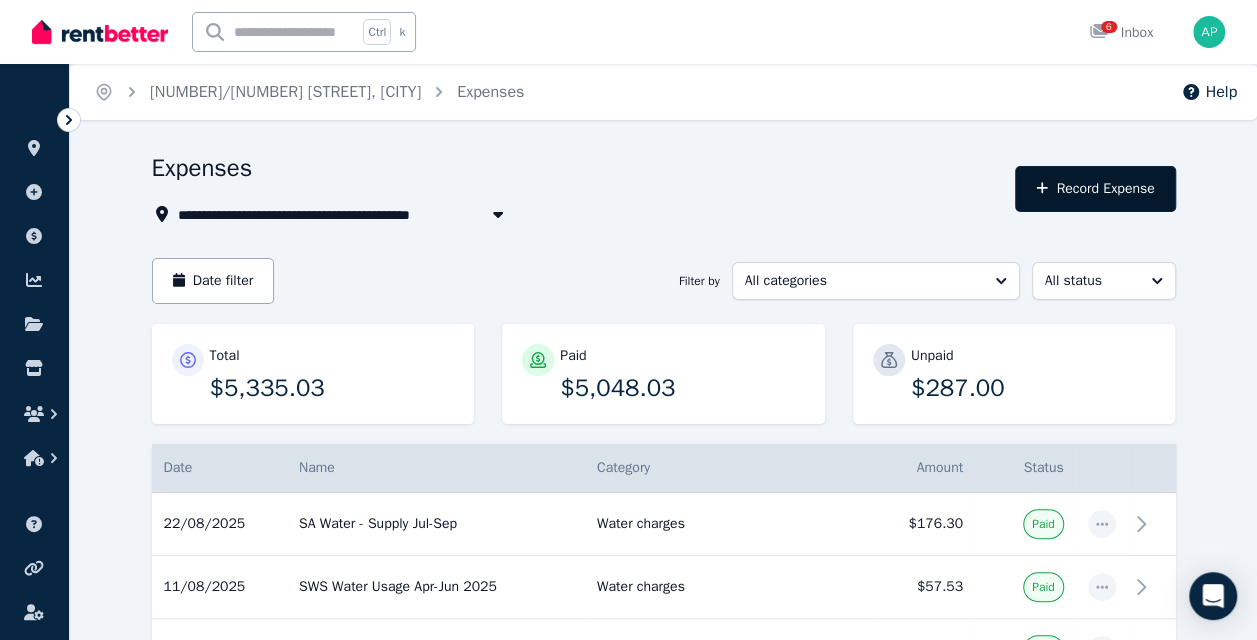 click on "Record Expense" at bounding box center (1095, 189) 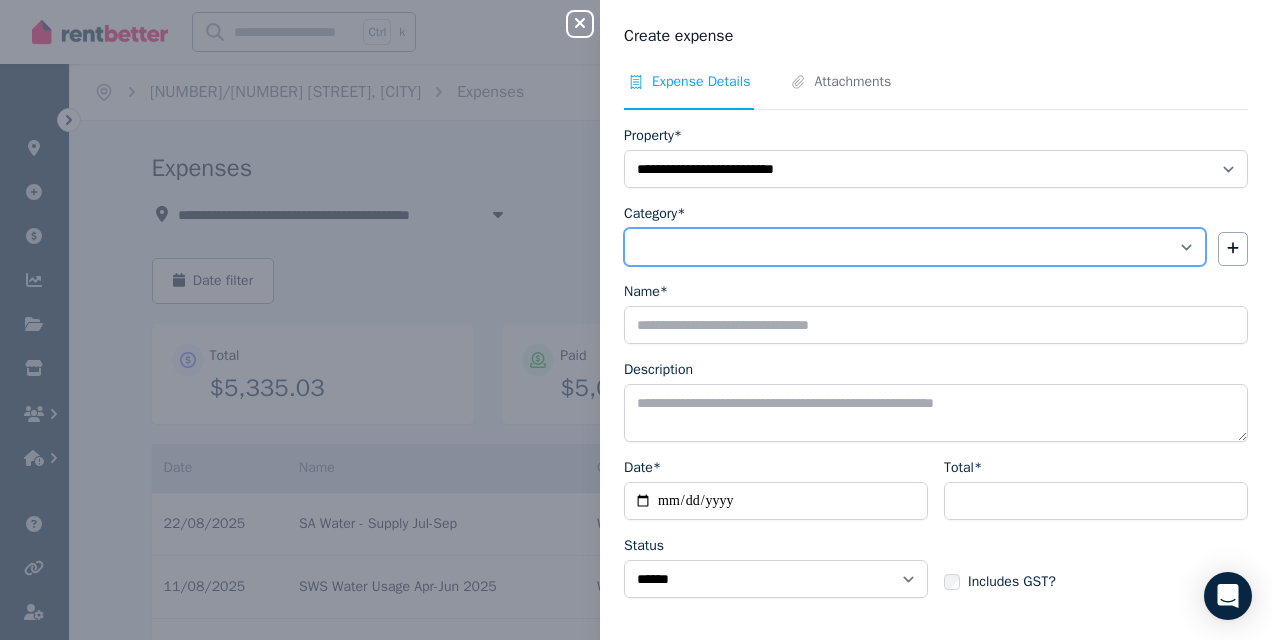click on "**********" at bounding box center [915, 247] 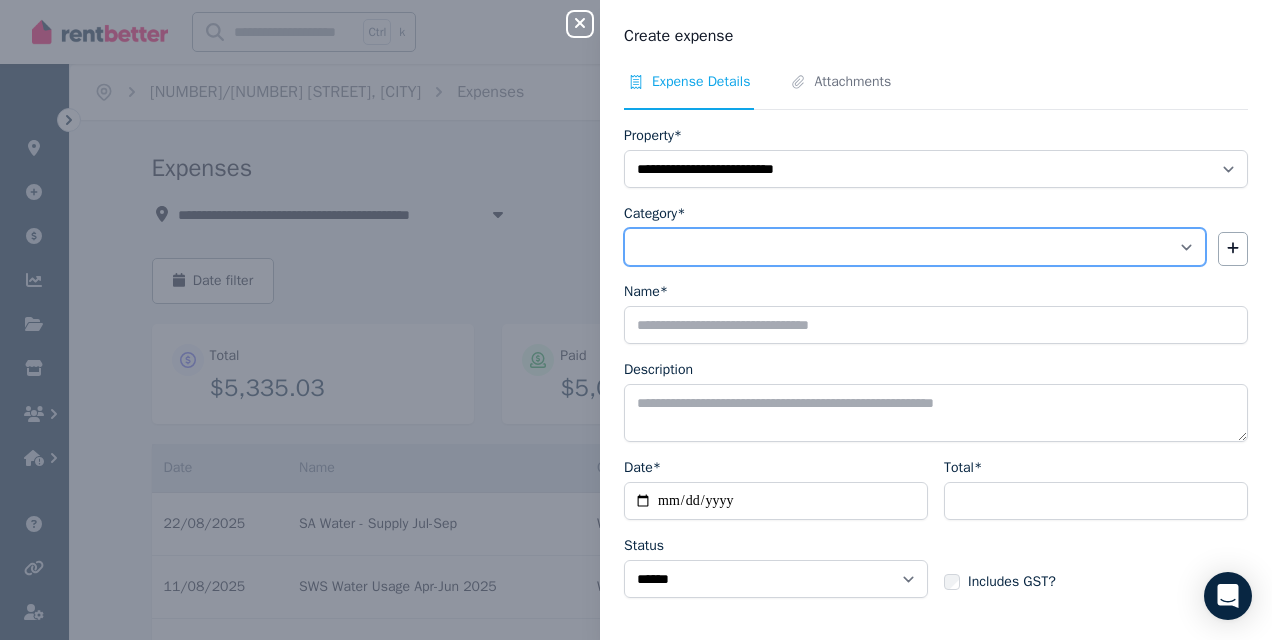 select on "**********" 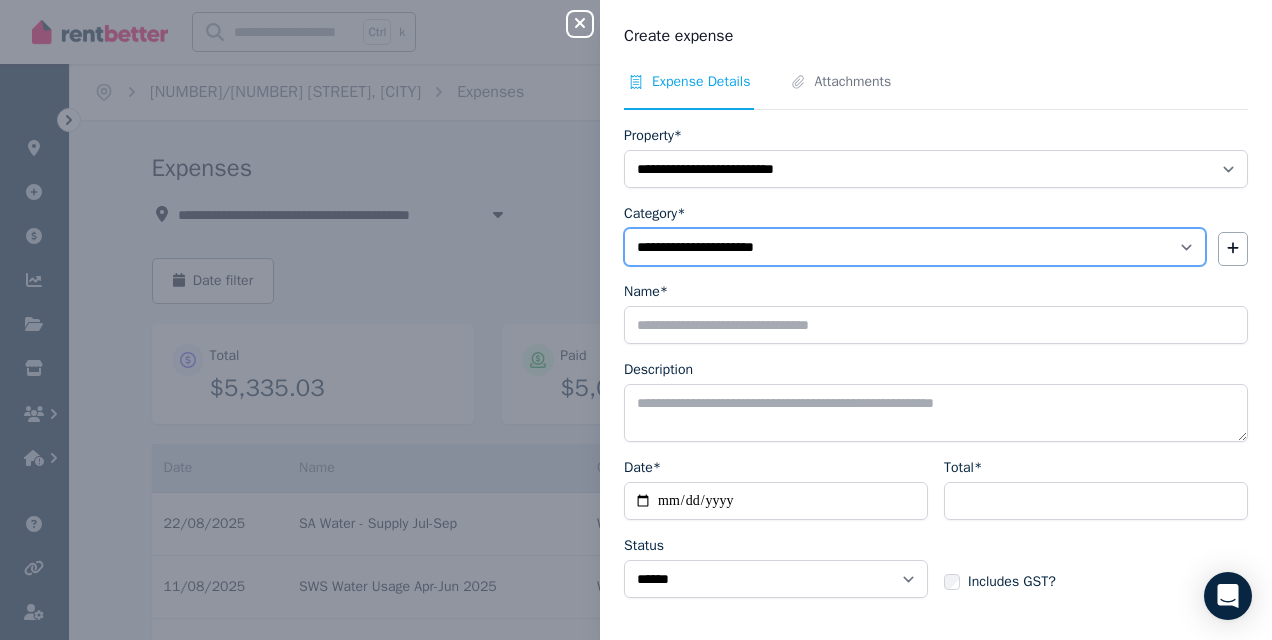 click on "**********" at bounding box center (915, 247) 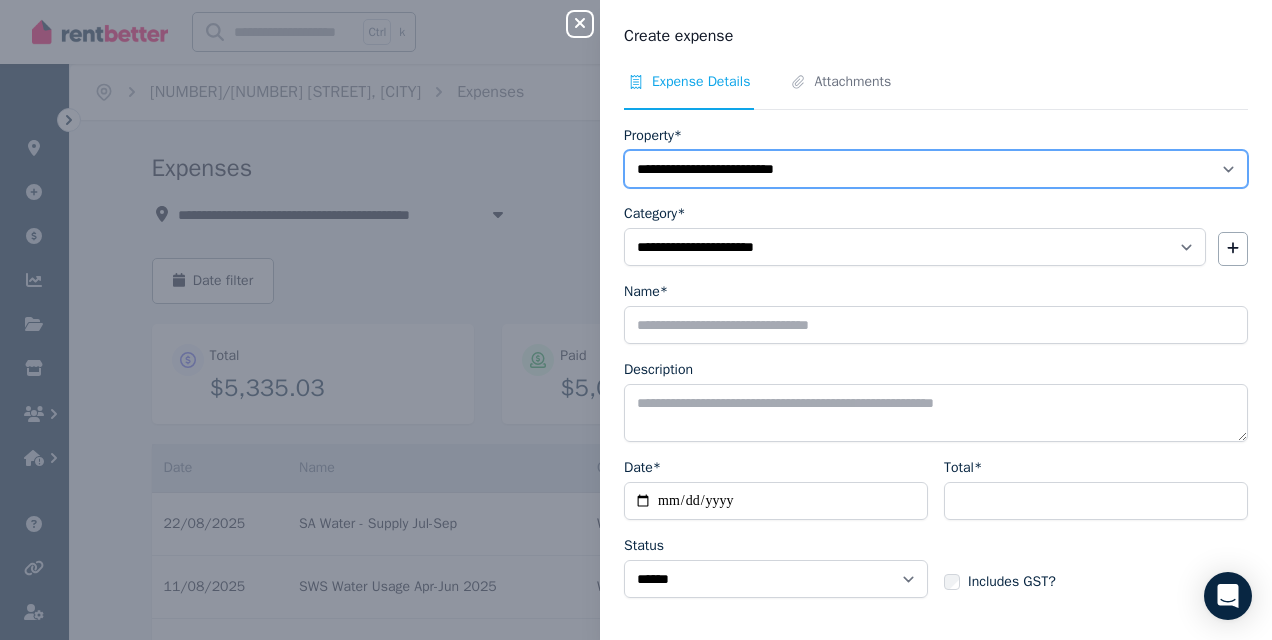 click on "**********" at bounding box center (936, 169) 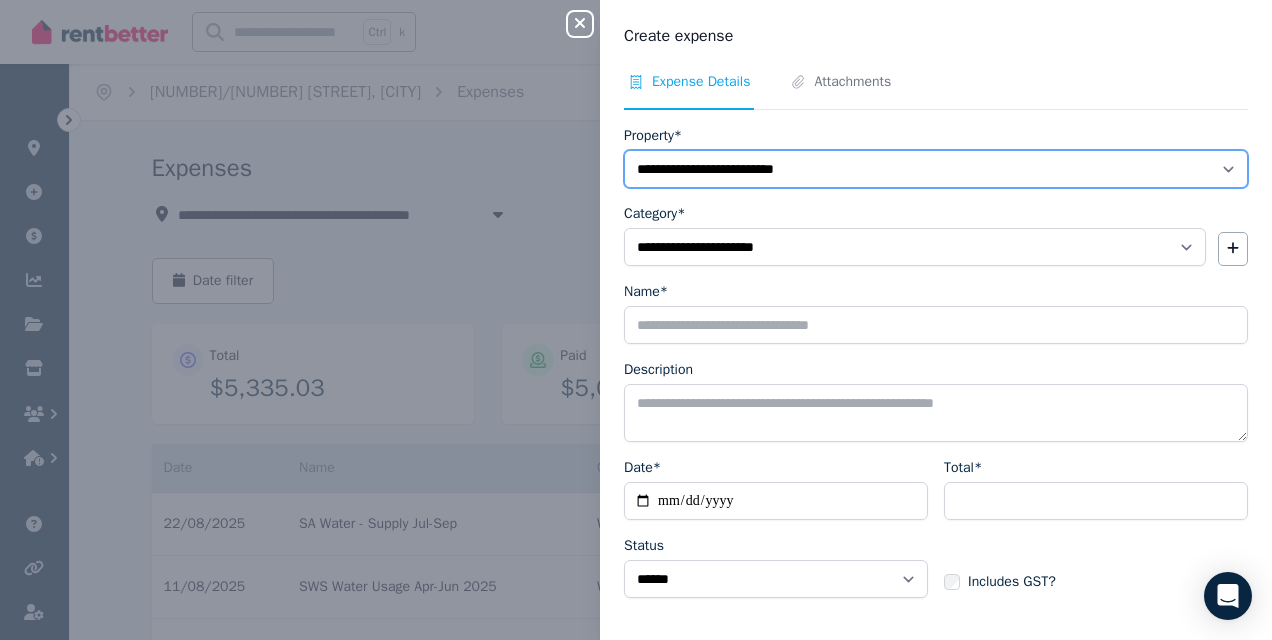 select on "**********" 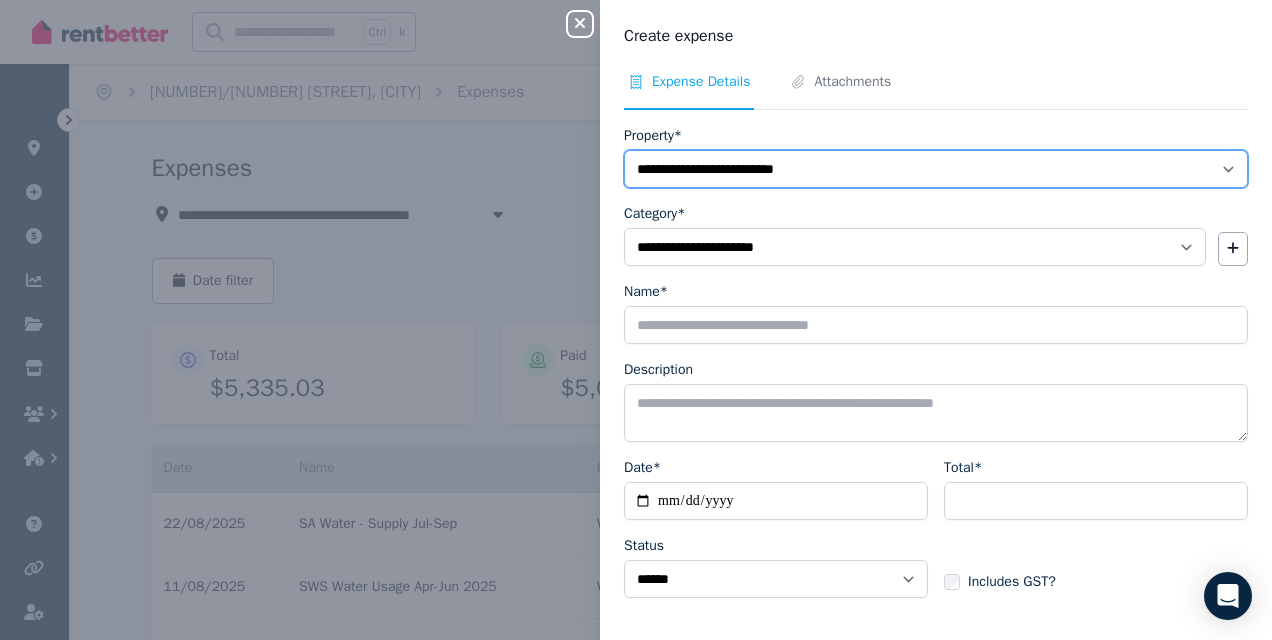 click on "**********" at bounding box center [936, 169] 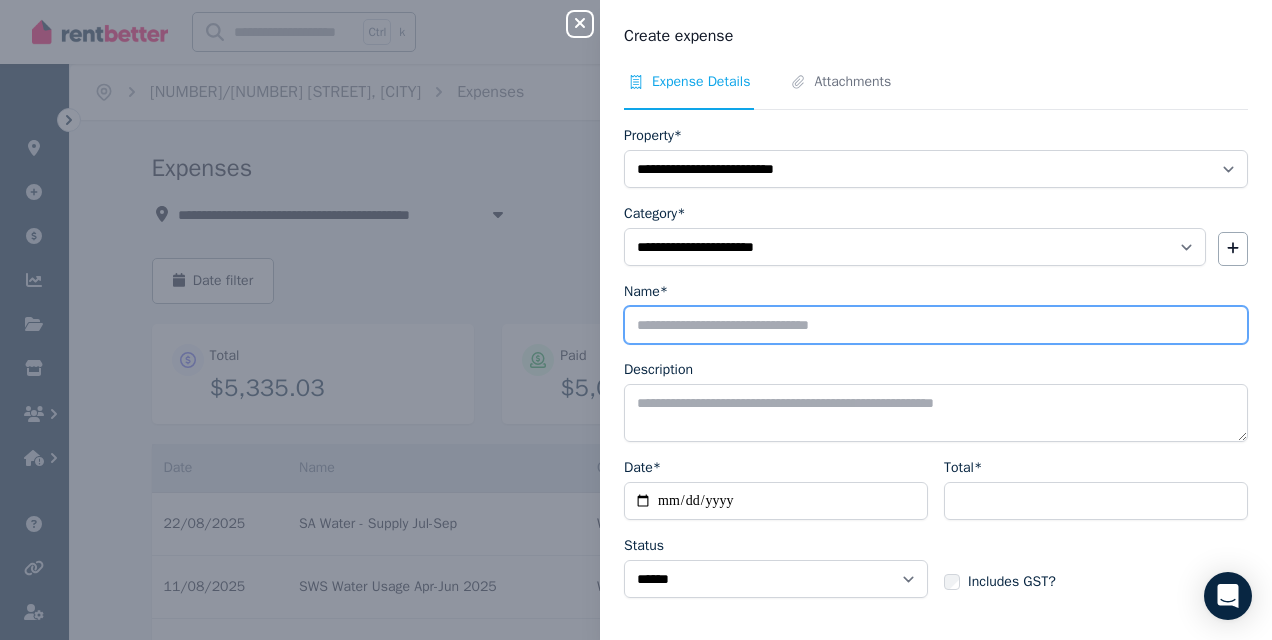 click on "Name*" at bounding box center [936, 325] 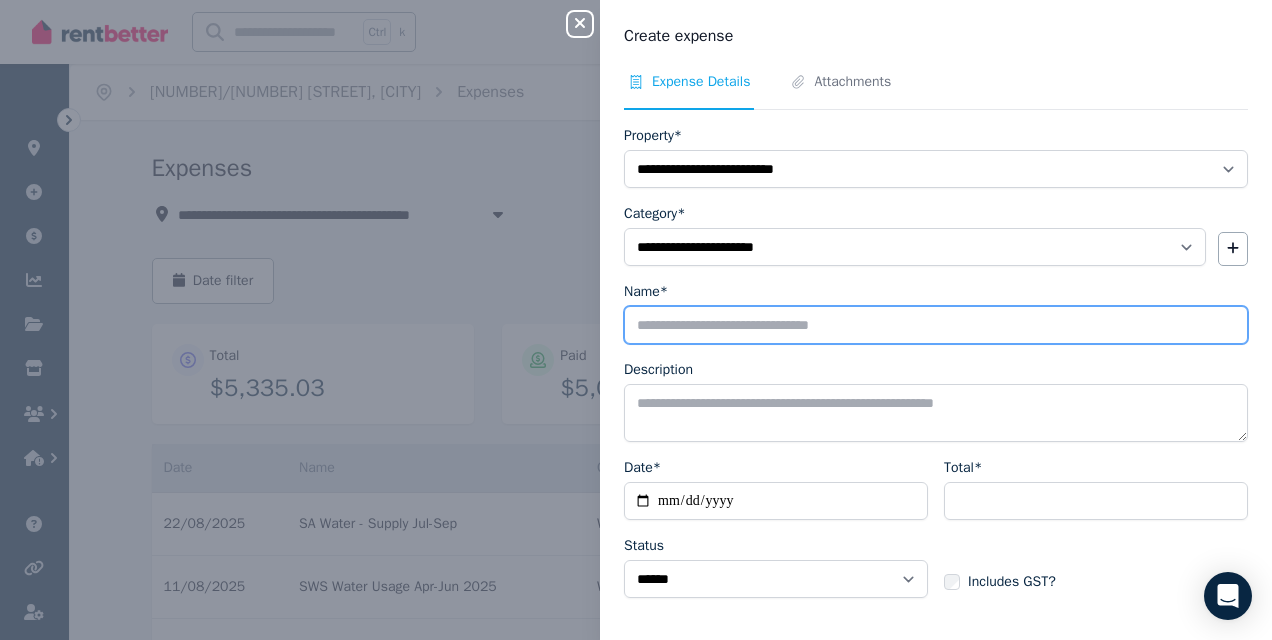 type on "**********" 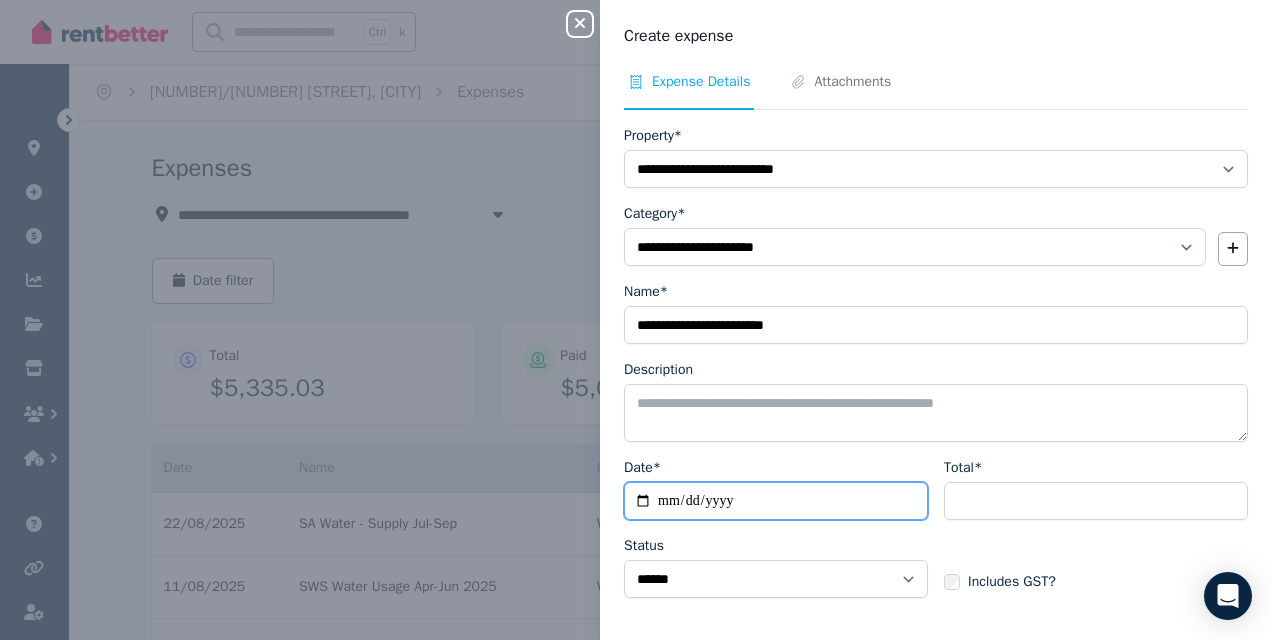 type on "**********" 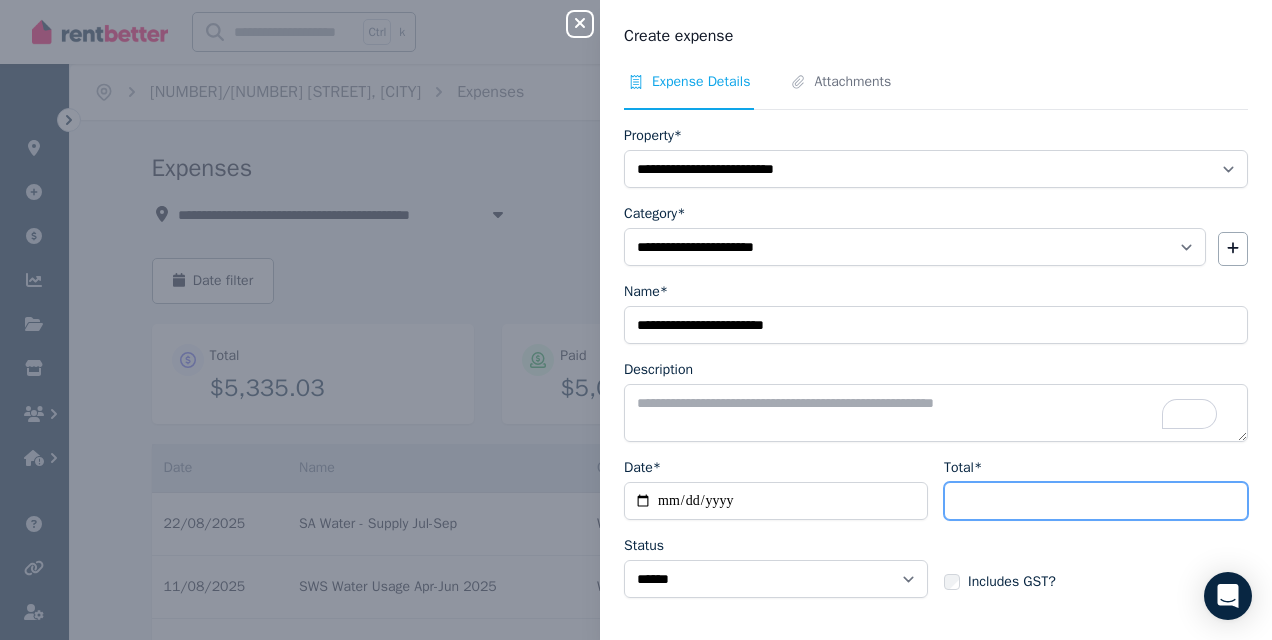 click on "Total*" at bounding box center (1096, 501) 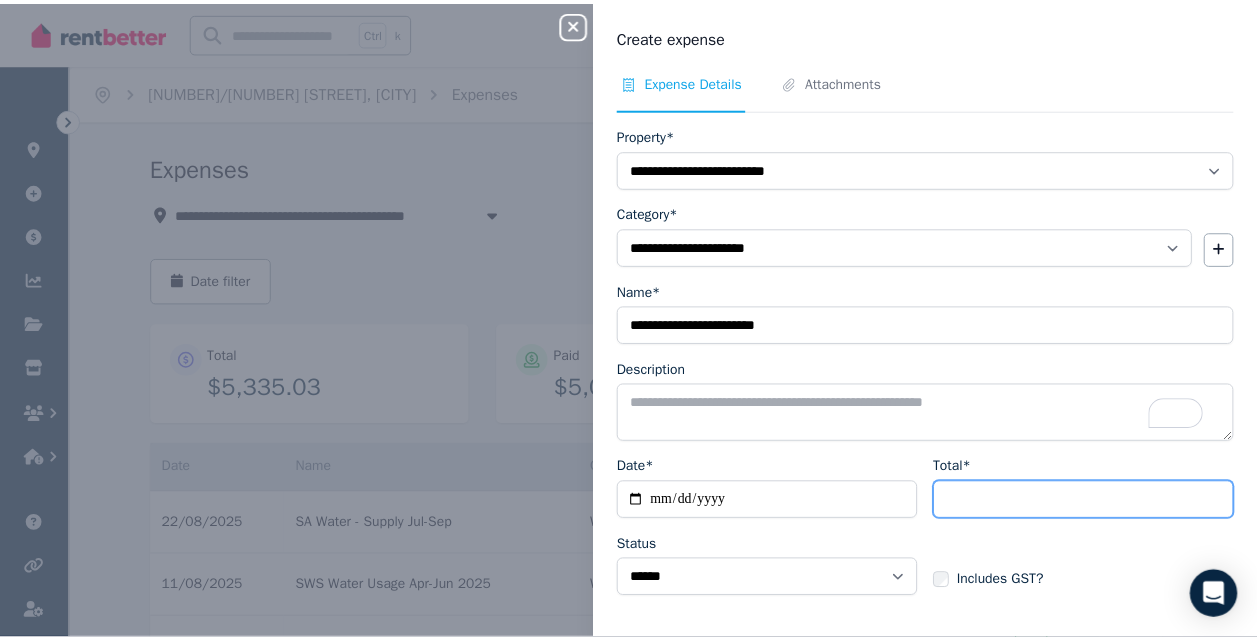 scroll, scrollTop: 71, scrollLeft: 0, axis: vertical 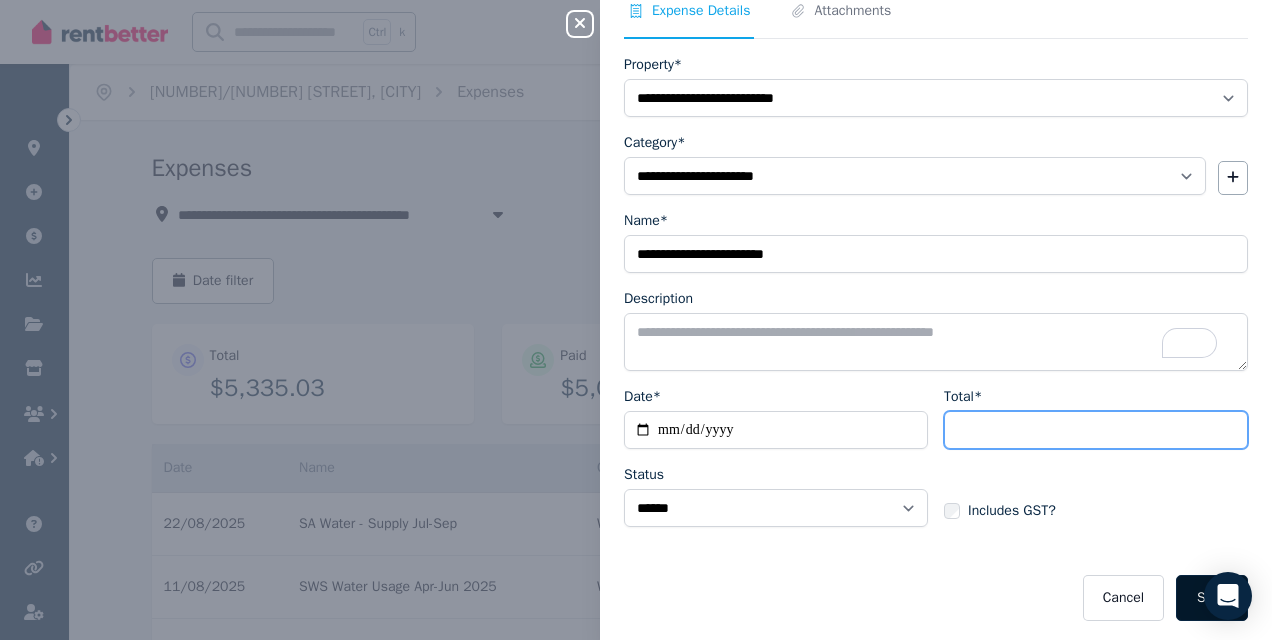 type on "******" 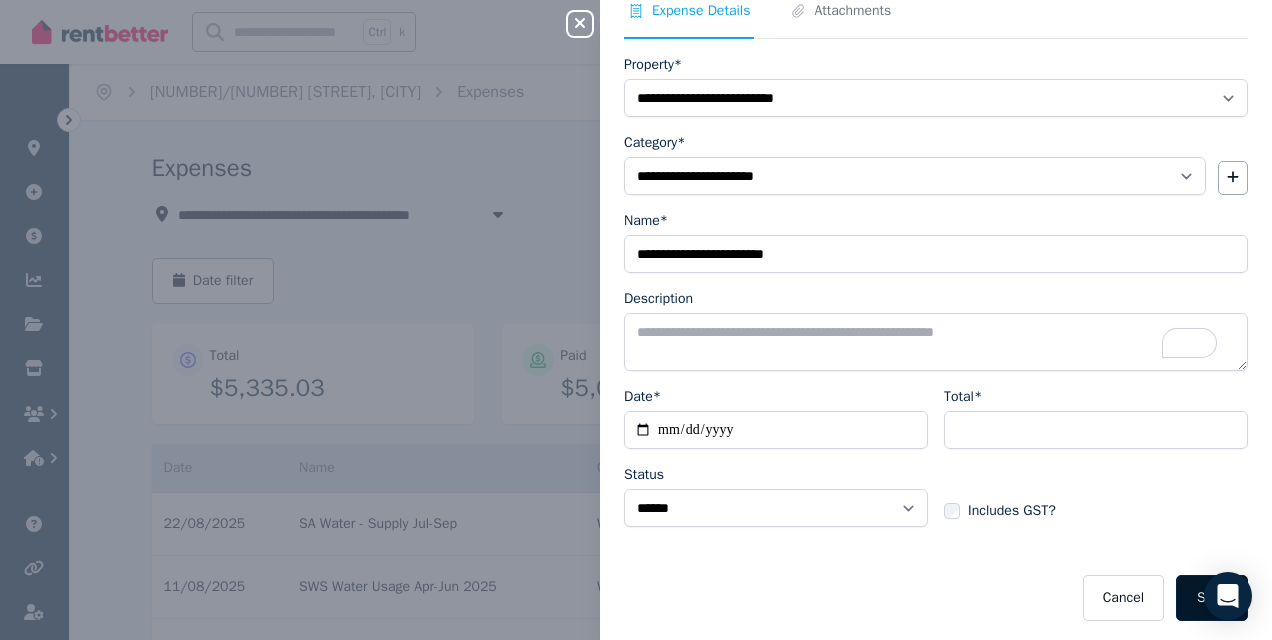 click on "Save" at bounding box center [1212, 598] 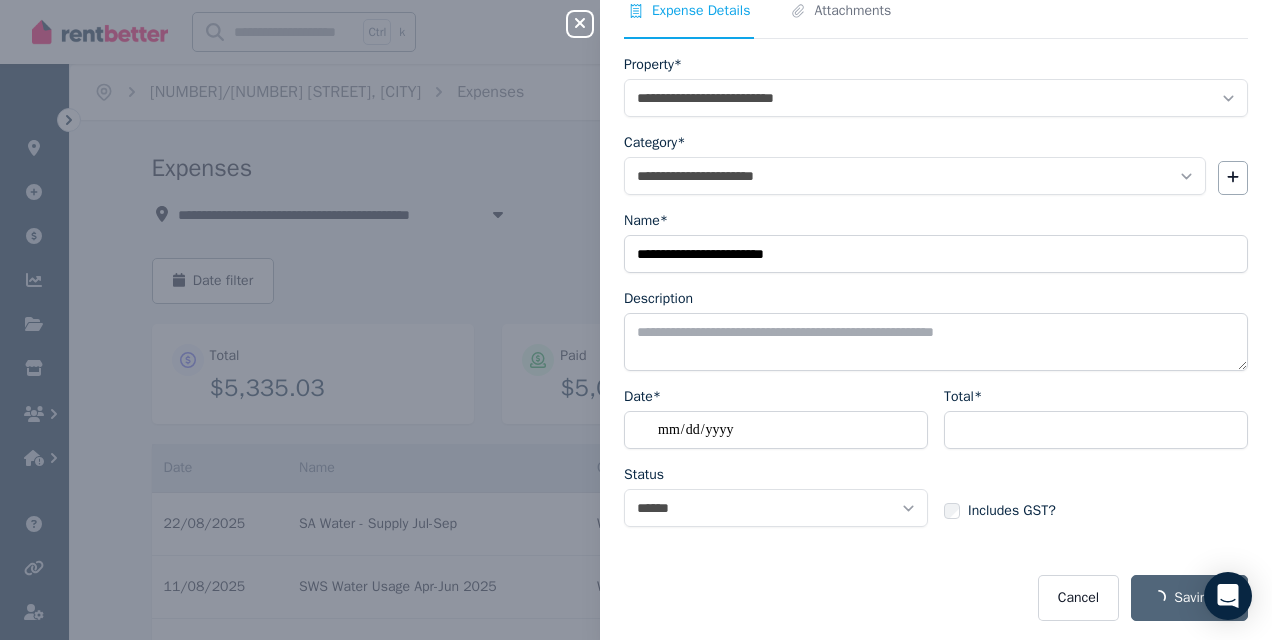 select on "**********" 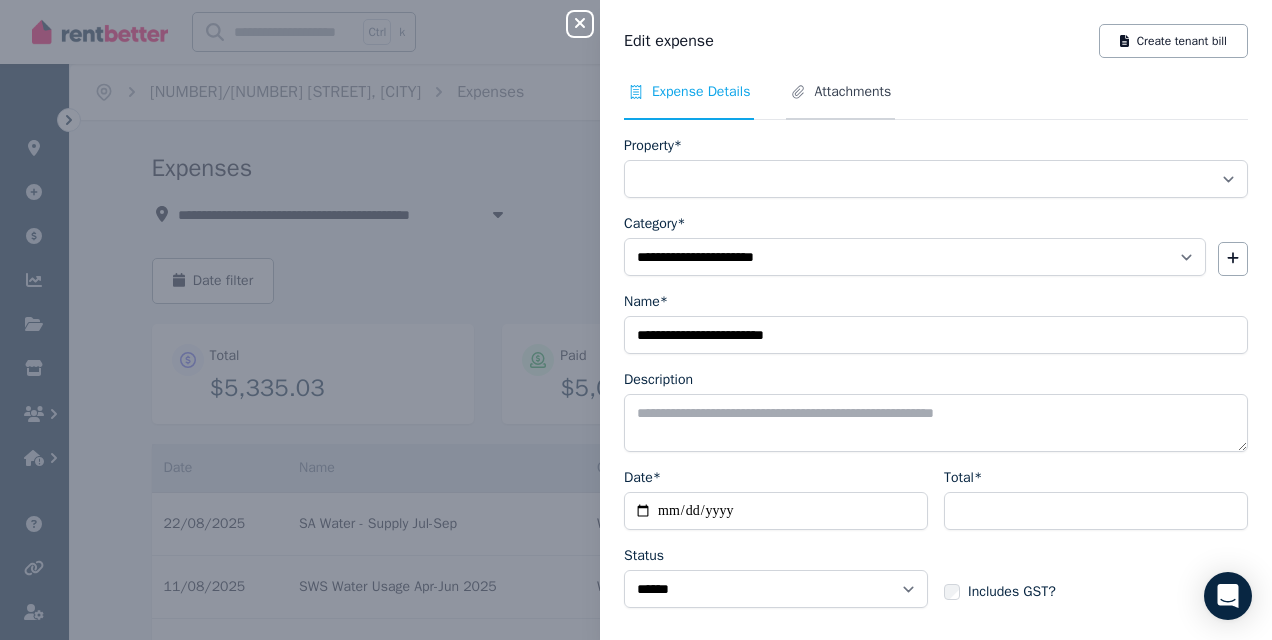 select on "**********" 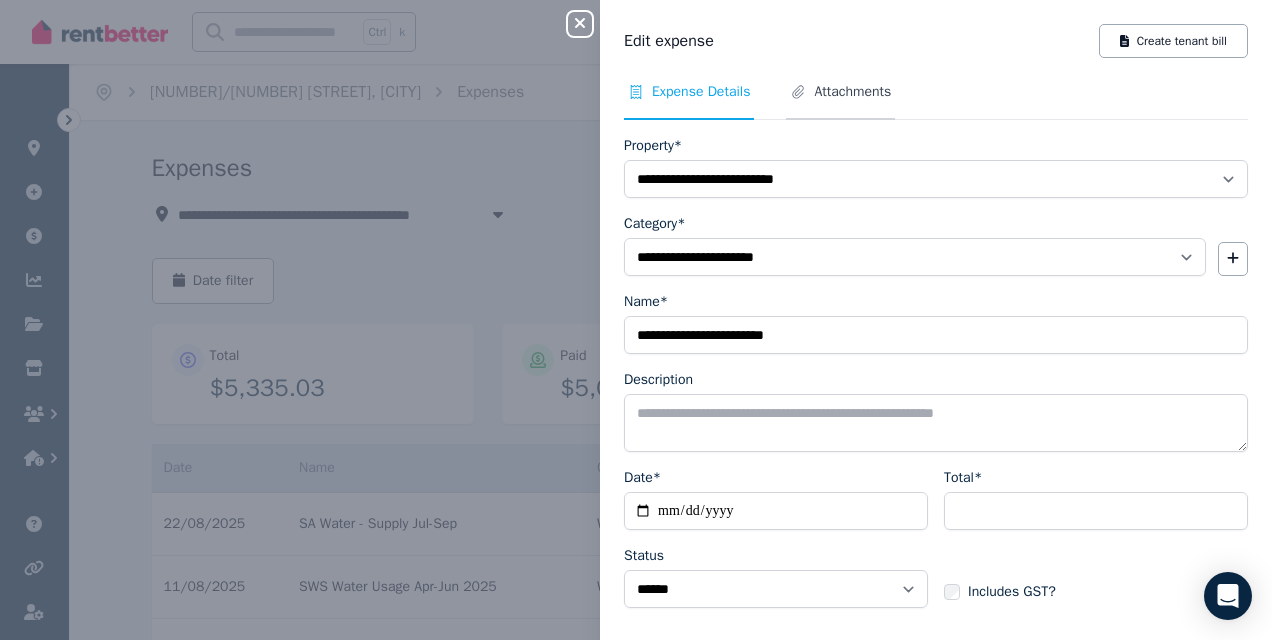 click on "Attachments" at bounding box center (852, 92) 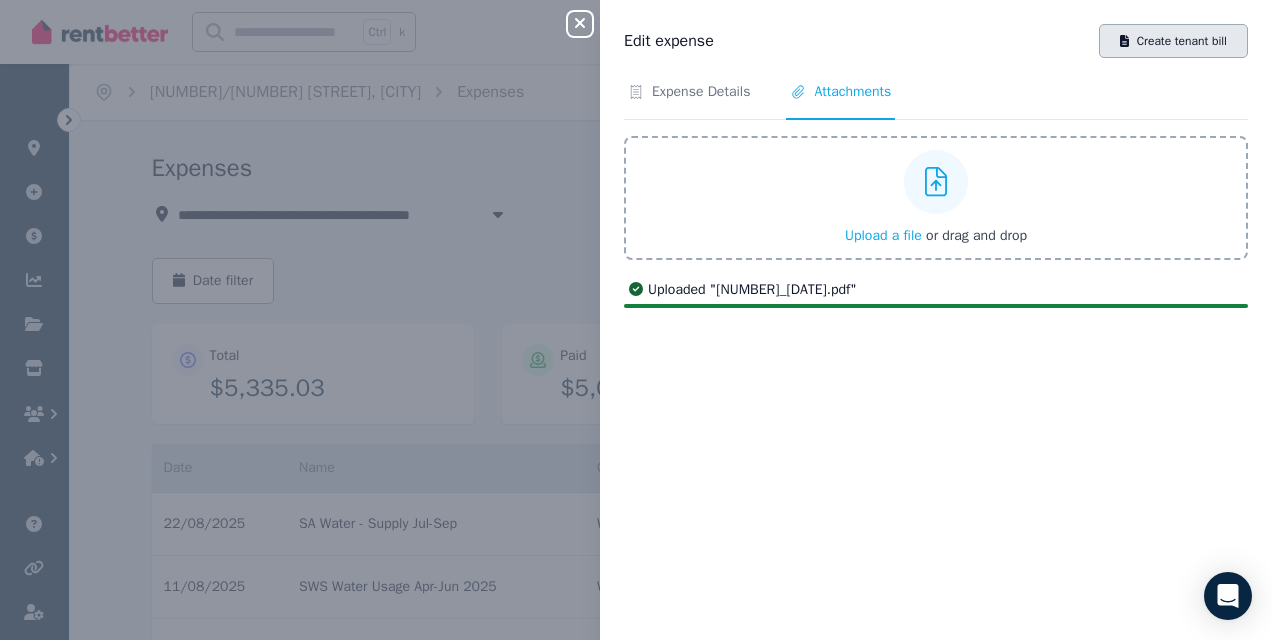 click on "Create tenant bill" at bounding box center (1173, 41) 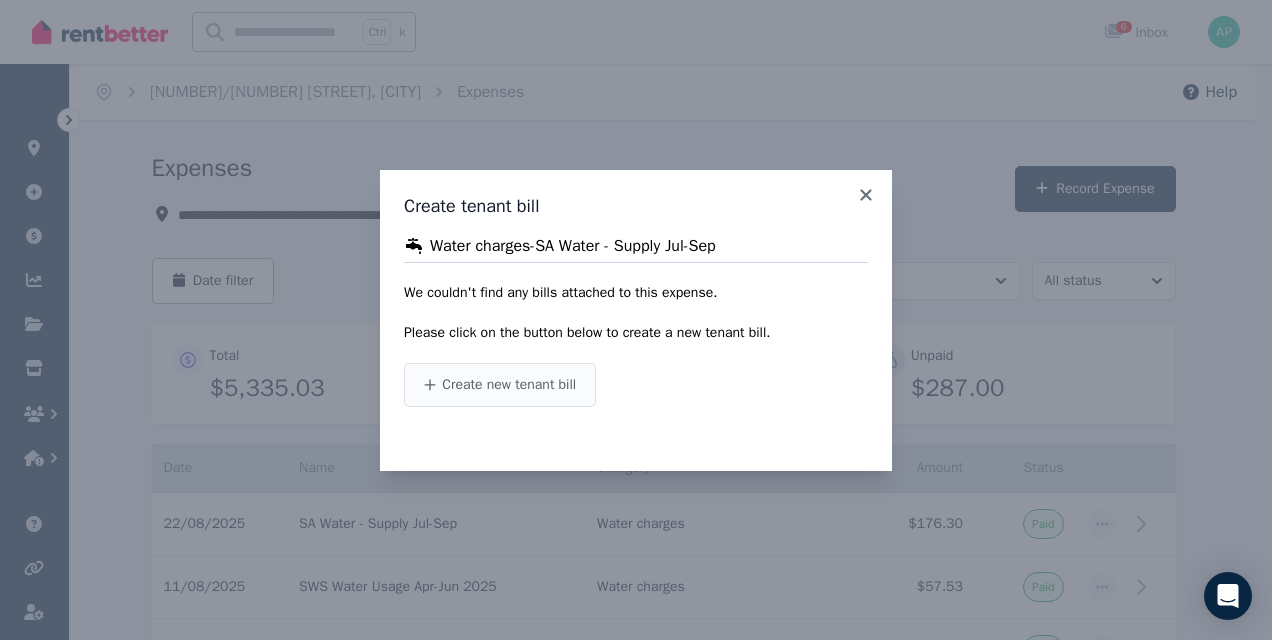 click on "Create new tenant bill" at bounding box center (509, 385) 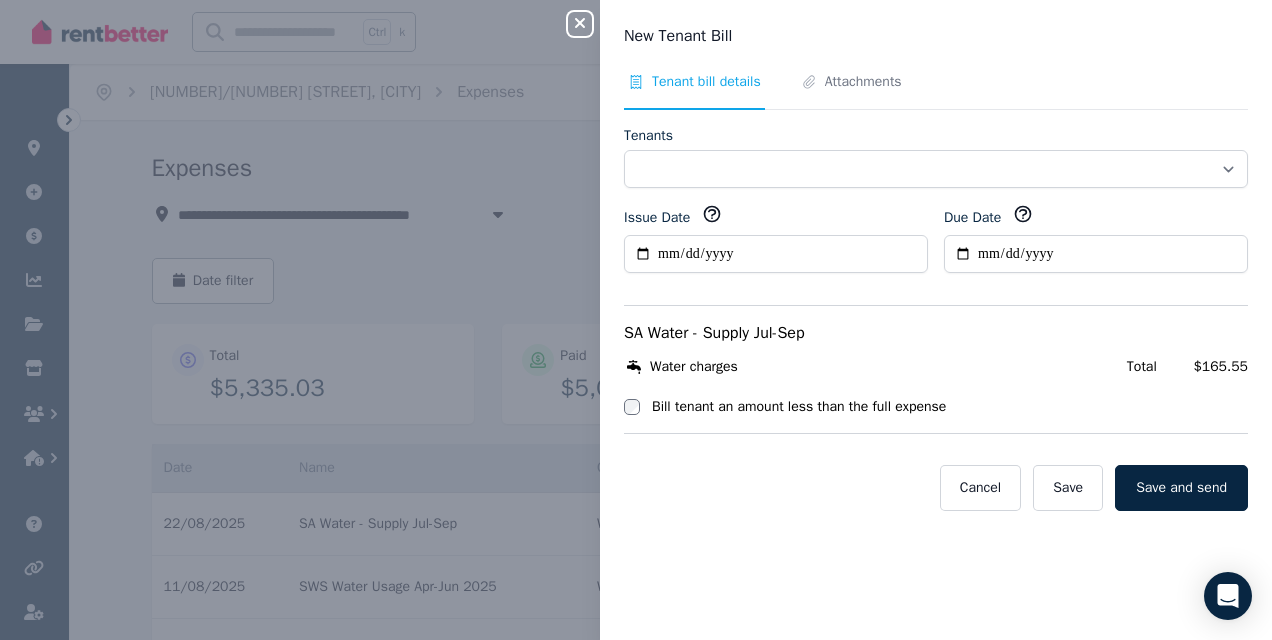 select on "**********" 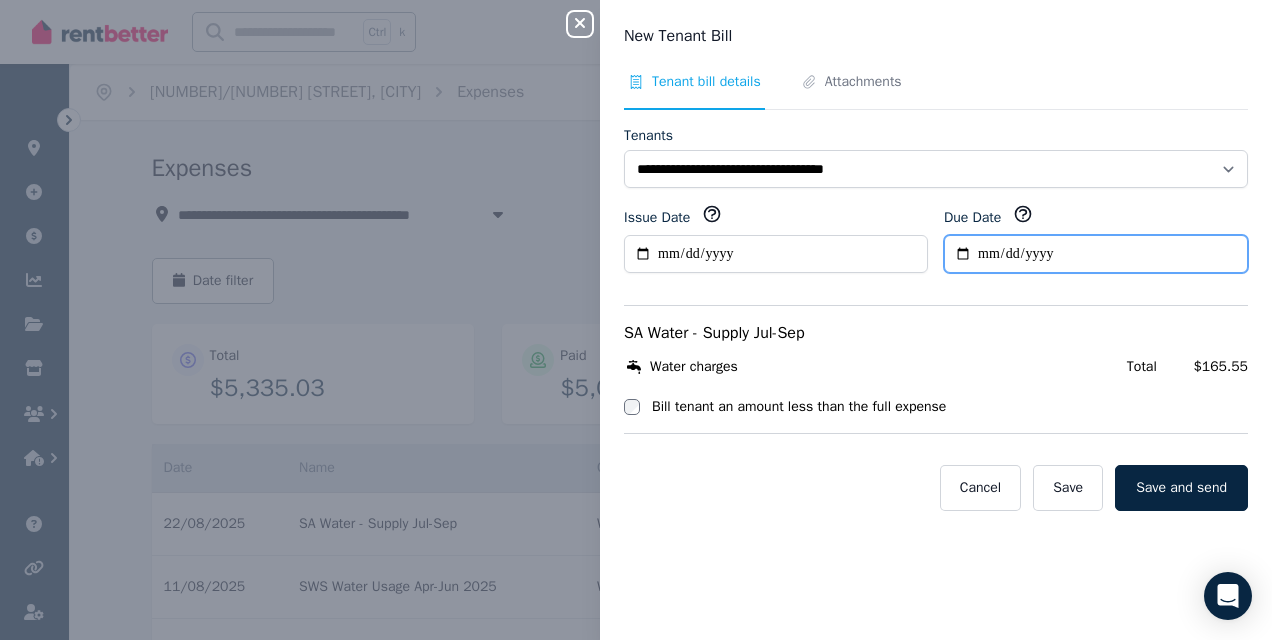 click on "Due Date" at bounding box center (1096, 254) 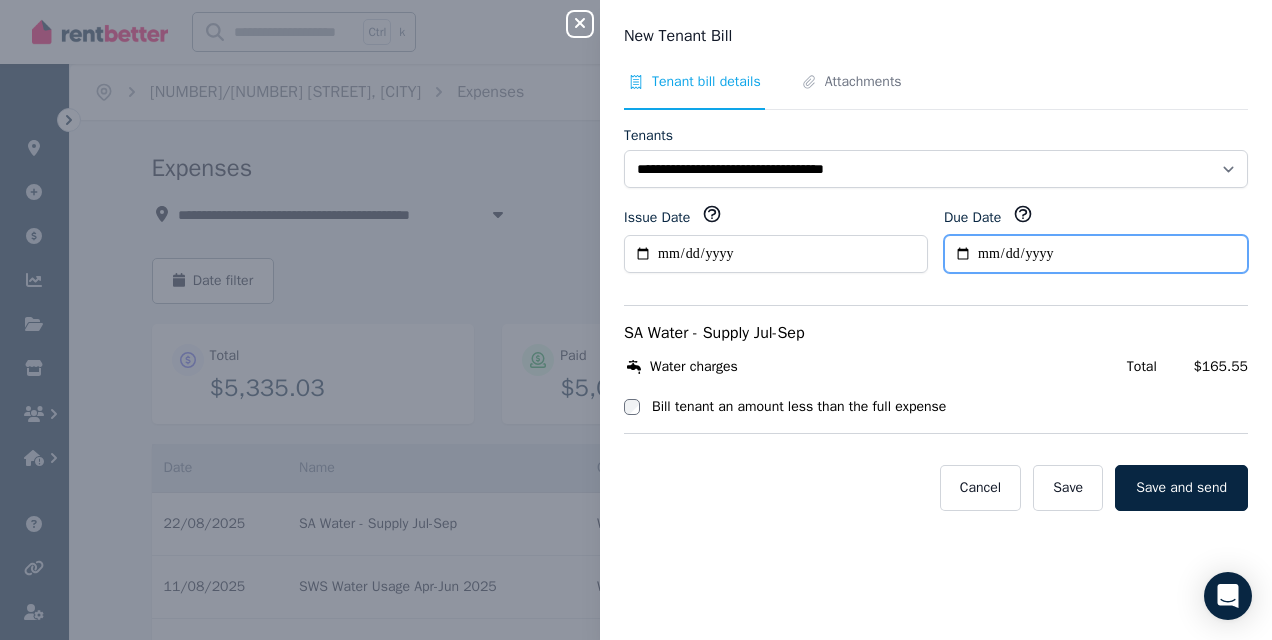 type on "**********" 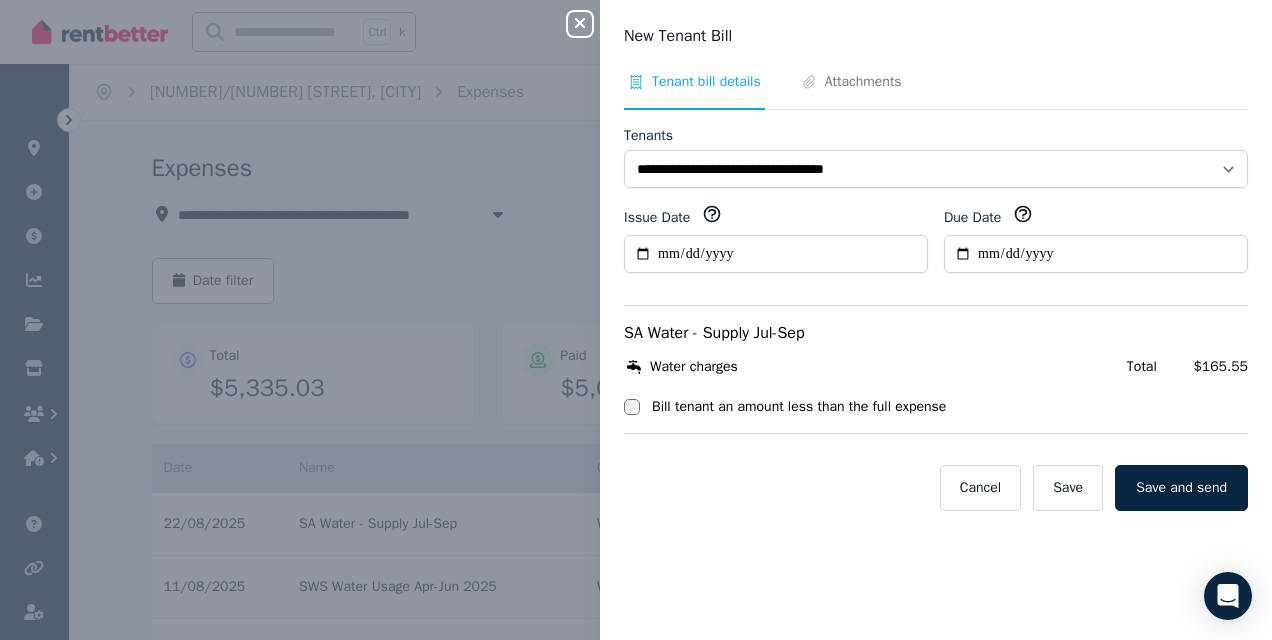click on "SA Water - Supply Jul-Sep Water charges Total $165.55 Bill tenant an amount less than the full expense" at bounding box center [936, 369] 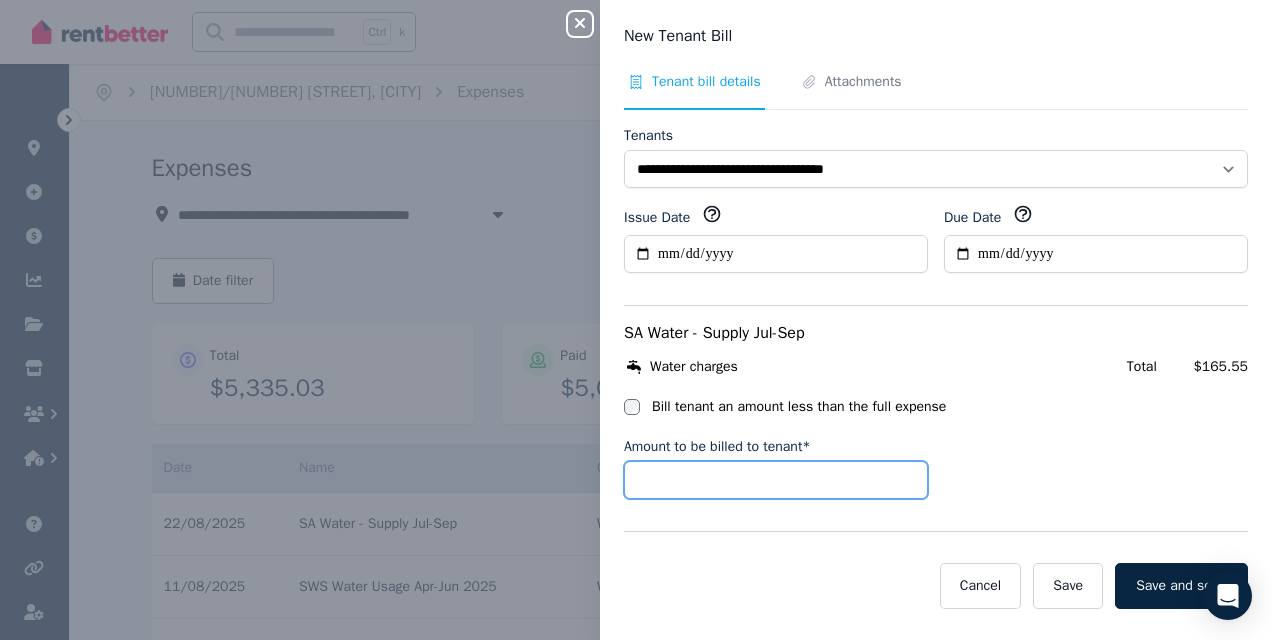 click on "Amount to be billed to tenant*" at bounding box center [776, 480] 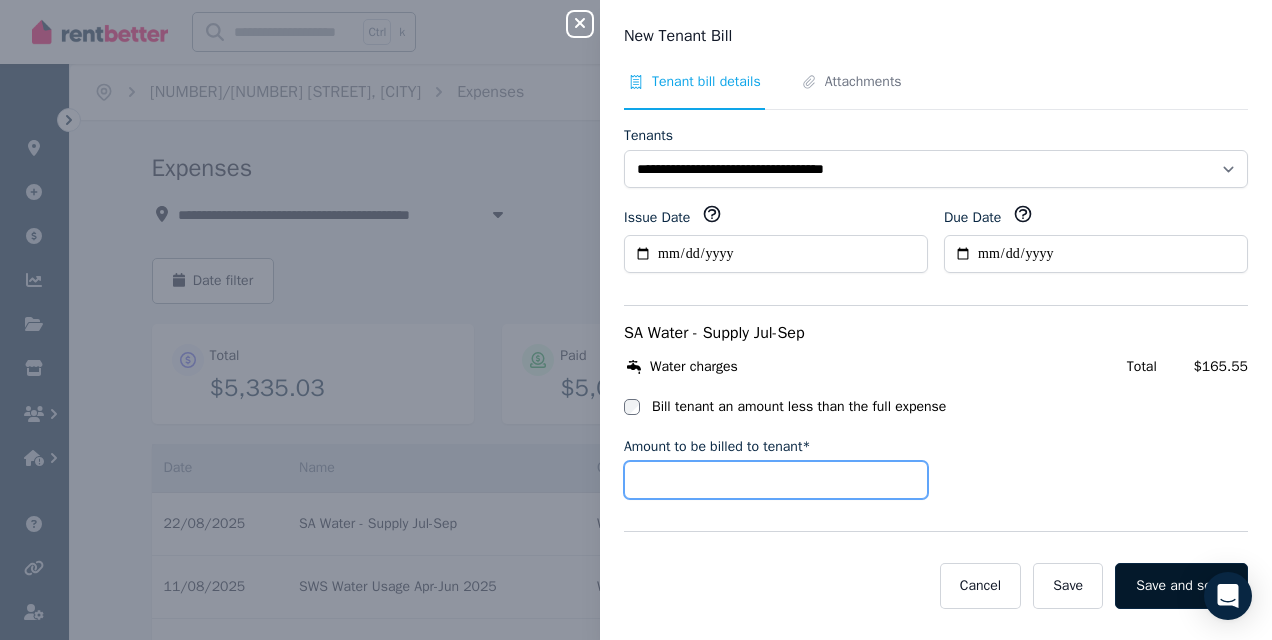 type on "*****" 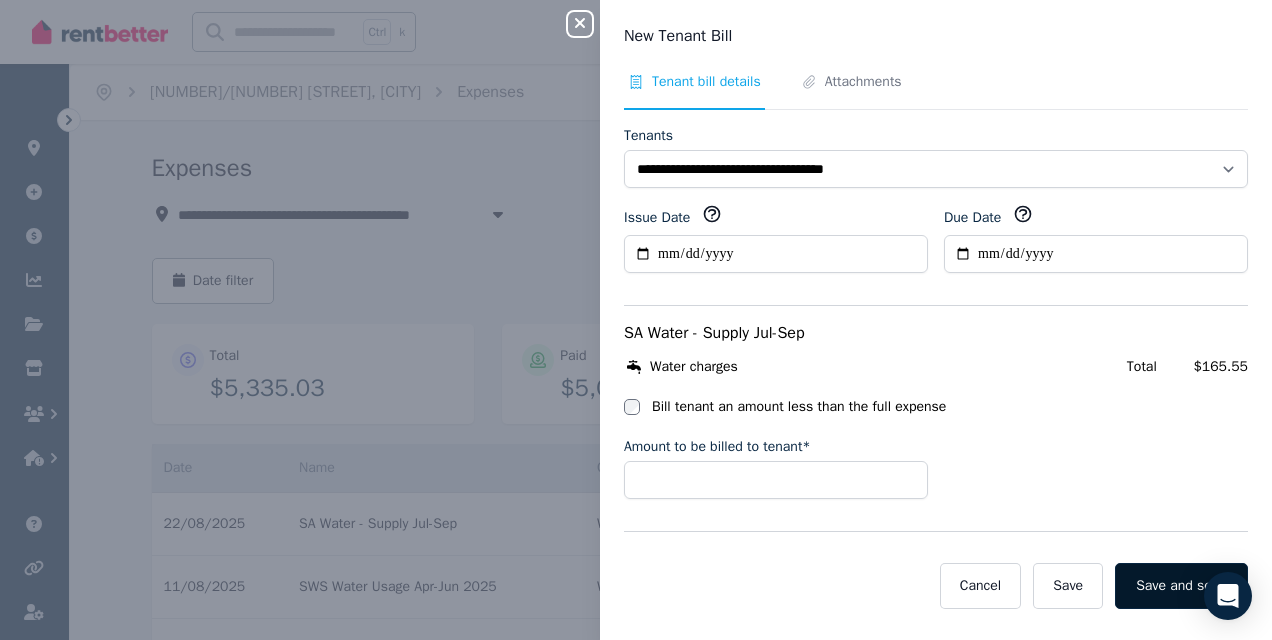 click on "Save and send" at bounding box center (1181, 586) 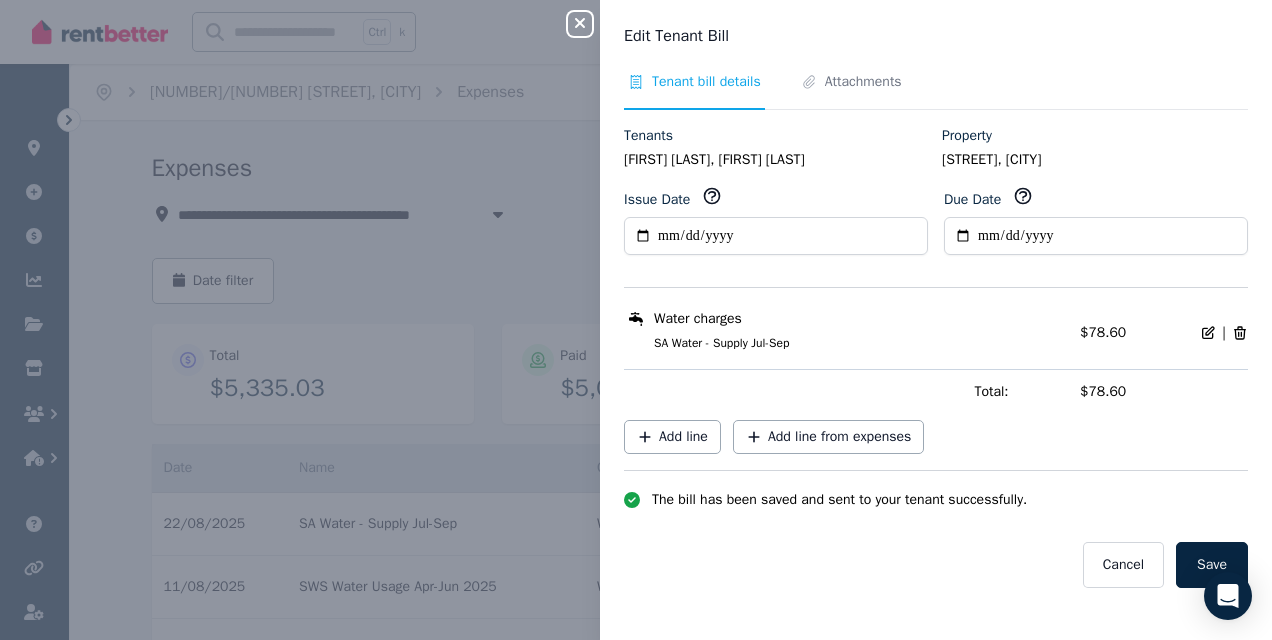 click 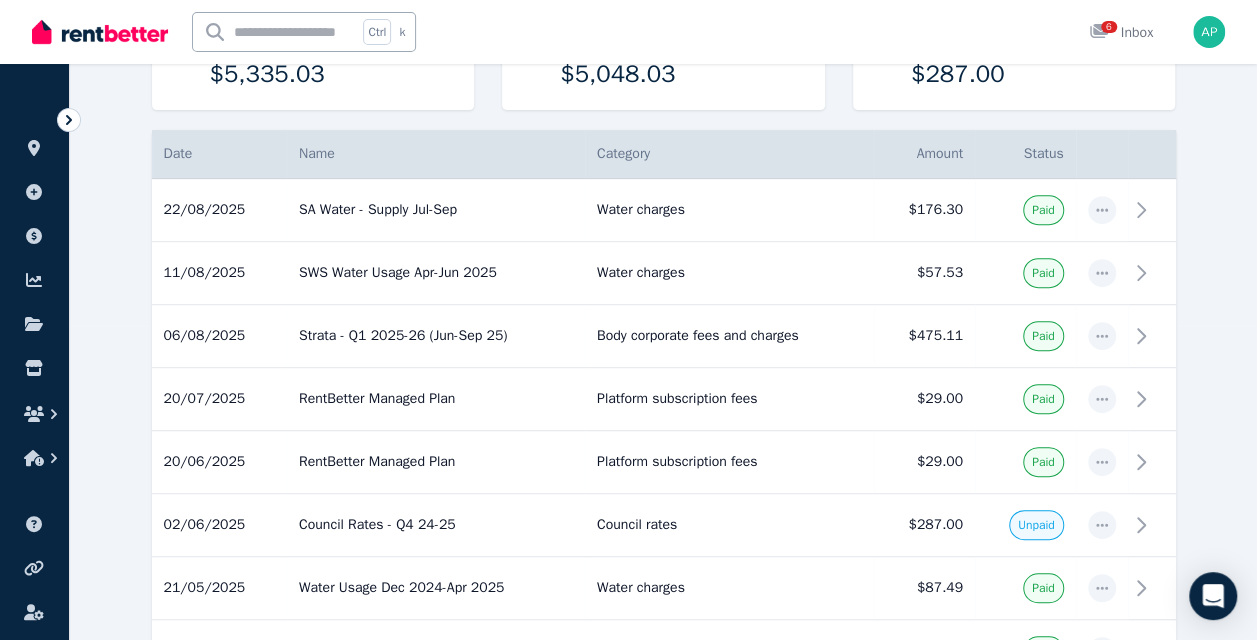 scroll, scrollTop: 0, scrollLeft: 0, axis: both 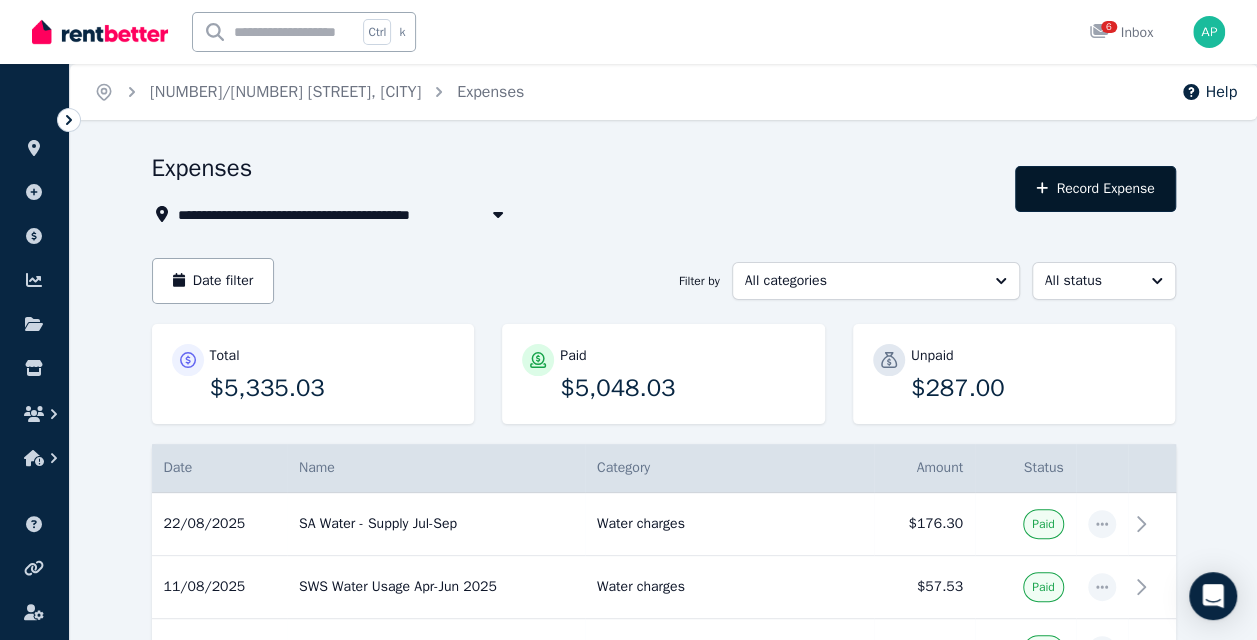 click on "Record Expense" at bounding box center [1095, 189] 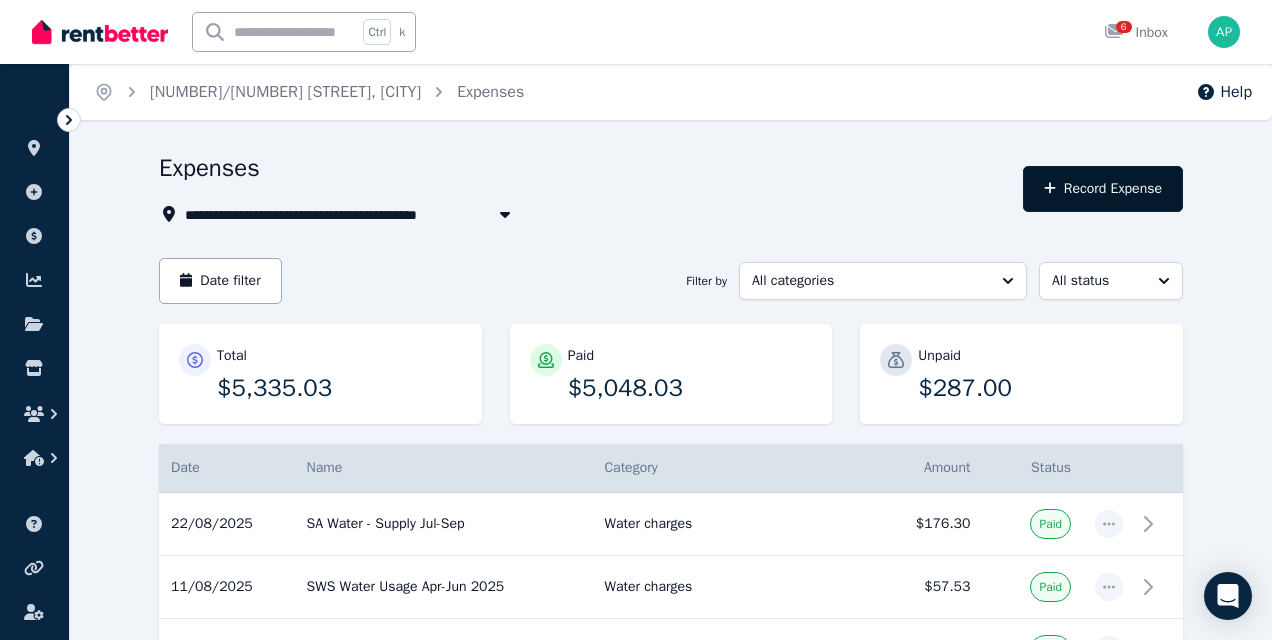 select on "**********" 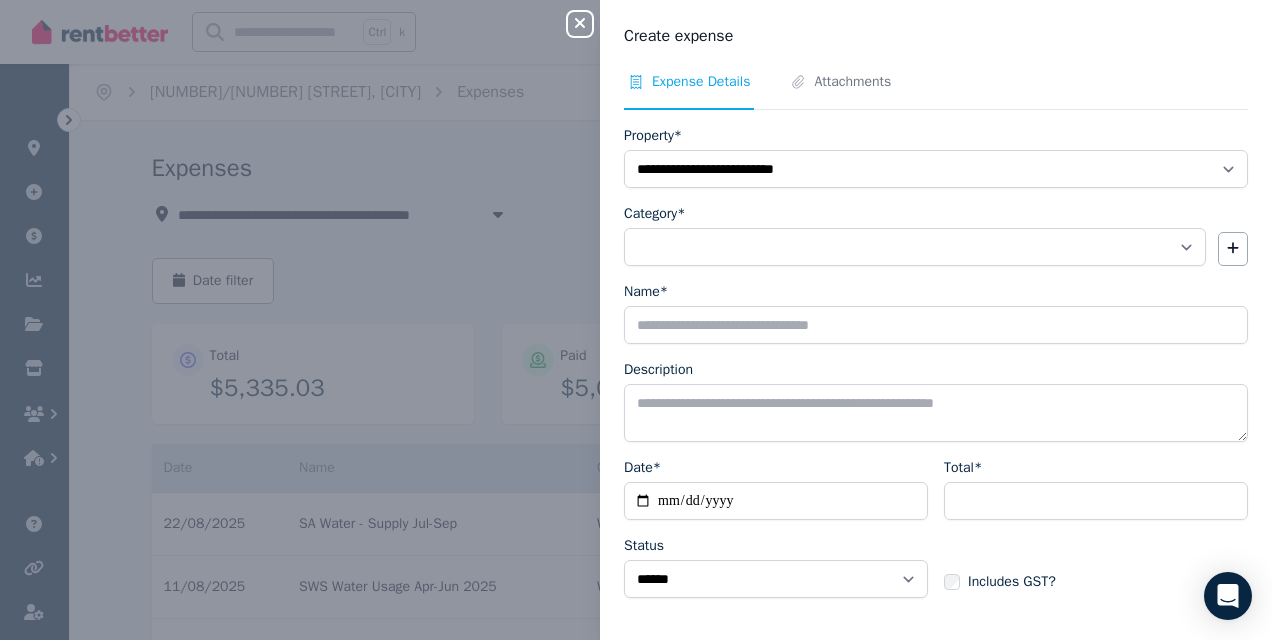 click 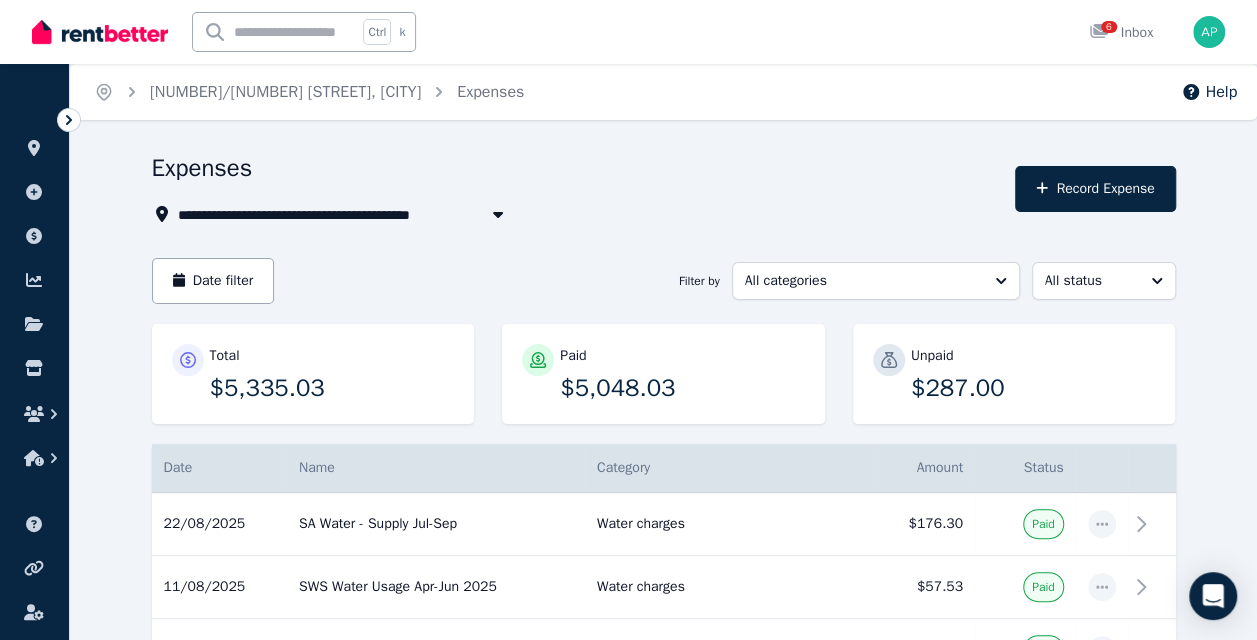 click on "[NUMBER]/[NUMBER]-[NUMBER] [STREET], [SUBURB]" at bounding box center [314, 214] 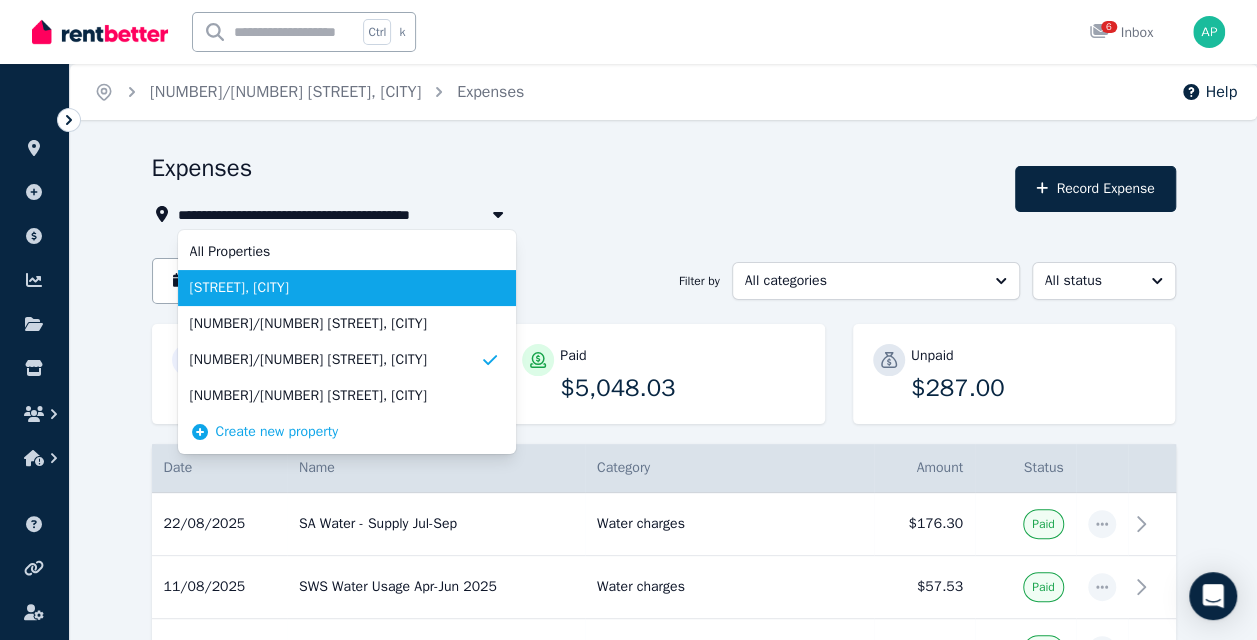 click on "[STREET], [SUBURB]" at bounding box center [347, 288] 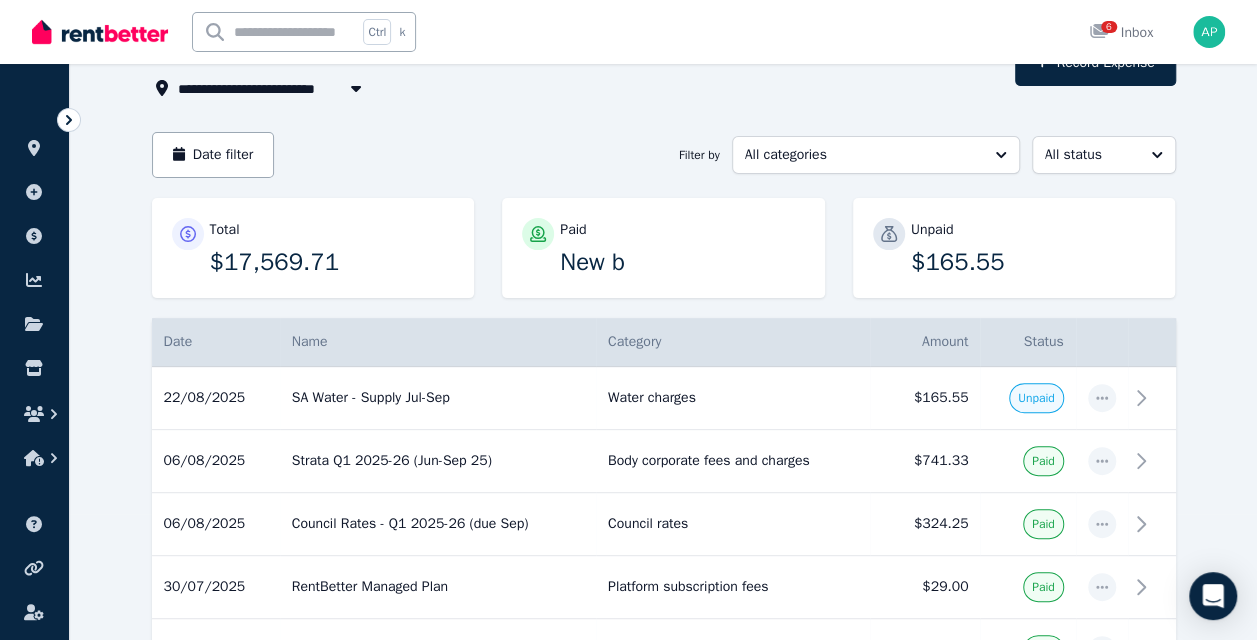 scroll, scrollTop: 125, scrollLeft: 0, axis: vertical 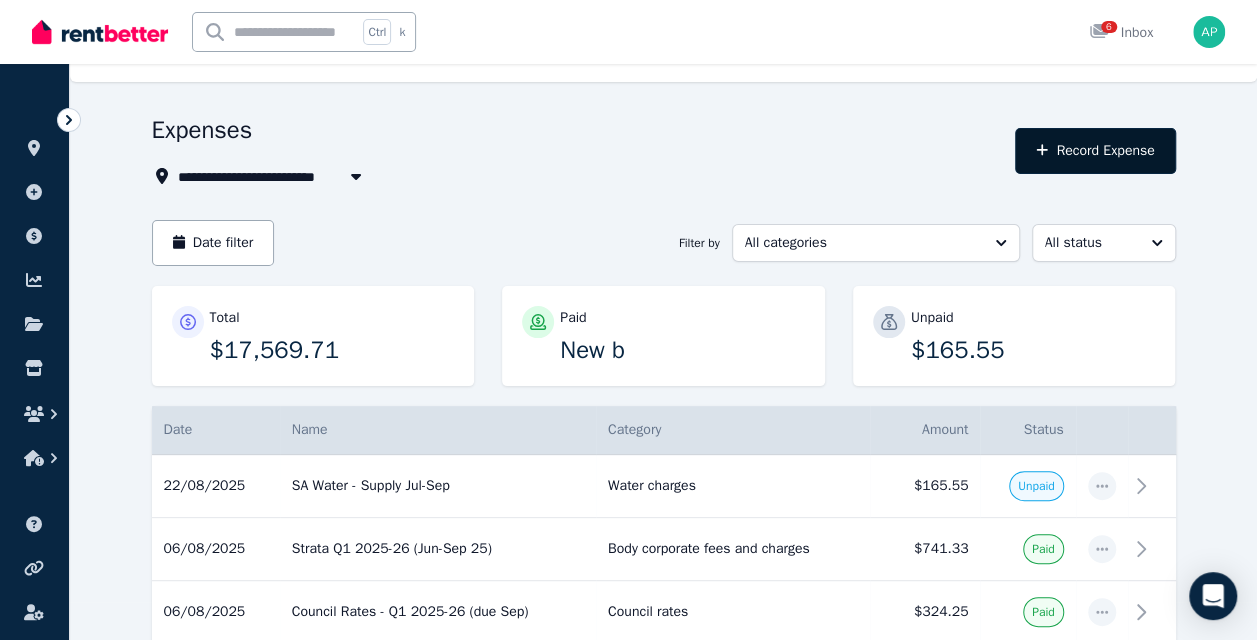 click on "Record Expense" at bounding box center (1095, 151) 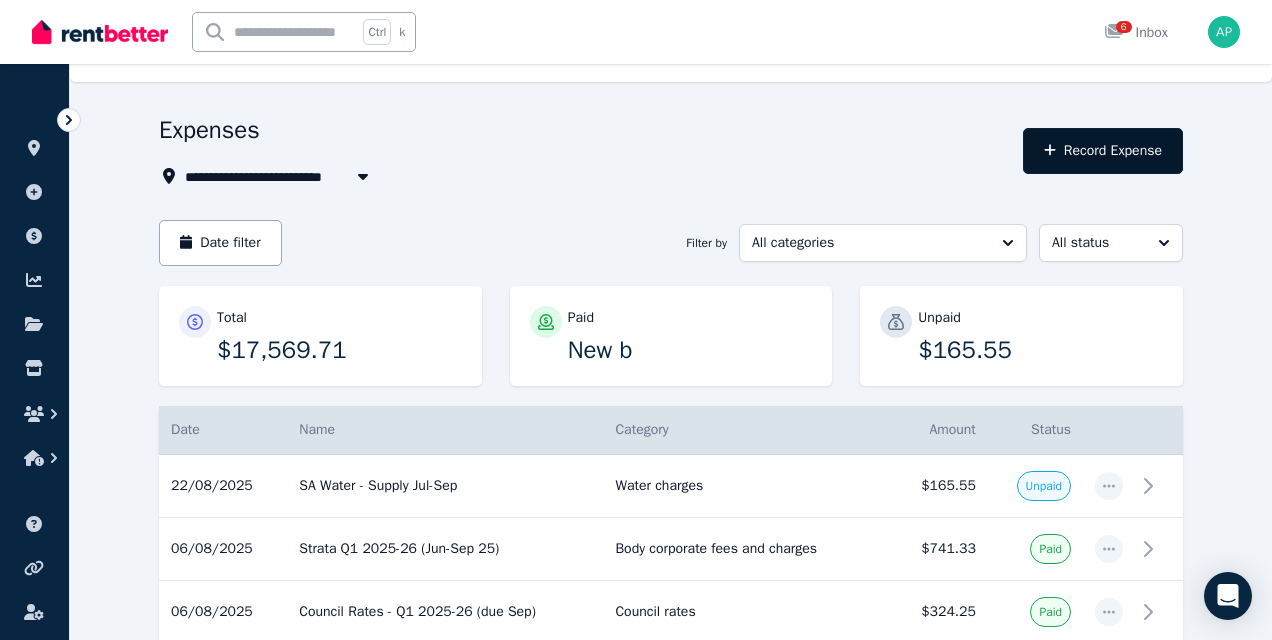 select on "**********" 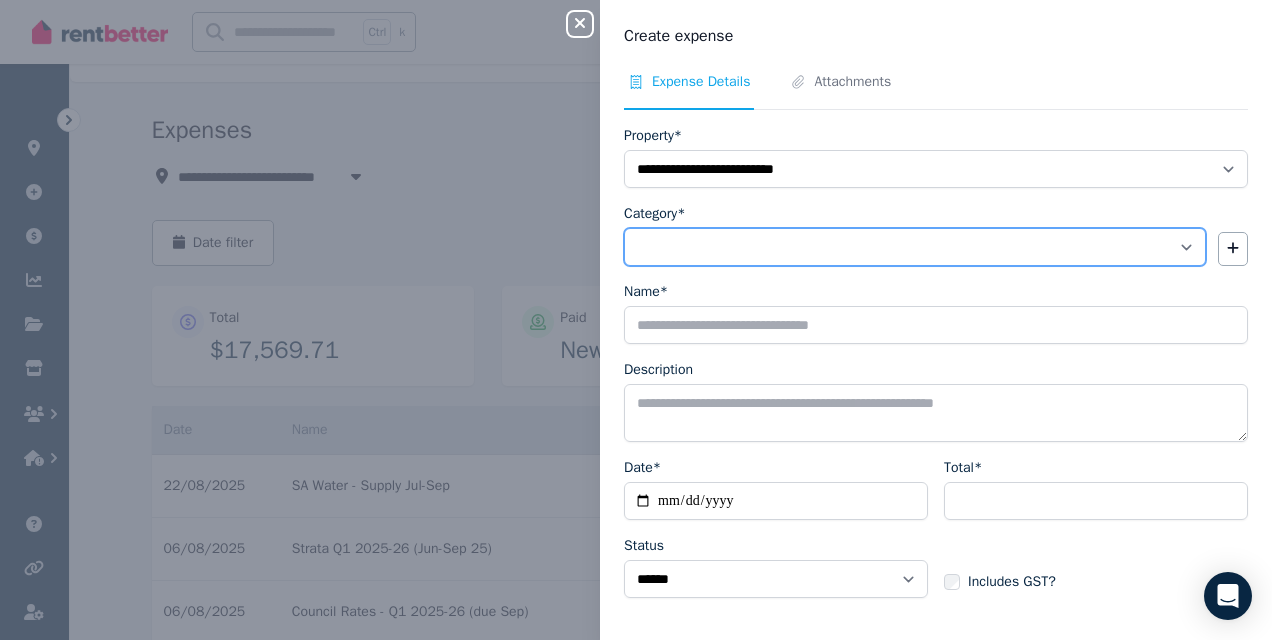 click on "**********" at bounding box center (915, 247) 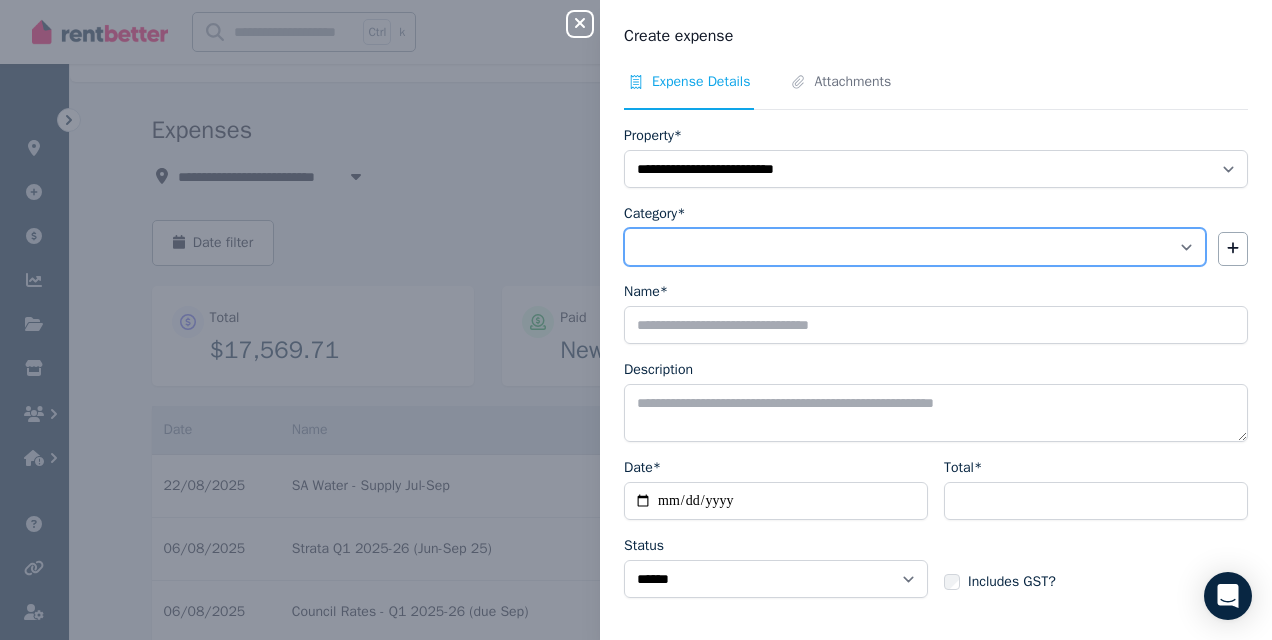 select on "**********" 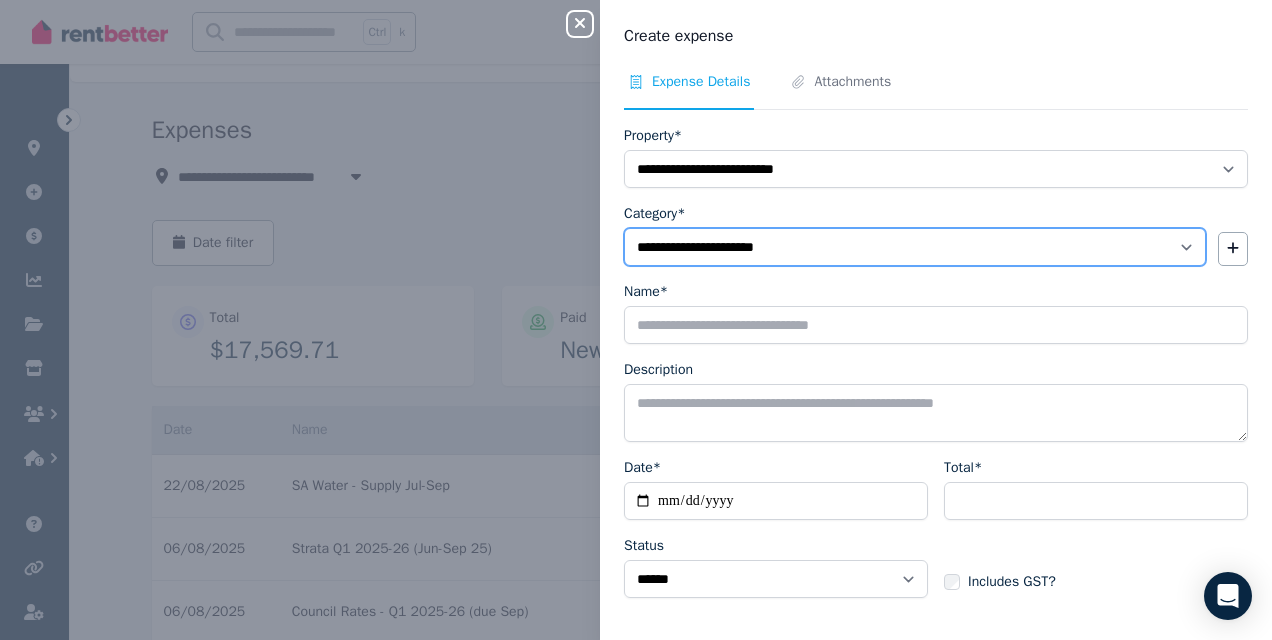 click on "**********" at bounding box center [915, 247] 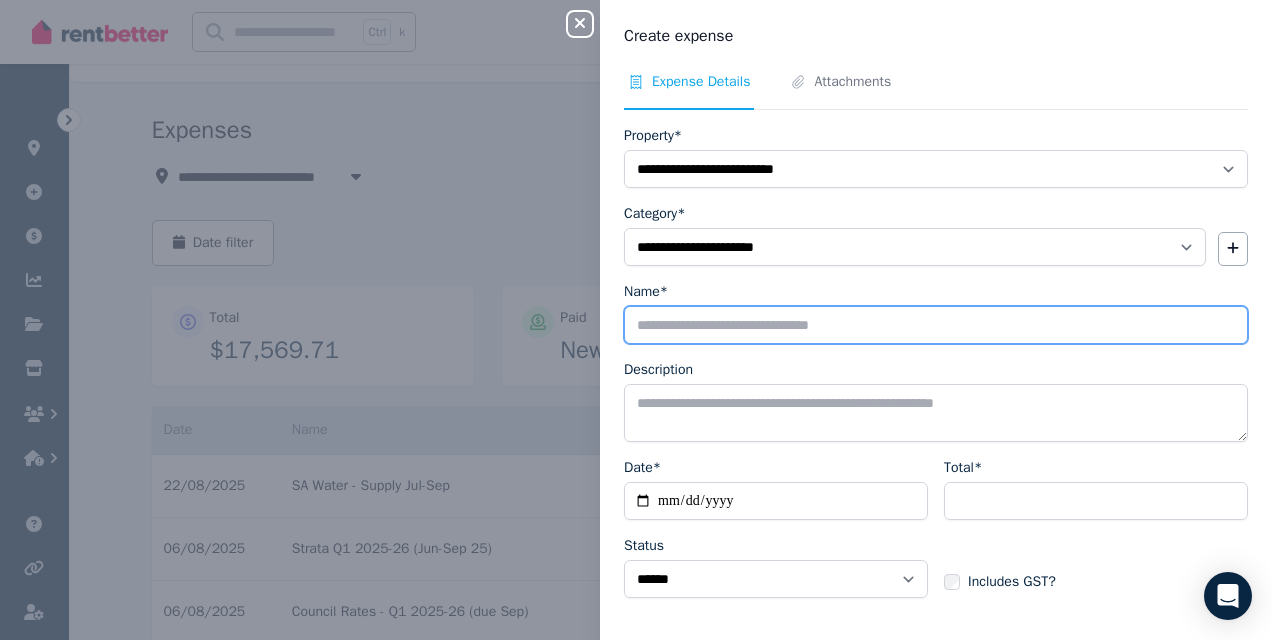 click on "Name*" at bounding box center [936, 325] 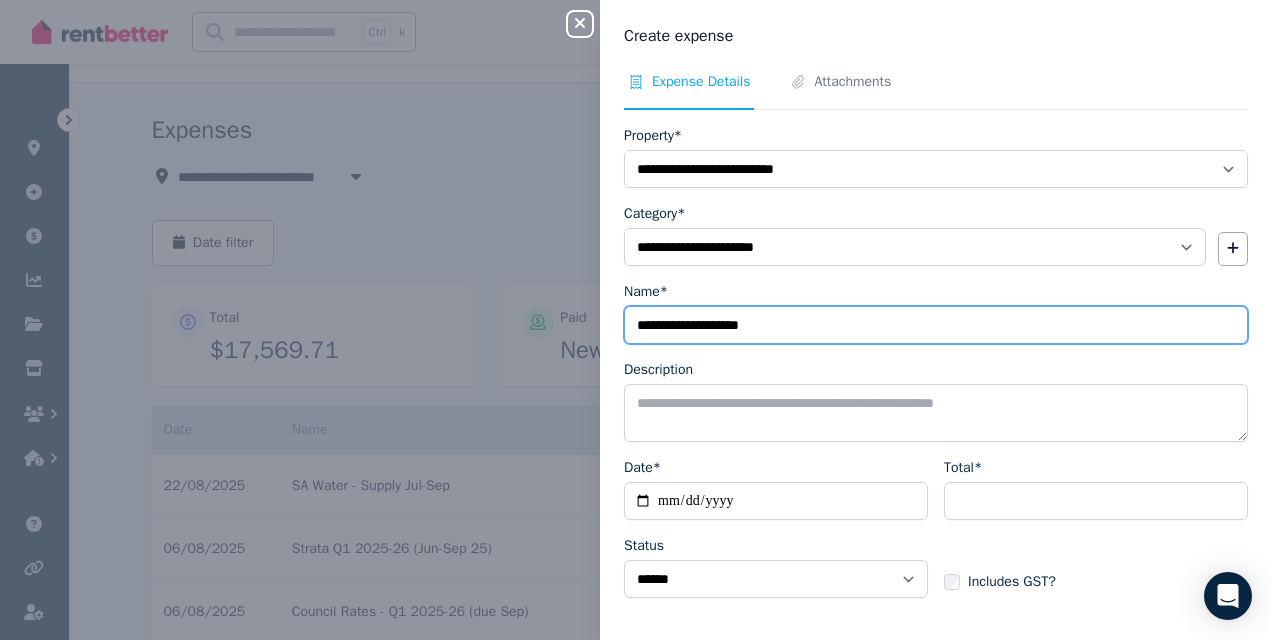 type on "**********" 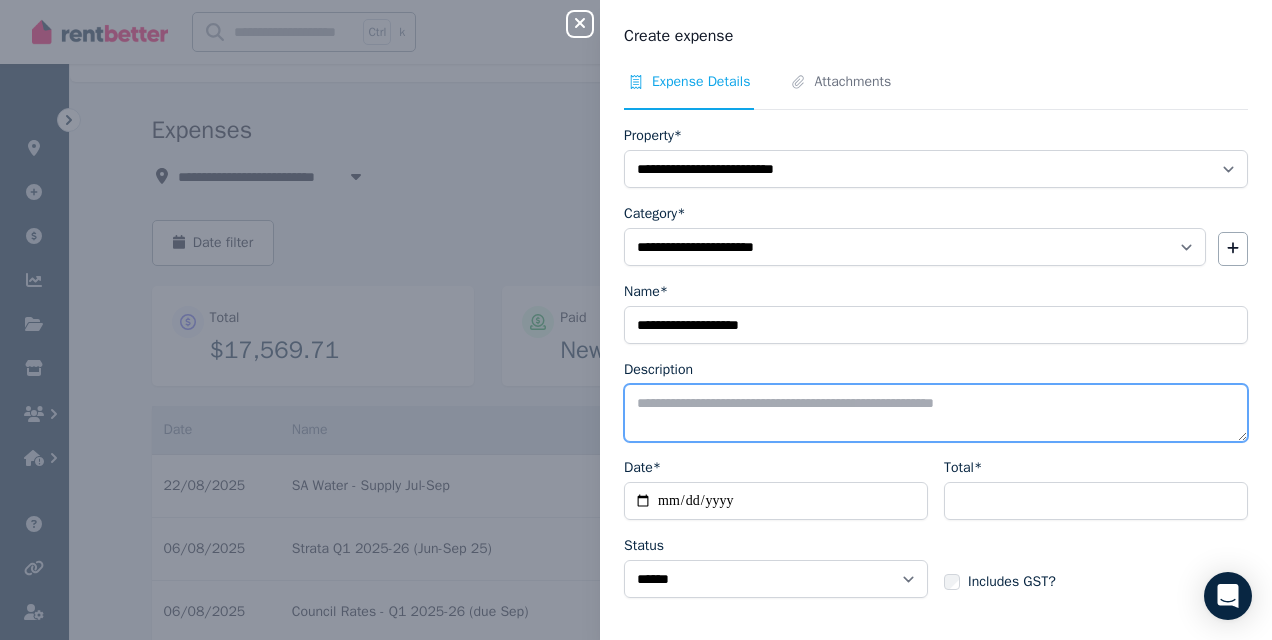 click on "Description" at bounding box center (936, 413) 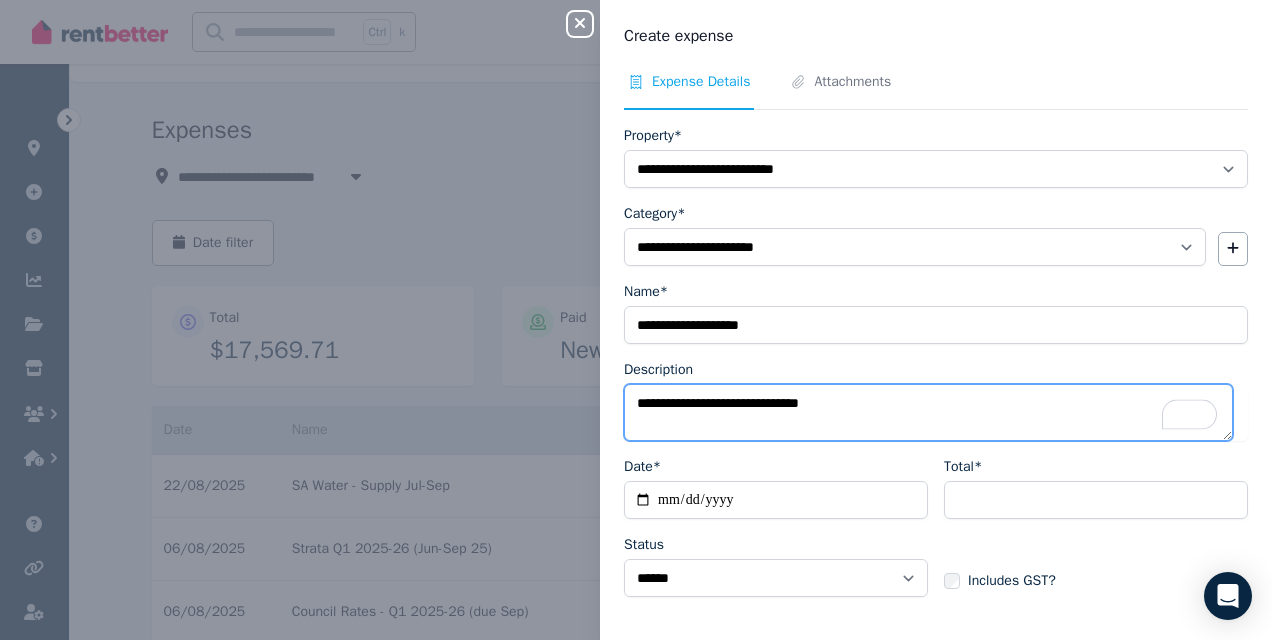 type on "**********" 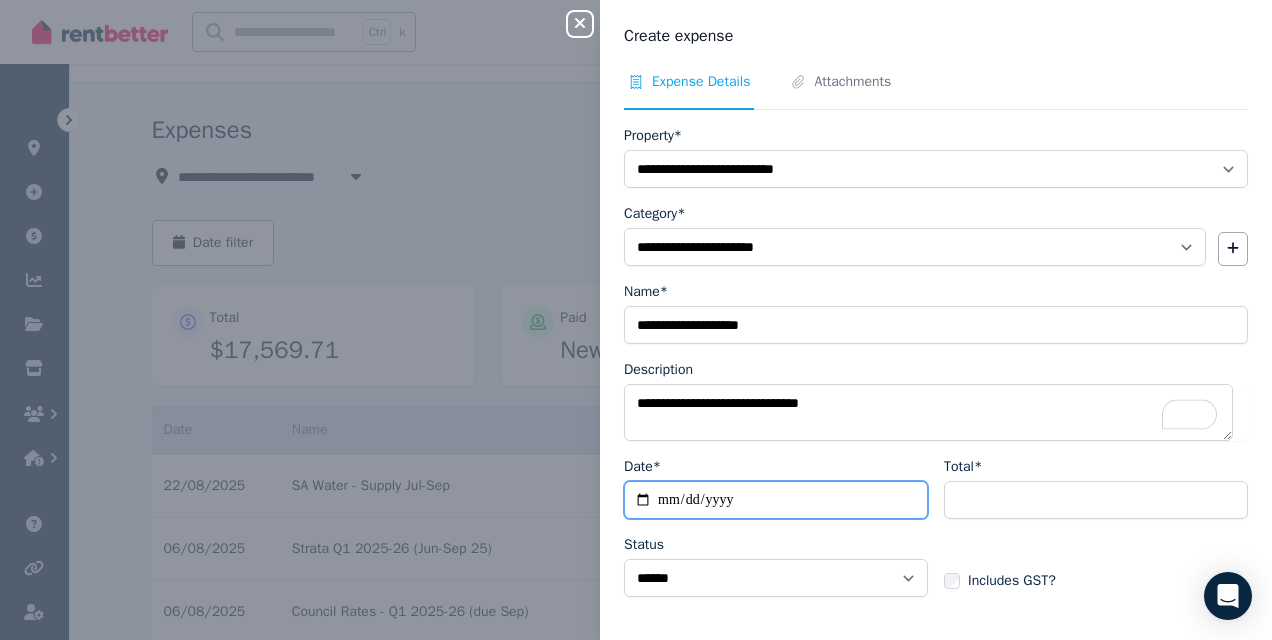 click on "Date*" at bounding box center [776, 500] 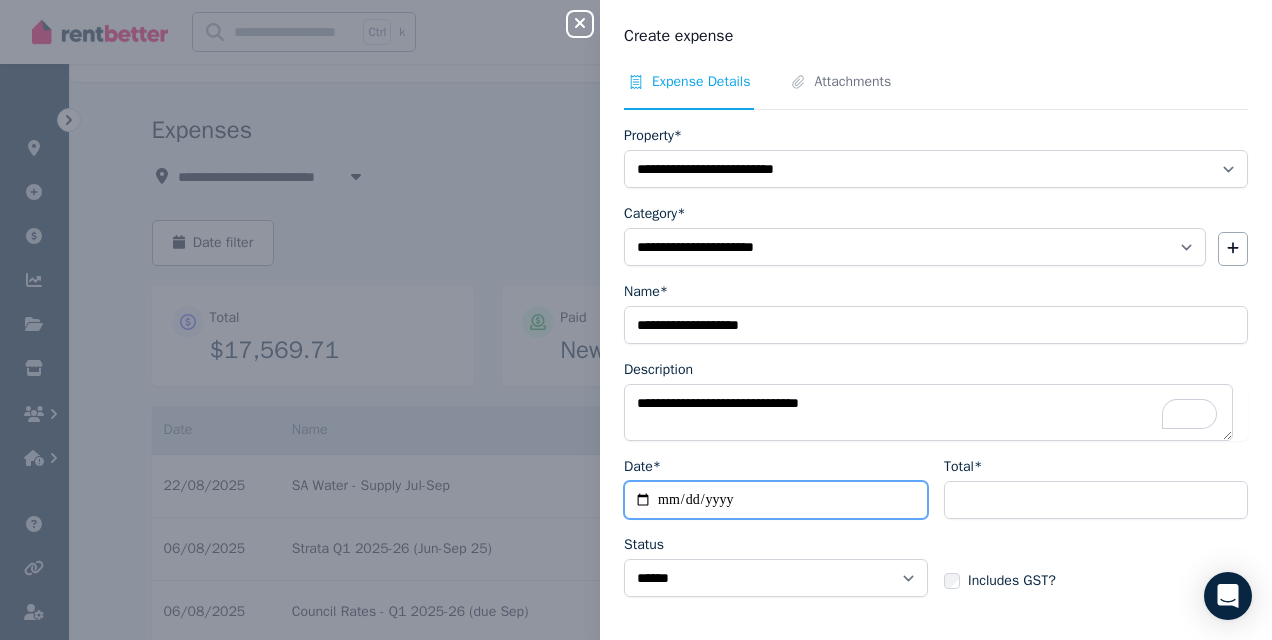 type on "**********" 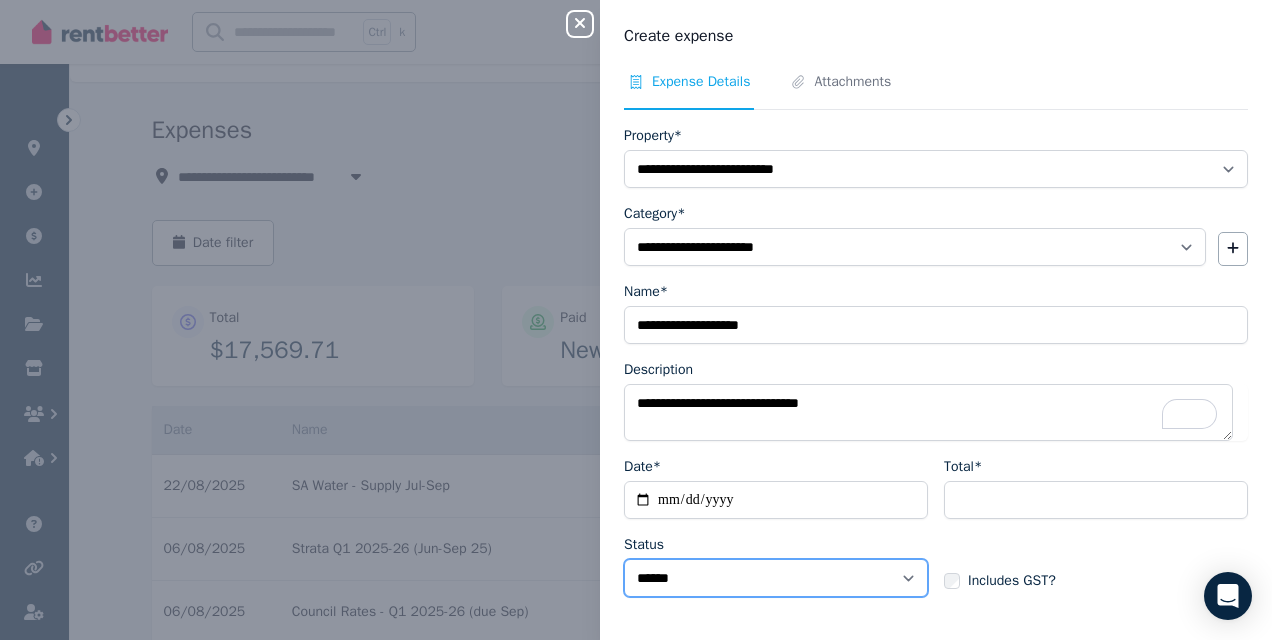 click on "****** ****" at bounding box center (776, 578) 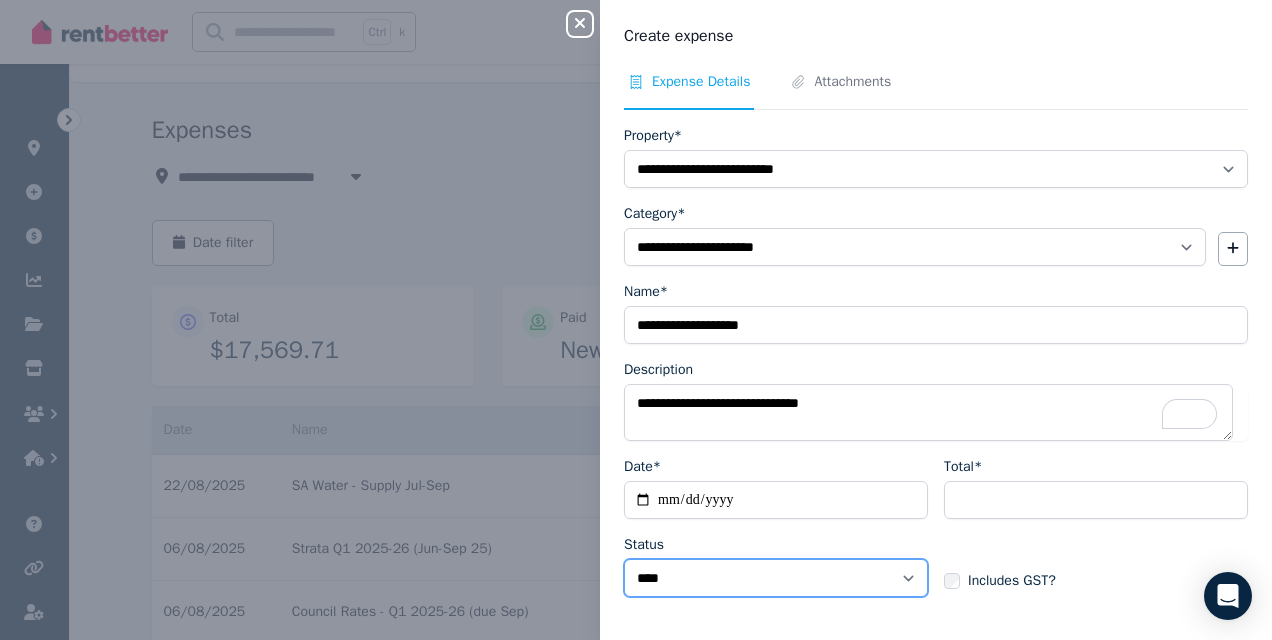 click on "****** ****" at bounding box center (776, 578) 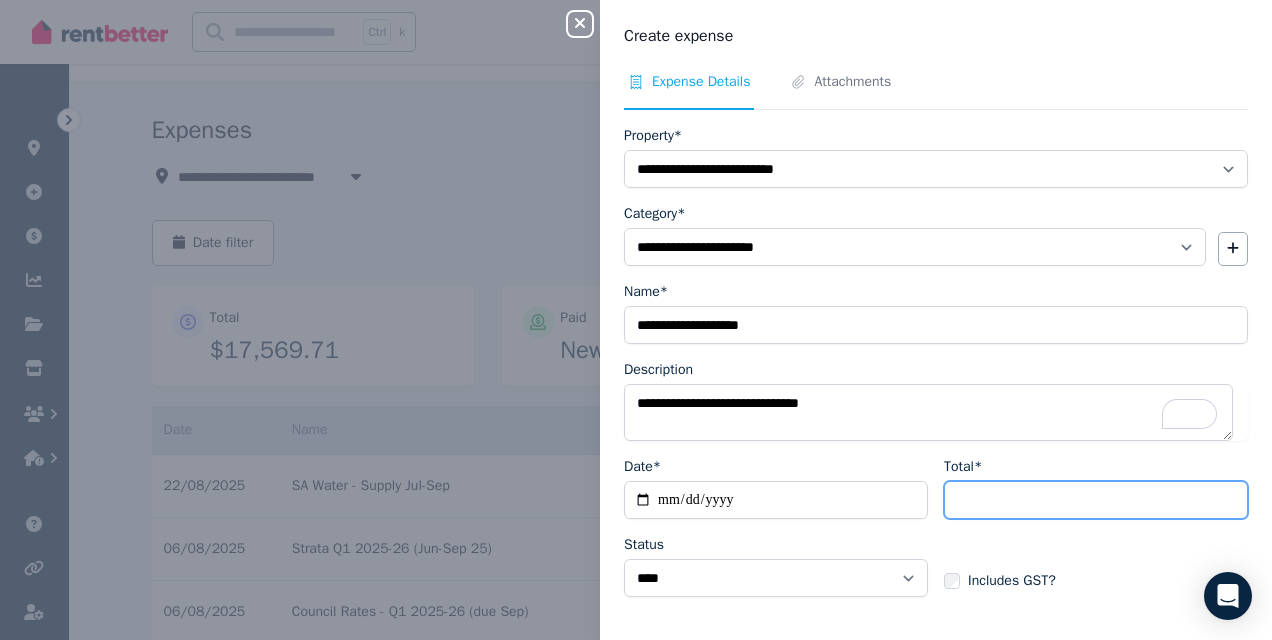 click on "Total*" at bounding box center [1096, 500] 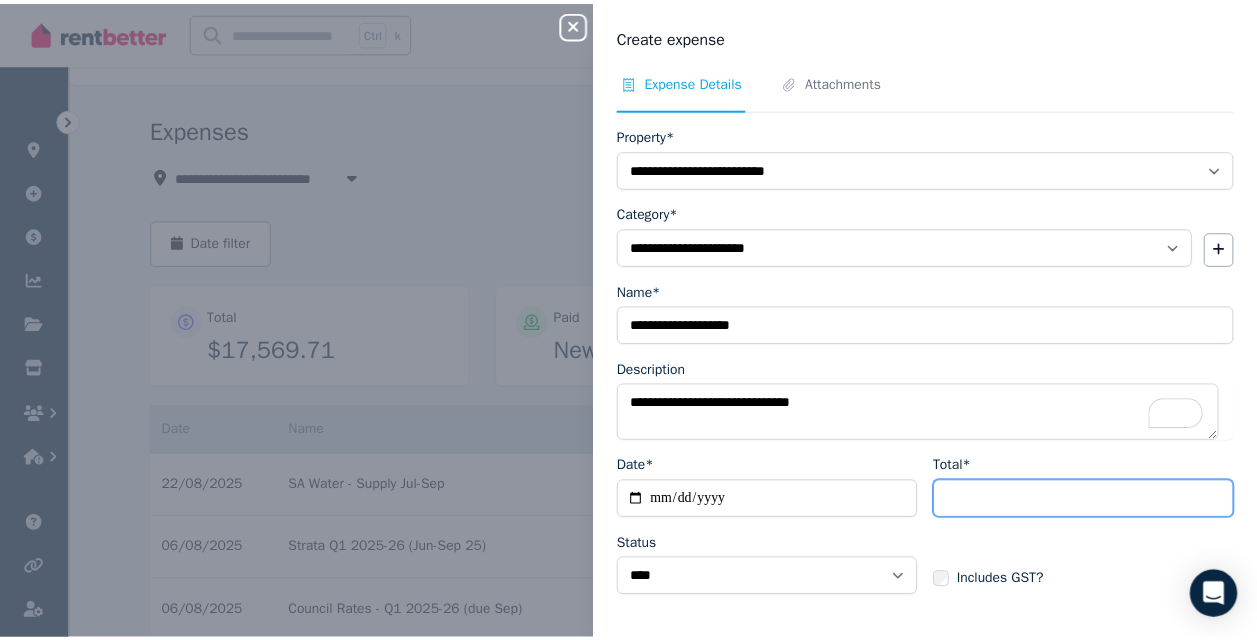 scroll, scrollTop: 71, scrollLeft: 0, axis: vertical 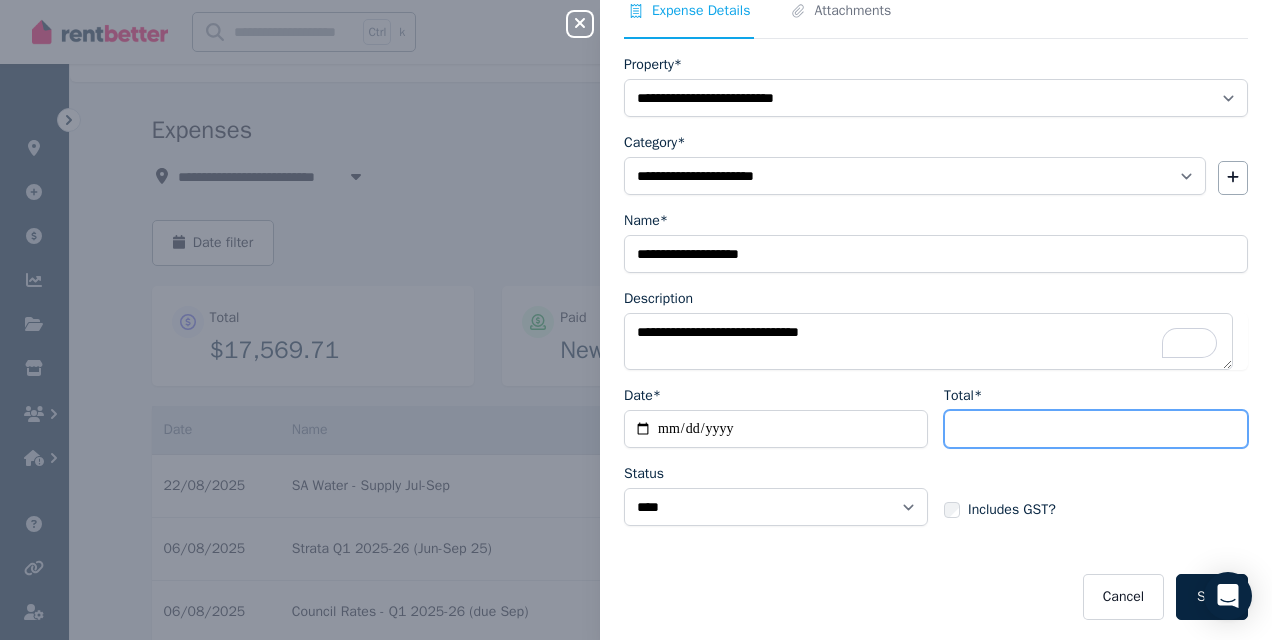 type on "***" 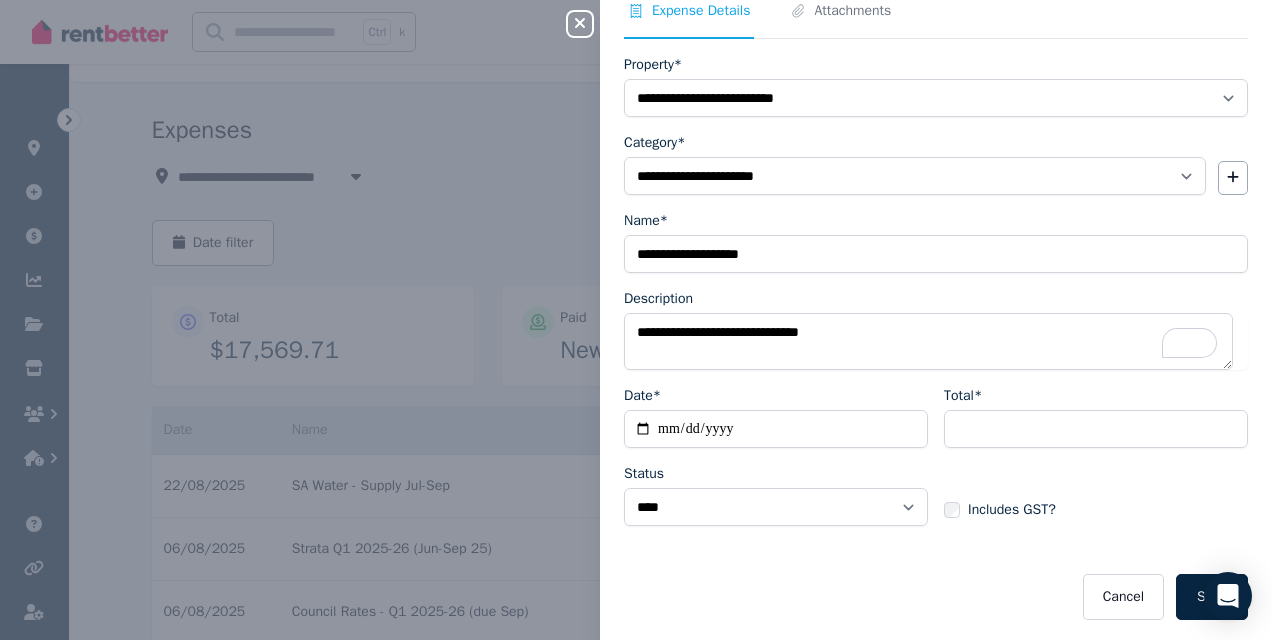 click on "Includes GST?" at bounding box center (1000, 510) 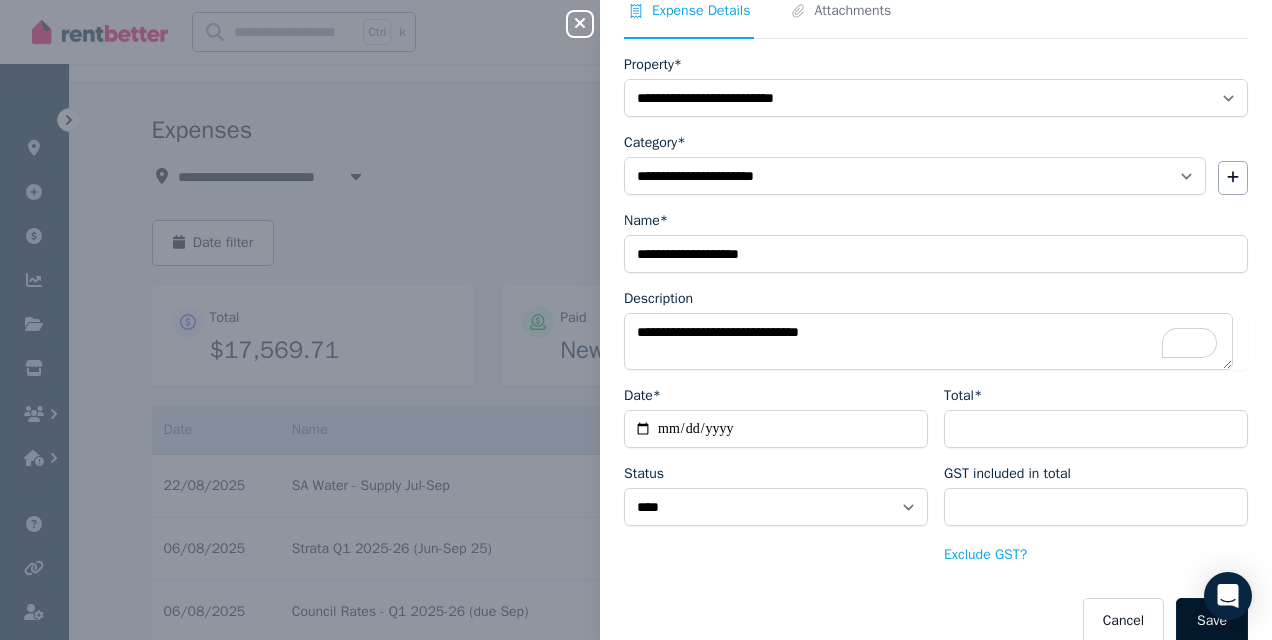 click on "Save" at bounding box center (1212, 621) 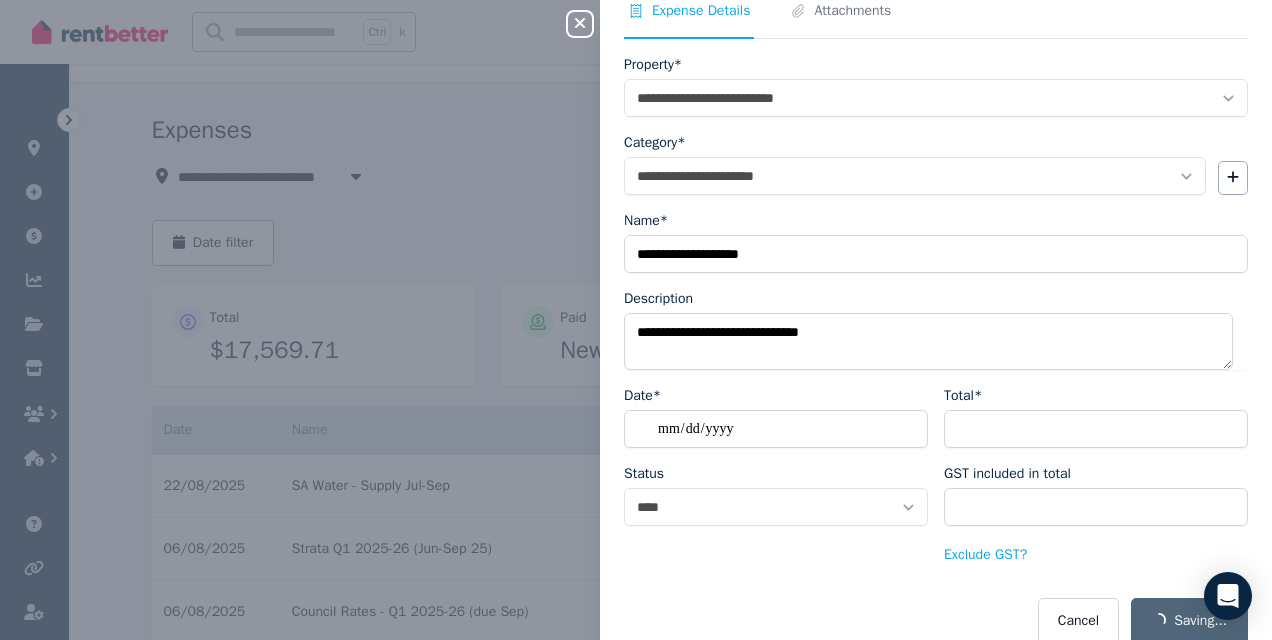 type 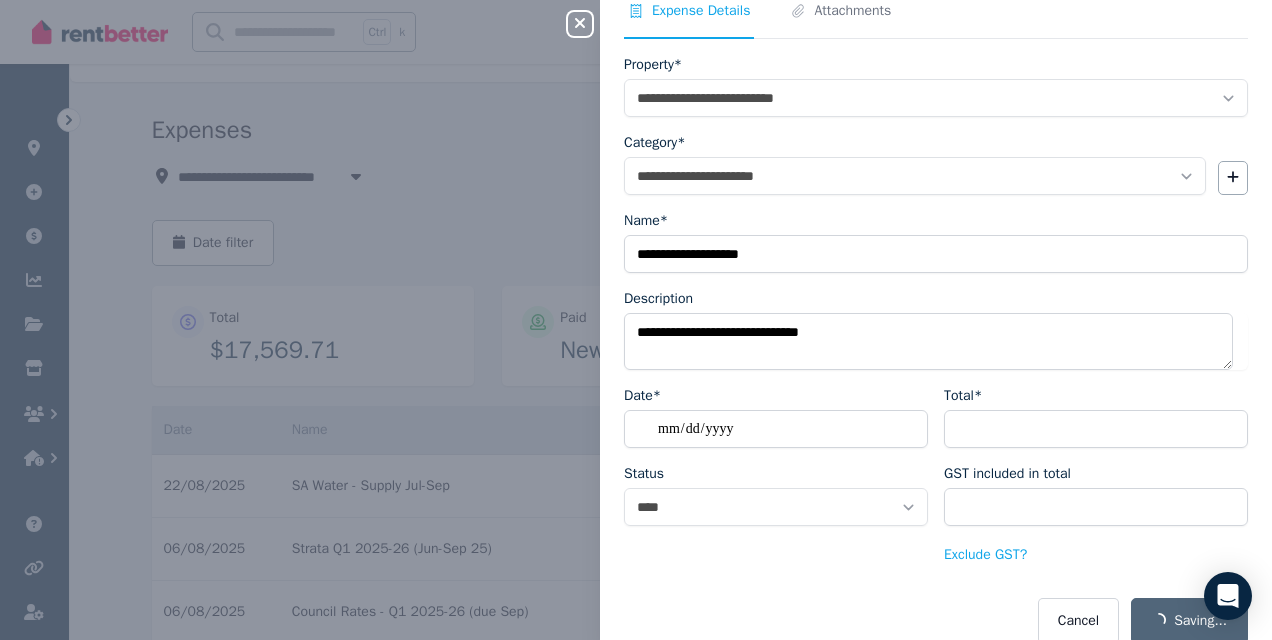 select on "**********" 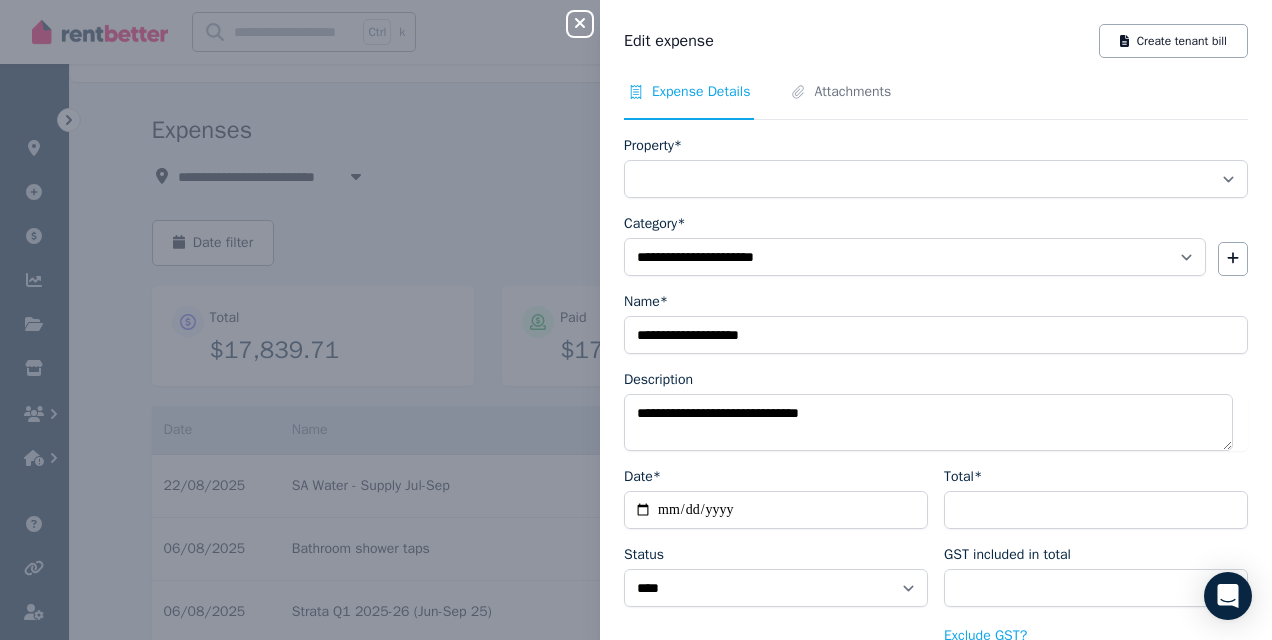 select on "**********" 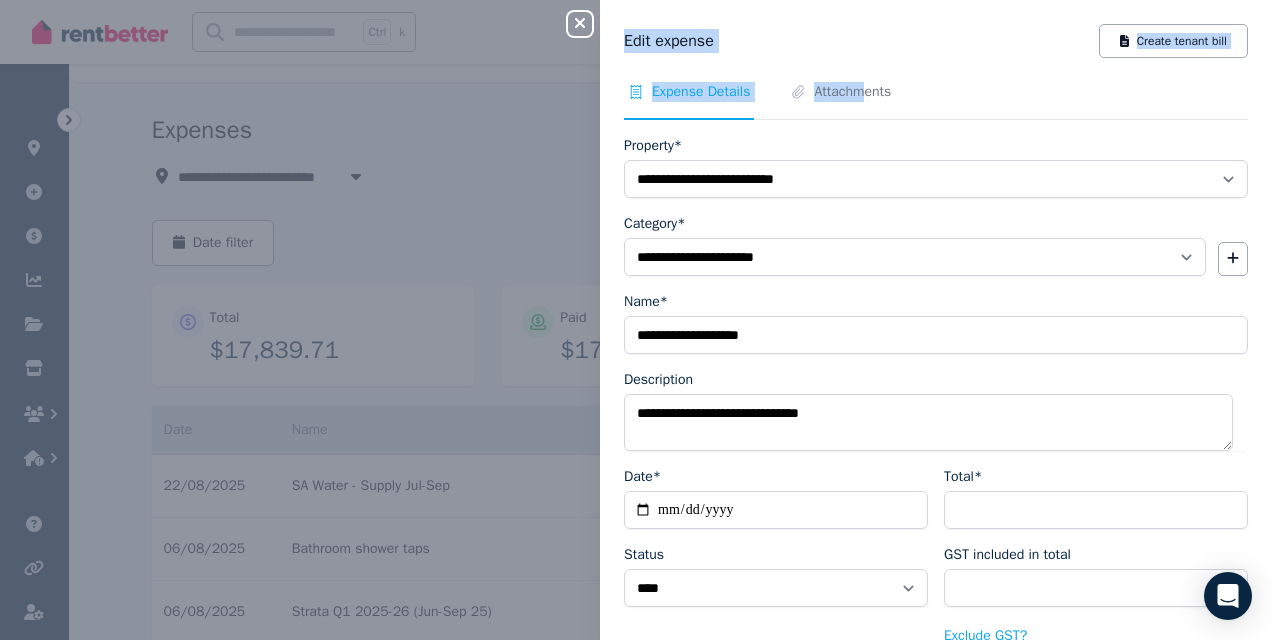 drag, startPoint x: 870, startPoint y: 99, endPoint x: 141, endPoint y: 525, distance: 844.3441 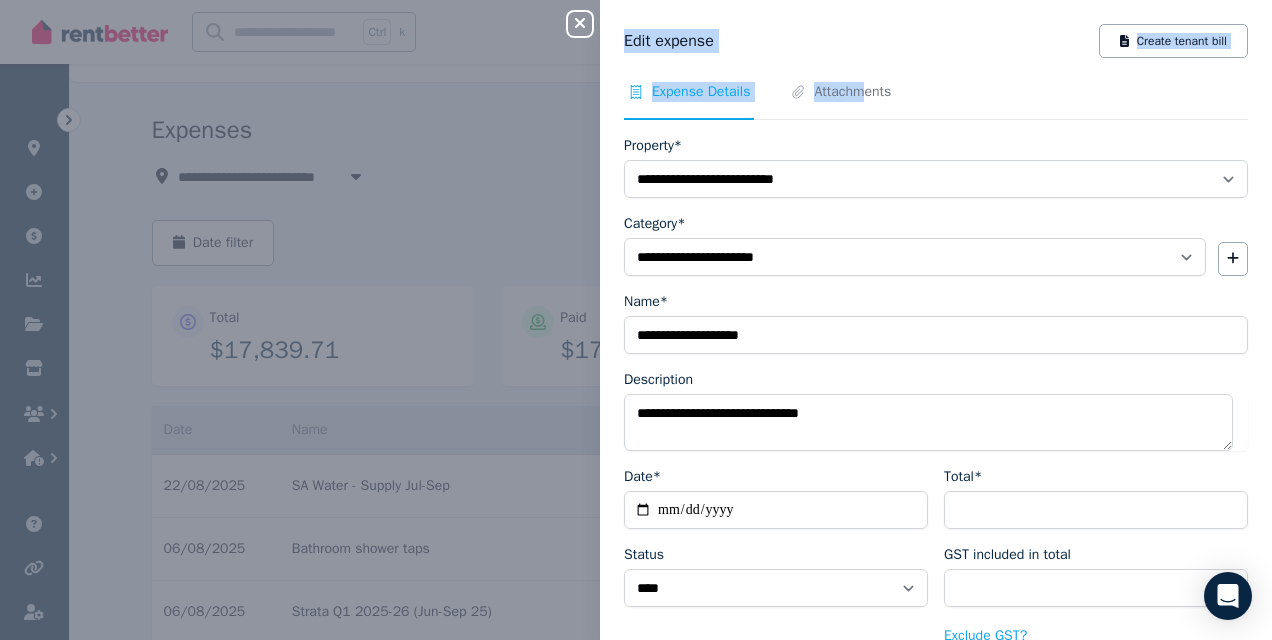 click on "Expense Details Attachments" at bounding box center (936, 101) 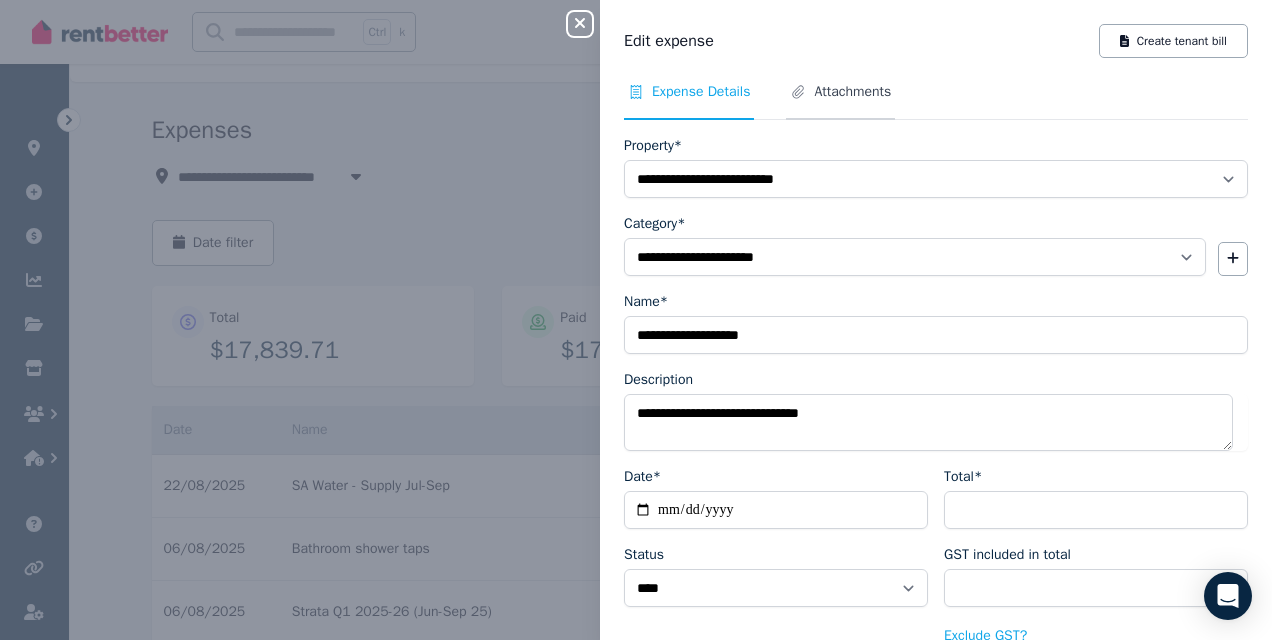 click on "Attachments" at bounding box center (852, 92) 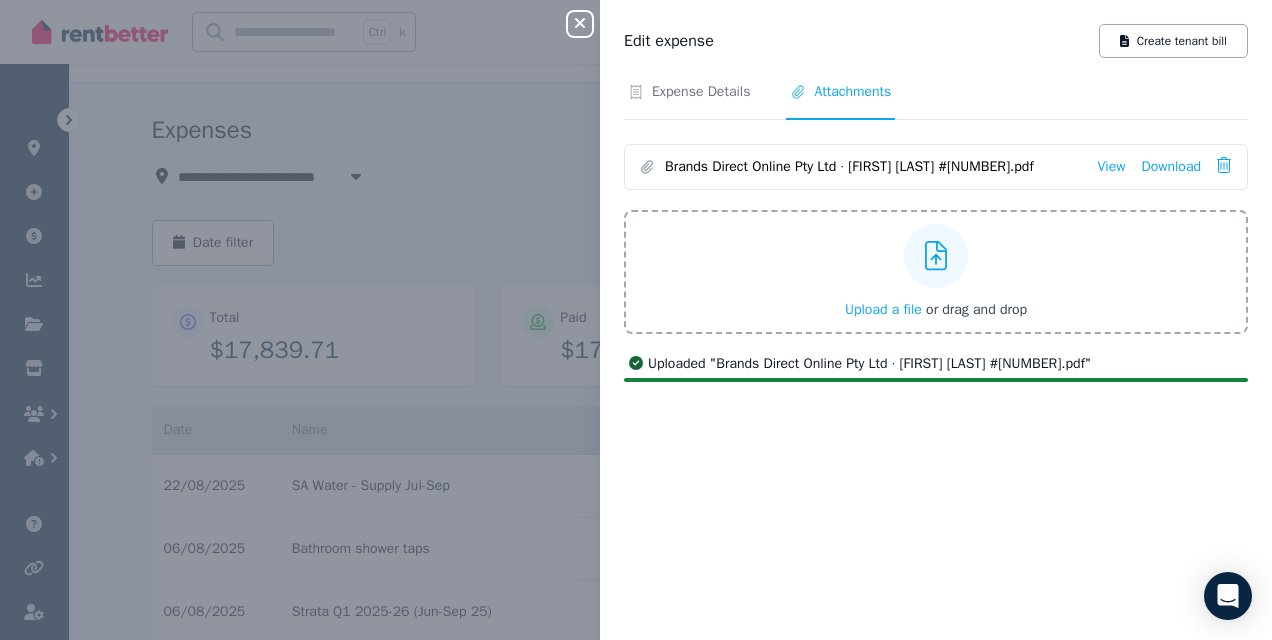 click 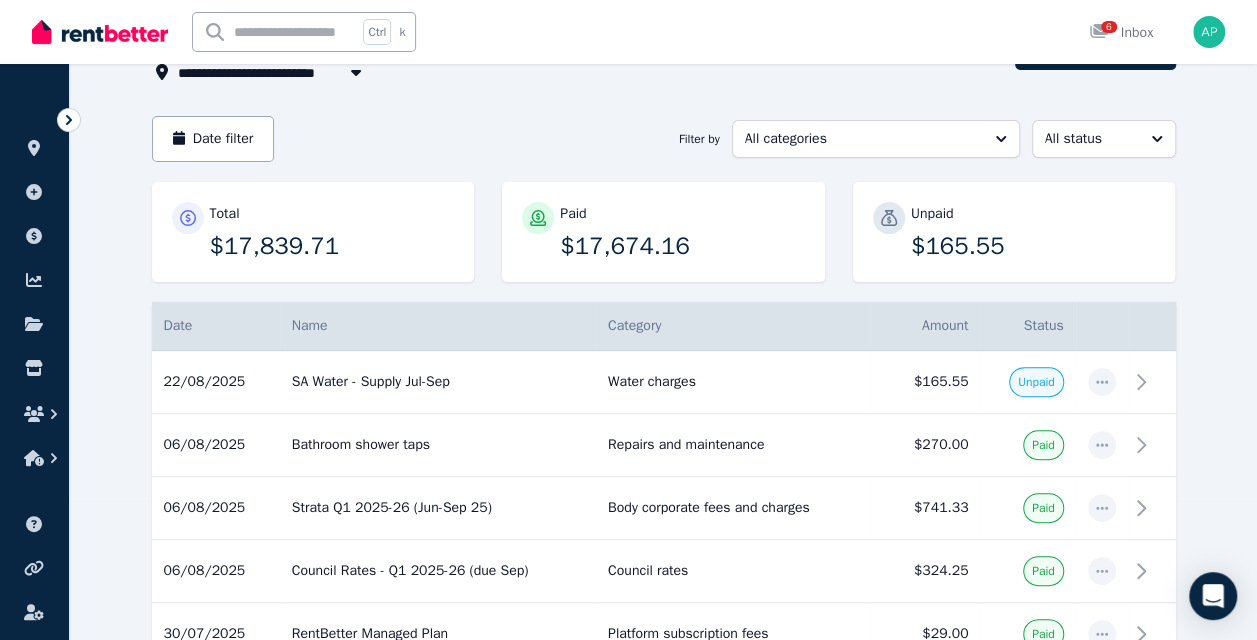 scroll, scrollTop: 144, scrollLeft: 0, axis: vertical 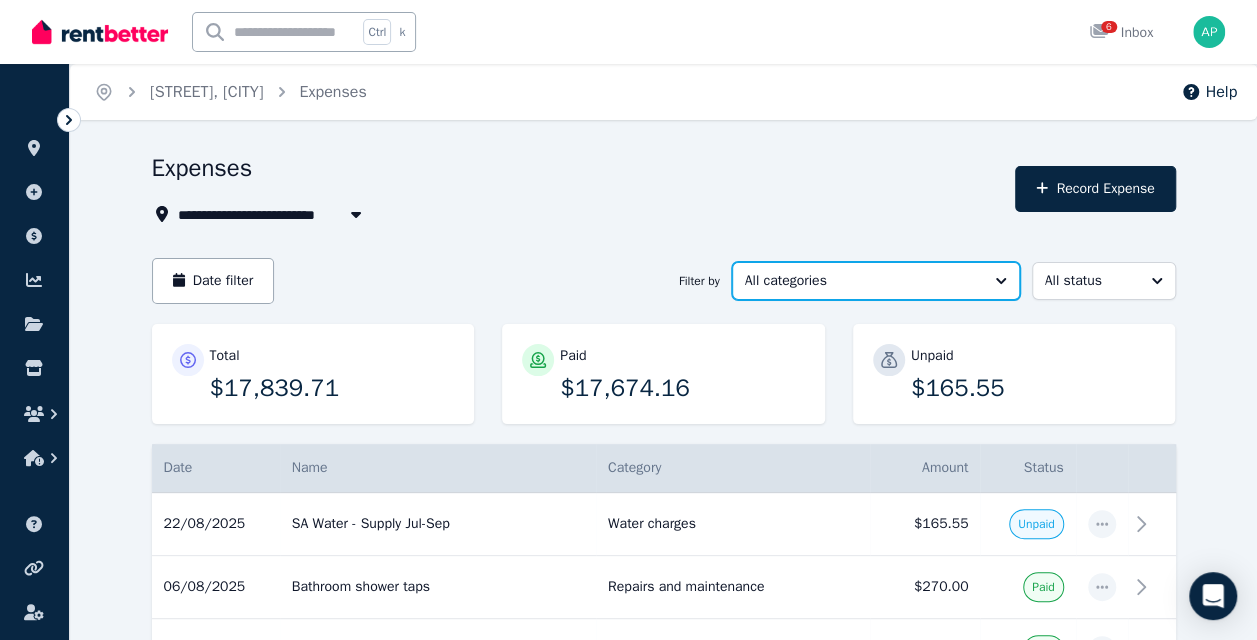 click on "All categories" at bounding box center [862, 281] 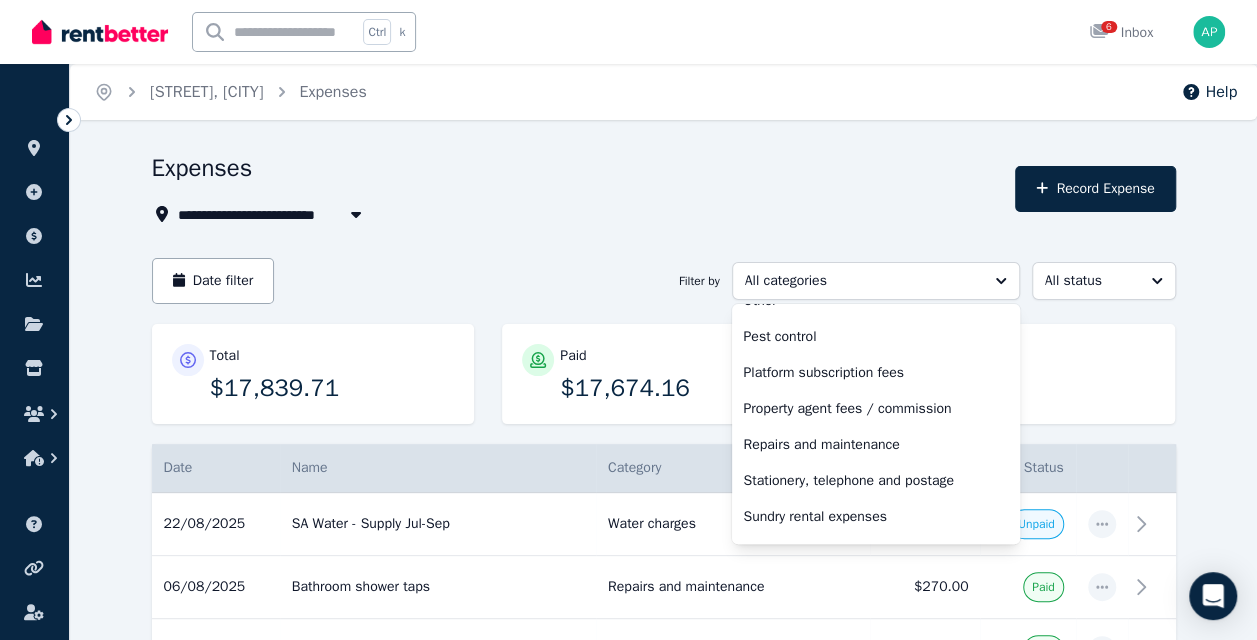 scroll, scrollTop: 607, scrollLeft: 0, axis: vertical 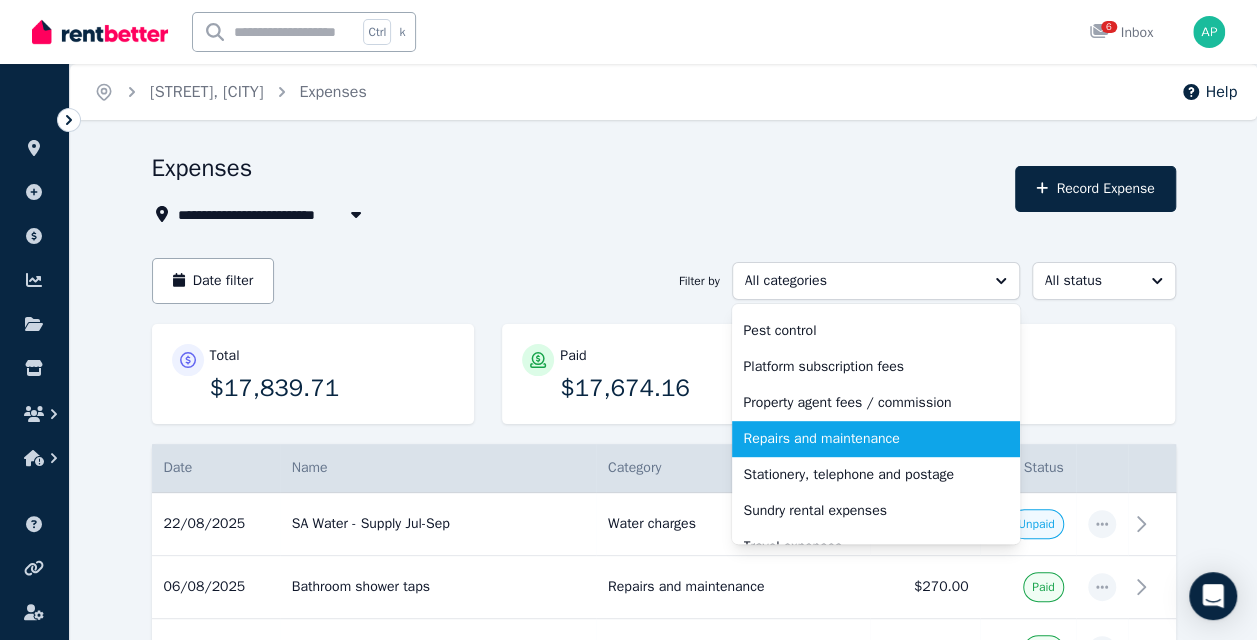 click on "Repairs and maintenance" at bounding box center (864, 439) 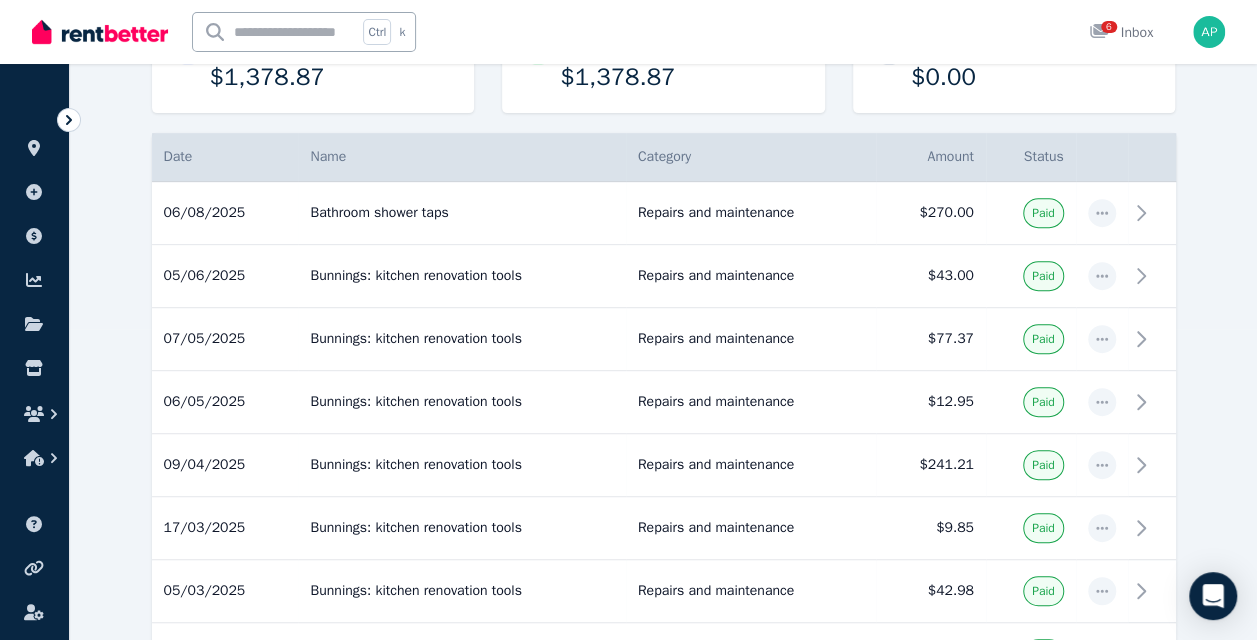 scroll, scrollTop: 319, scrollLeft: 0, axis: vertical 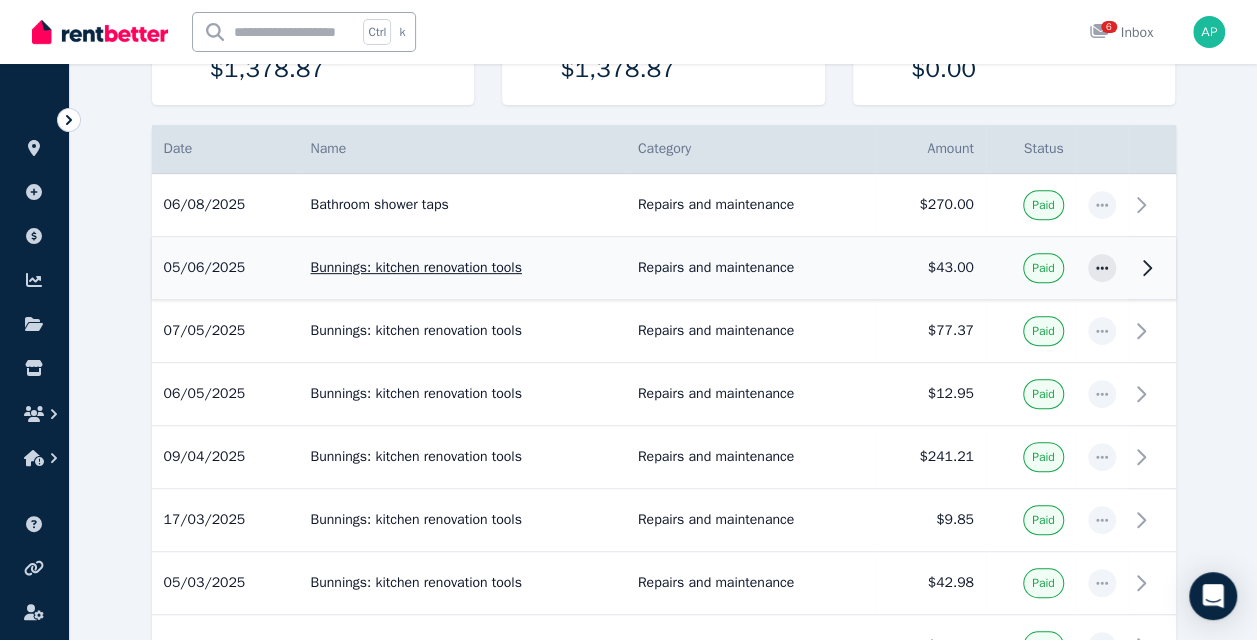 click on "Repairs and maintenance" at bounding box center [751, 268] 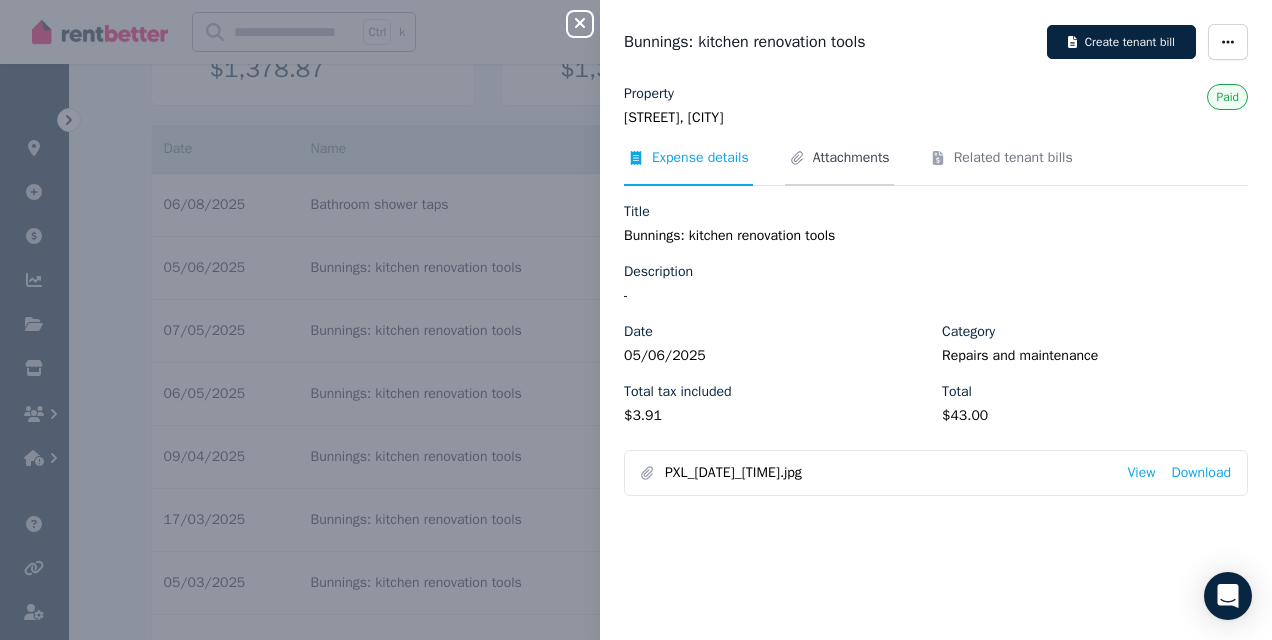 click on "Attachments" at bounding box center [839, 167] 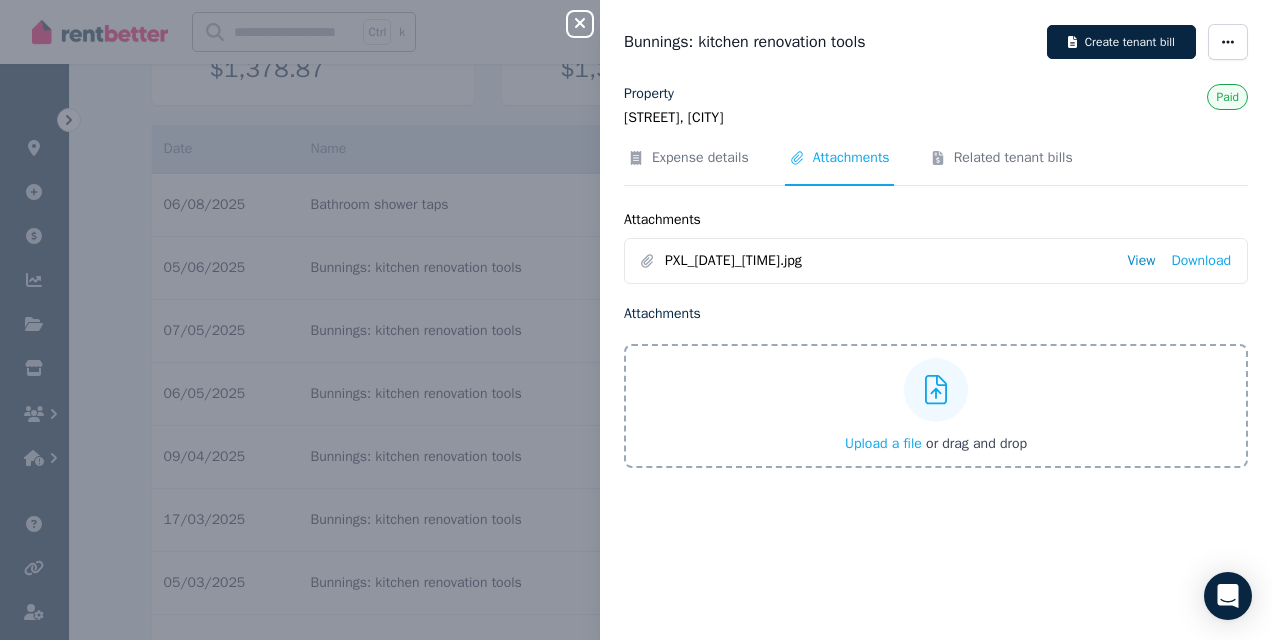 click on "View" at bounding box center [1141, 261] 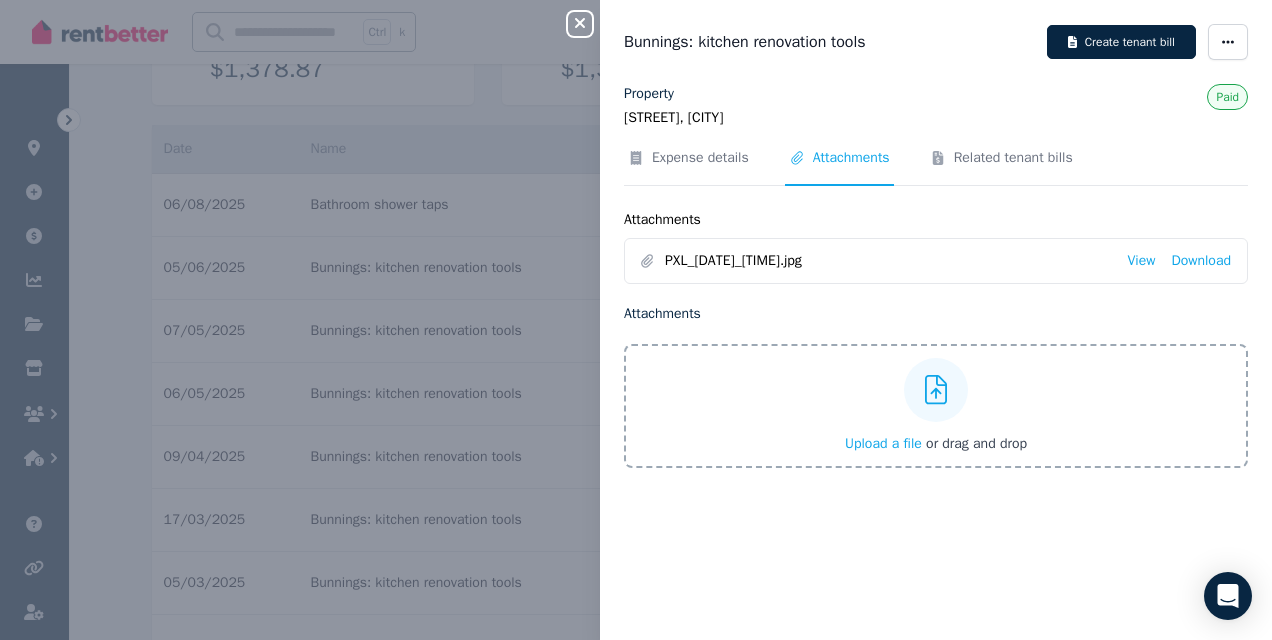 click 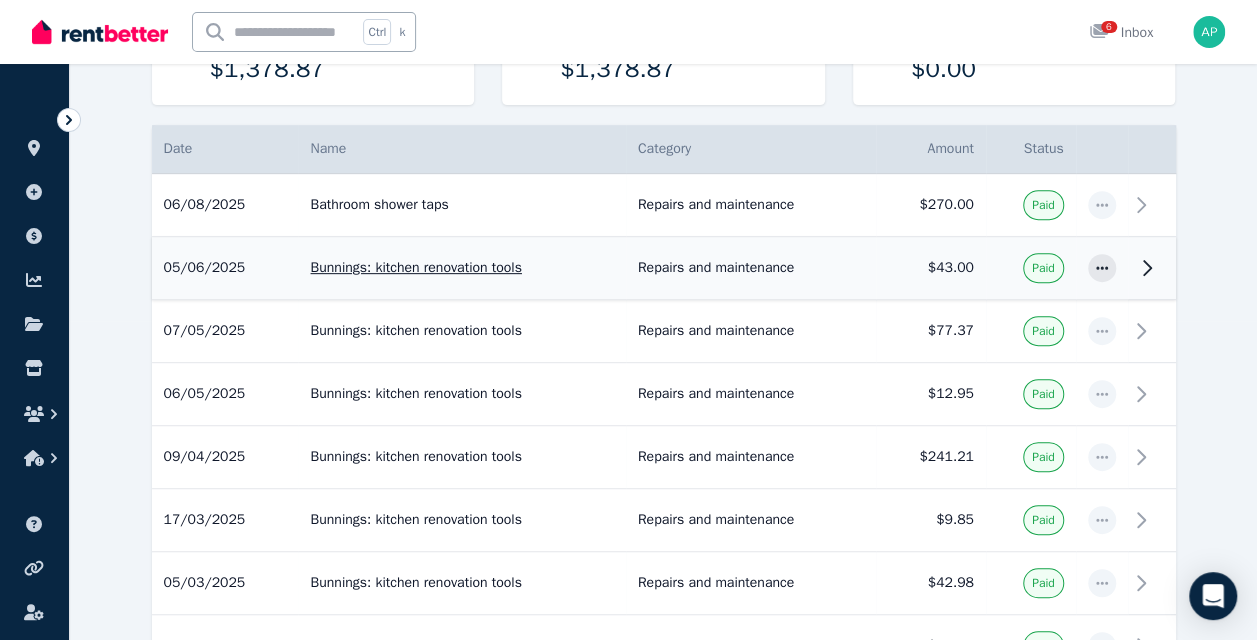 click on "$43.00" at bounding box center (930, 268) 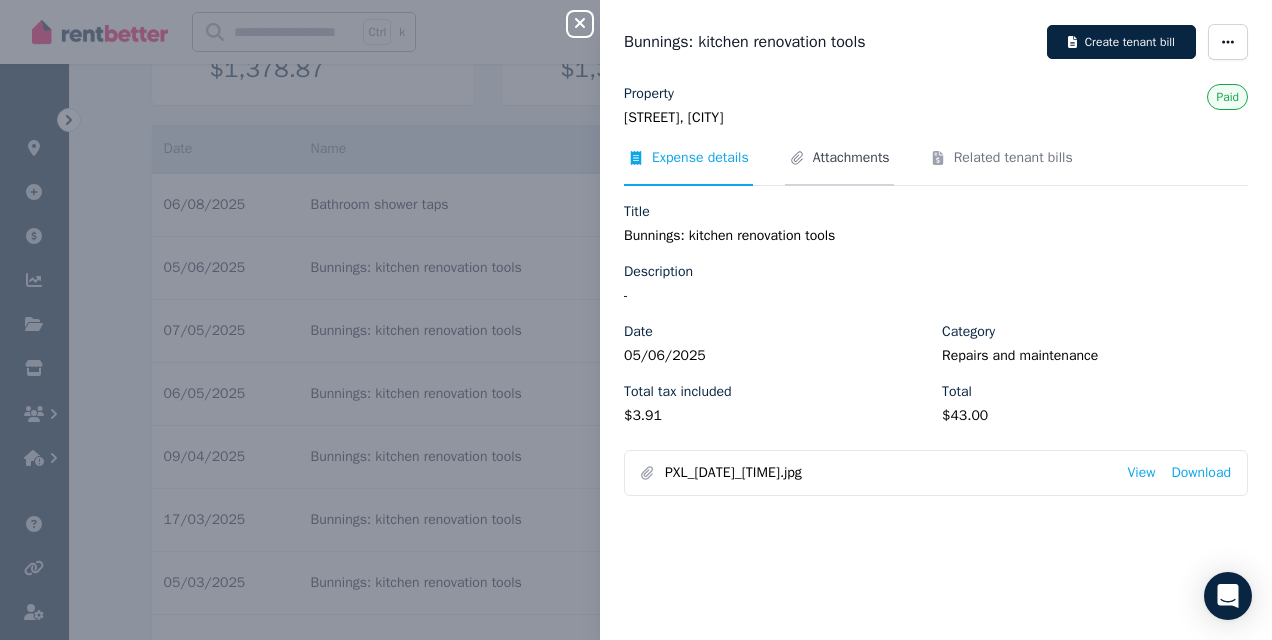 click on "Attachments" at bounding box center [851, 158] 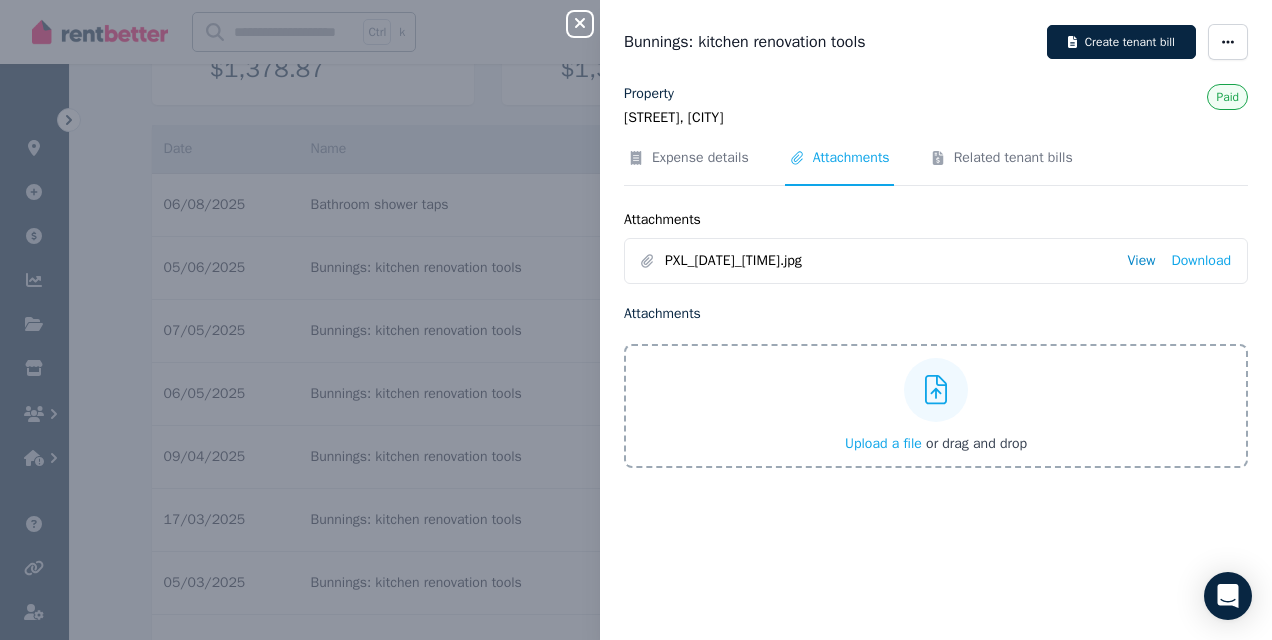 click on "View" at bounding box center [1141, 261] 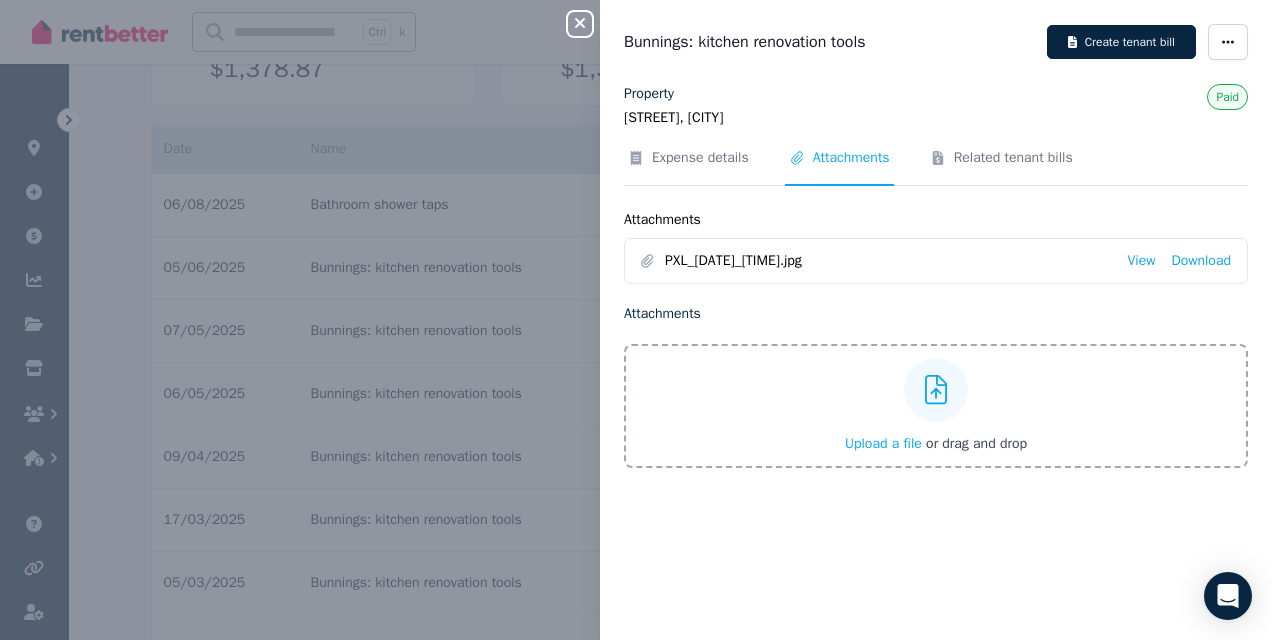 click 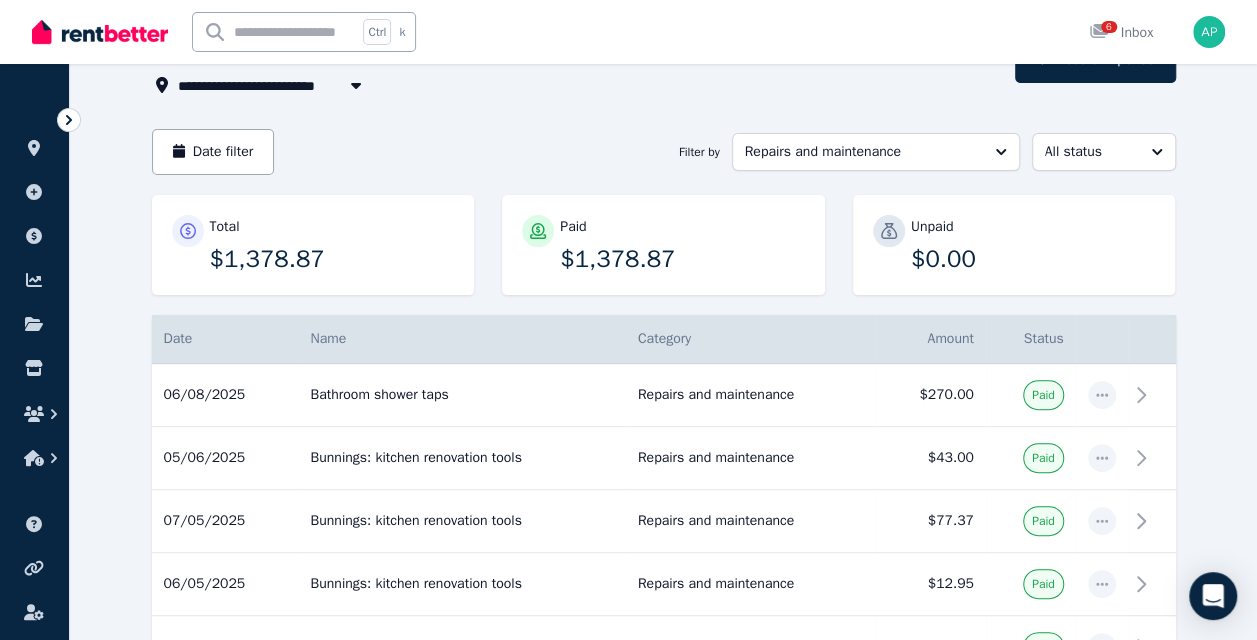 scroll, scrollTop: 123, scrollLeft: 0, axis: vertical 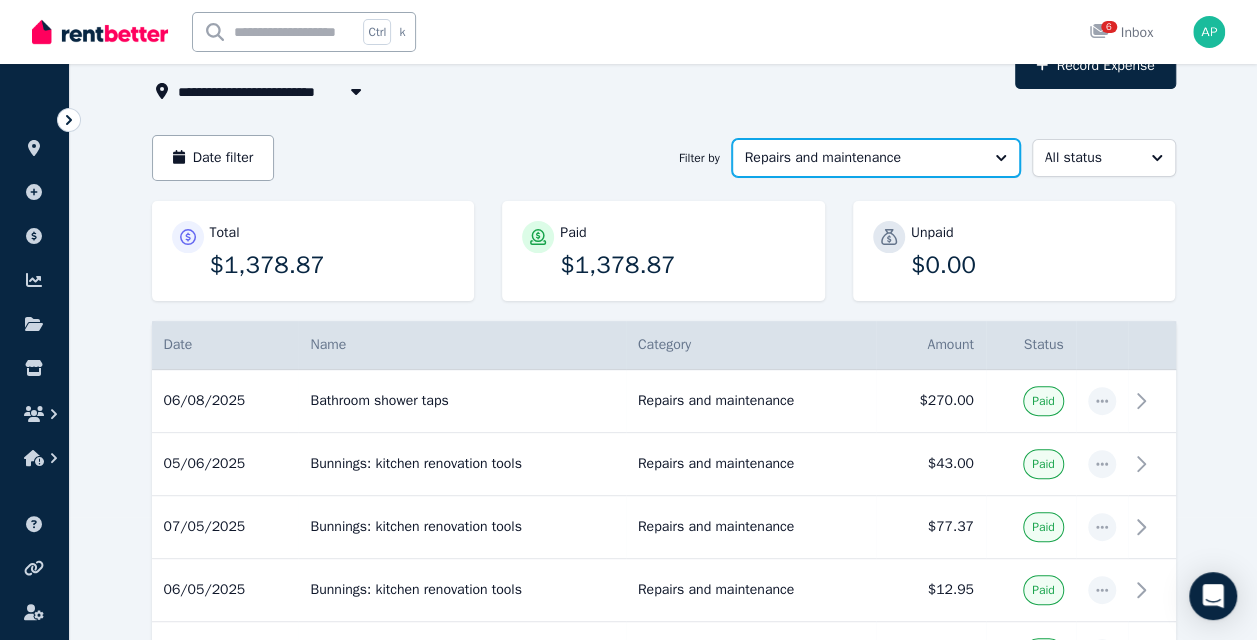 click on "Repairs and maintenance" at bounding box center (876, 158) 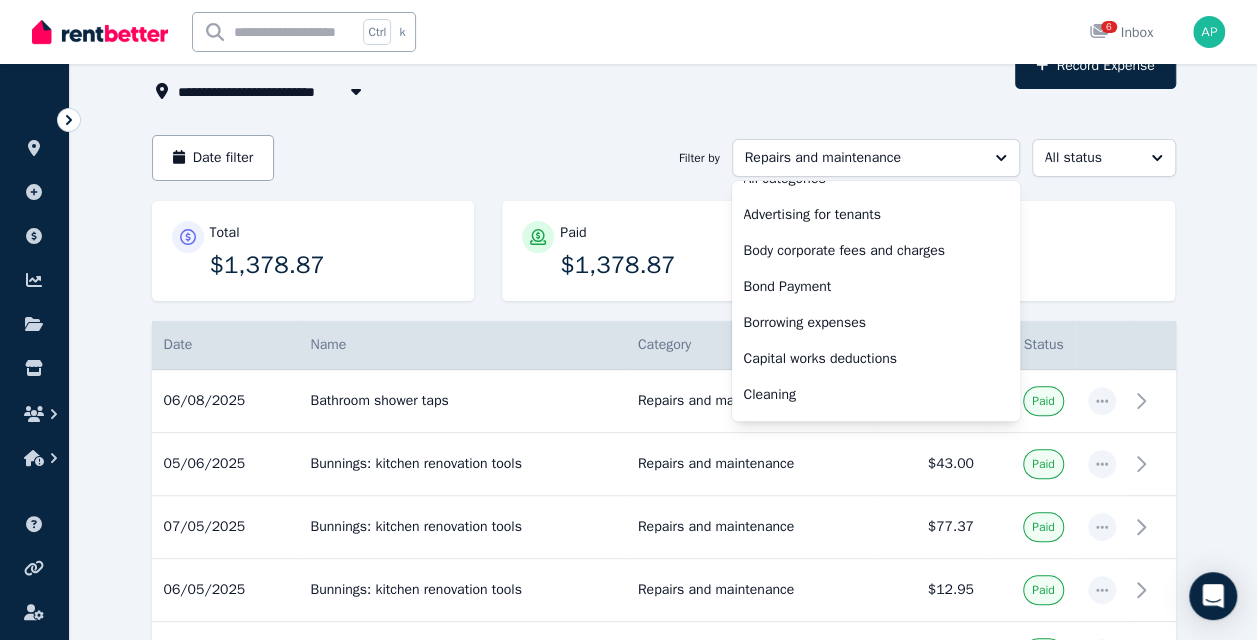 scroll, scrollTop: 16, scrollLeft: 0, axis: vertical 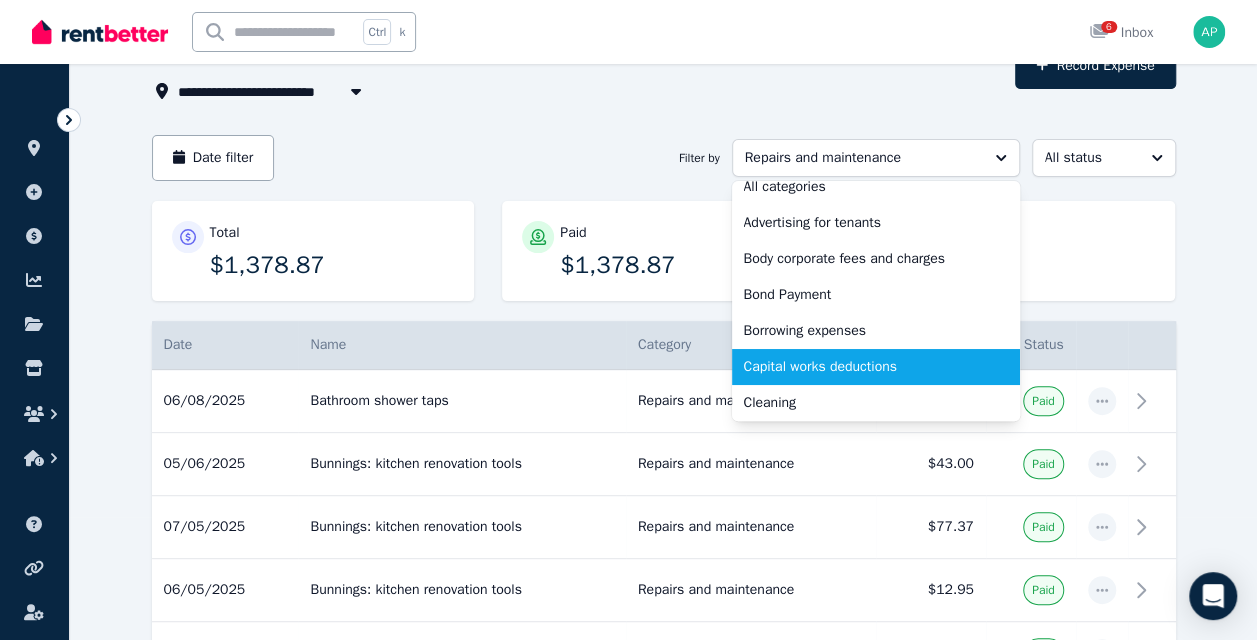 click on "Capital works deductions" at bounding box center [864, 367] 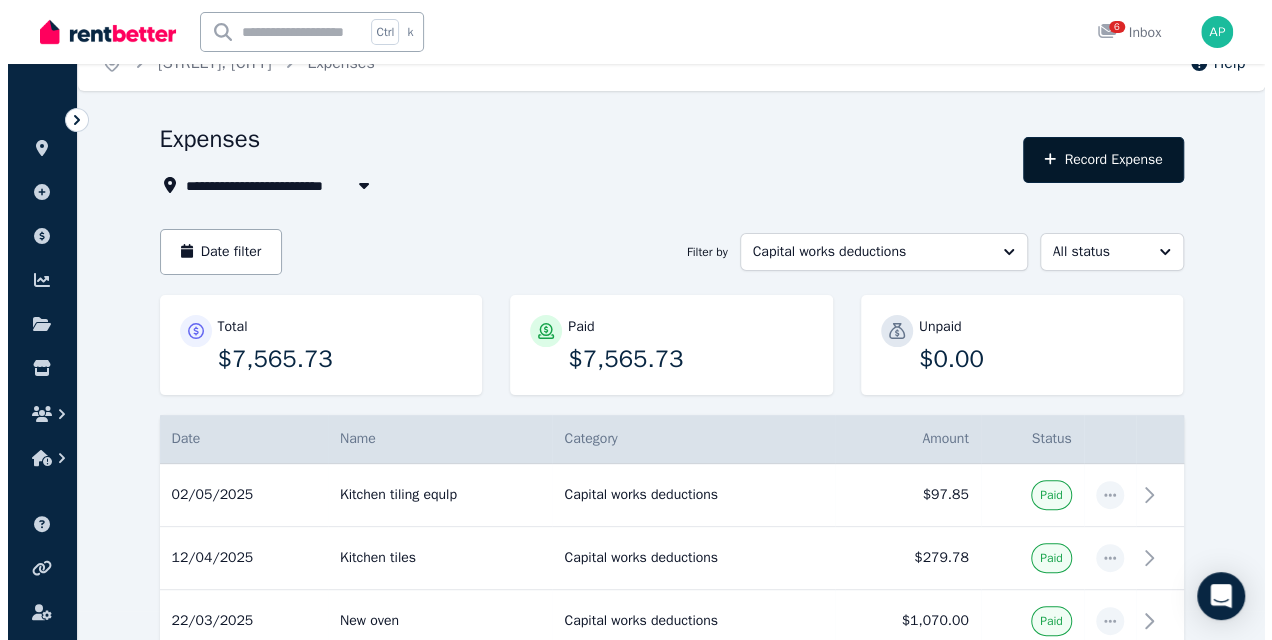 scroll, scrollTop: 28, scrollLeft: 0, axis: vertical 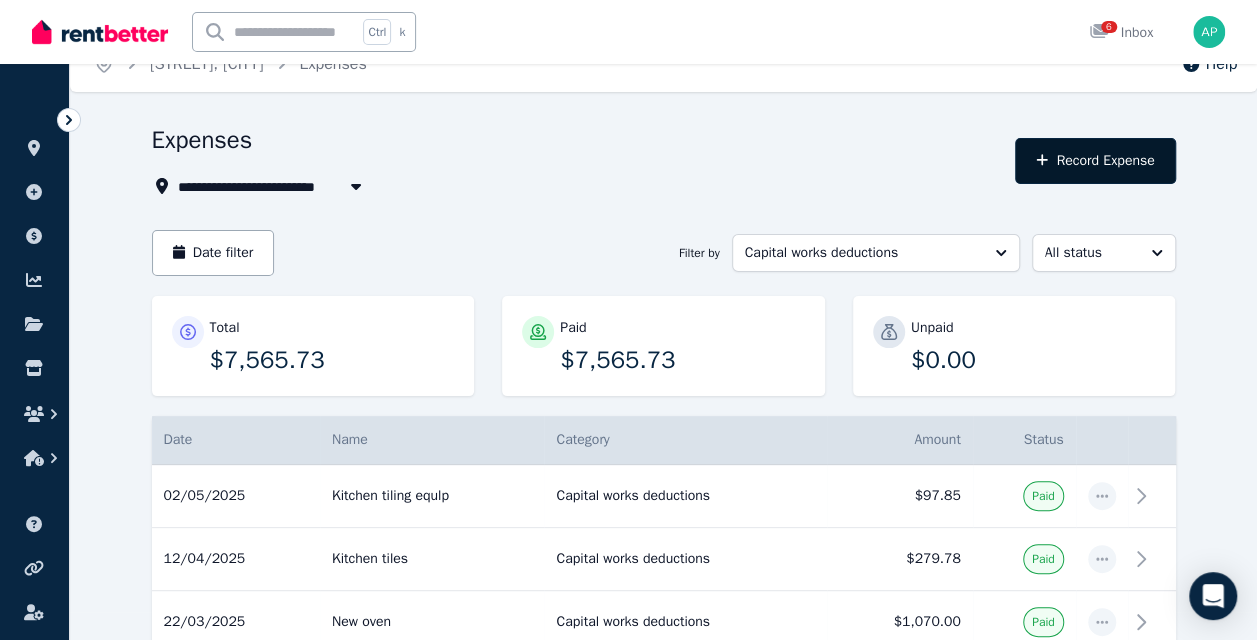 click on "Record Expense" at bounding box center [1095, 161] 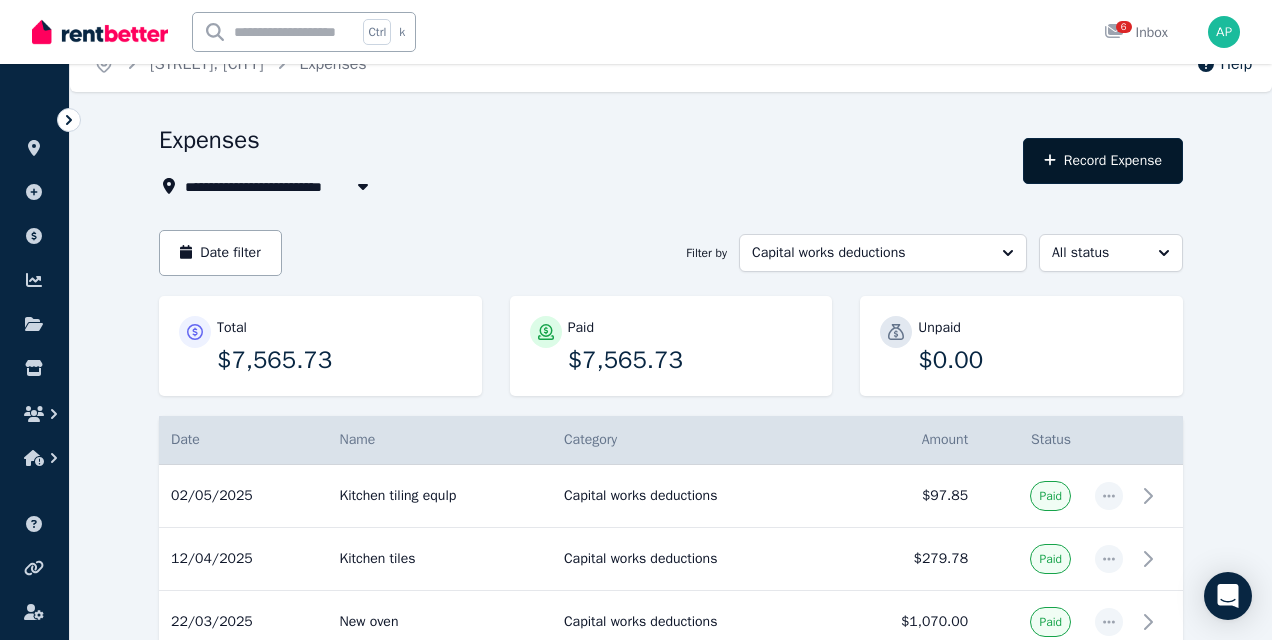 select on "**********" 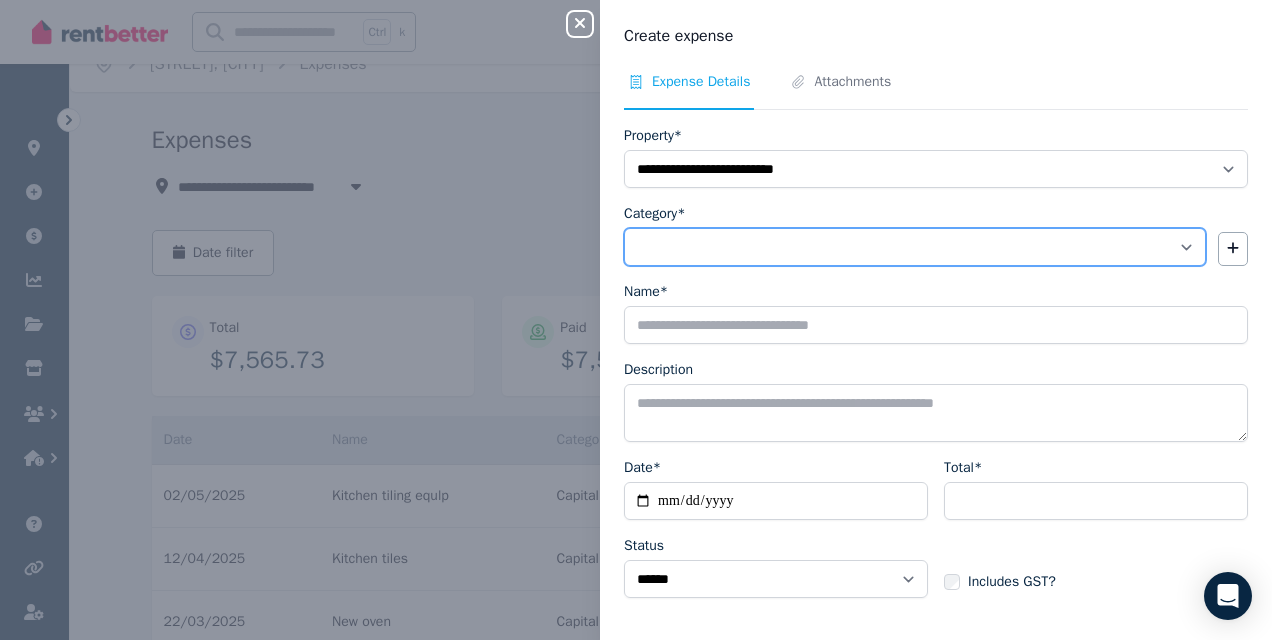 click on "**********" at bounding box center (915, 247) 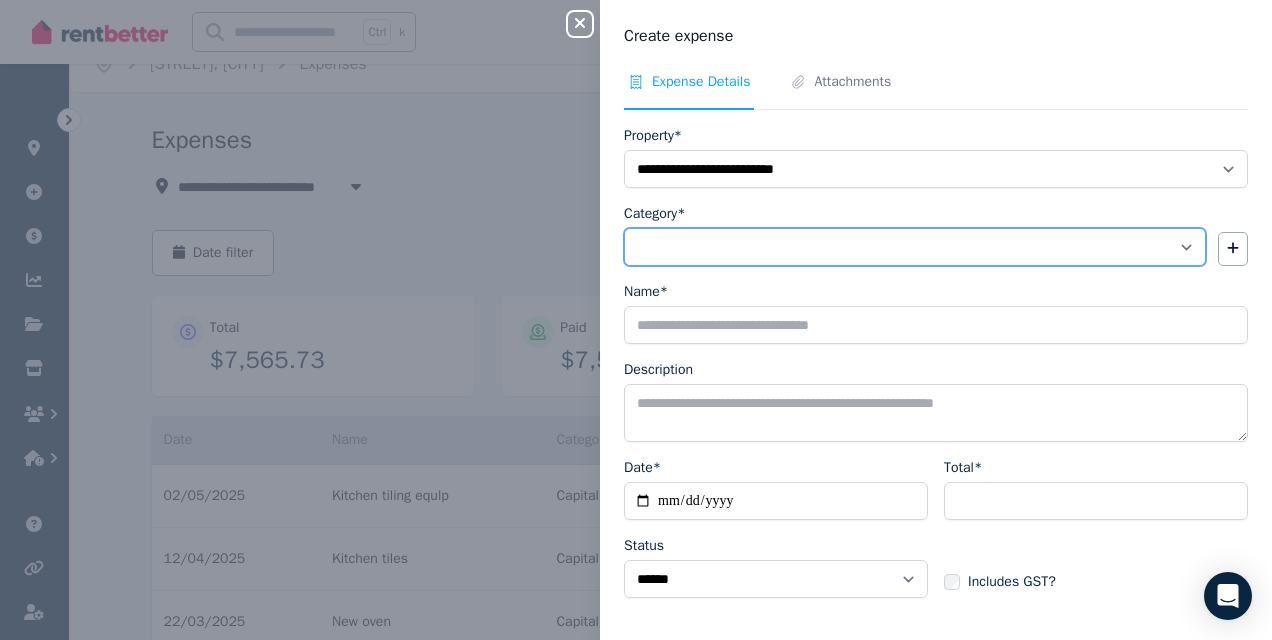 select on "**********" 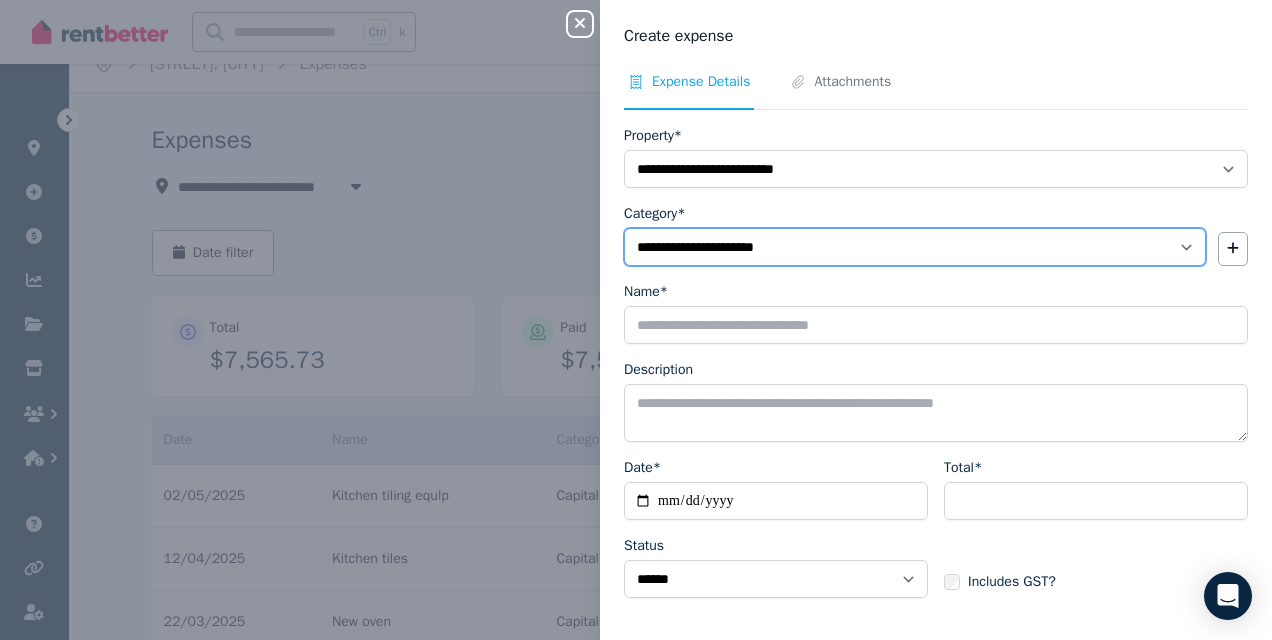 click on "**********" at bounding box center (915, 247) 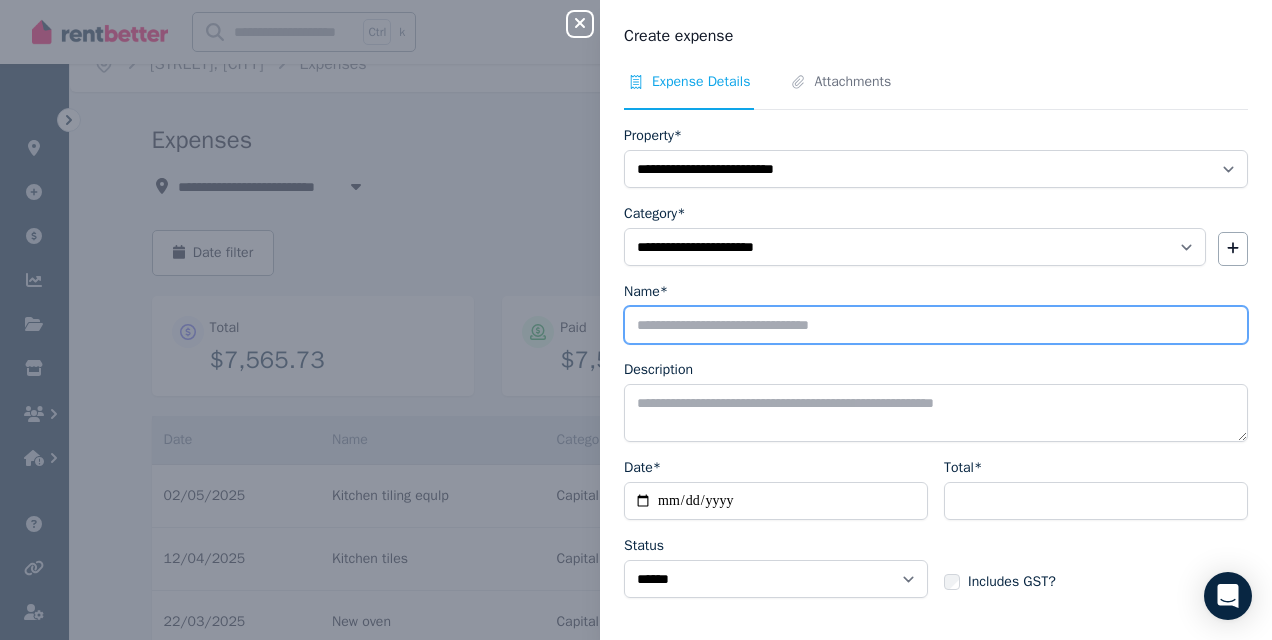 click on "Name*" at bounding box center [936, 325] 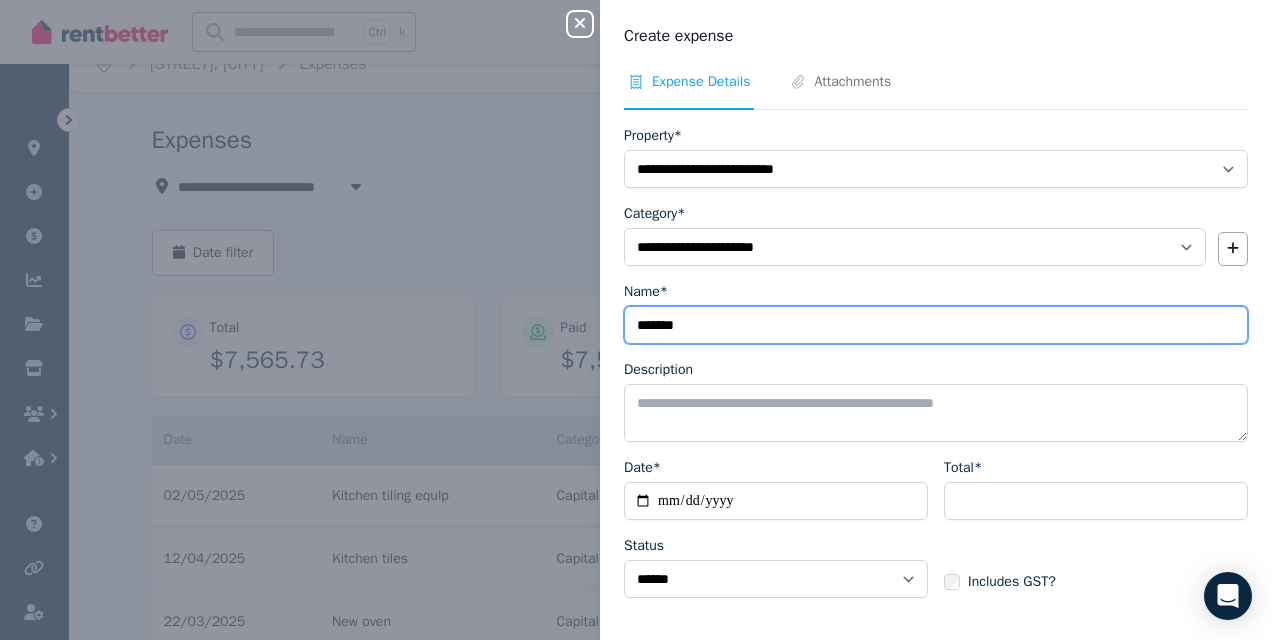 type on "*******" 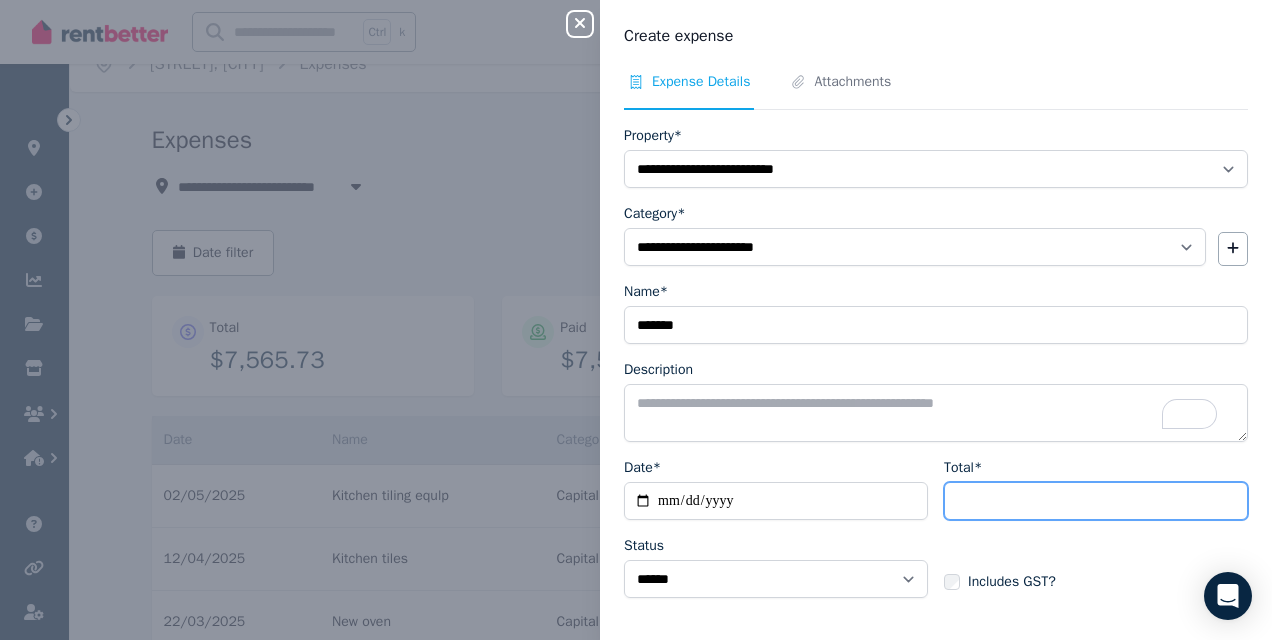 click on "Total*" at bounding box center [1096, 501] 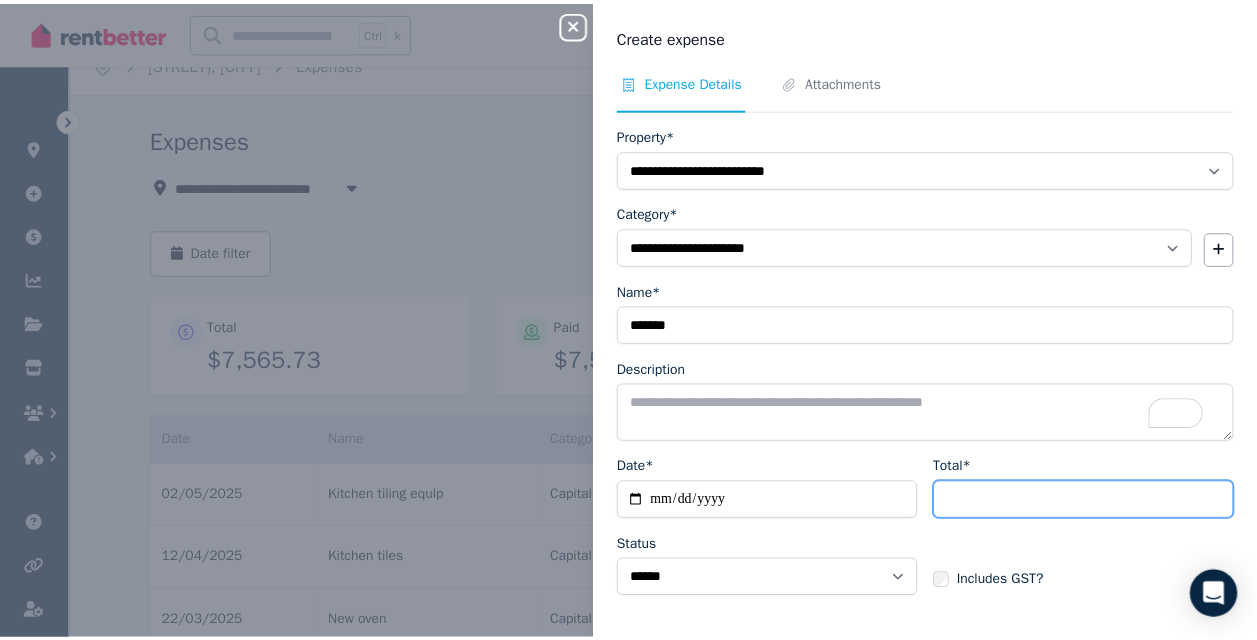 scroll, scrollTop: 71, scrollLeft: 0, axis: vertical 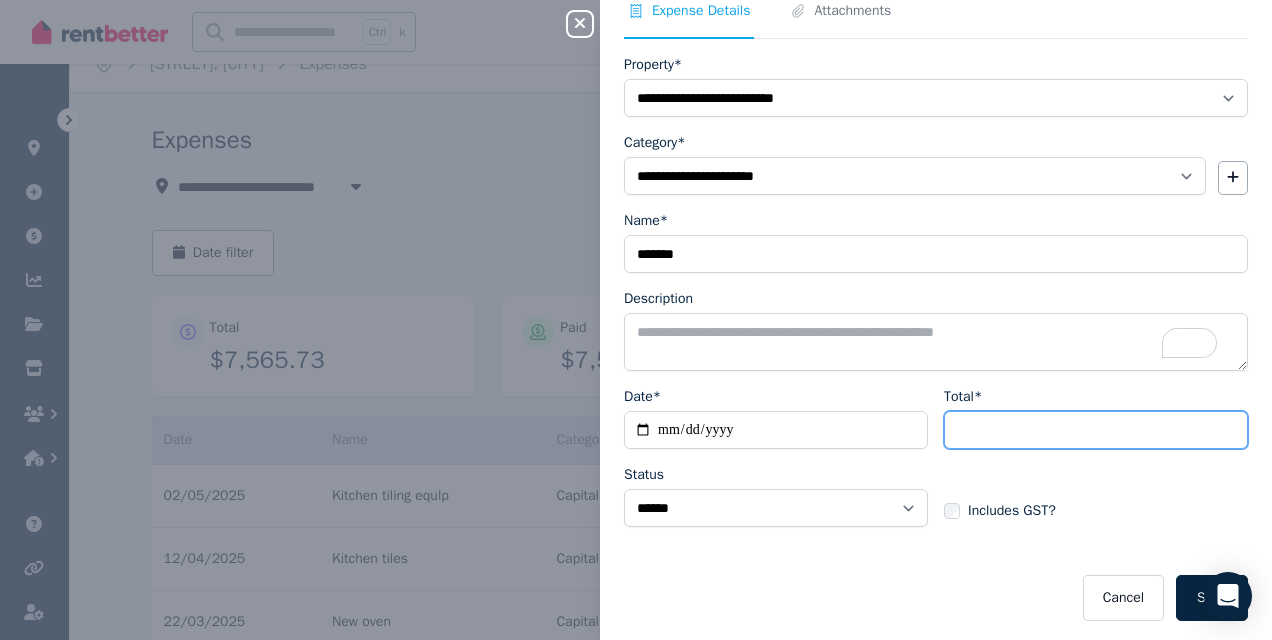 type on "***" 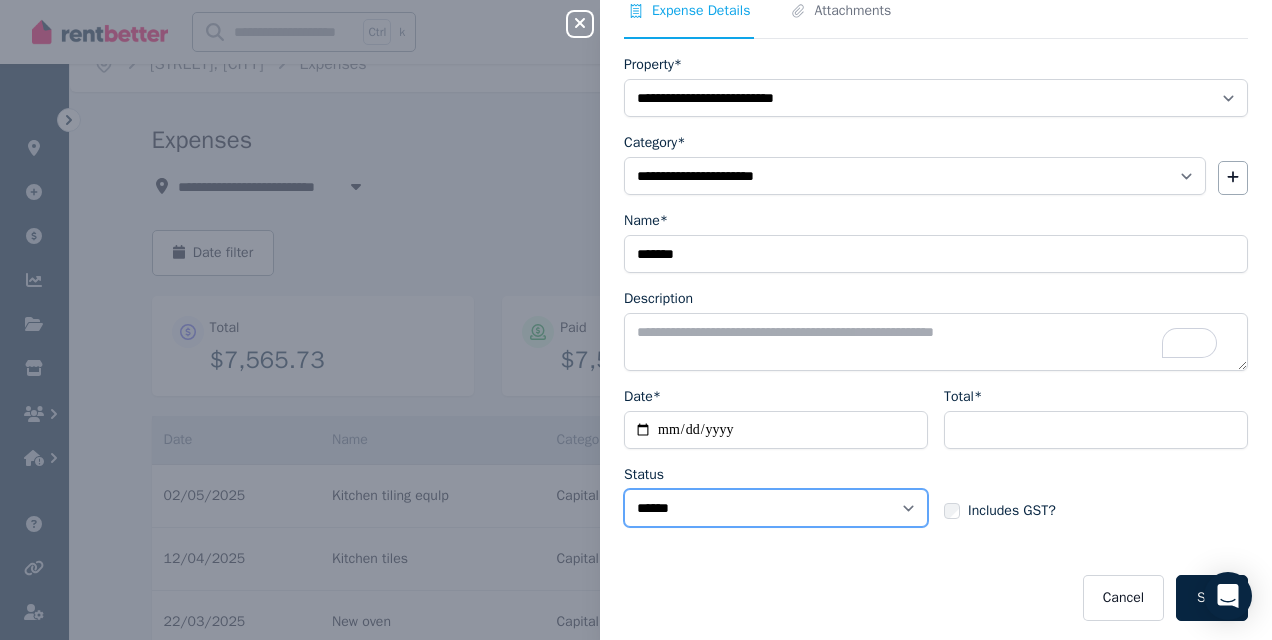 click on "****** ****" at bounding box center [776, 508] 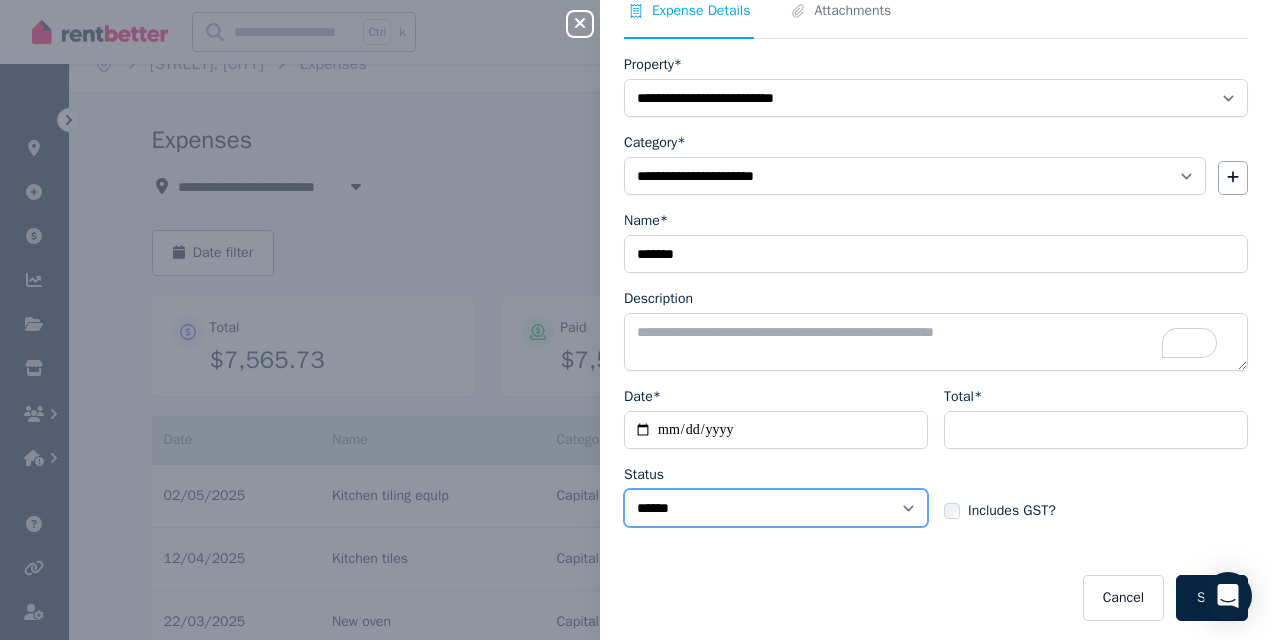 select on "**********" 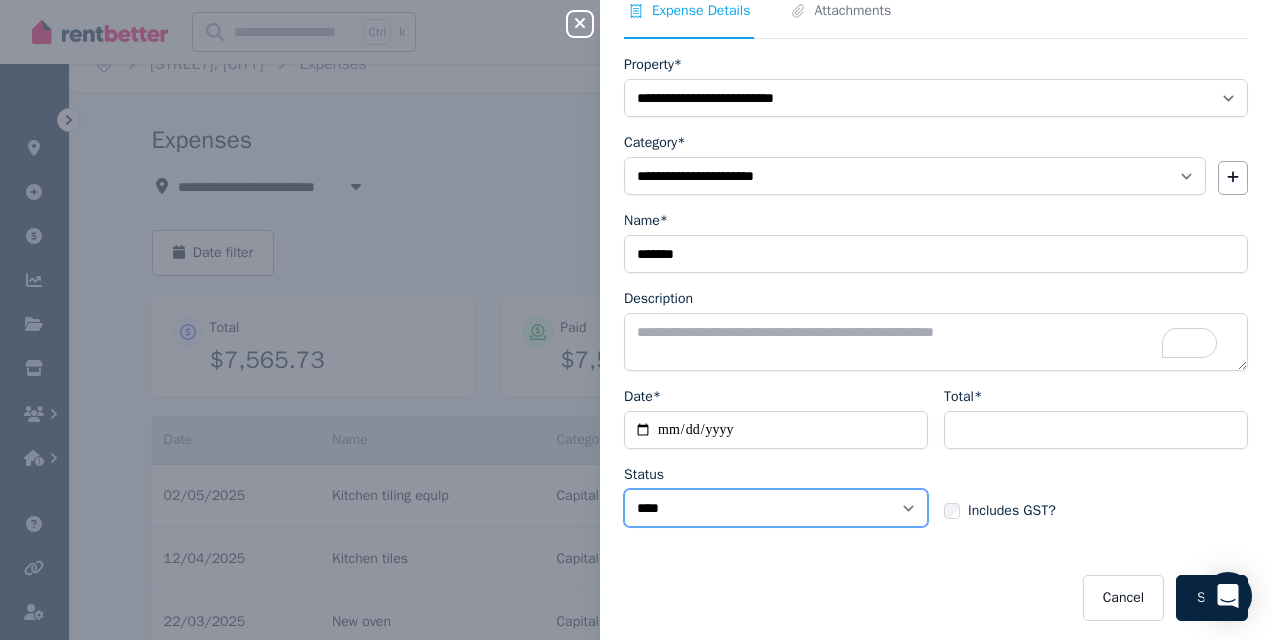 click on "****** ****" at bounding box center (776, 508) 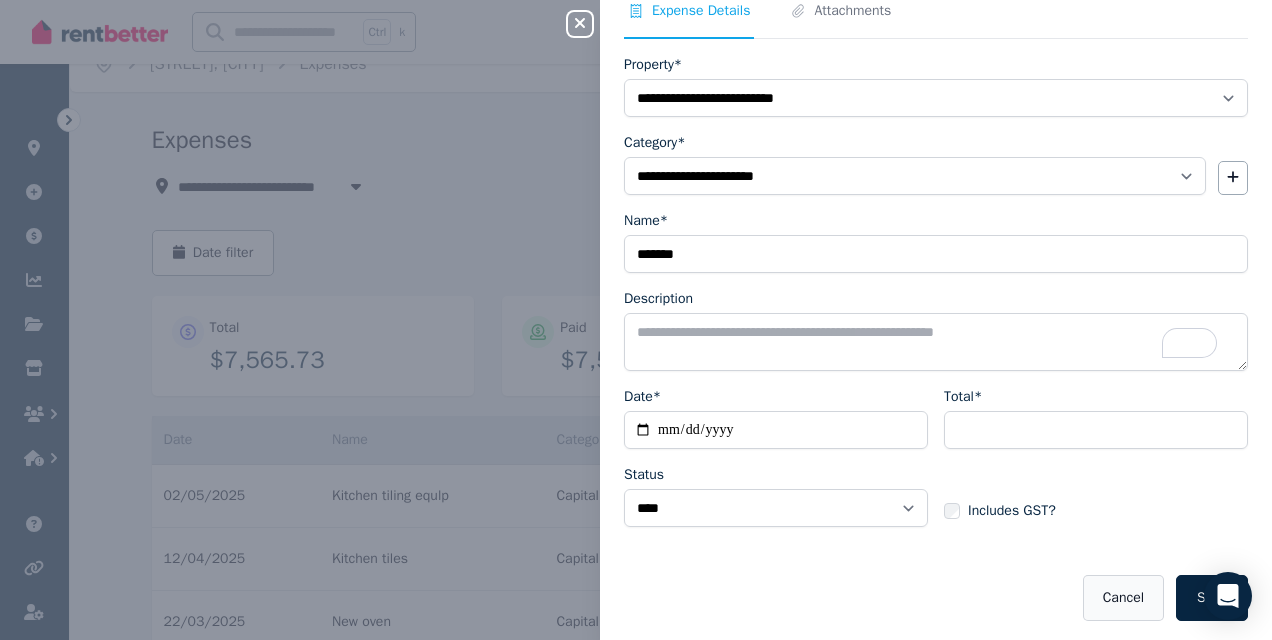click on "Cancel" at bounding box center (1123, 598) 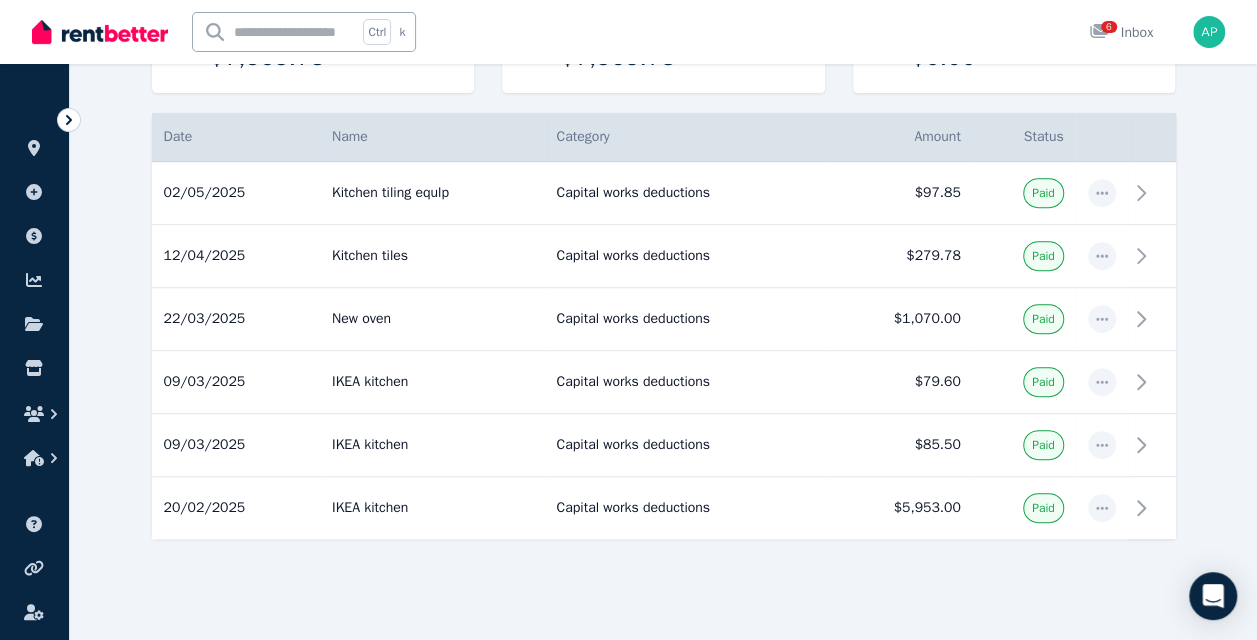 scroll, scrollTop: 51, scrollLeft: 0, axis: vertical 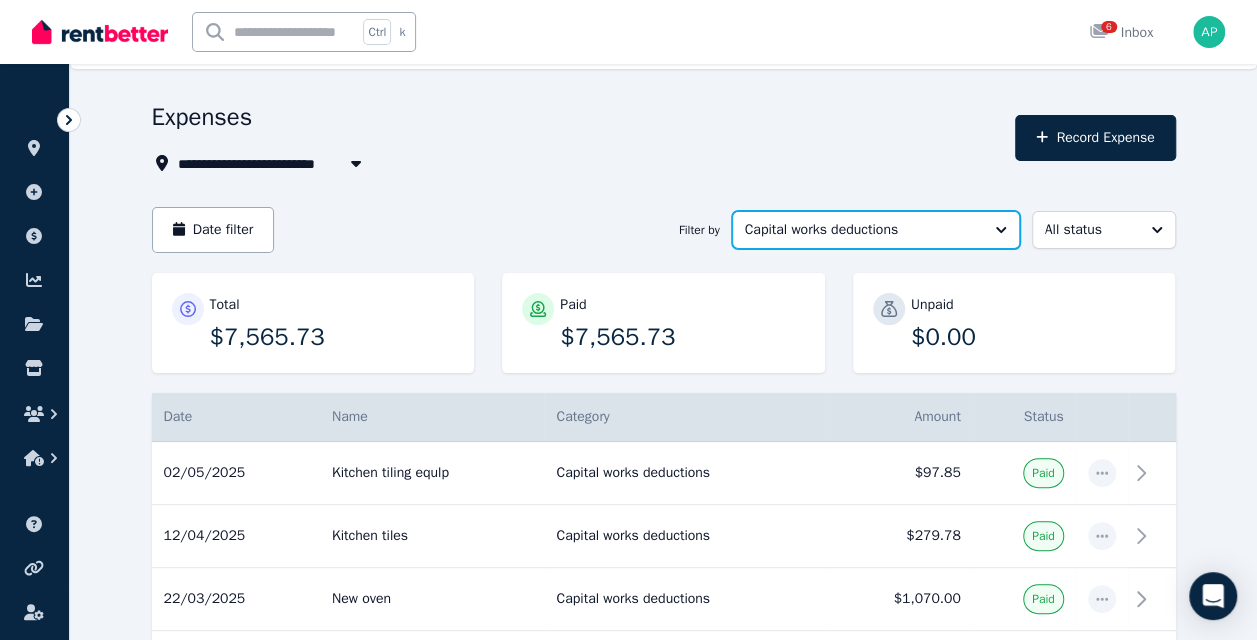 click on "Capital works deductions" at bounding box center (876, 230) 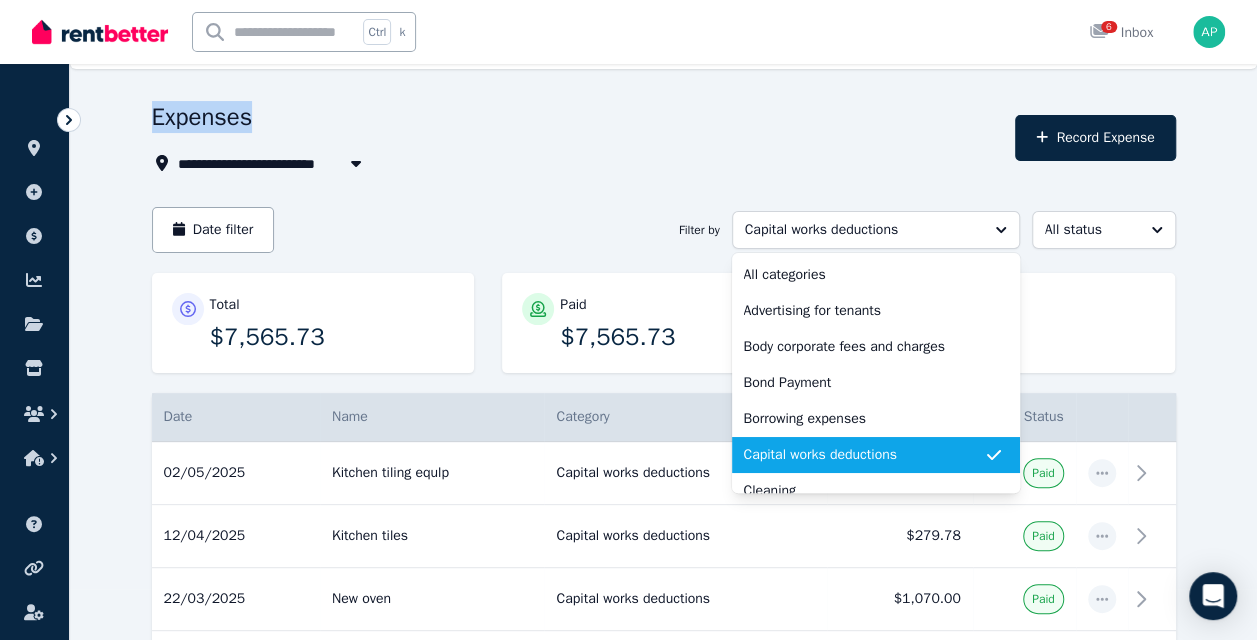 drag, startPoint x: 880, startPoint y: 131, endPoint x: 847, endPoint y: -88, distance: 221.47235 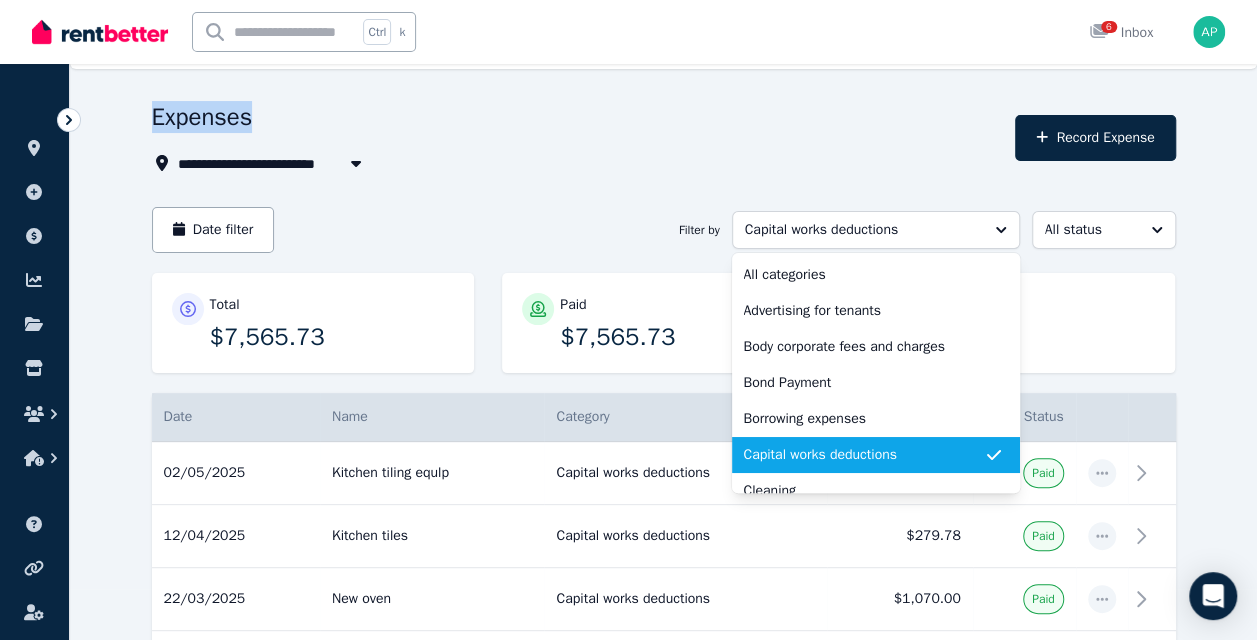 click on "**********" at bounding box center [628, 269] 